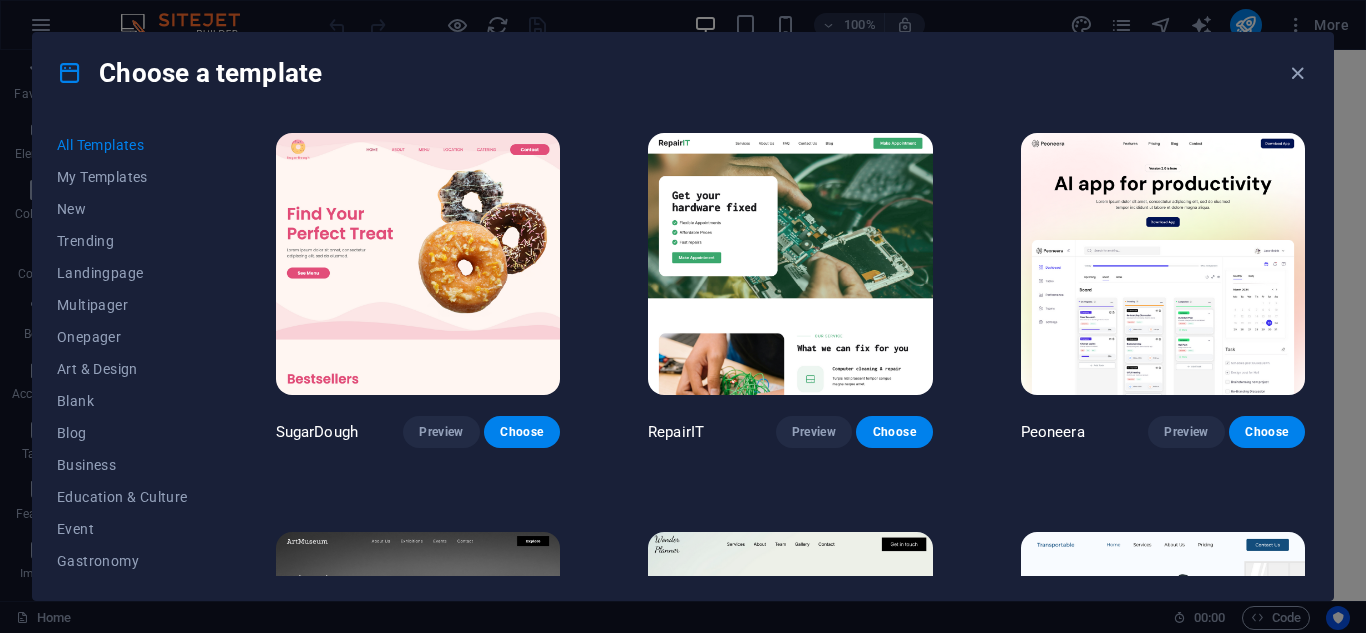 scroll, scrollTop: 0, scrollLeft: 0, axis: both 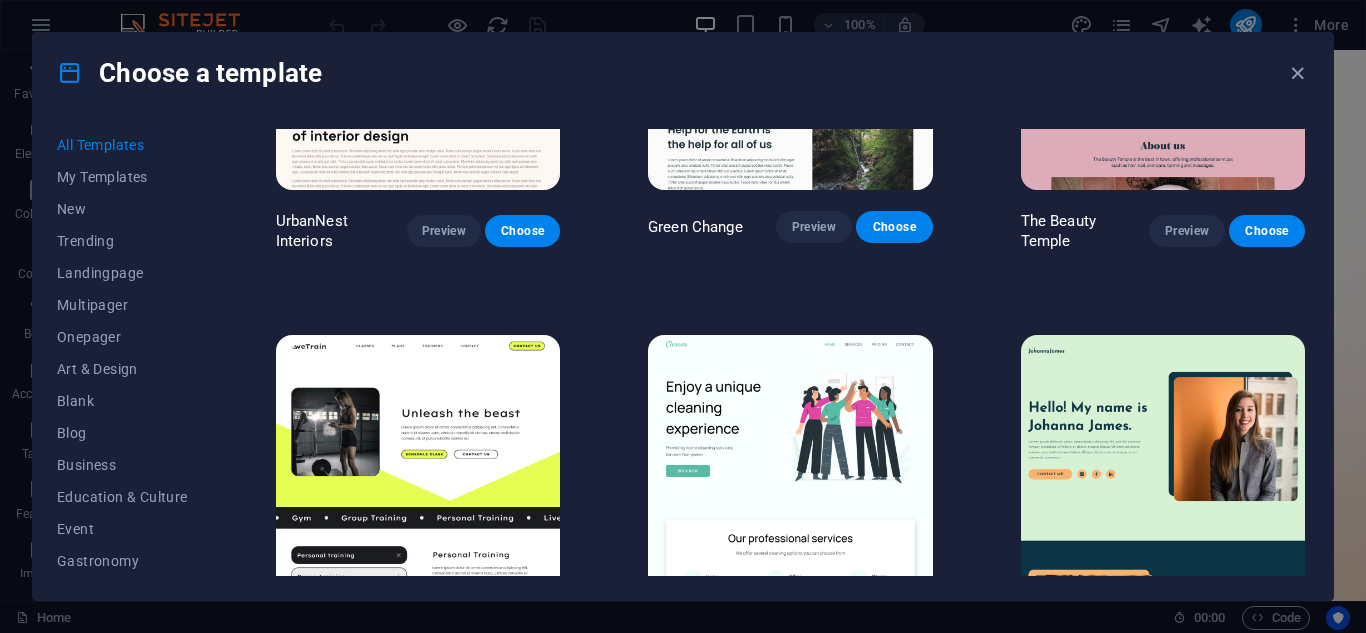 drag, startPoint x: 210, startPoint y: 301, endPoint x: 215, endPoint y: 428, distance: 127.09839 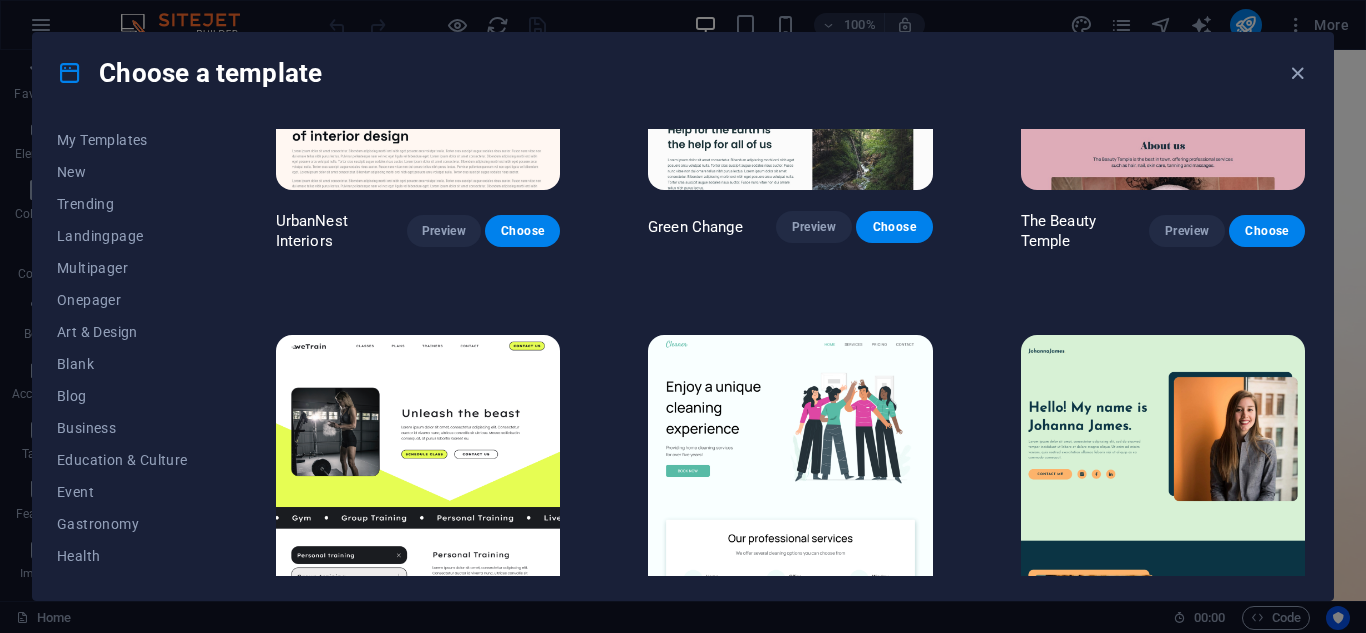 drag, startPoint x: 209, startPoint y: 364, endPoint x: 209, endPoint y: 482, distance: 118 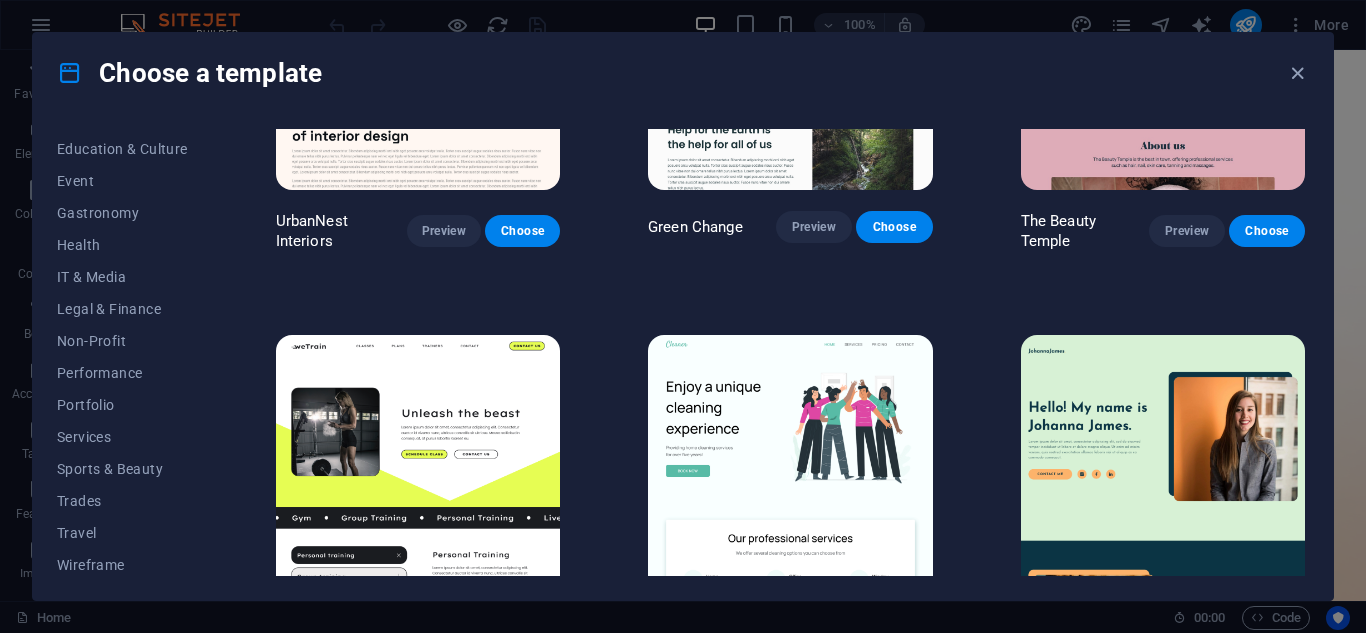 scroll, scrollTop: 353, scrollLeft: 0, axis: vertical 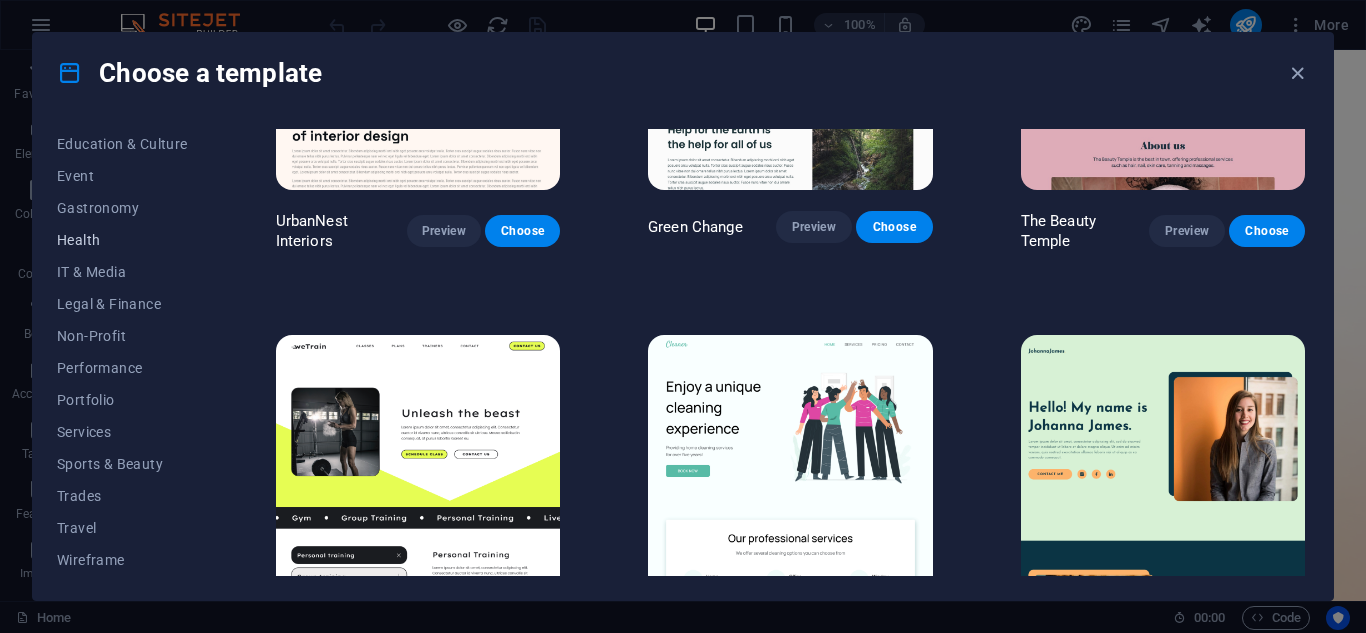 click on "Health" at bounding box center [122, 240] 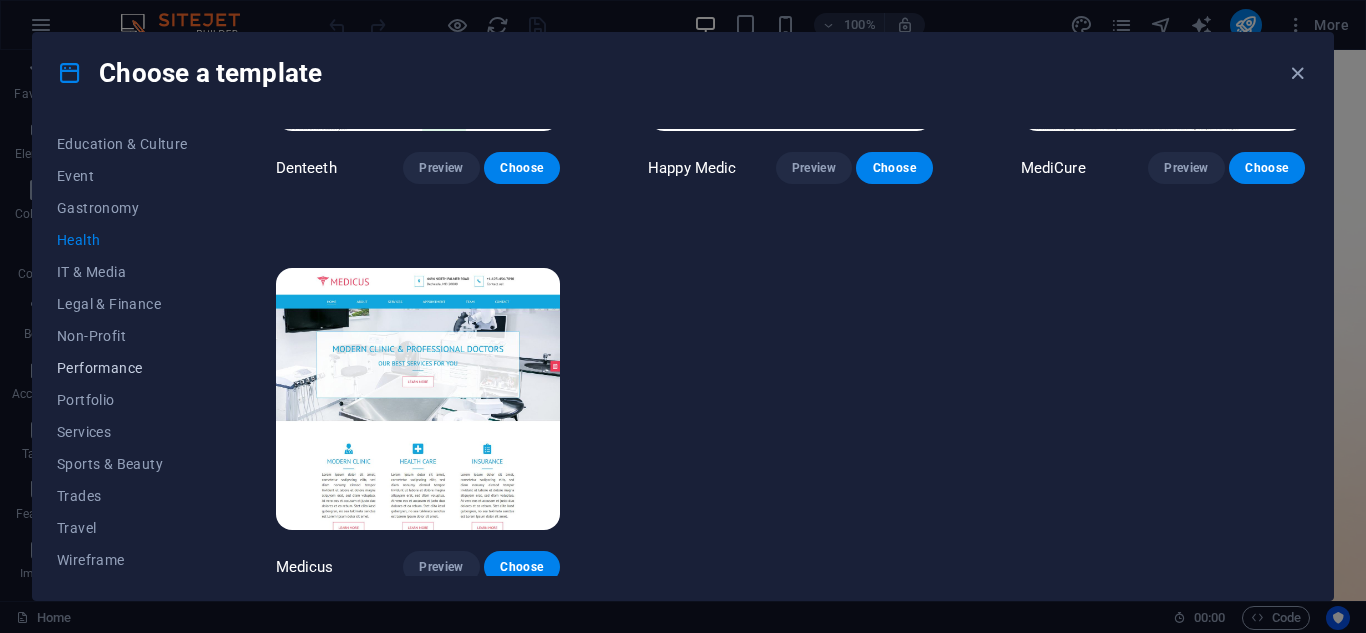click on "Performance" at bounding box center (122, 368) 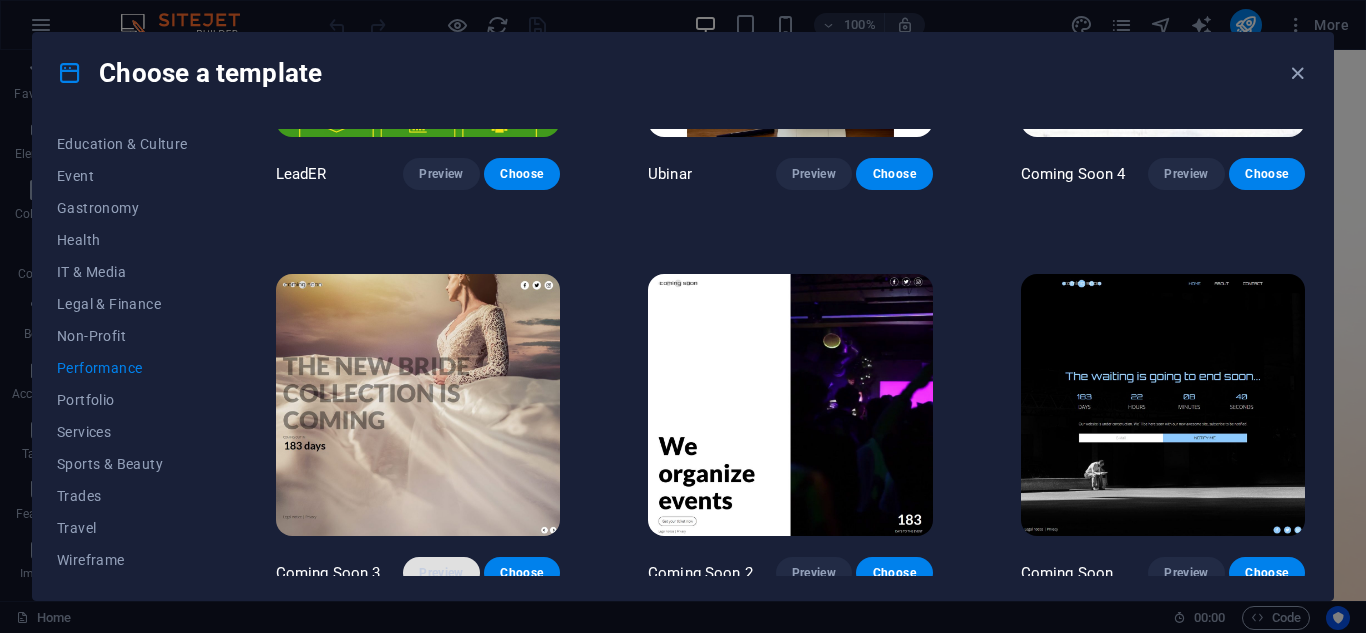 click on "Preview" at bounding box center [441, 573] 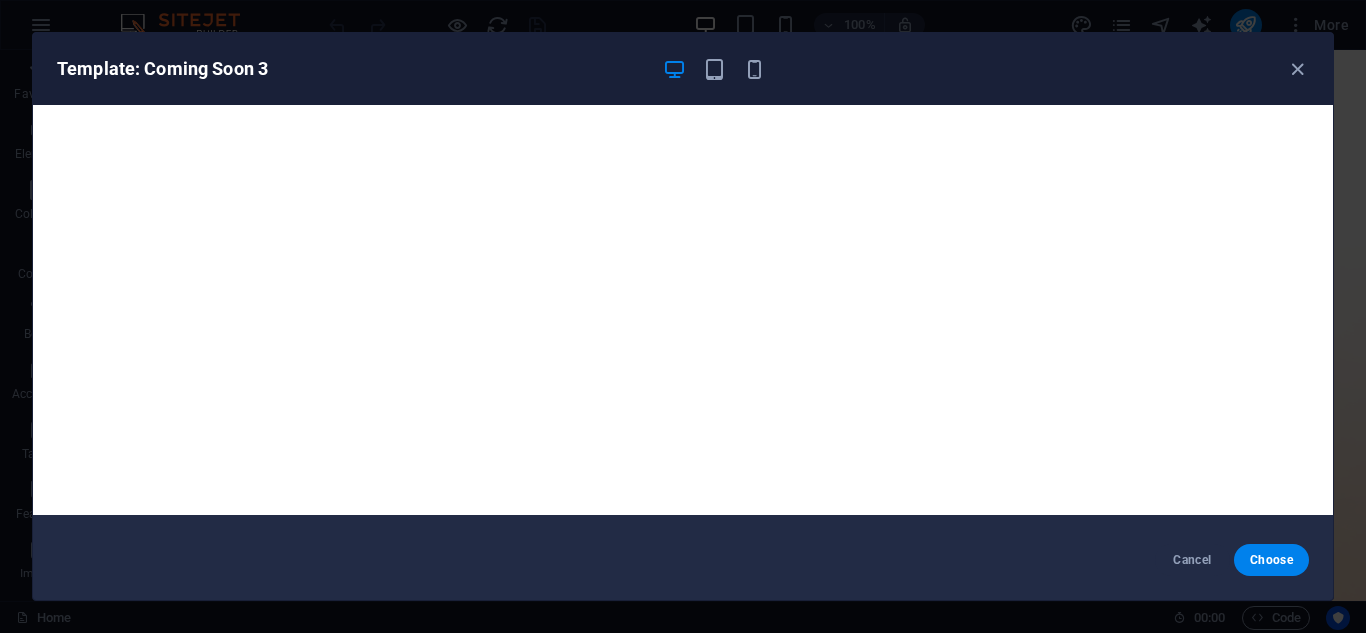 scroll, scrollTop: 0, scrollLeft: 0, axis: both 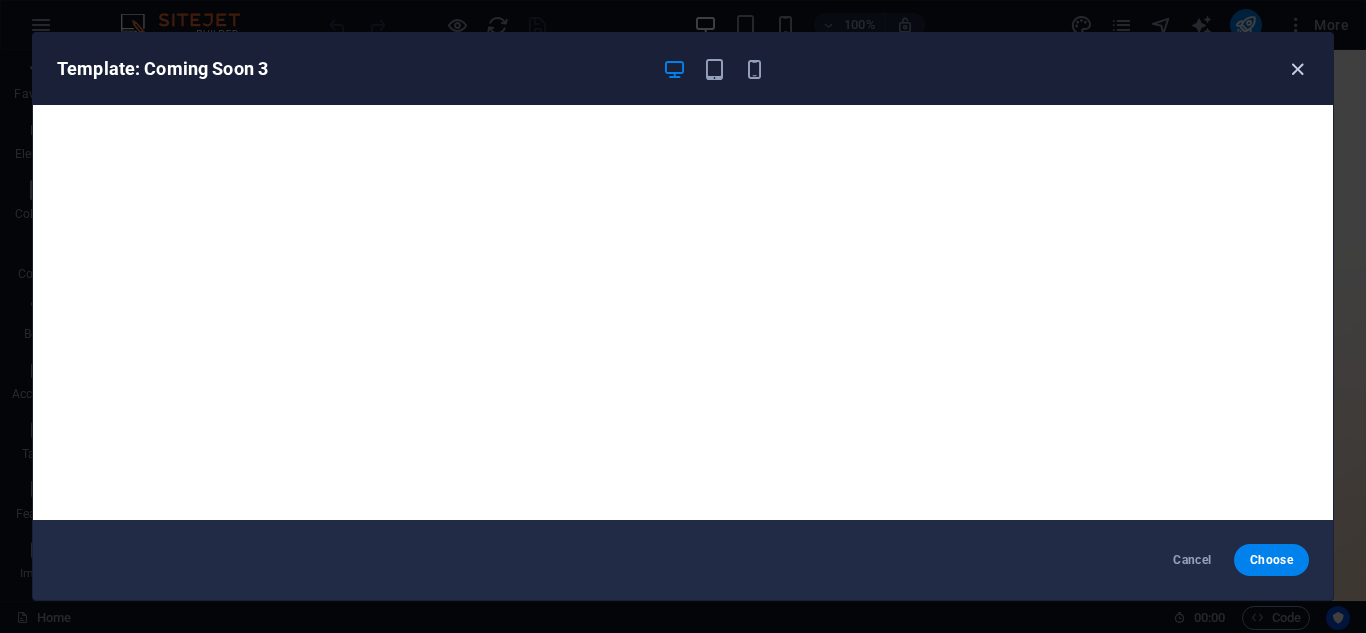 click at bounding box center (1297, 69) 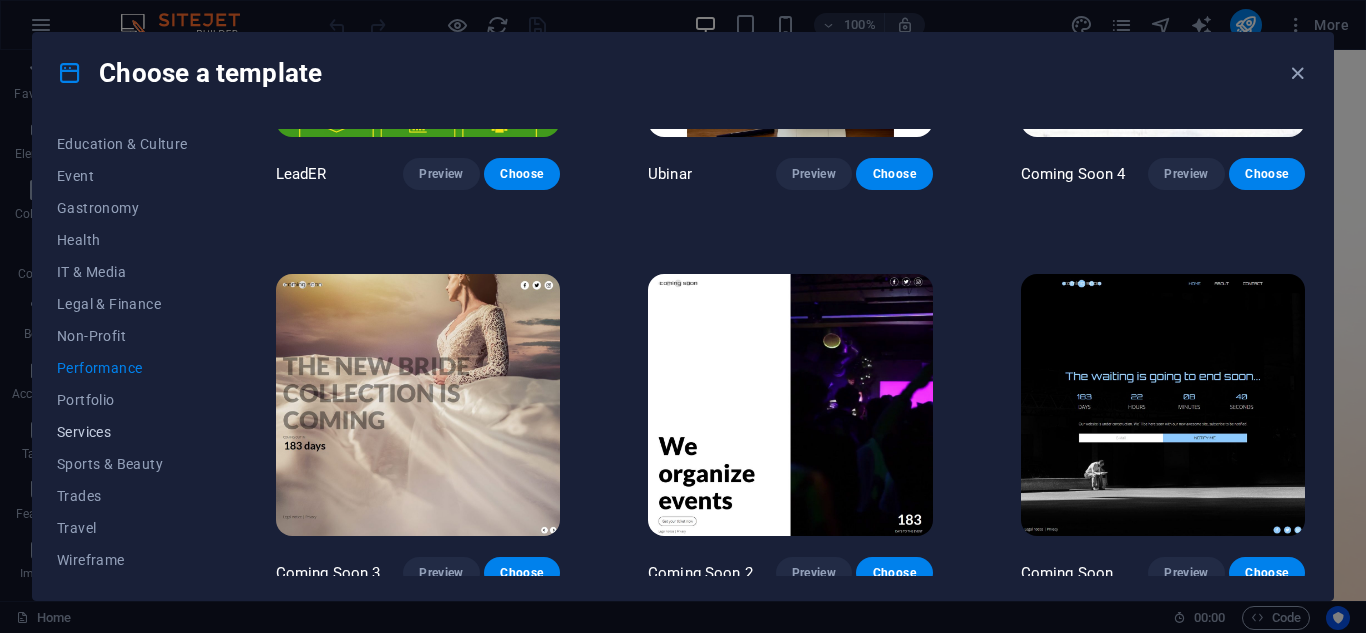 click on "Services" at bounding box center (122, 432) 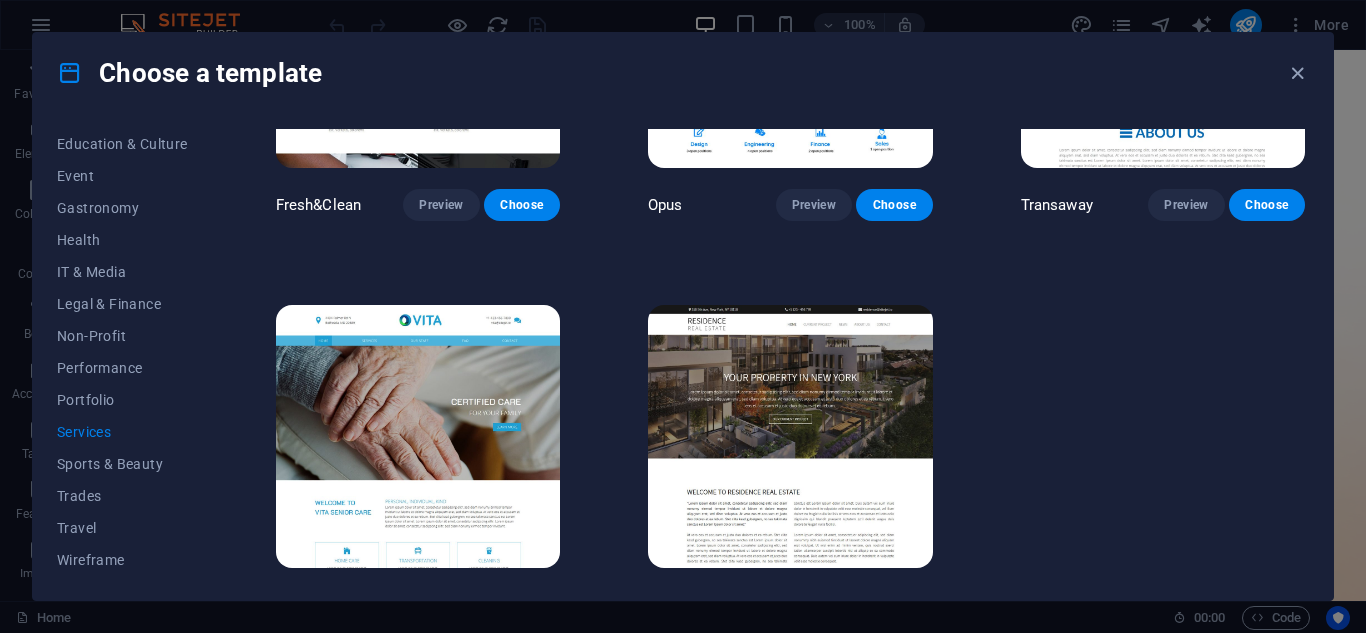 scroll, scrollTop: 2267, scrollLeft: 0, axis: vertical 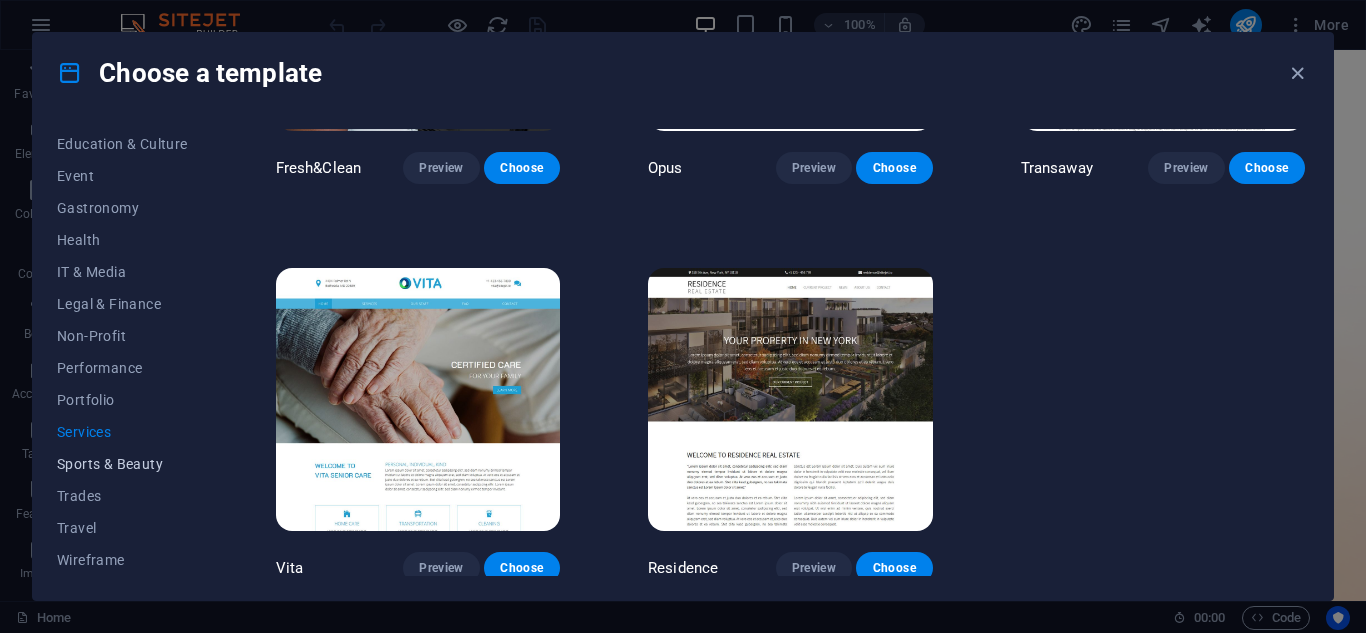 click on "Sports & Beauty" at bounding box center [122, 464] 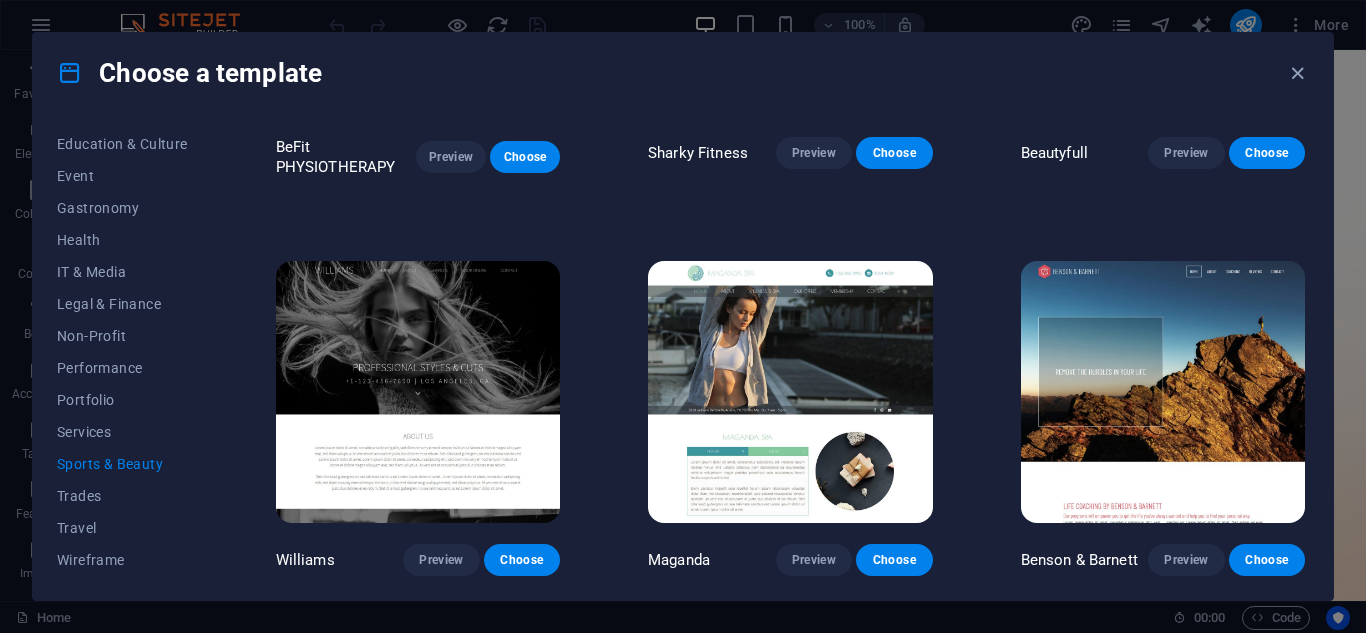 scroll, scrollTop: 1473, scrollLeft: 0, axis: vertical 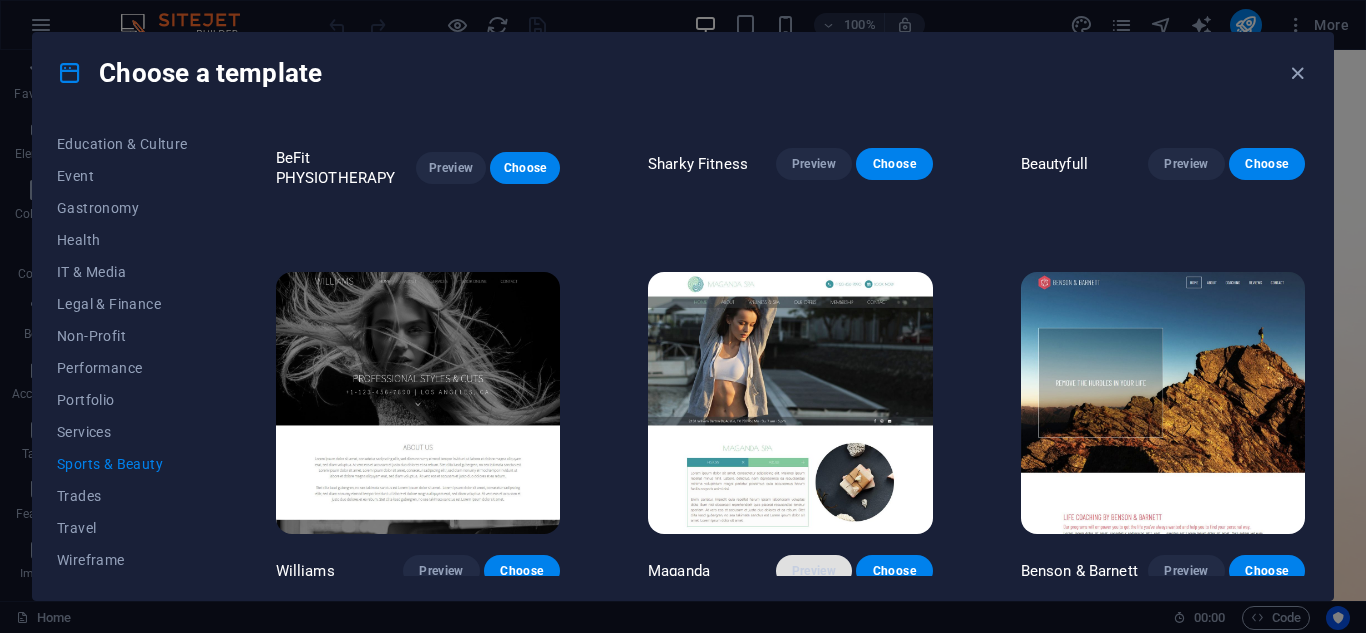 click on "Preview" at bounding box center (814, 571) 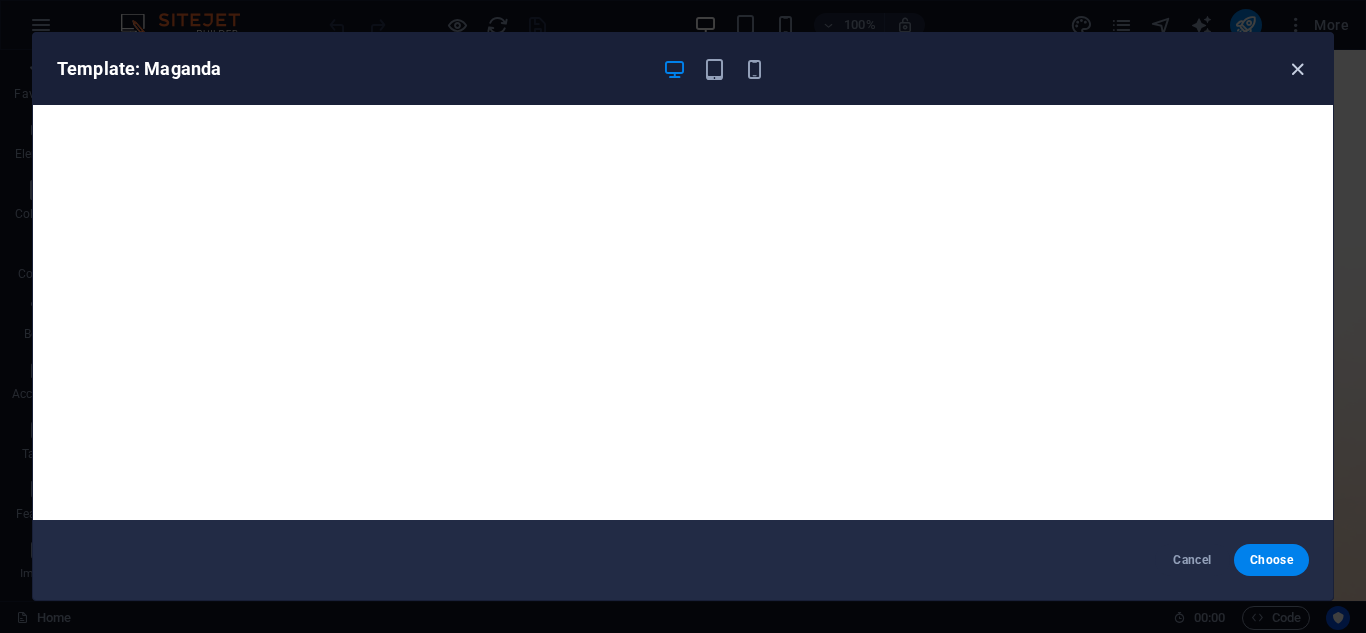 click at bounding box center (1297, 69) 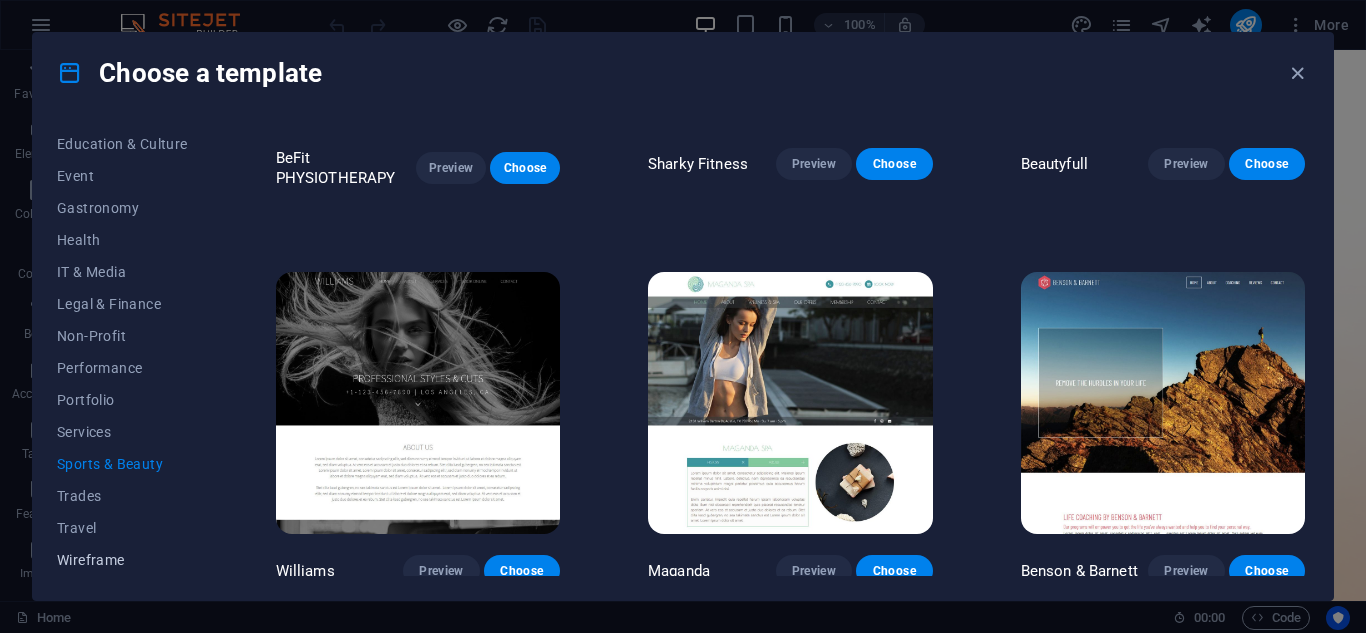 click on "Wireframe" at bounding box center (122, 560) 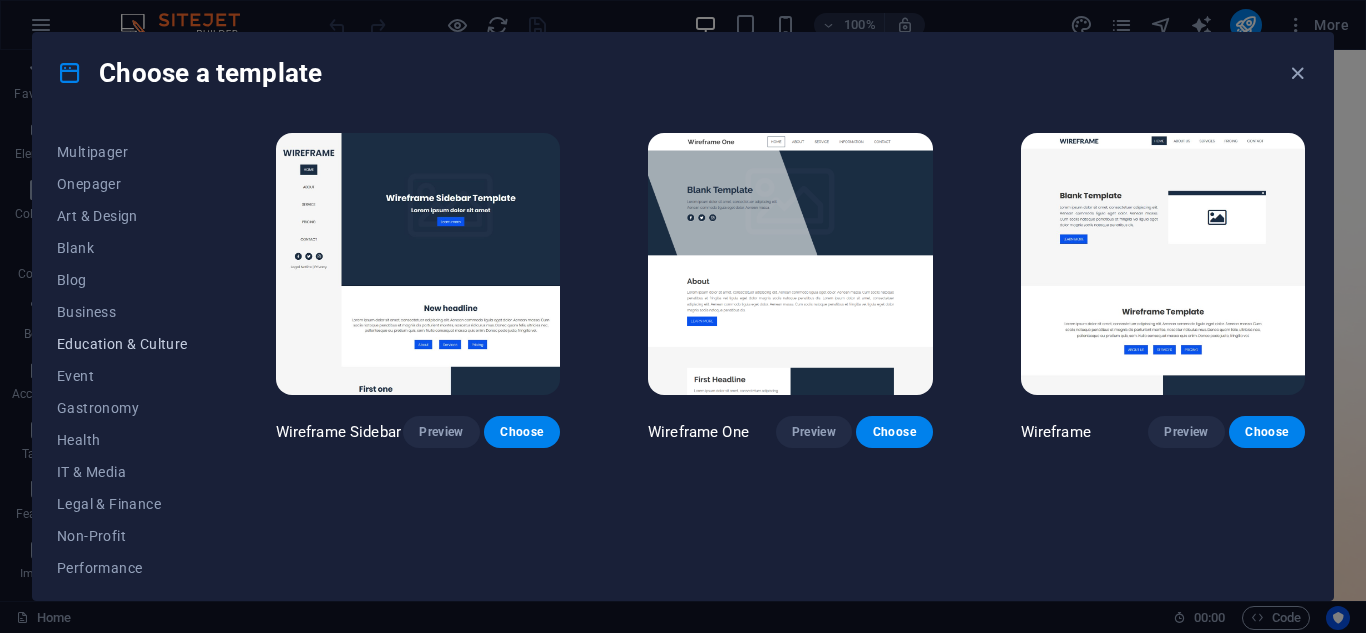scroll, scrollTop: 0, scrollLeft: 0, axis: both 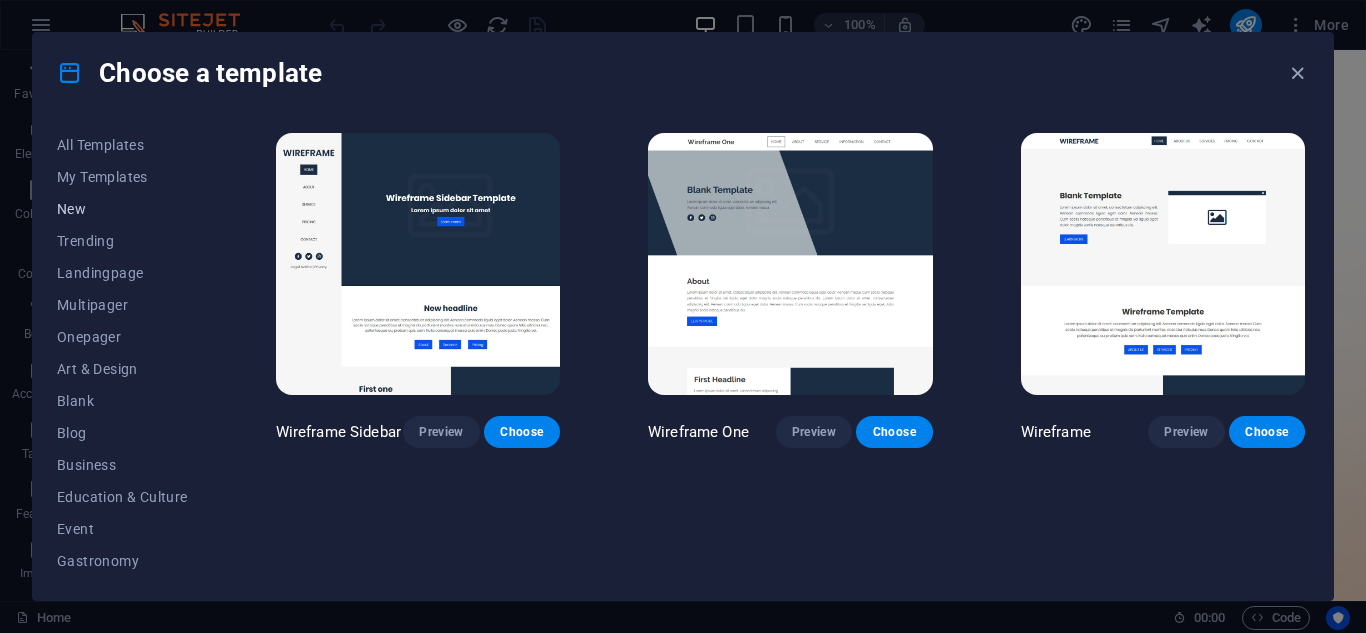 click on "New" at bounding box center [122, 209] 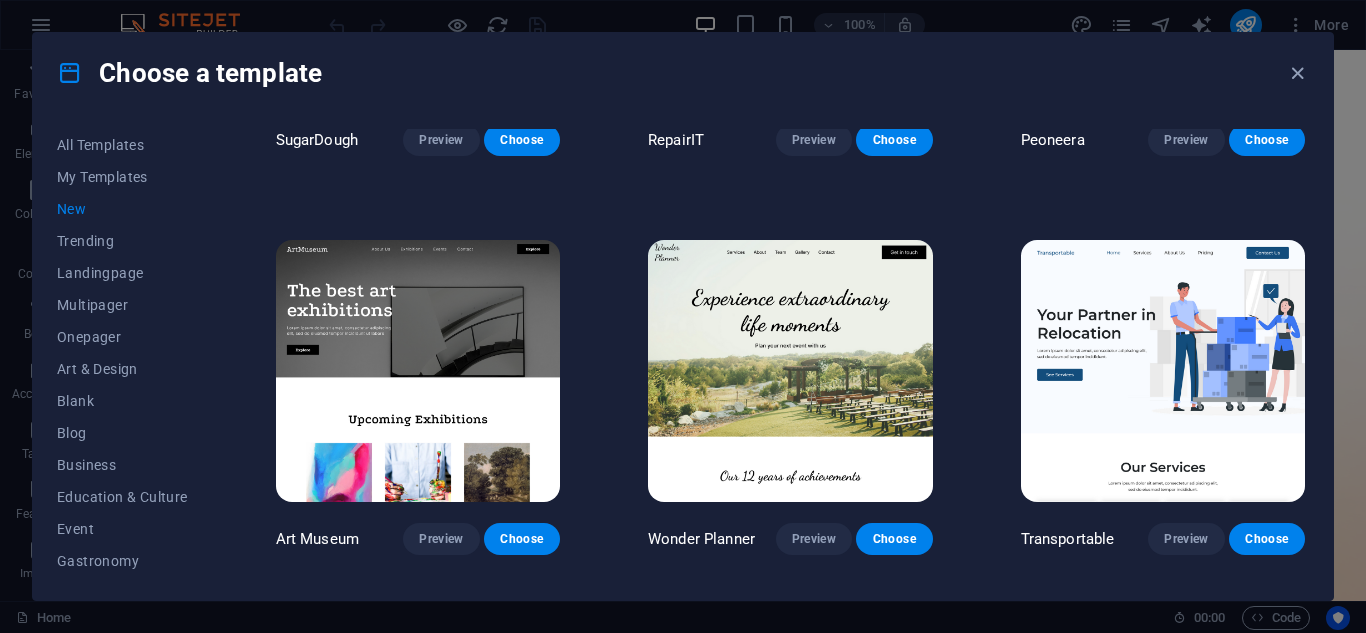 scroll, scrollTop: 300, scrollLeft: 0, axis: vertical 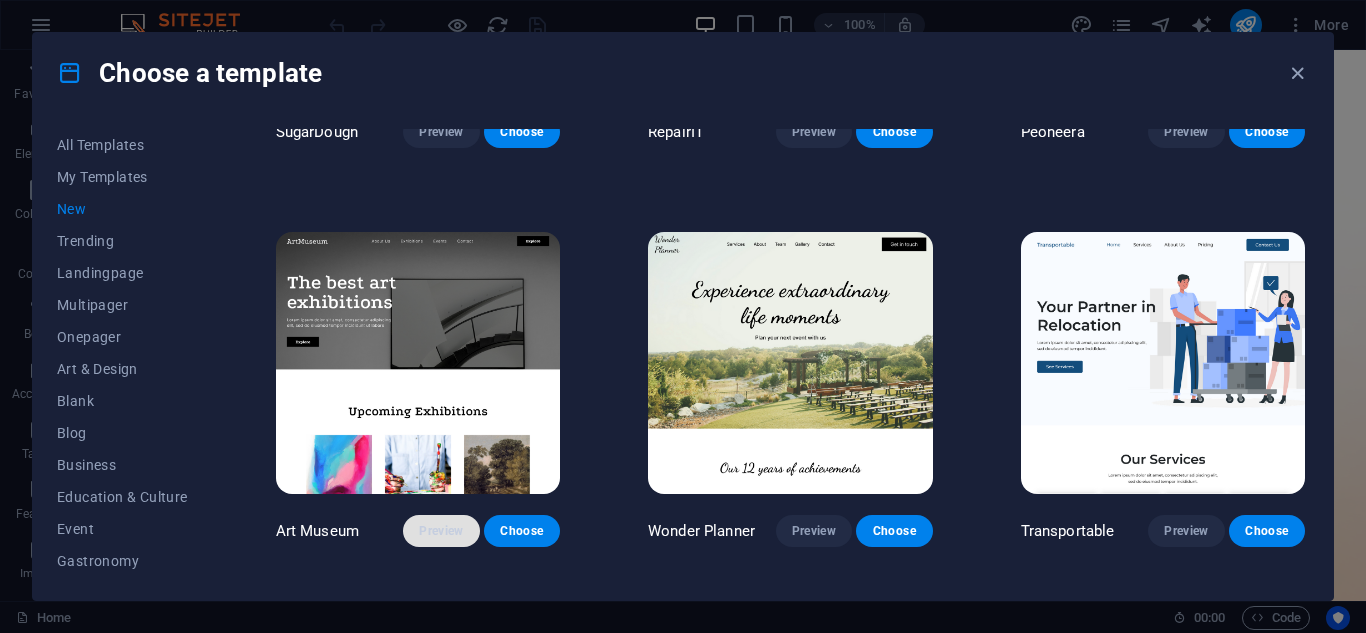 click on "Preview" at bounding box center (441, 531) 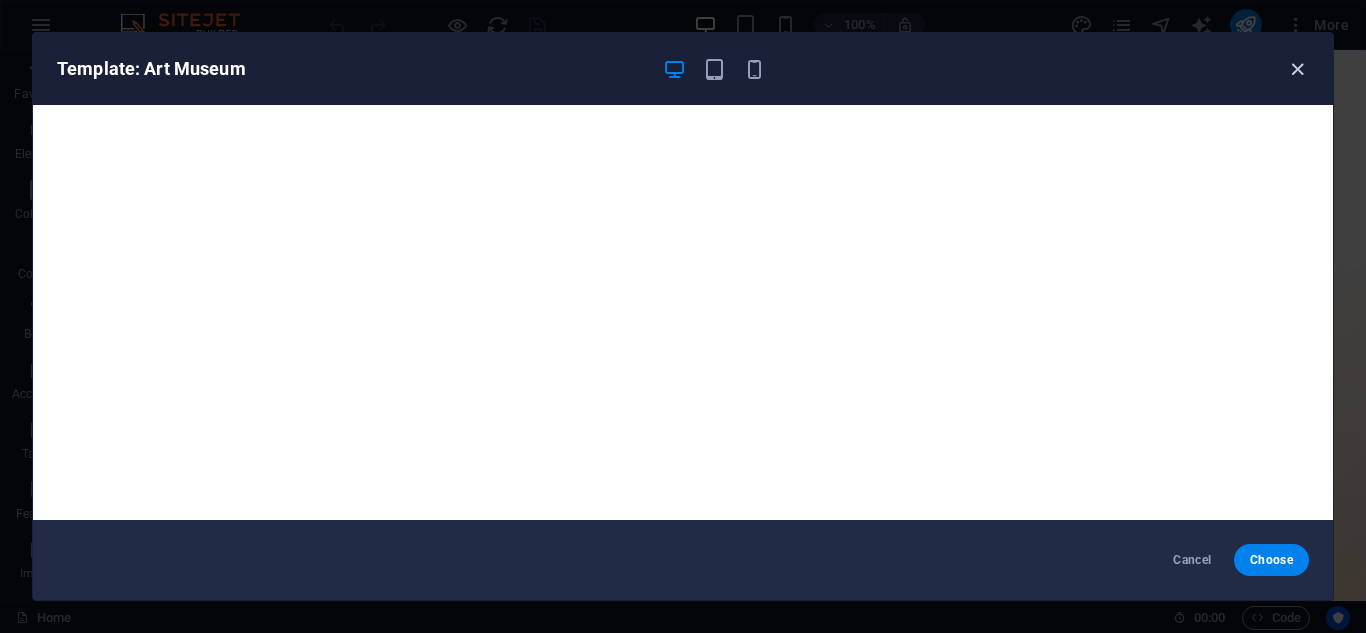 click at bounding box center (1297, 69) 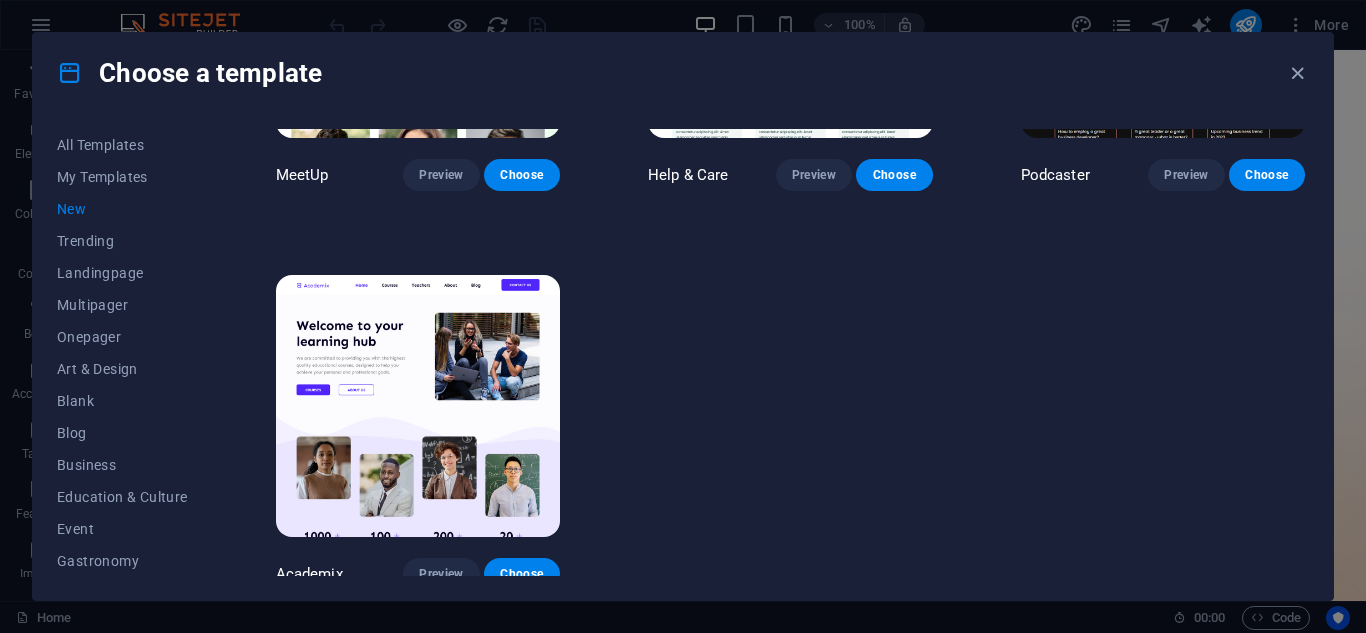 scroll, scrollTop: 1457, scrollLeft: 0, axis: vertical 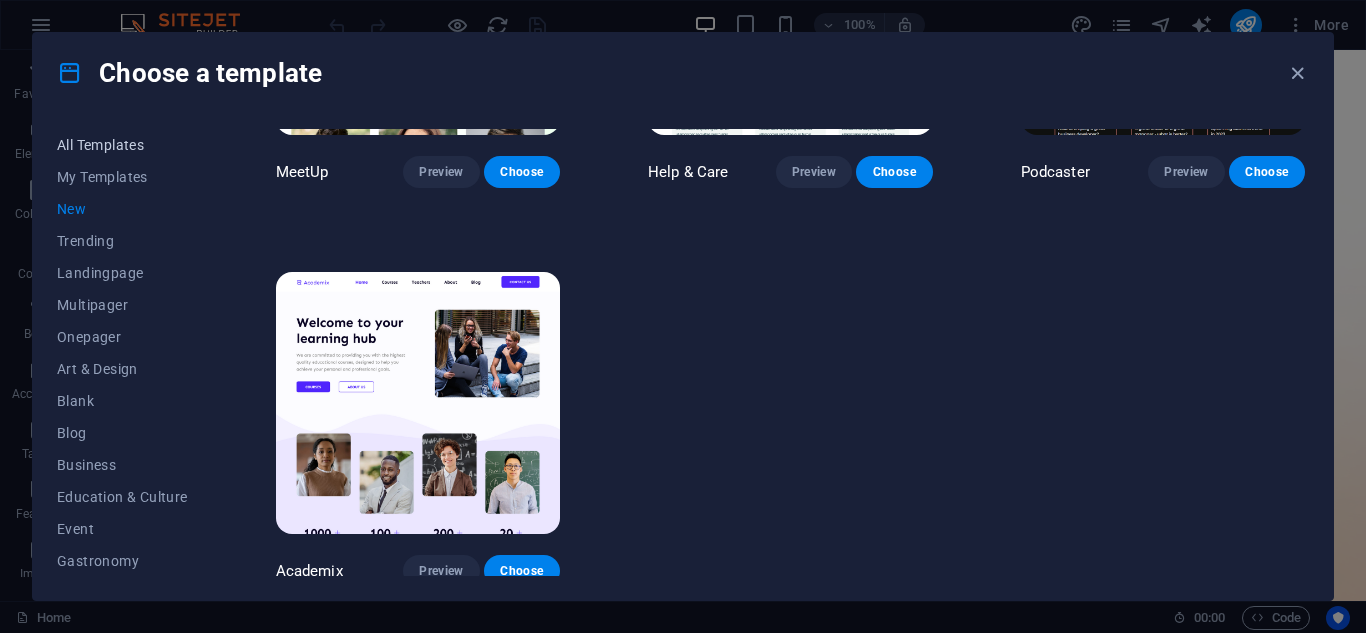 click on "All Templates" at bounding box center [122, 145] 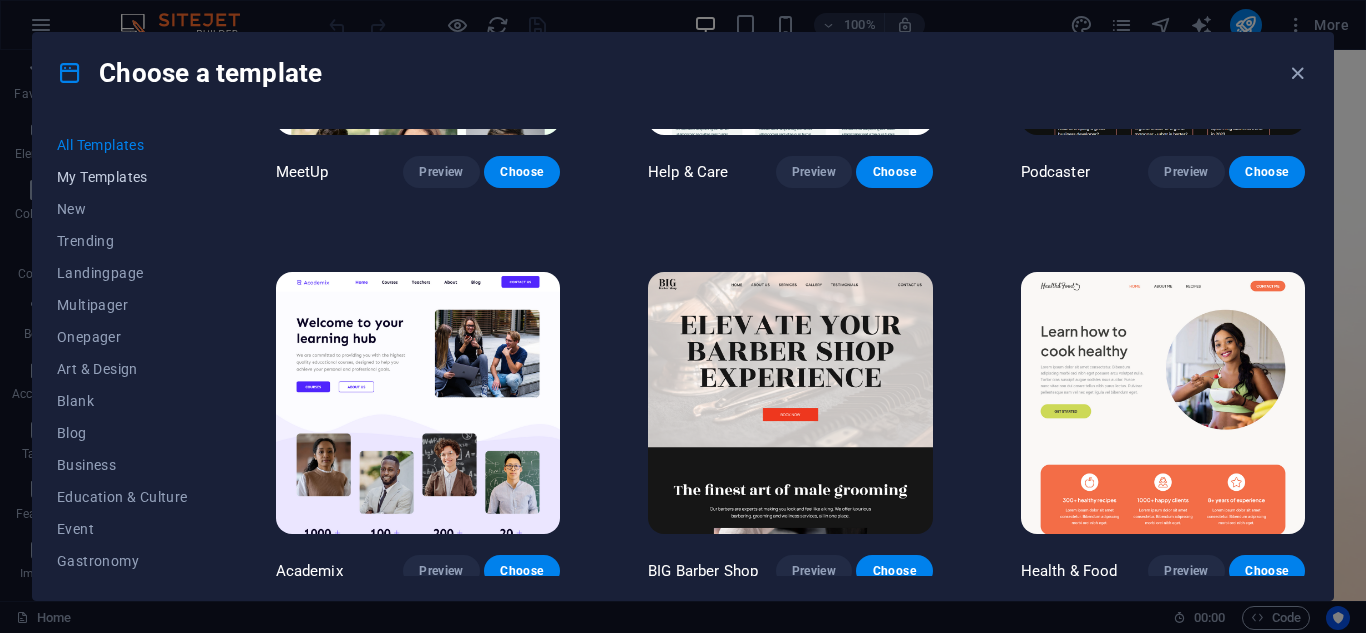 click on "My Templates" at bounding box center [122, 177] 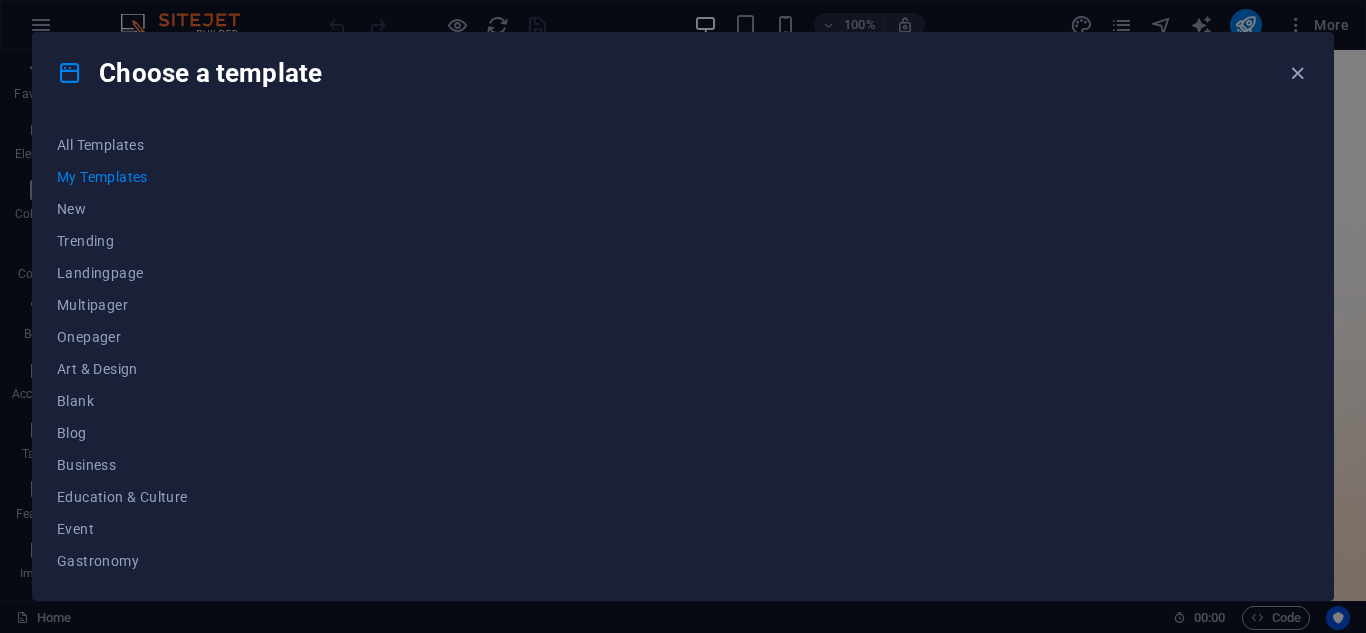 scroll, scrollTop: 0, scrollLeft: 0, axis: both 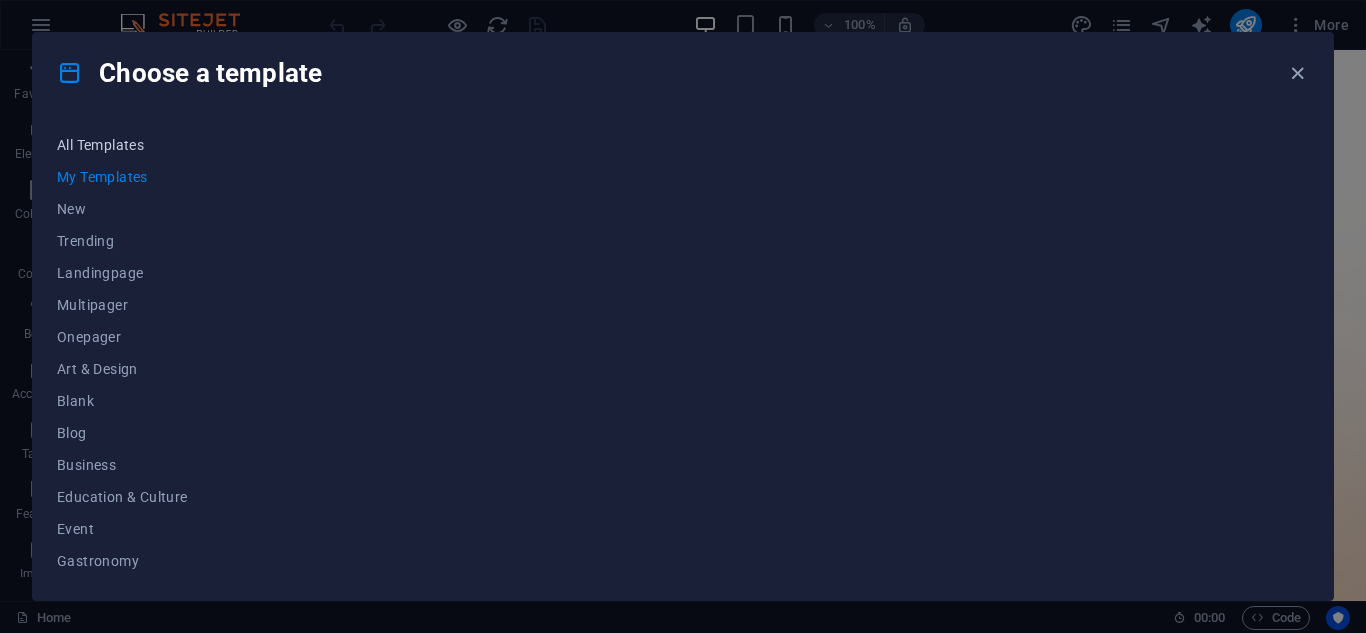 click on "All Templates" at bounding box center [122, 145] 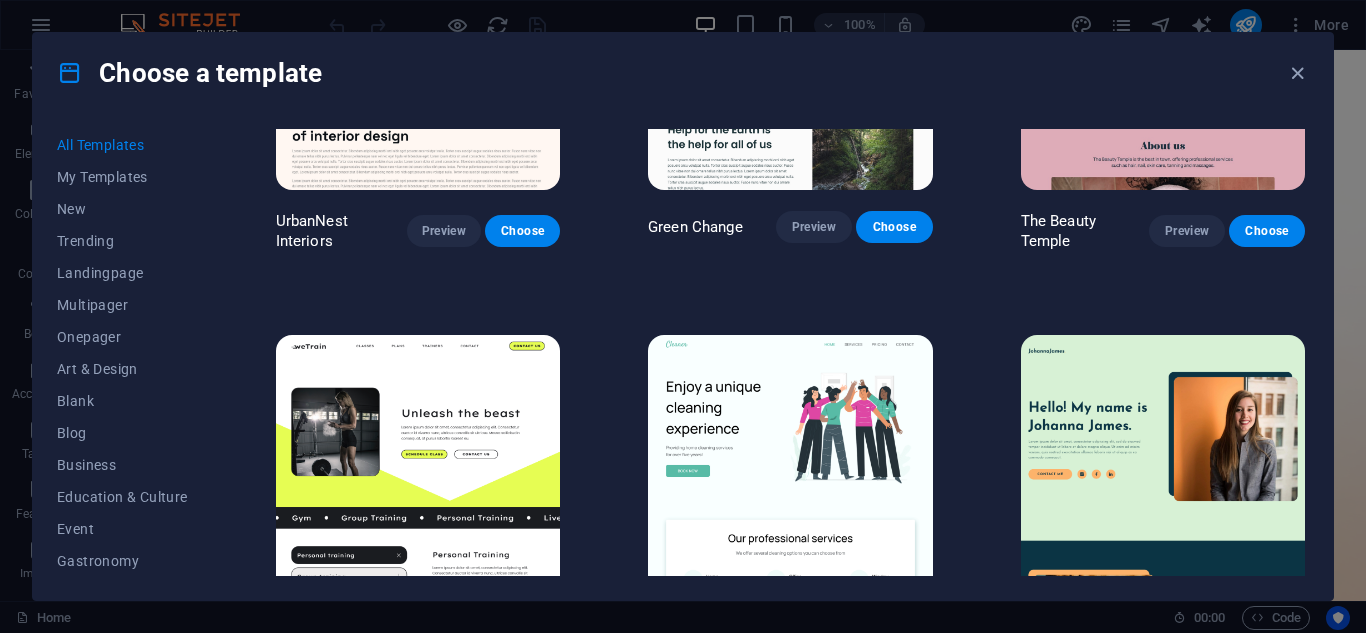 scroll, scrollTop: 2300, scrollLeft: 0, axis: vertical 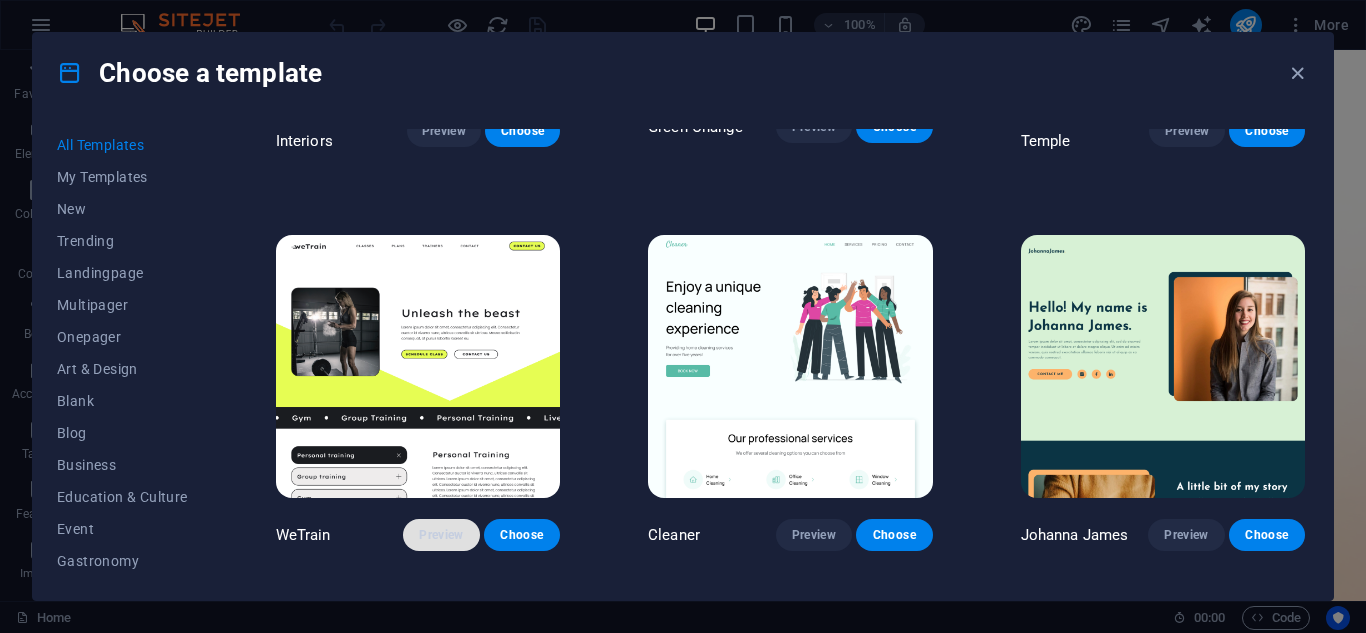 click on "Preview" at bounding box center (441, 535) 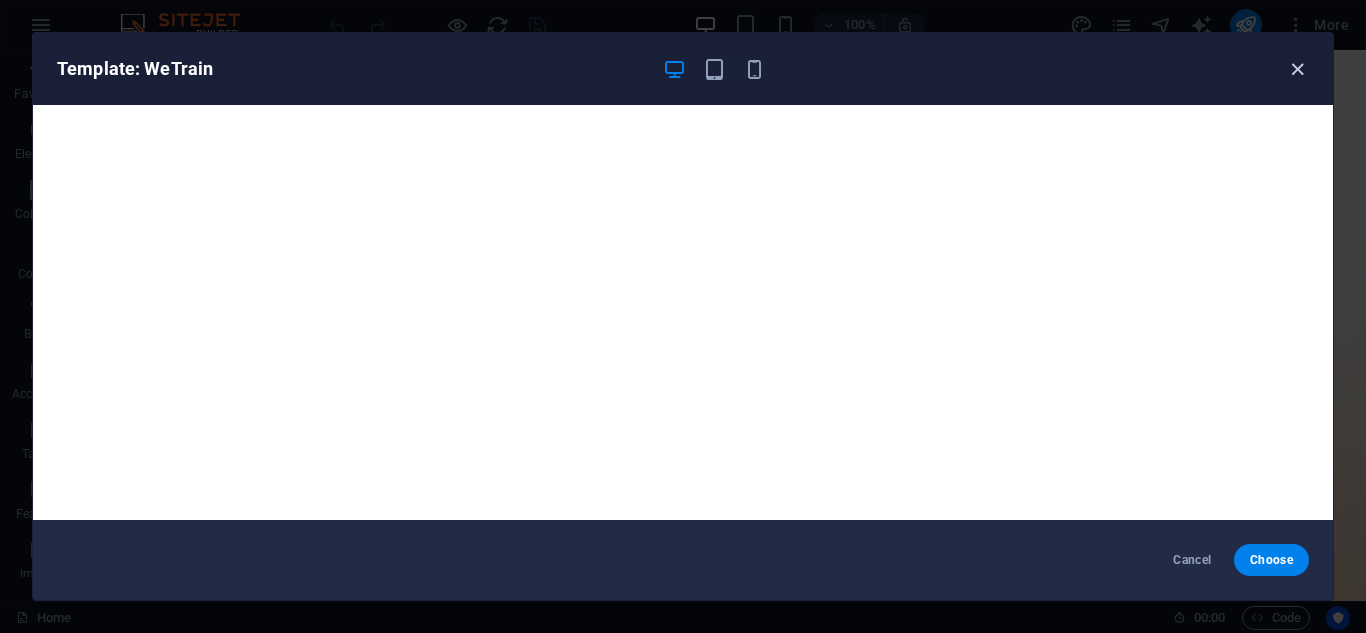 click at bounding box center [1297, 69] 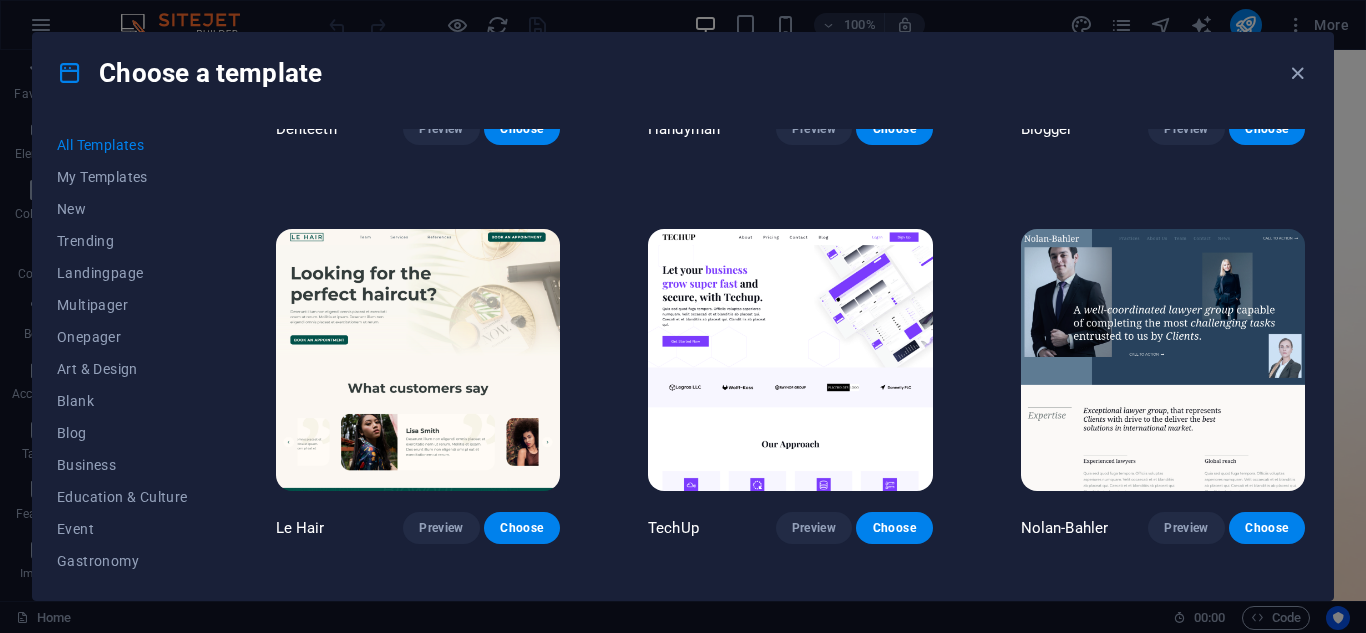 scroll, scrollTop: 5500, scrollLeft: 0, axis: vertical 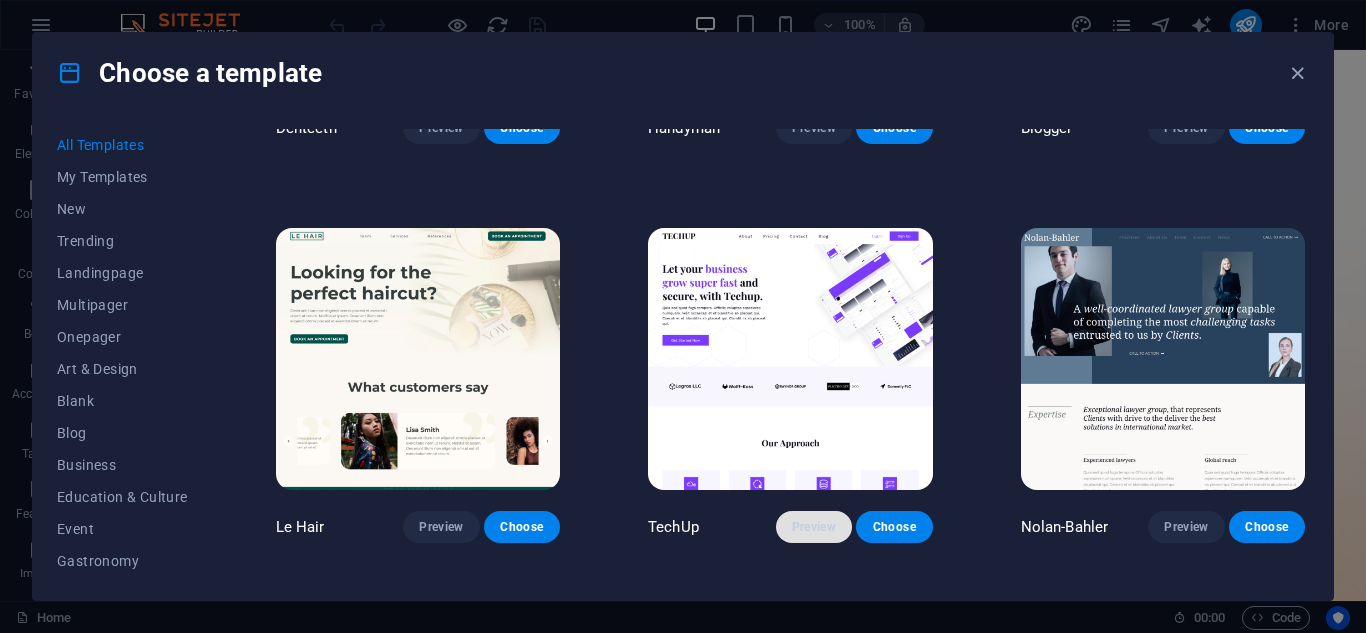 click on "Preview" at bounding box center [814, 527] 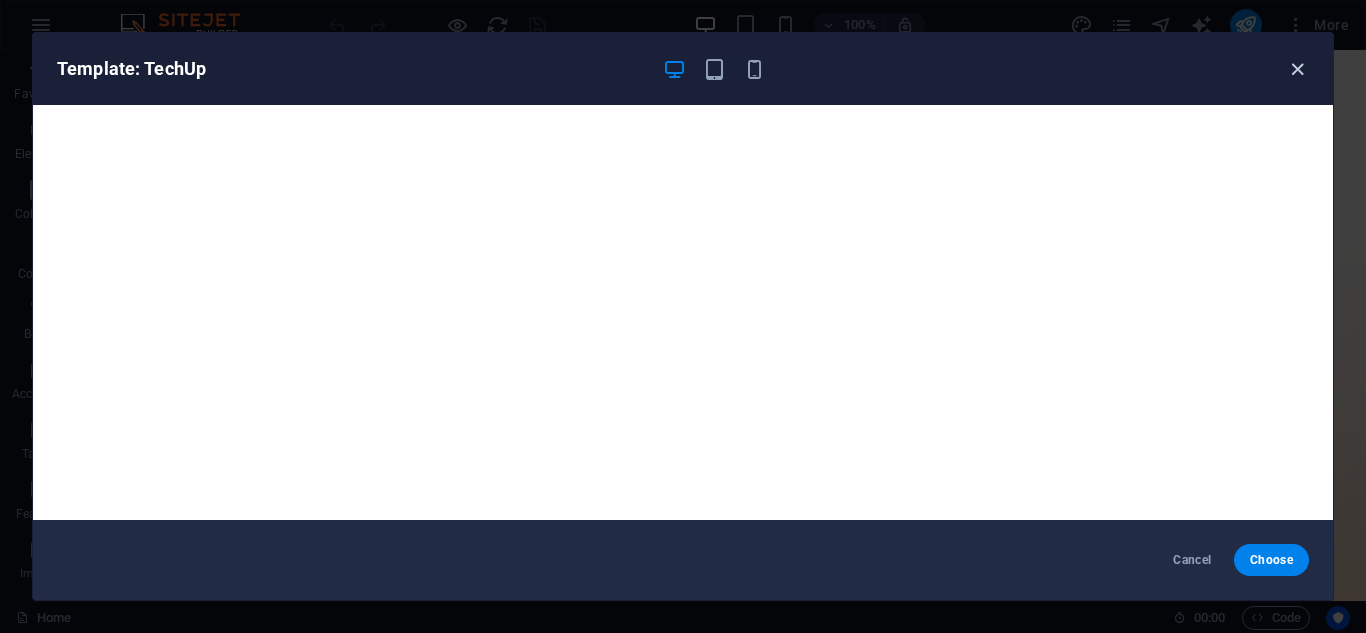 click at bounding box center [1297, 69] 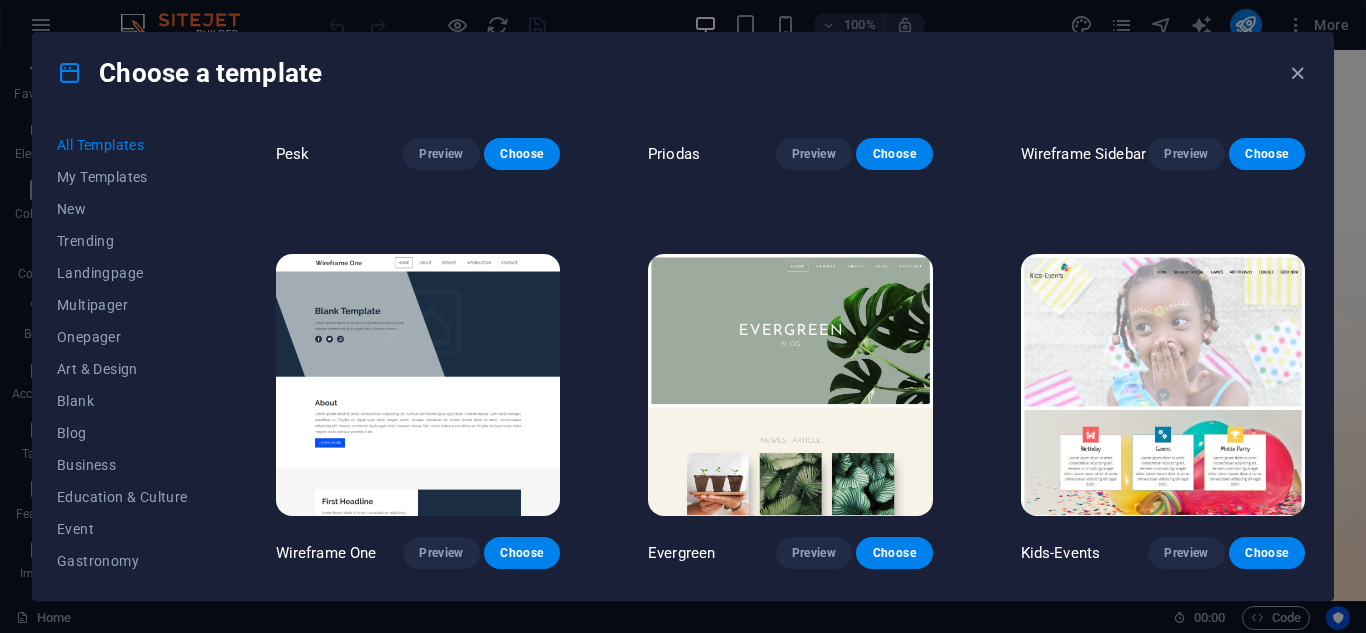 scroll, scrollTop: 6700, scrollLeft: 0, axis: vertical 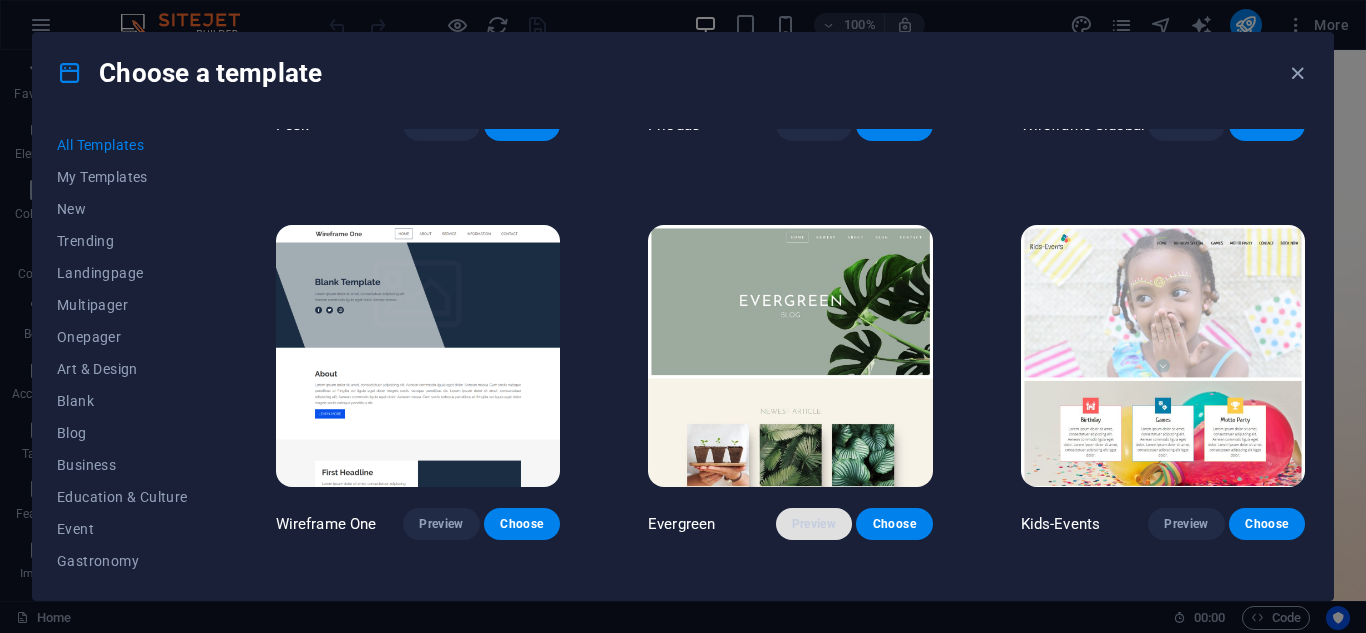 click on "Preview" at bounding box center [814, 524] 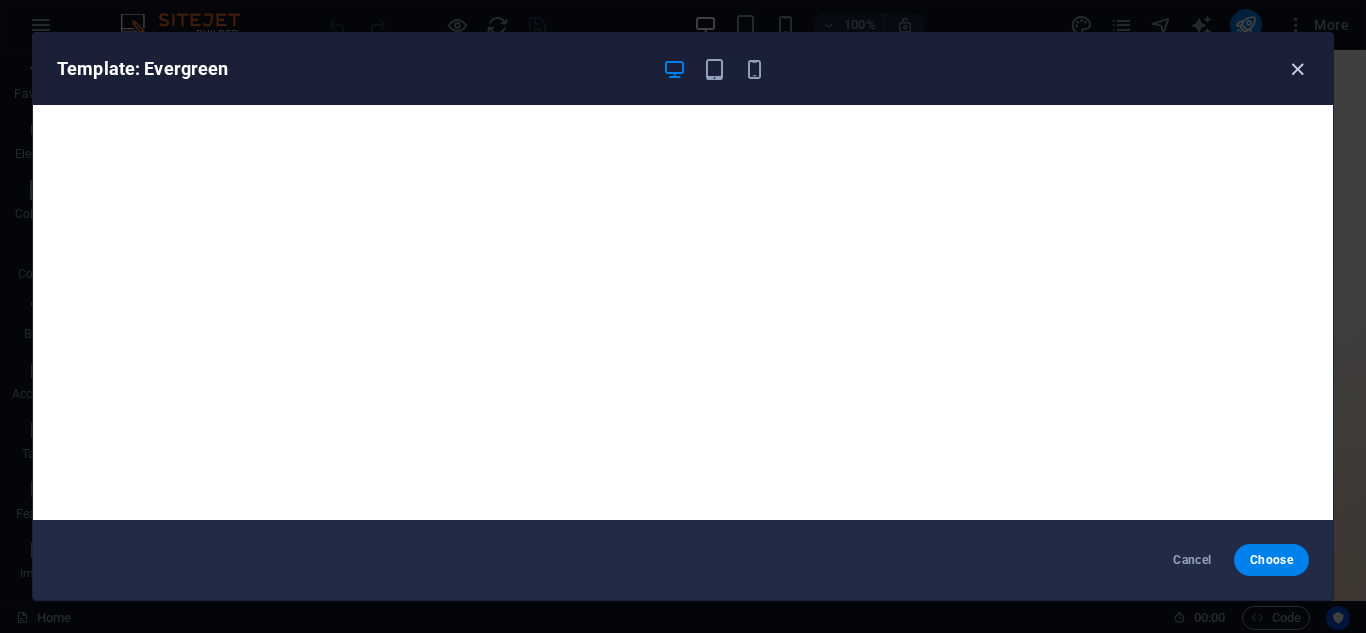 click at bounding box center (1297, 69) 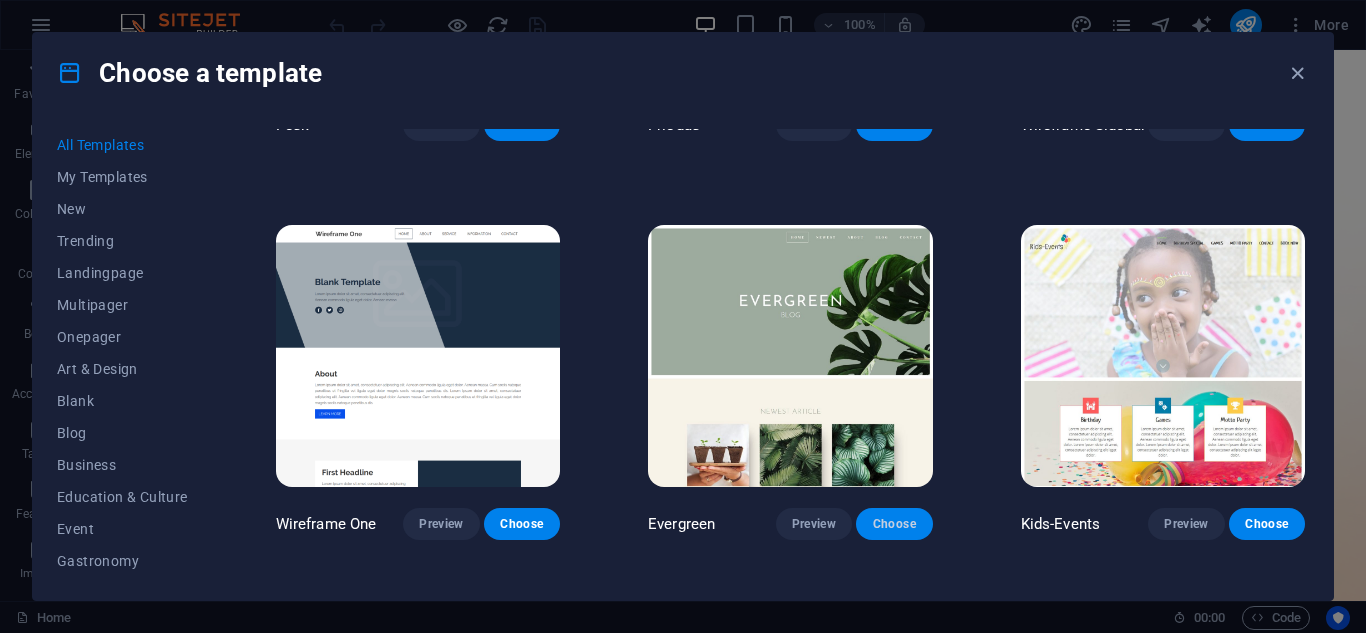 click on "Choose" at bounding box center [894, 524] 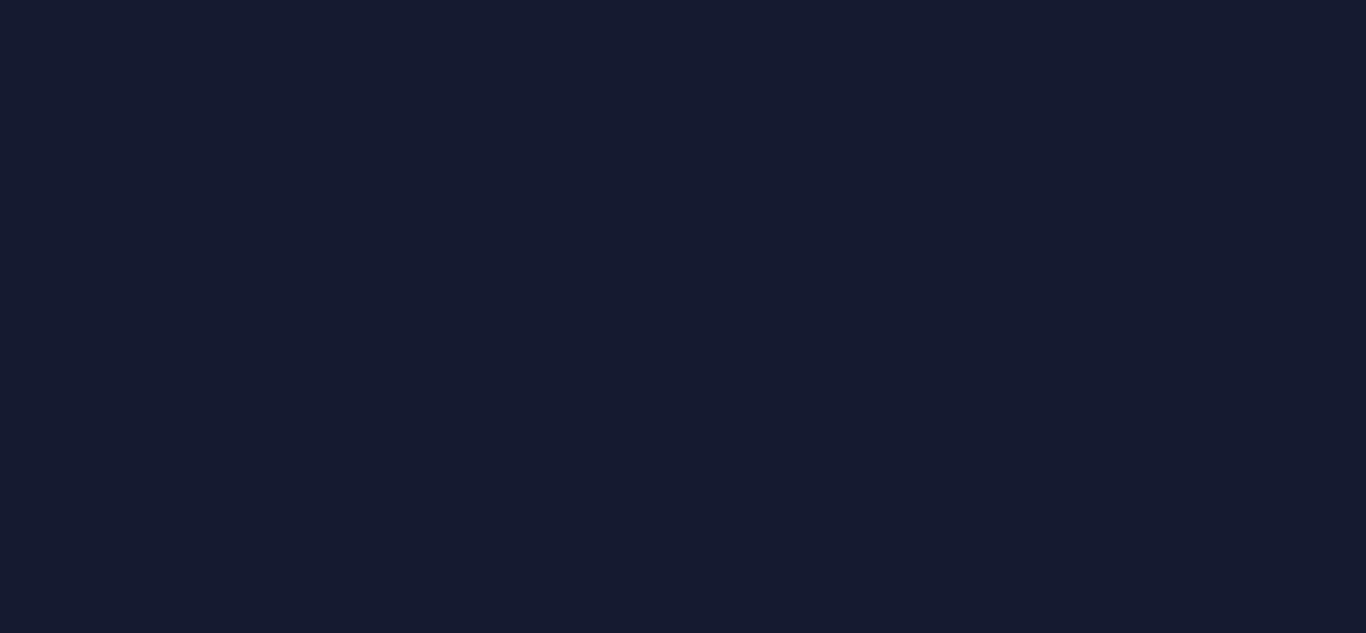 scroll, scrollTop: 0, scrollLeft: 0, axis: both 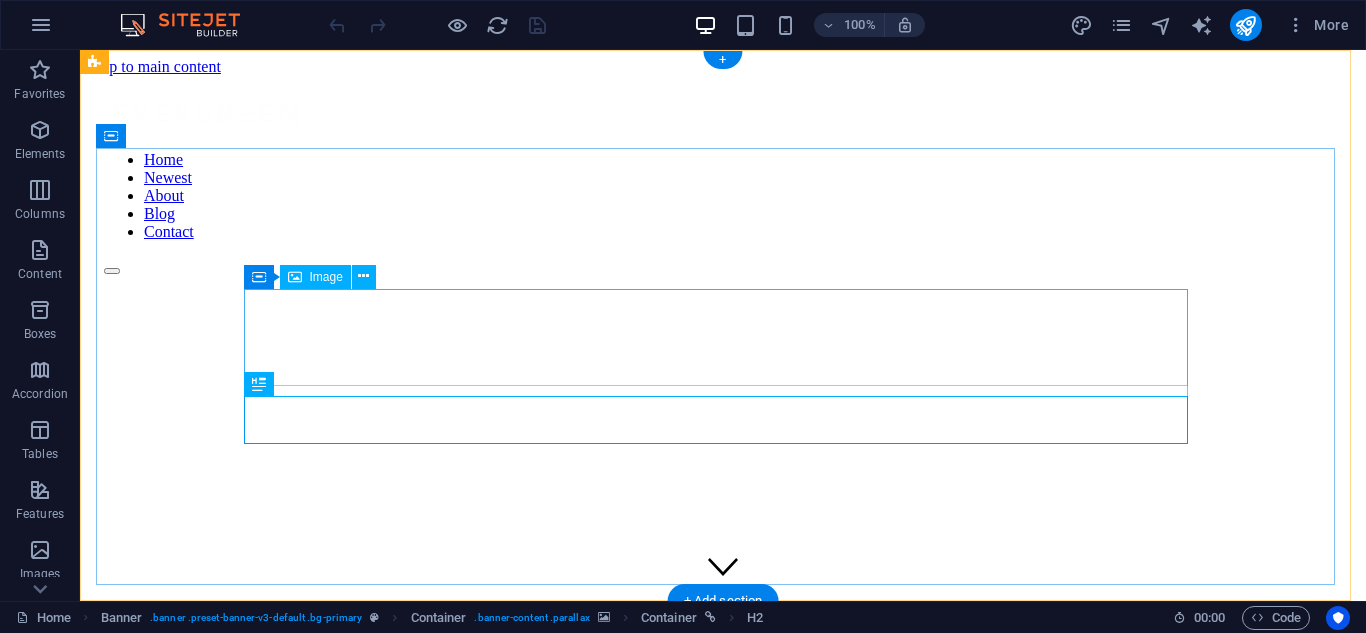 click at bounding box center (723, 808) 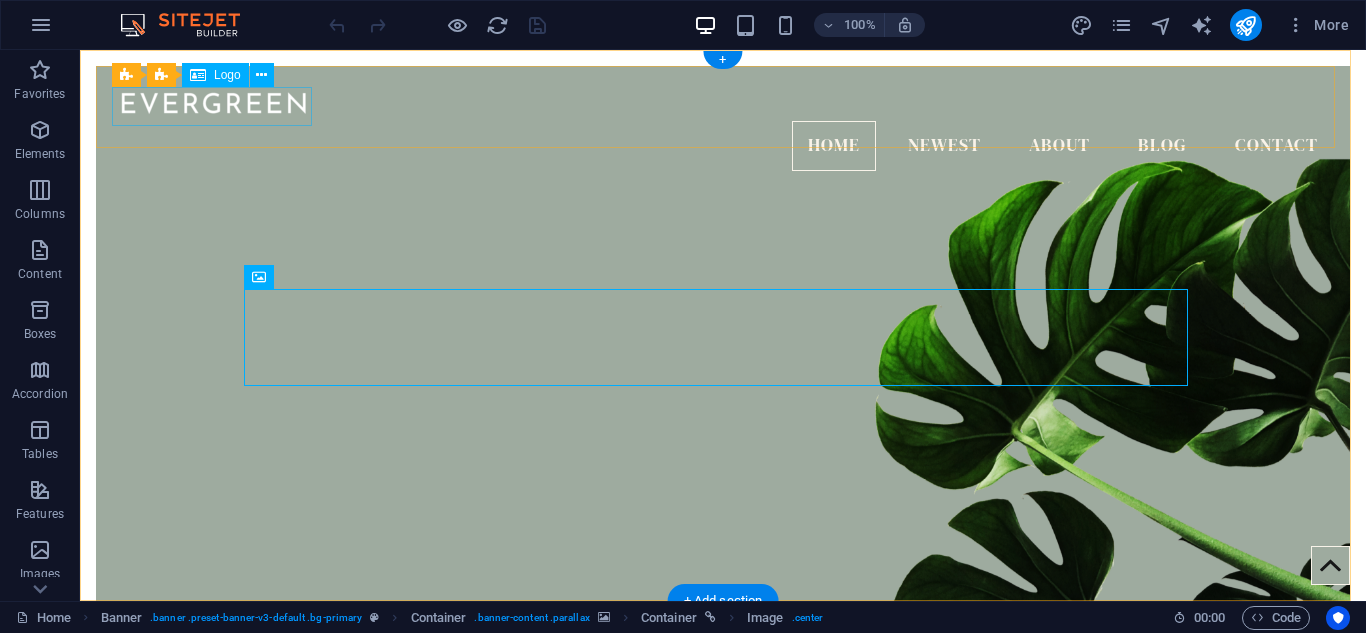 click at bounding box center (723, 101) 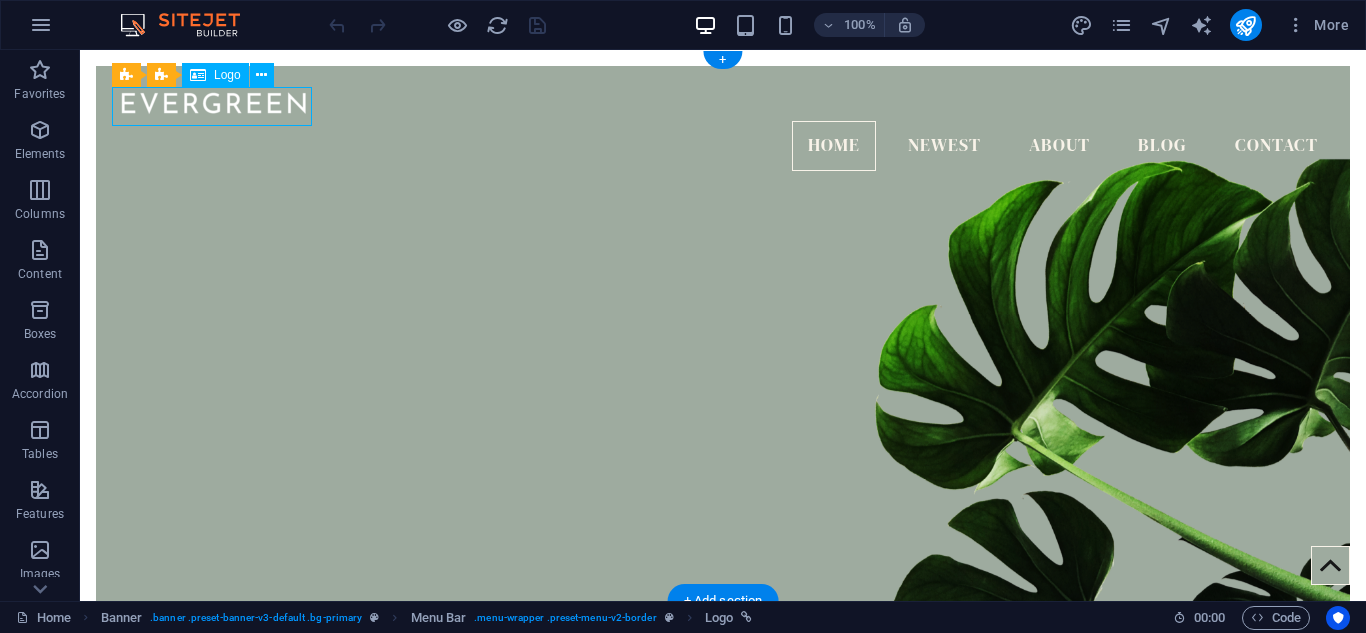 click at bounding box center (723, 101) 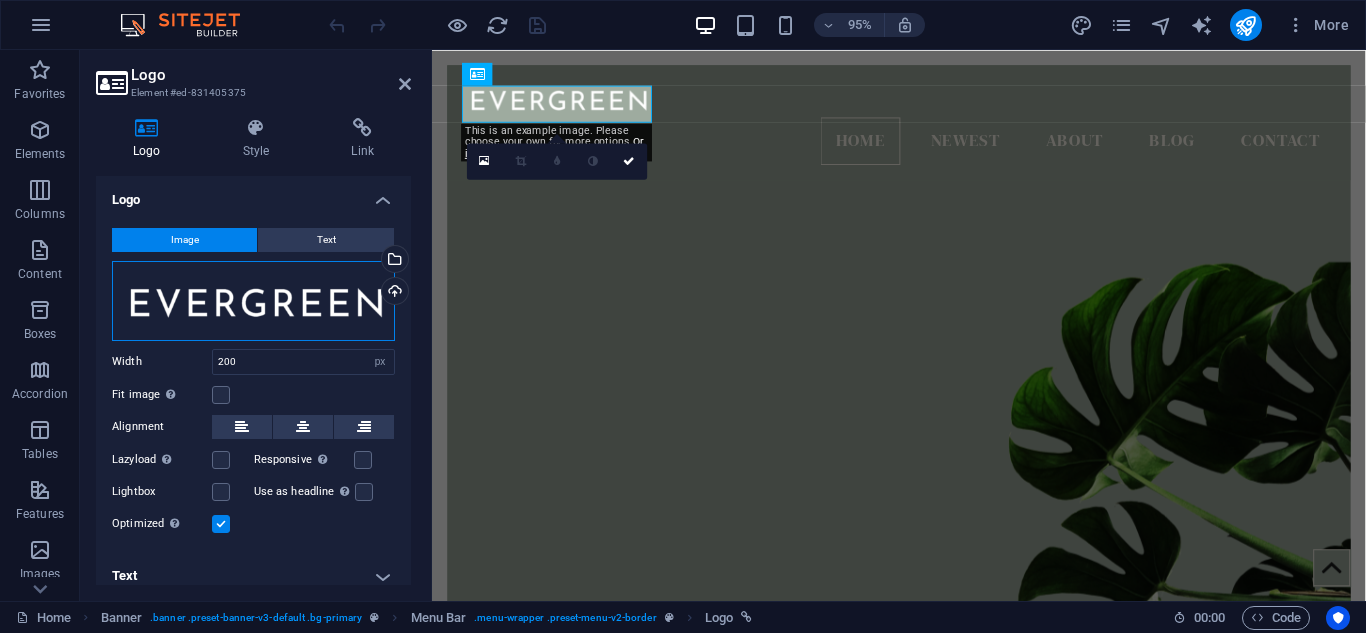click on "Drag files here, click to choose files or select files from Files or our free stock photos & videos" at bounding box center (253, 301) 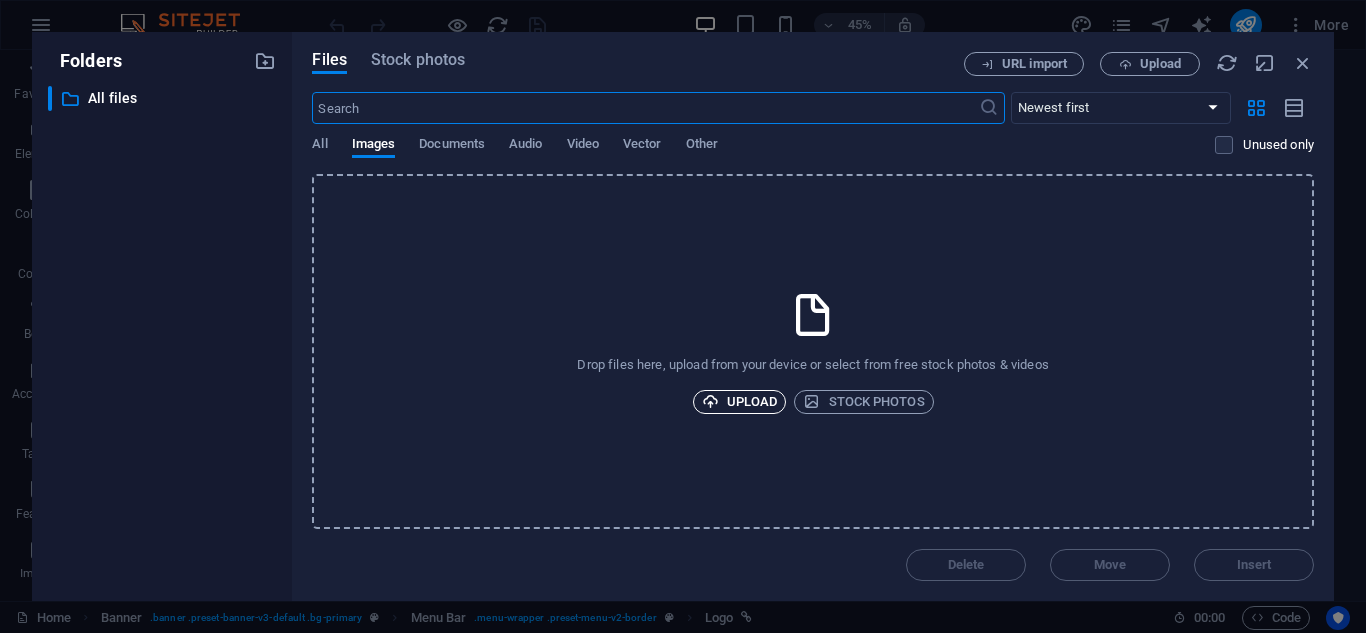 click on "Upload" at bounding box center (740, 402) 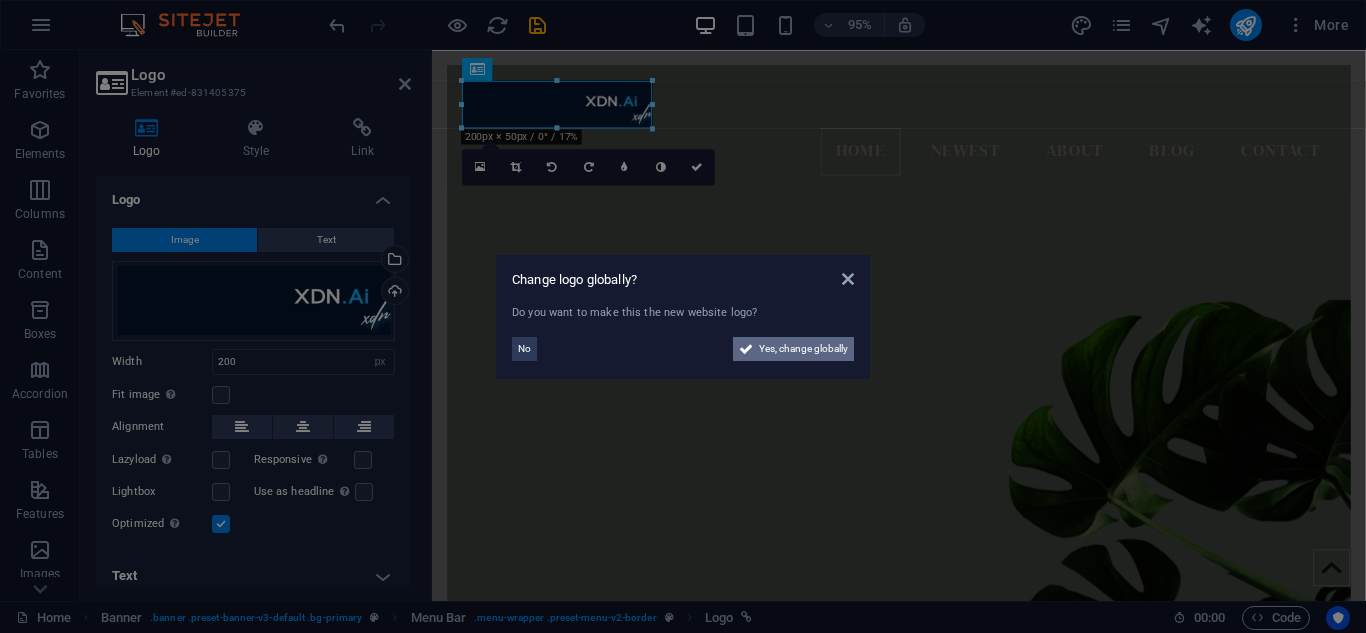 click on "Yes, change globally" at bounding box center (803, 349) 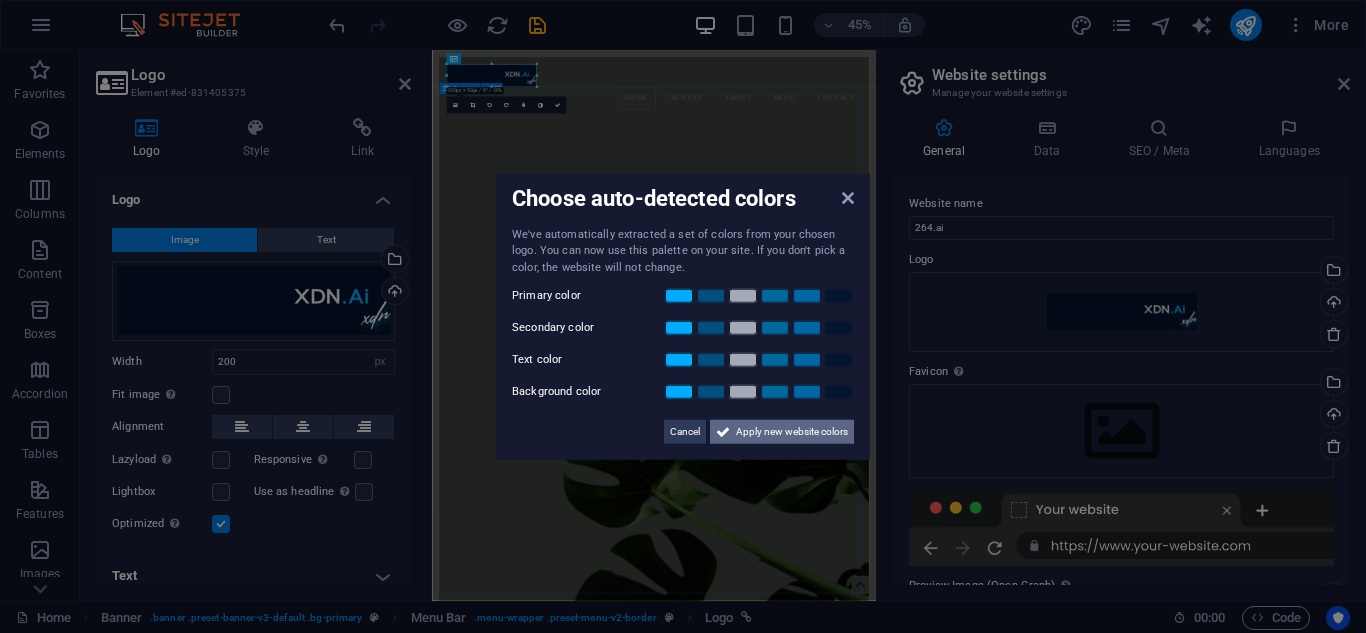 click on "Apply new website colors" at bounding box center (792, 432) 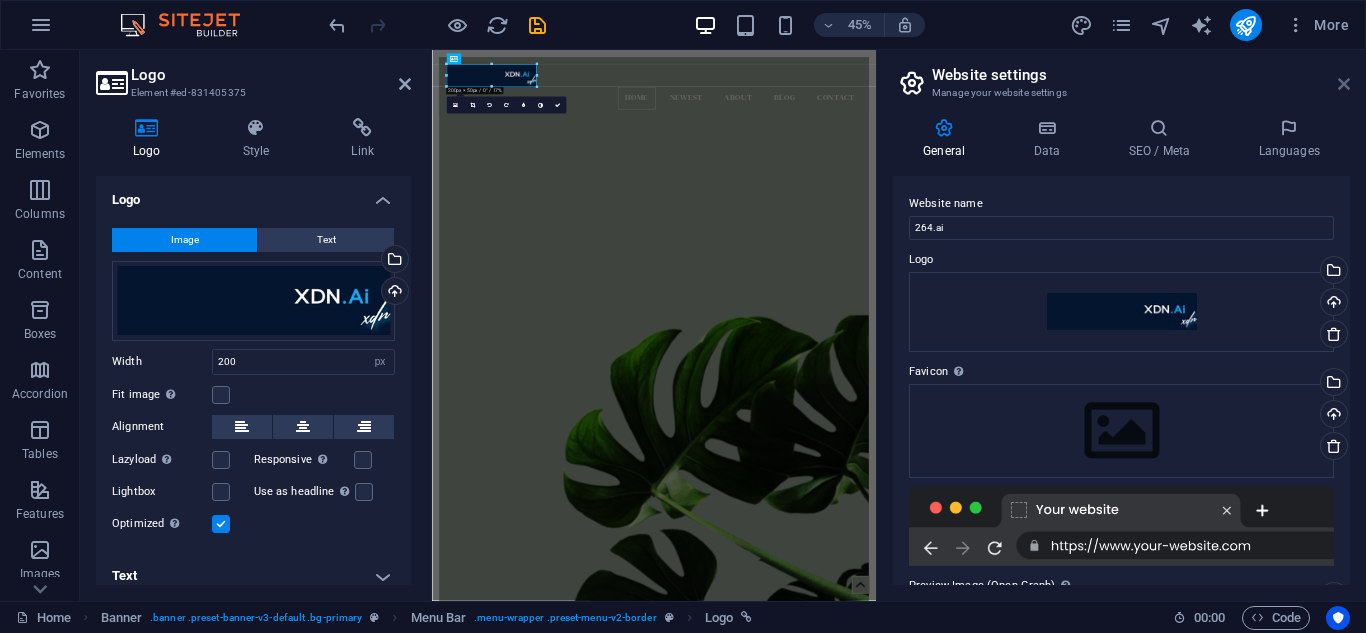 click at bounding box center [1344, 84] 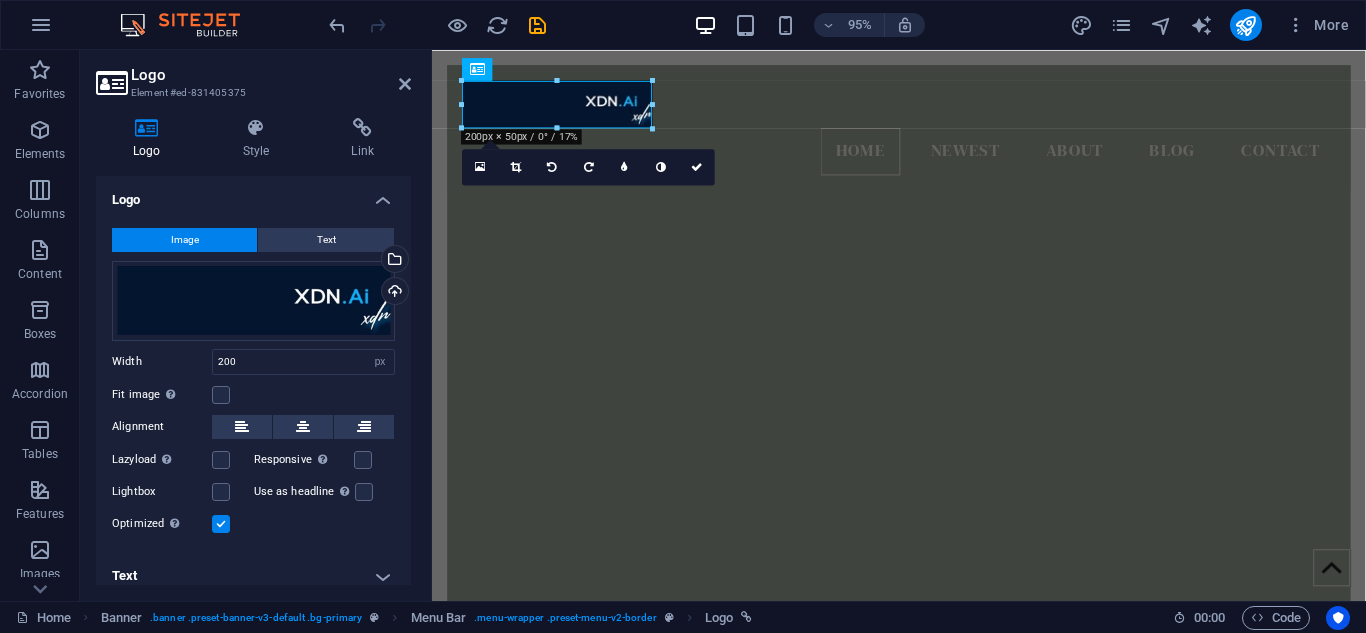click at bounding box center (923, 736) 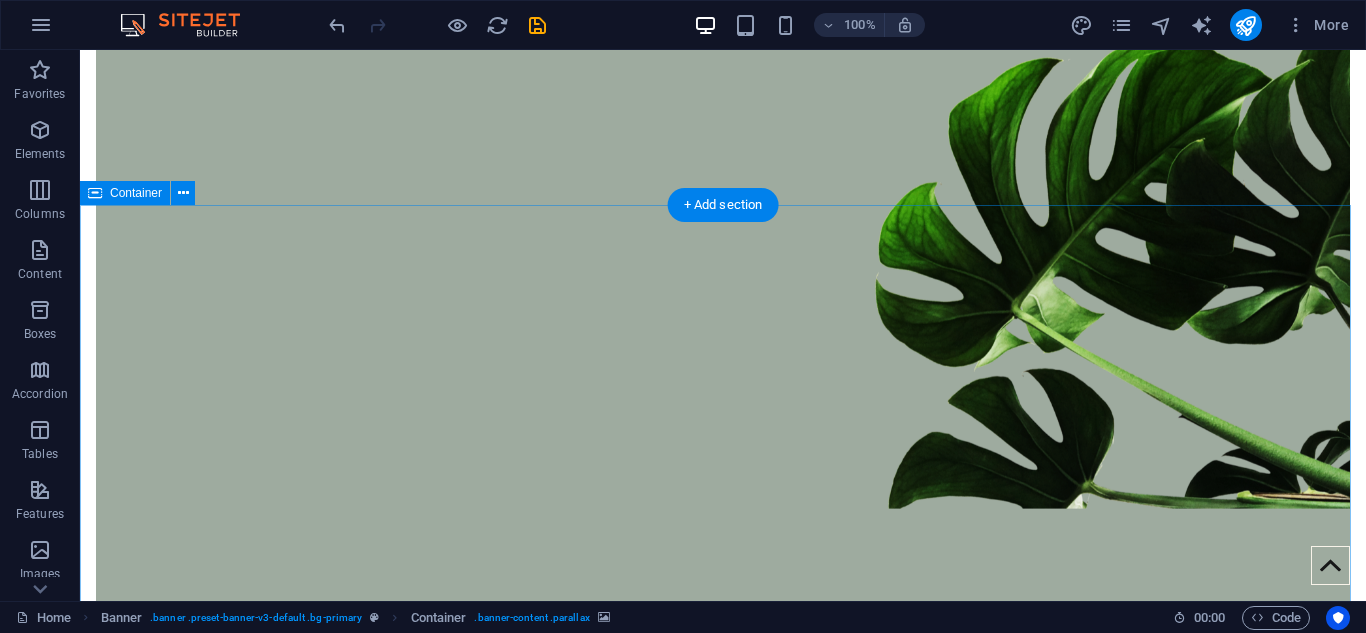 scroll, scrollTop: 0, scrollLeft: 0, axis: both 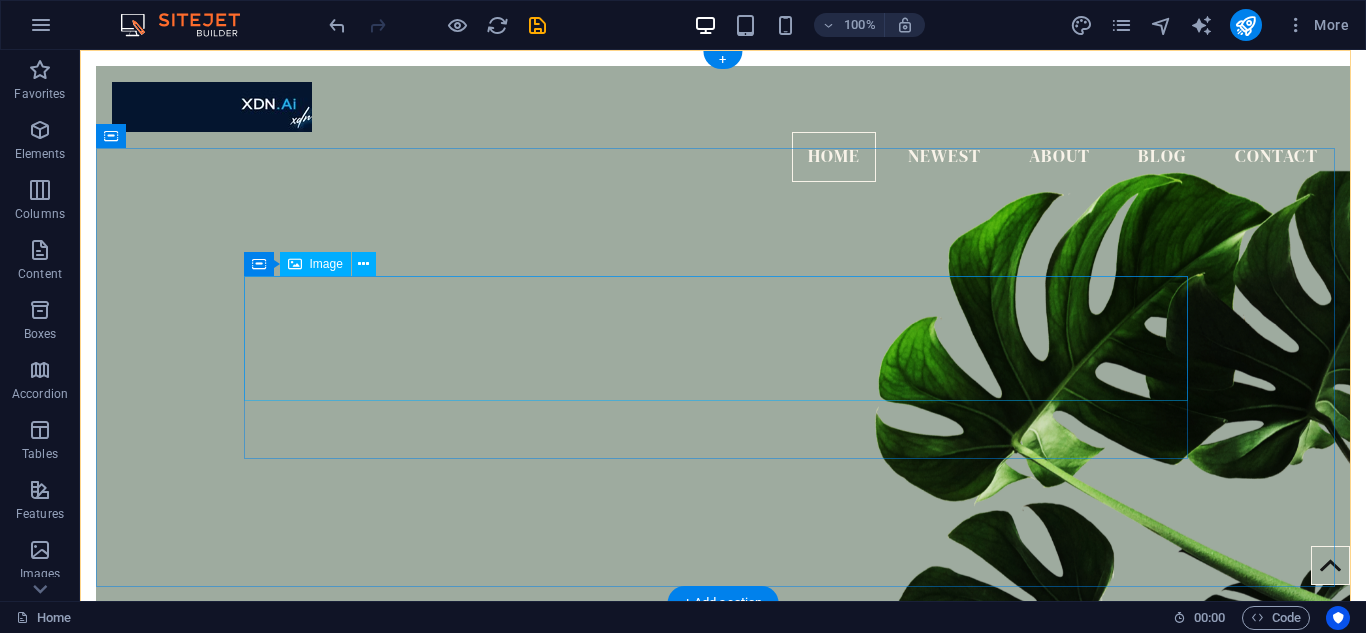 click at bounding box center [723, 872] 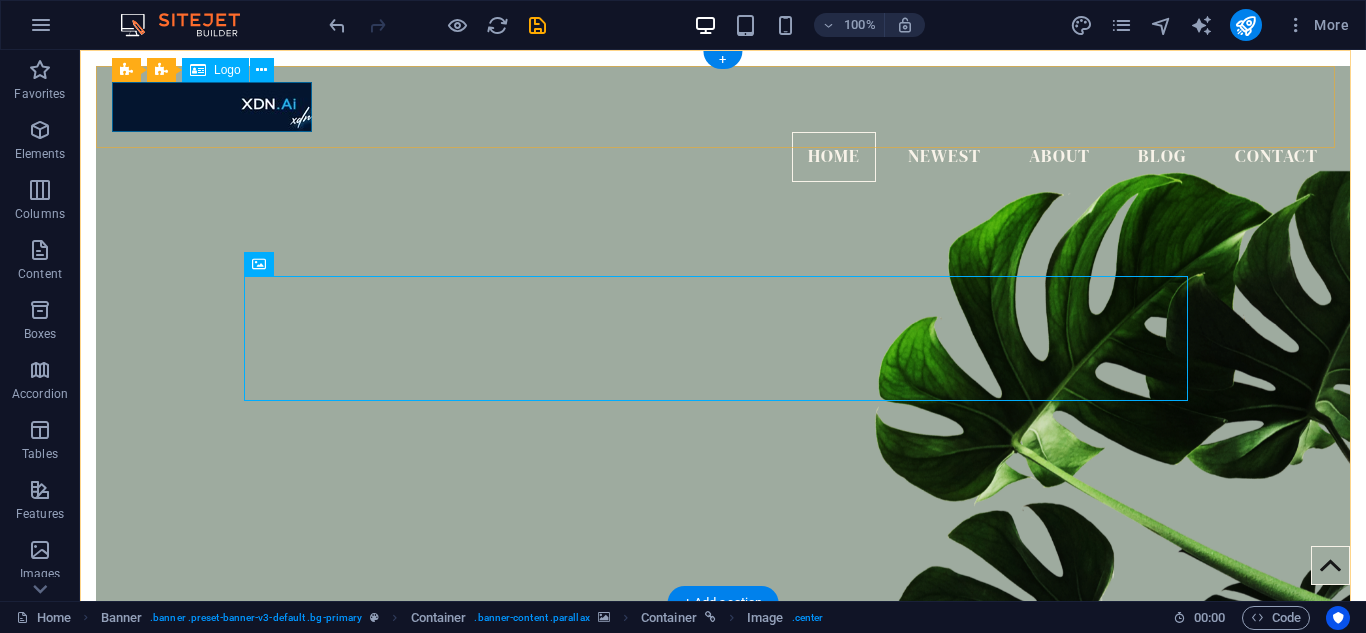 click at bounding box center [723, 107] 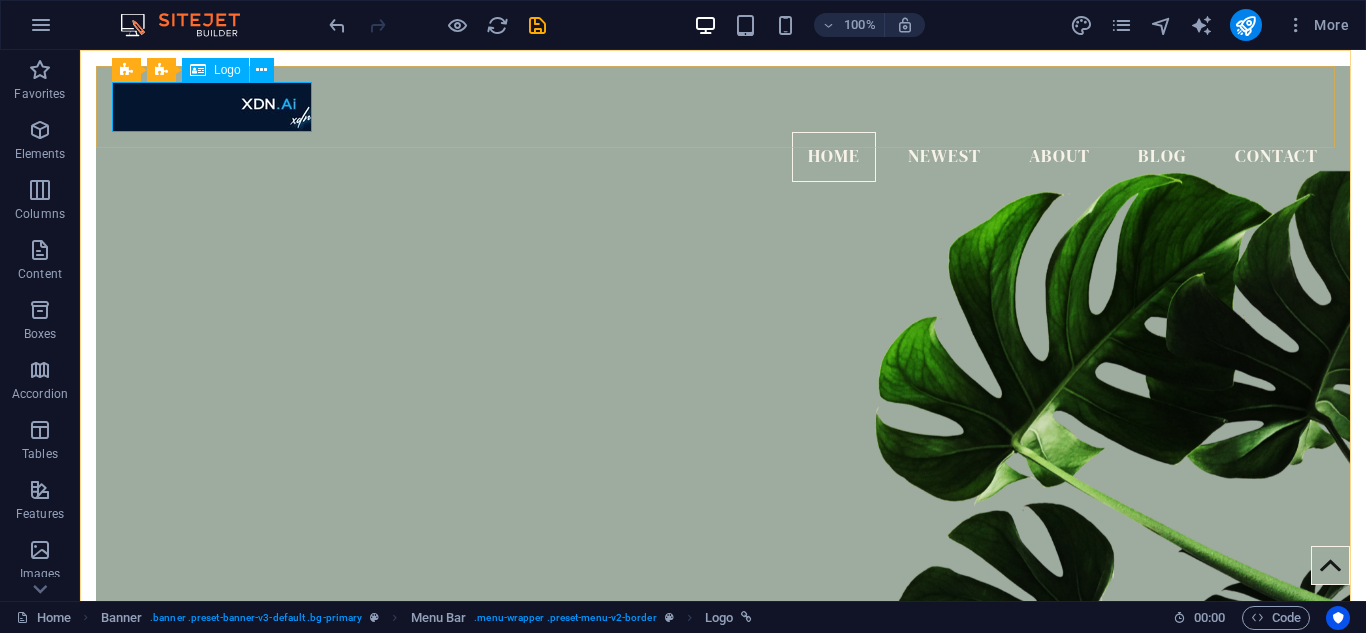 click on "Logo" at bounding box center [215, 70] 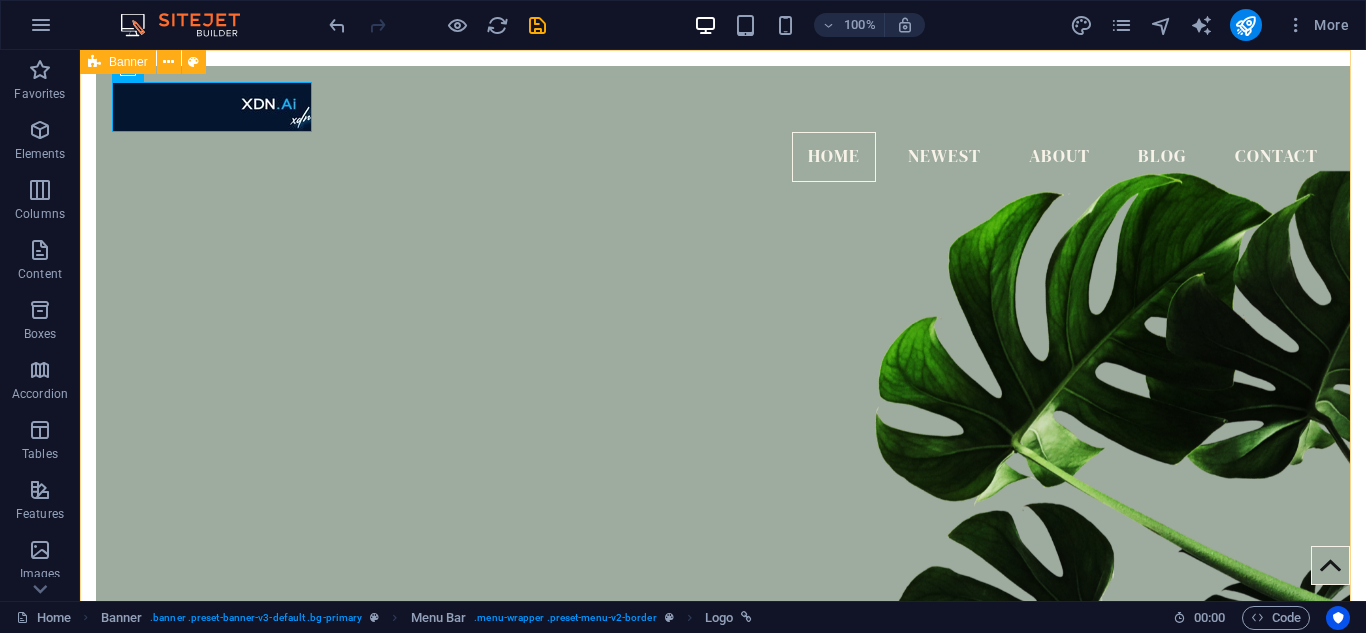 click on "Banner" at bounding box center (149, 62) 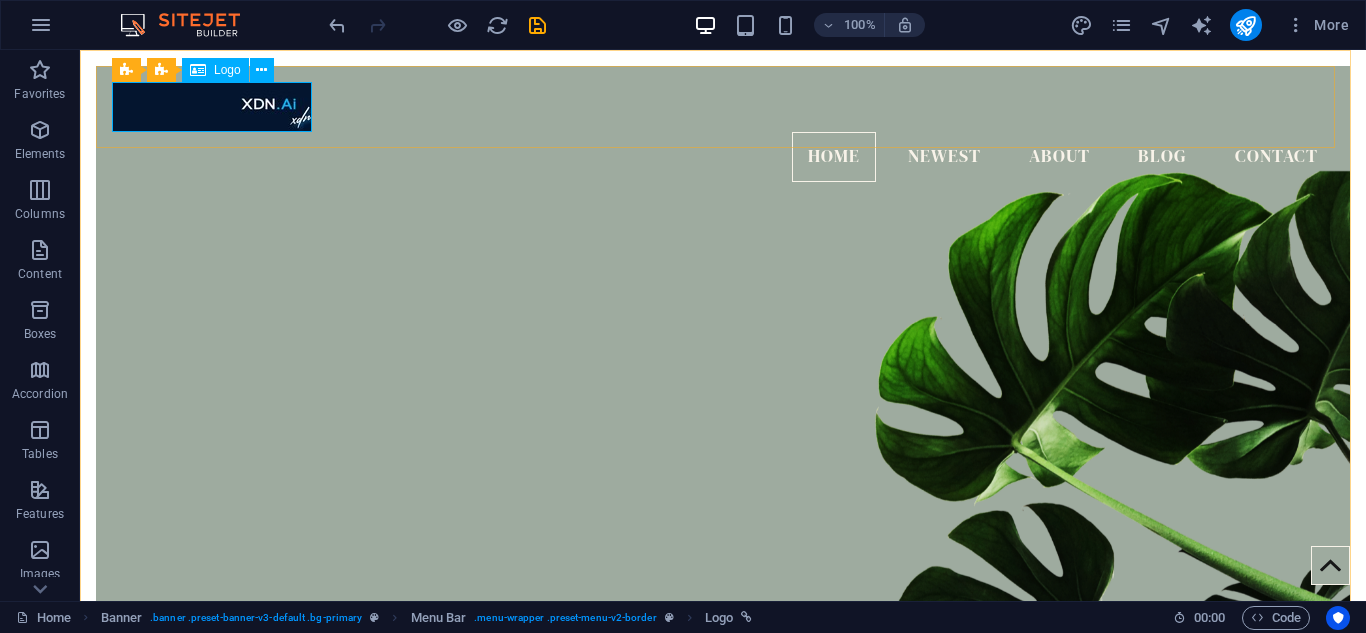 click on "Logo" at bounding box center (215, 70) 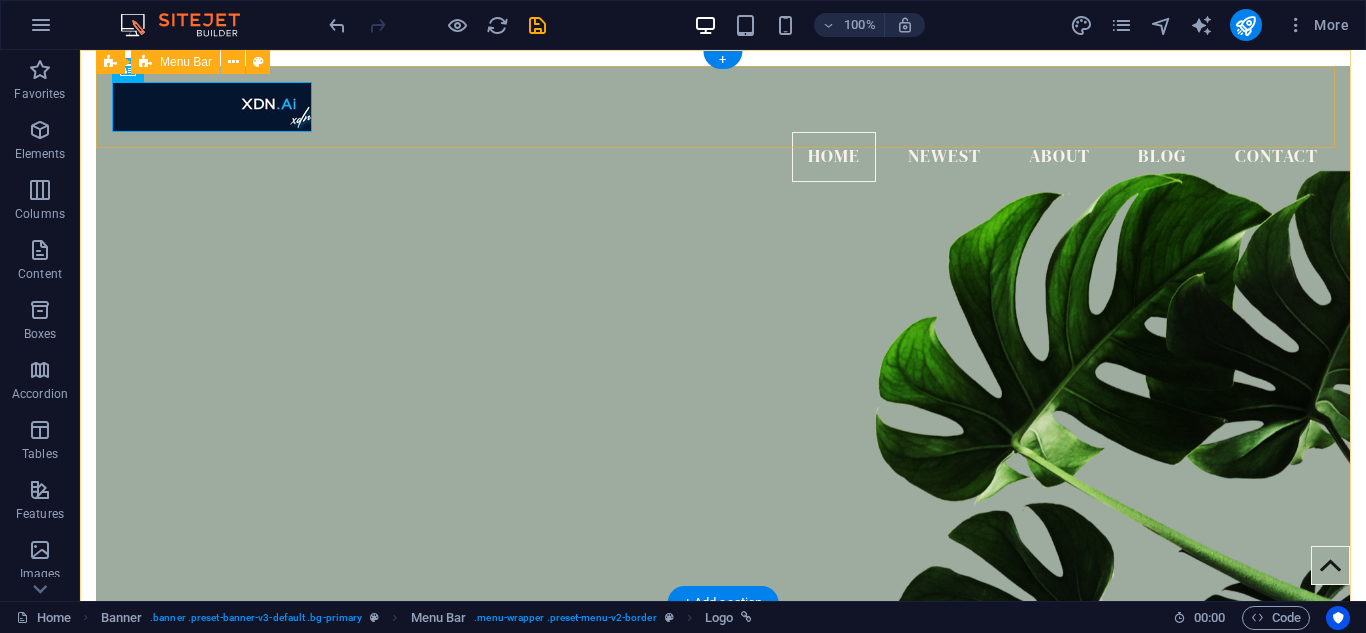 click on "Home Newest About Blog Contact" at bounding box center [723, 132] 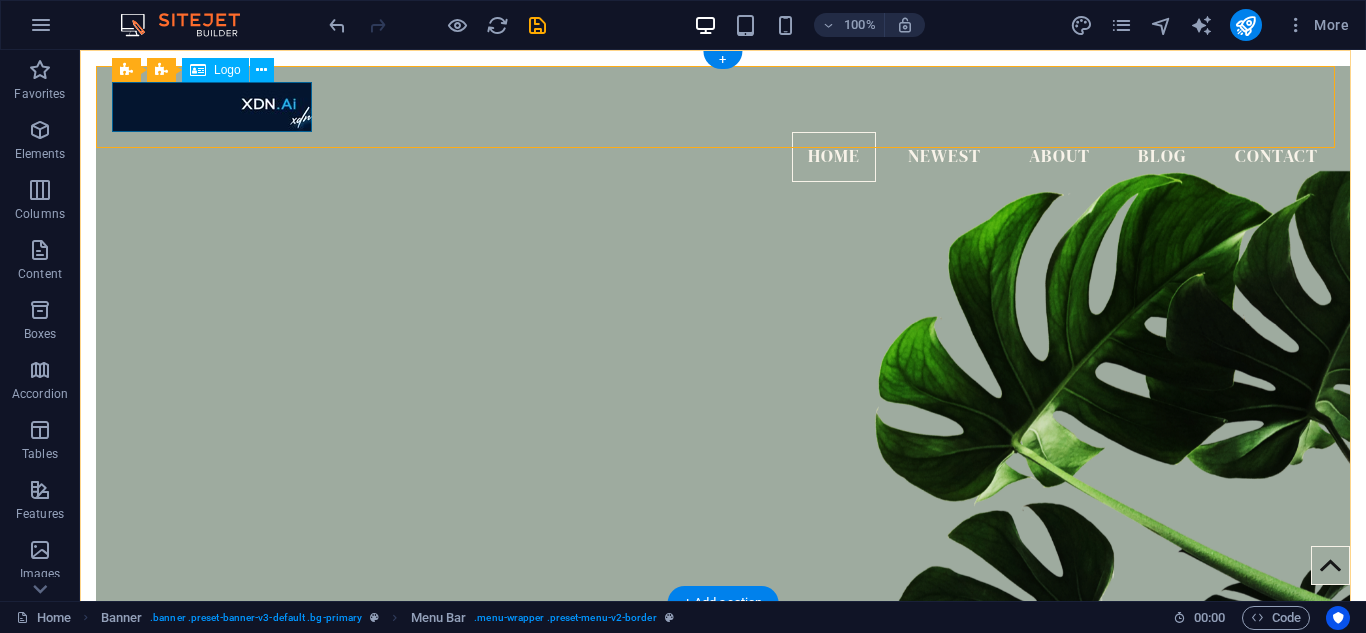 click at bounding box center [723, 107] 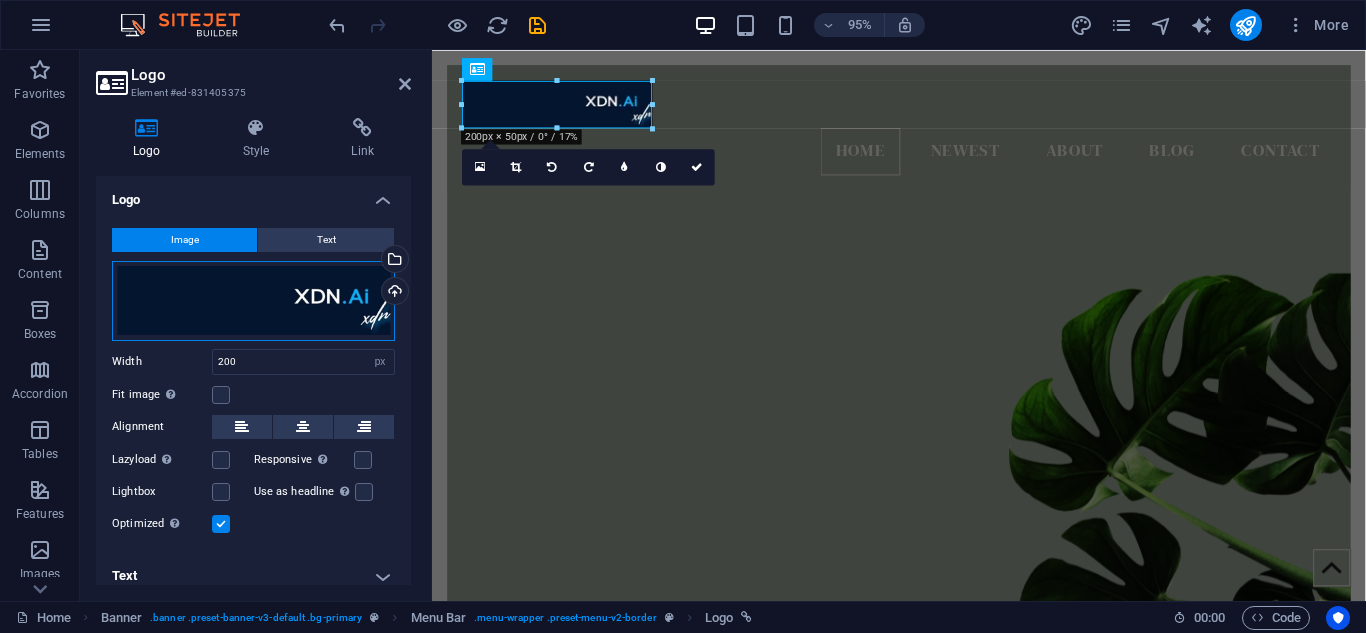 click on "Drag files here, click to choose files or select files from Files or our free stock photos & videos" at bounding box center (253, 301) 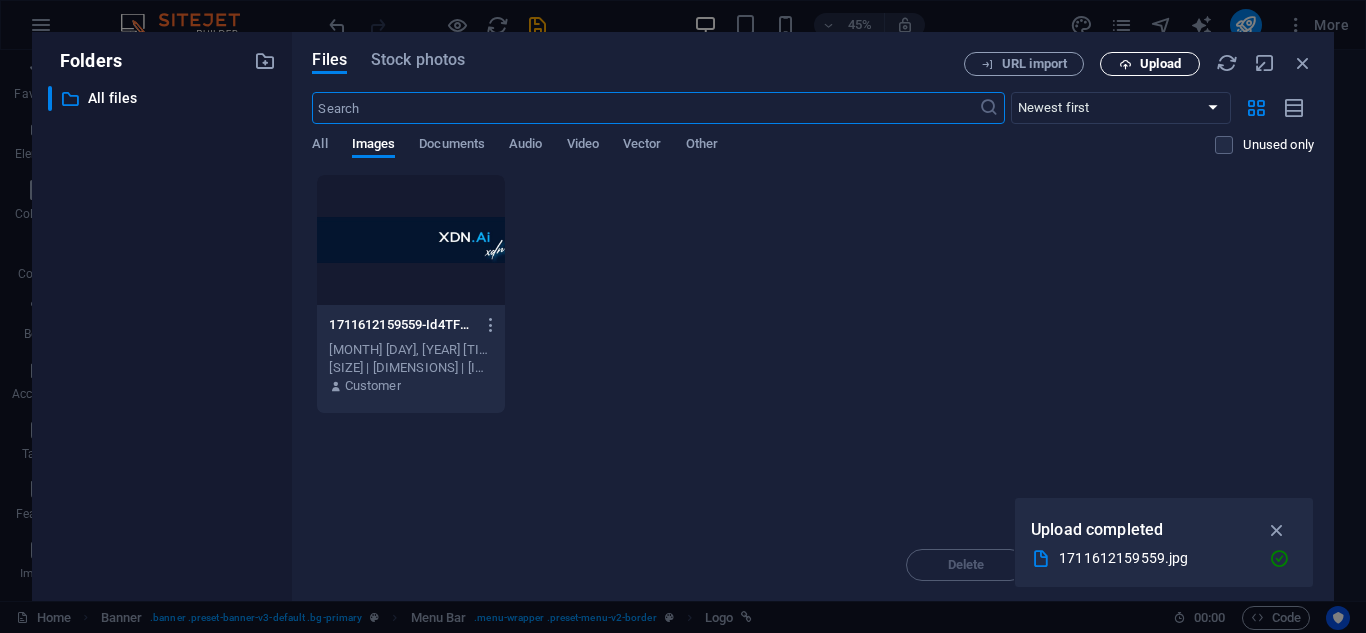 click on "Upload" at bounding box center (1160, 64) 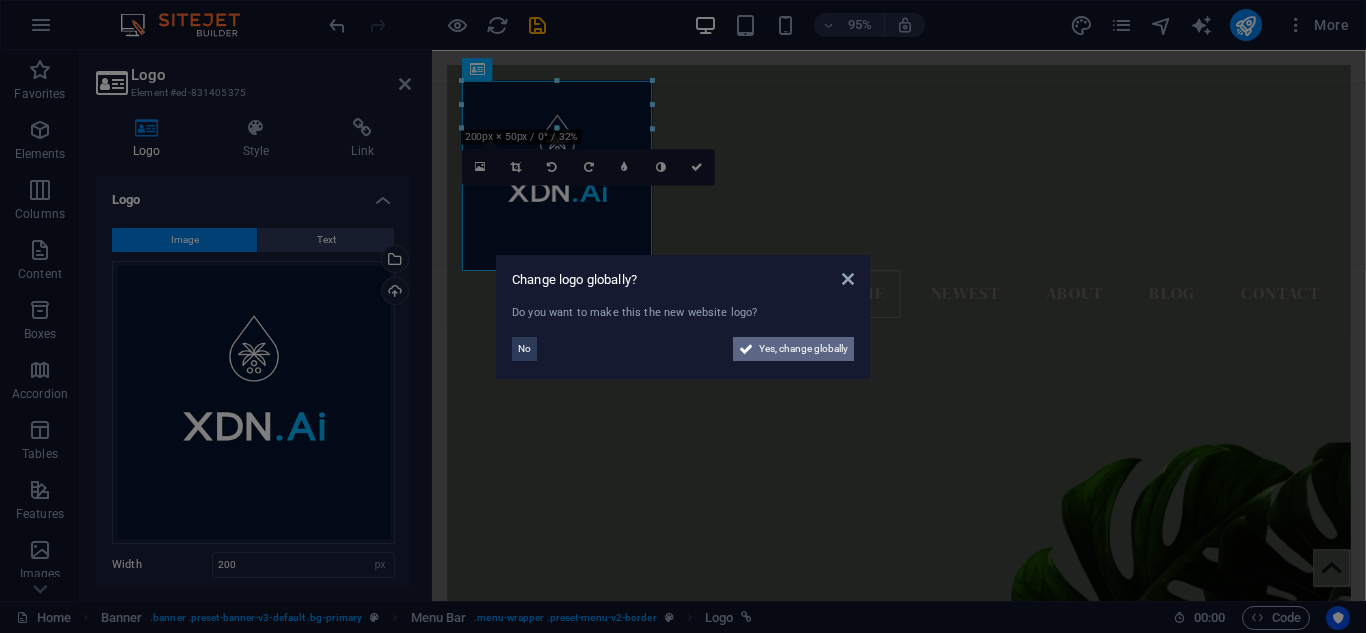 click on "Yes, change globally" at bounding box center (803, 349) 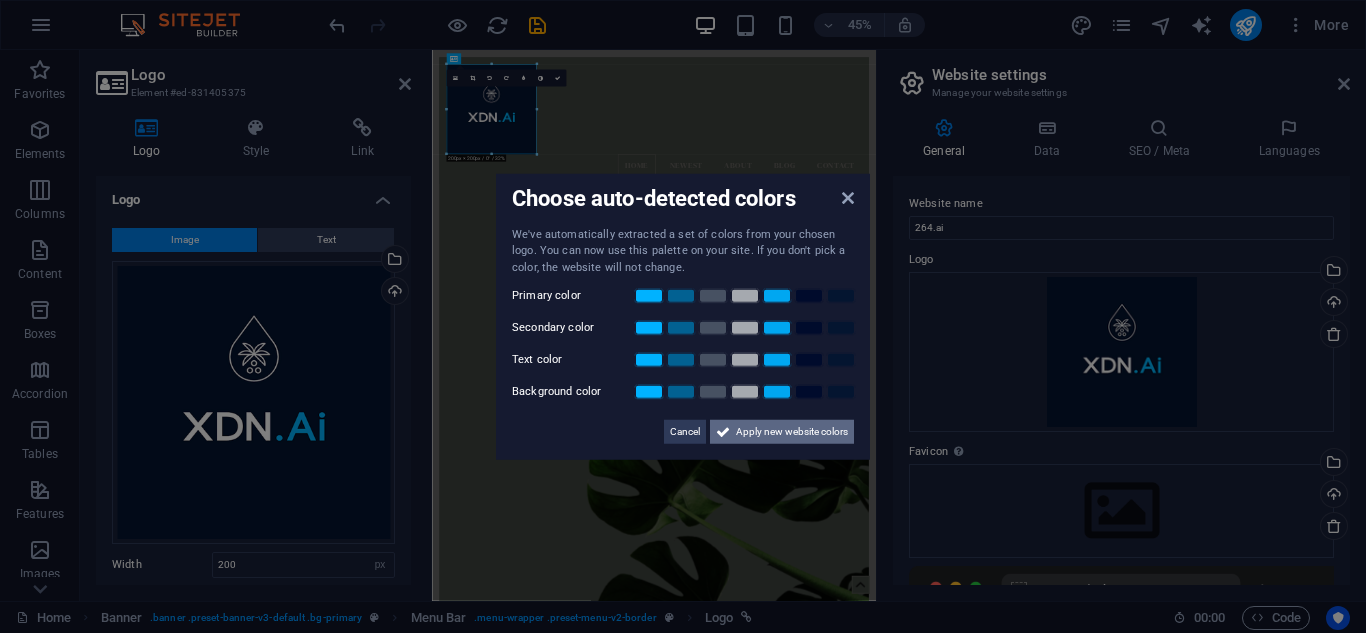click on "Apply new website colors" at bounding box center [792, 432] 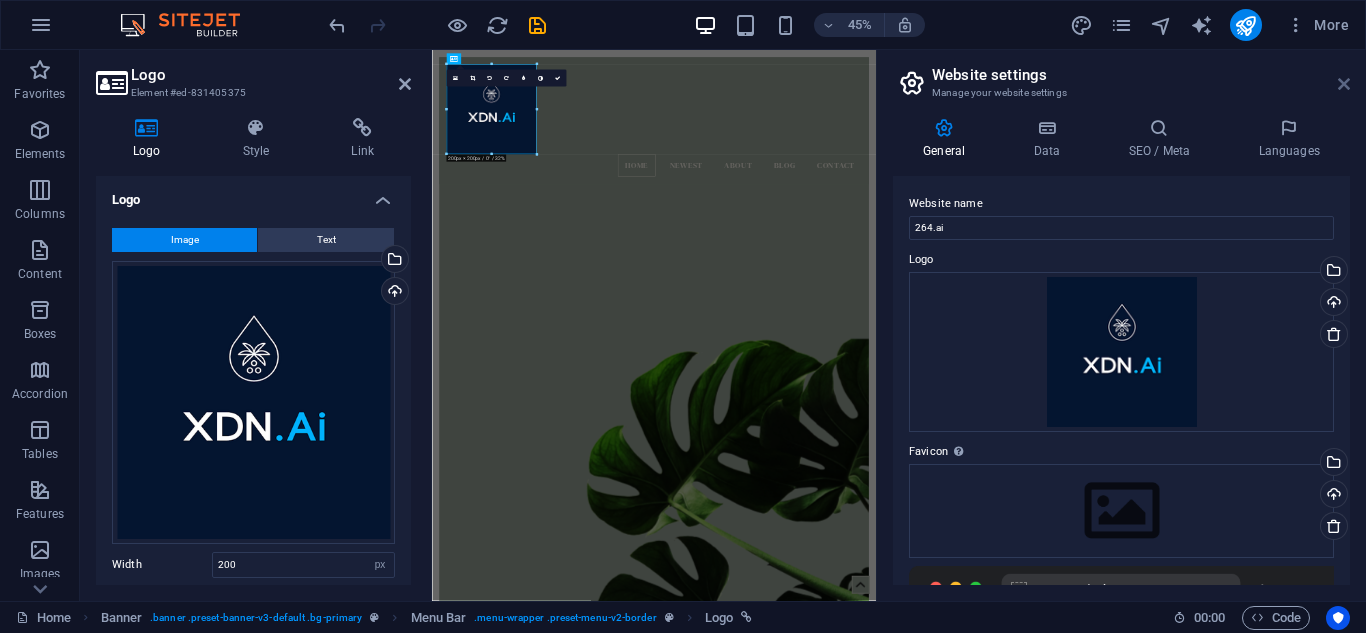 click at bounding box center (1344, 84) 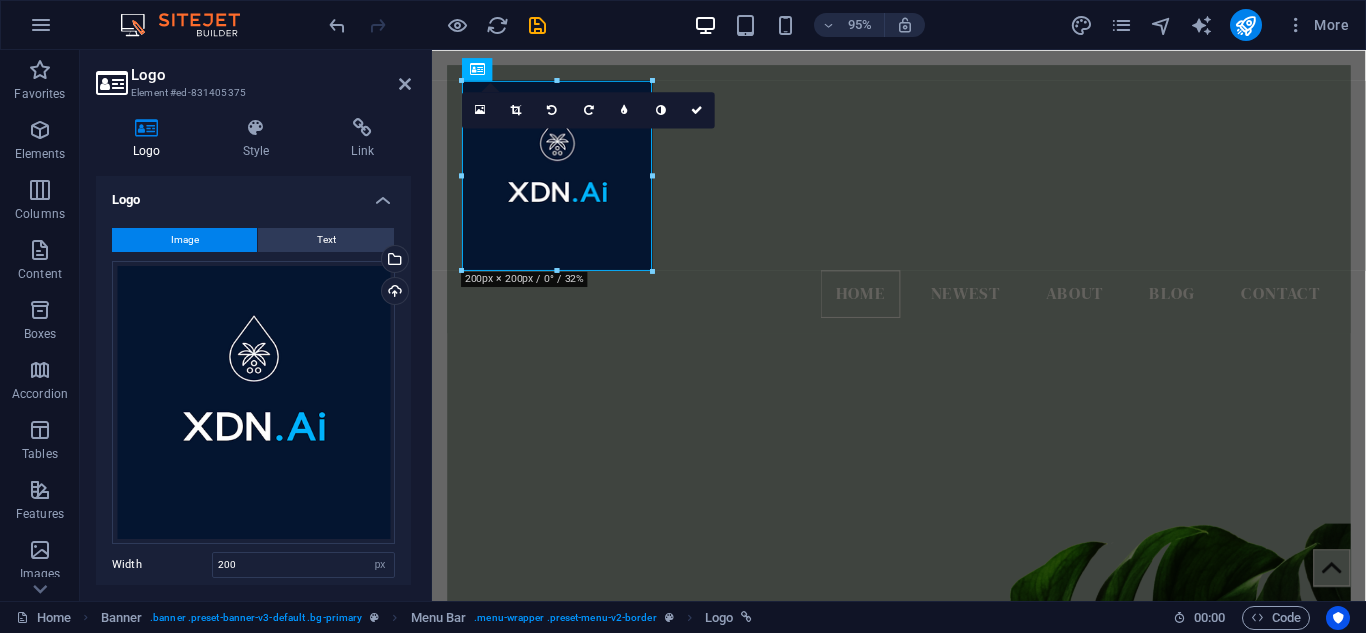 click at bounding box center (923, 608) 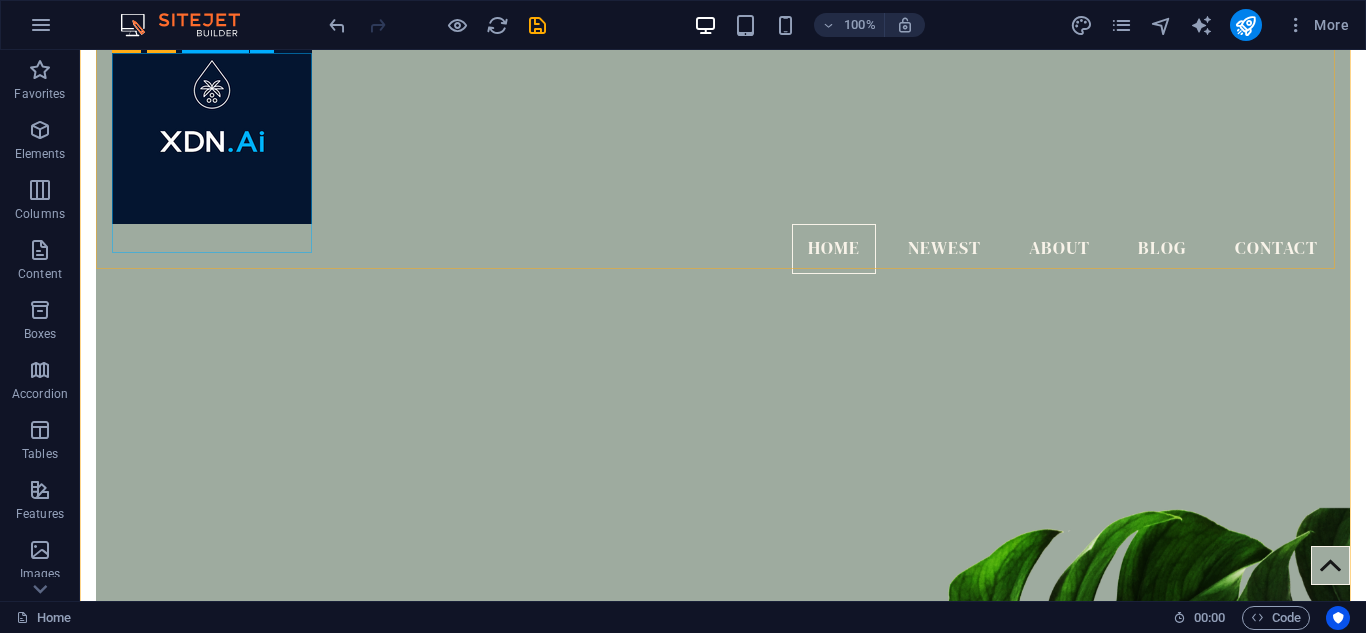 scroll, scrollTop: 0, scrollLeft: 0, axis: both 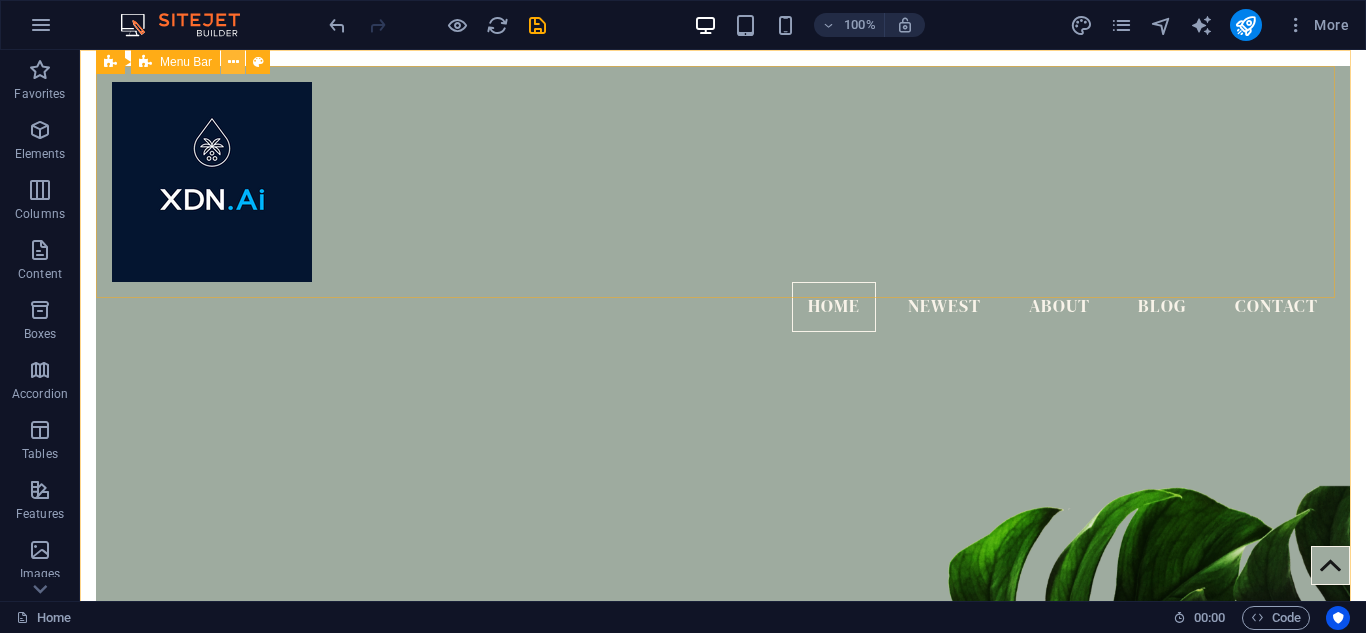 click at bounding box center [233, 62] 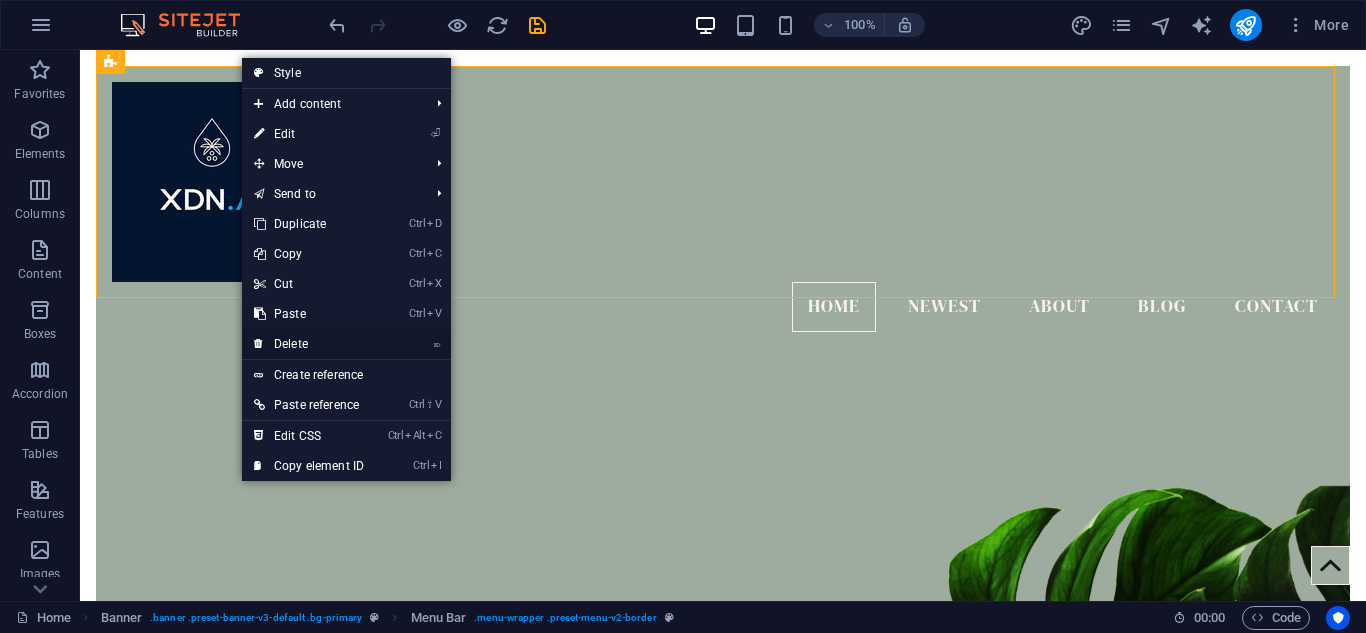 click on "⌦  Delete" at bounding box center [309, 344] 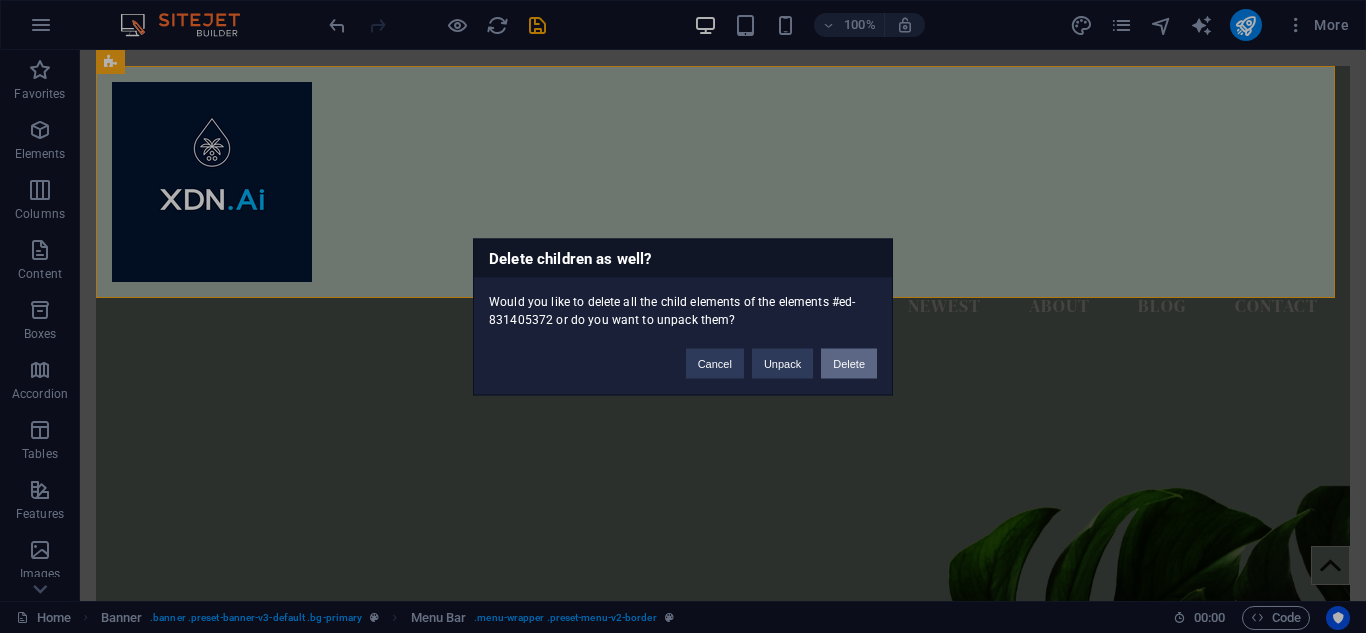 drag, startPoint x: 858, startPoint y: 361, endPoint x: 867, endPoint y: 319, distance: 42.953465 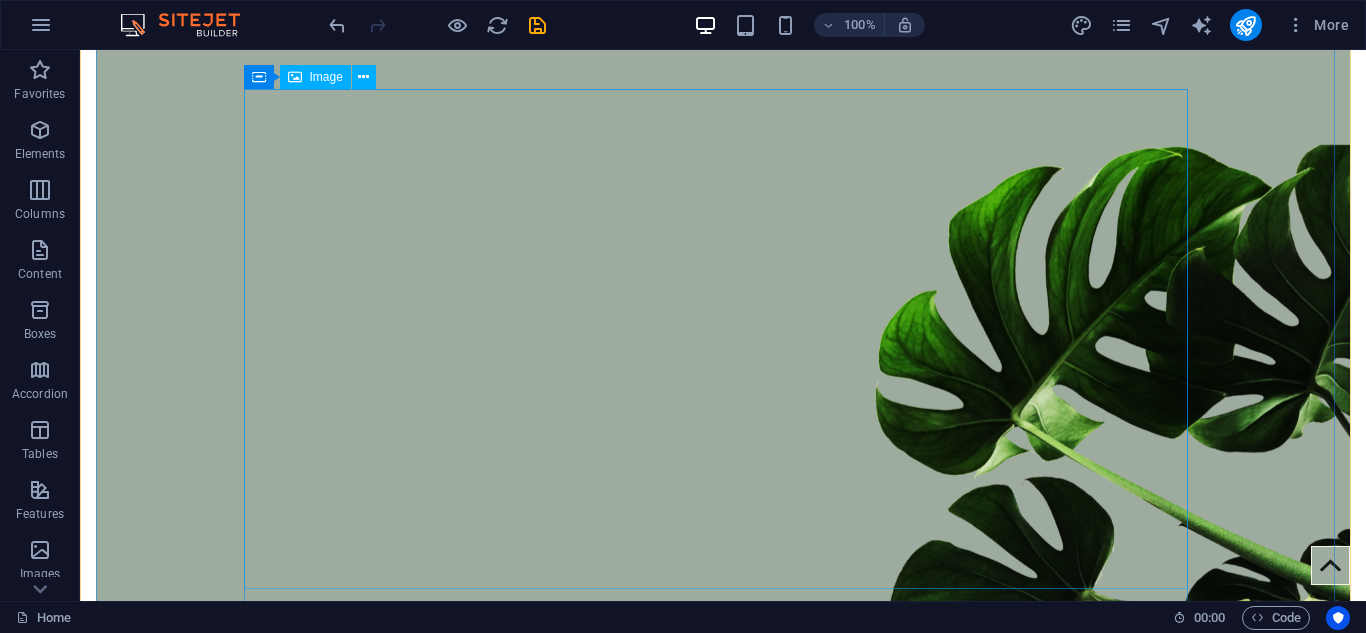 scroll, scrollTop: 300, scrollLeft: 0, axis: vertical 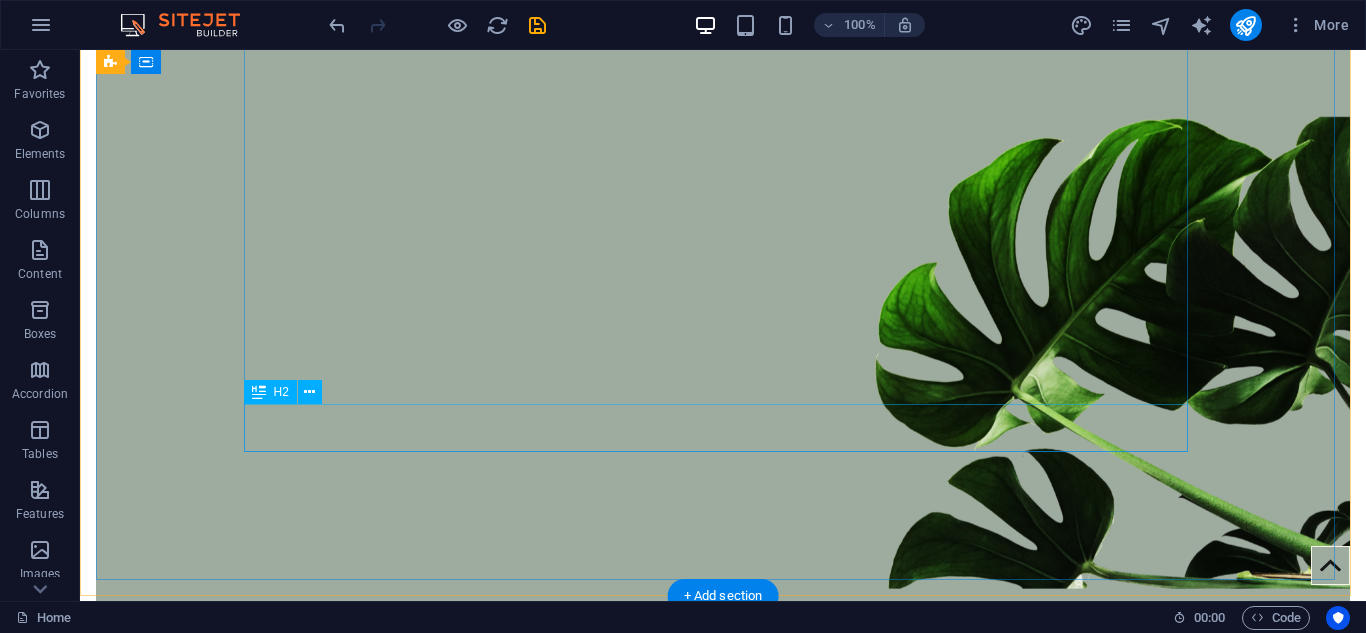 click on "Blog" at bounding box center [723, 1137] 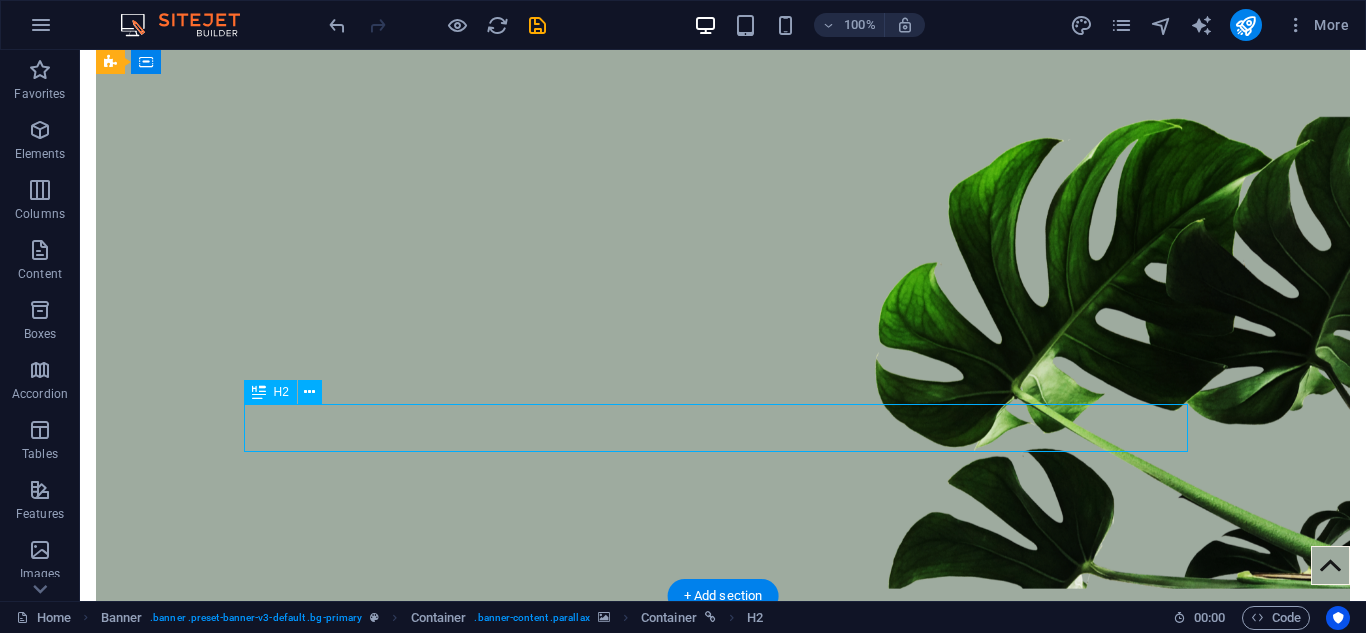 click on "Blog" at bounding box center [723, 1137] 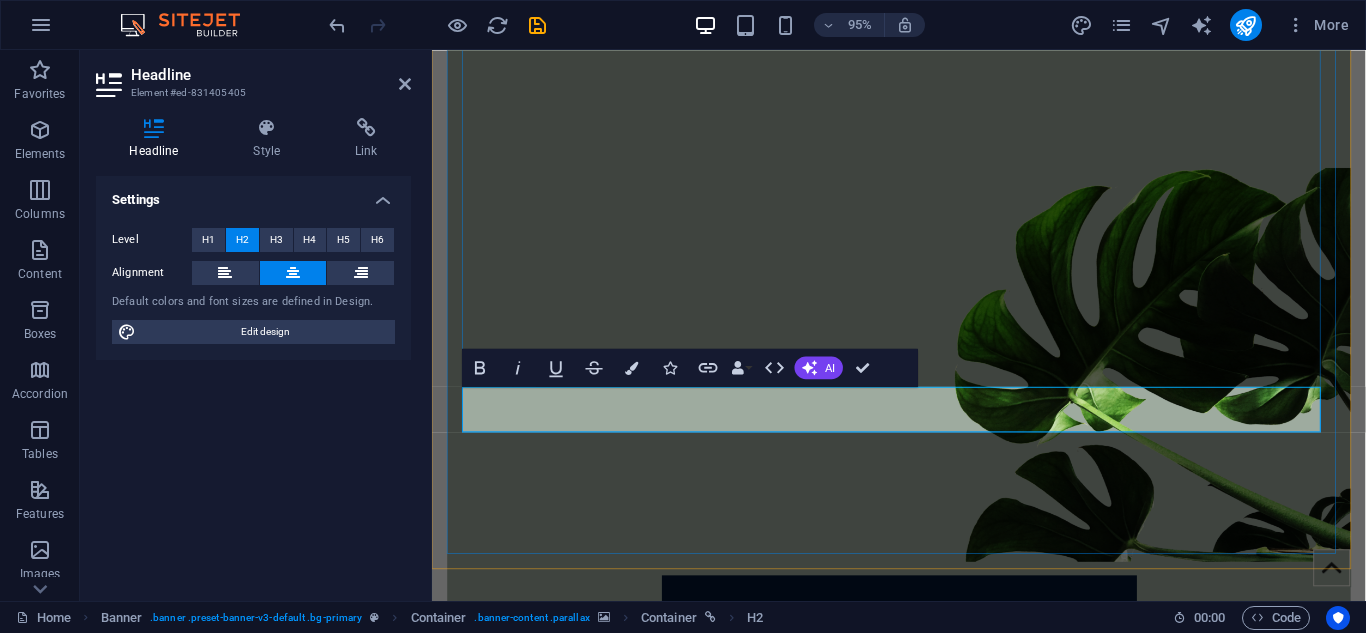 drag, startPoint x: 954, startPoint y: 436, endPoint x: 962, endPoint y: 410, distance: 27.202942 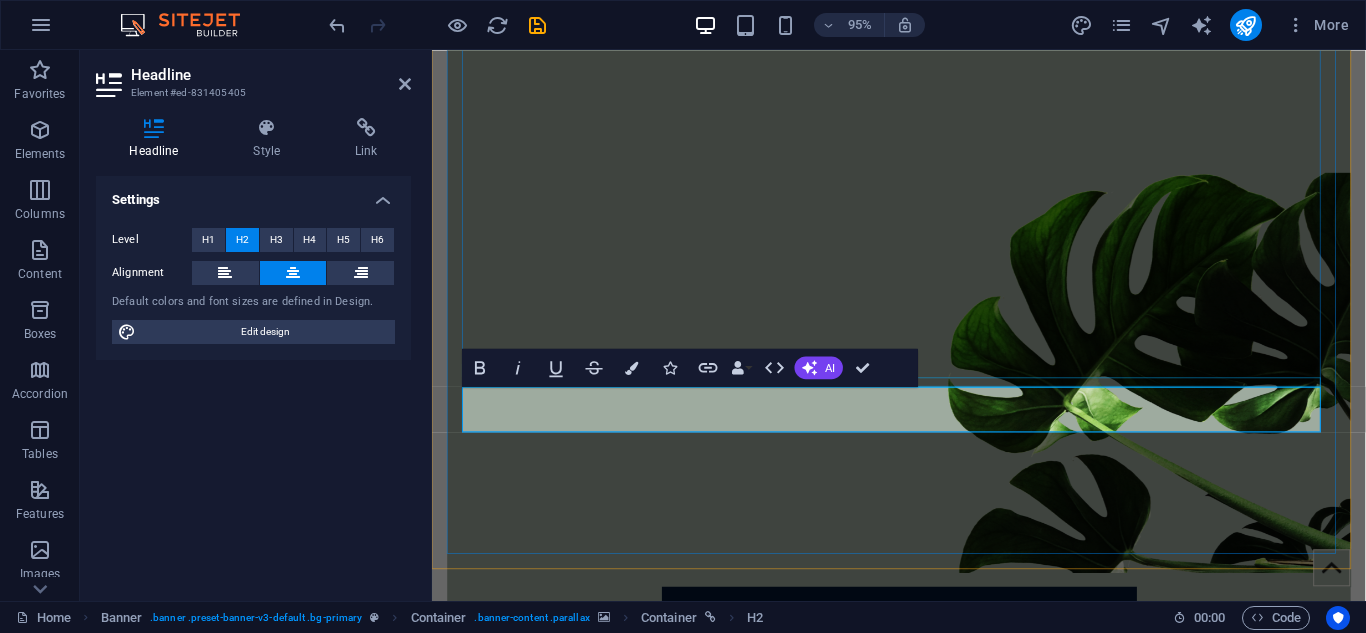 scroll, scrollTop: 0, scrollLeft: 4, axis: horizontal 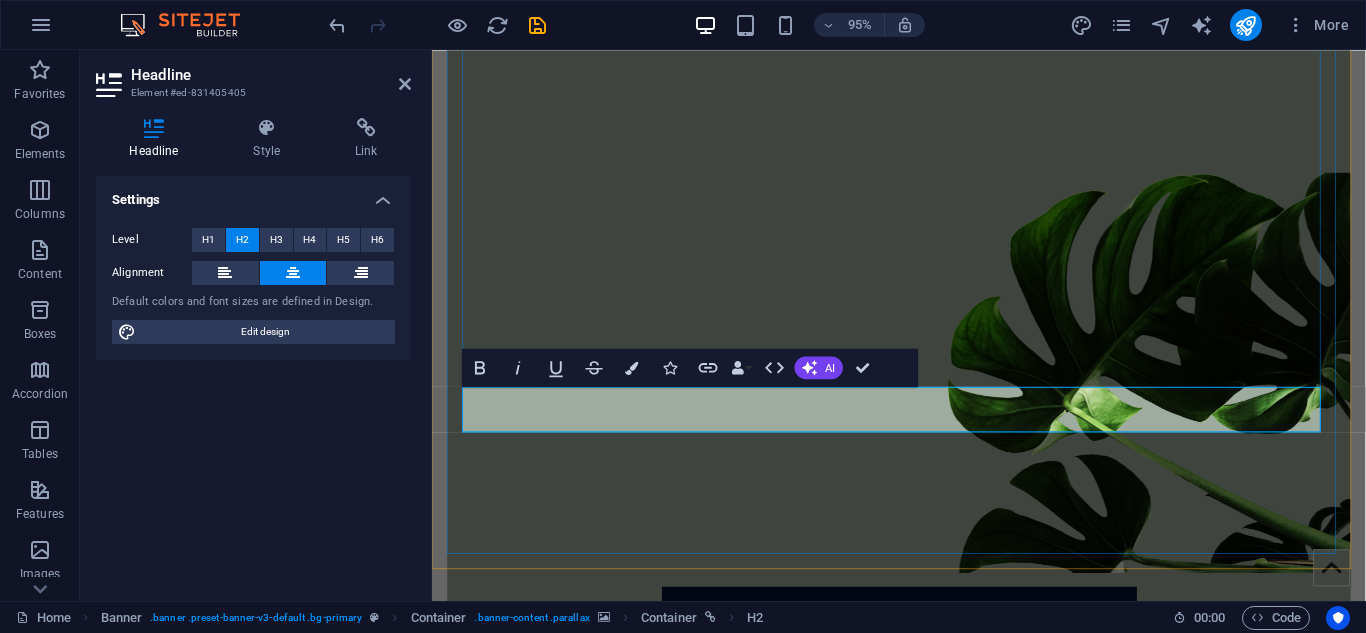 click on "Premium .Ai Domains For Sale" at bounding box center (924, 1149) 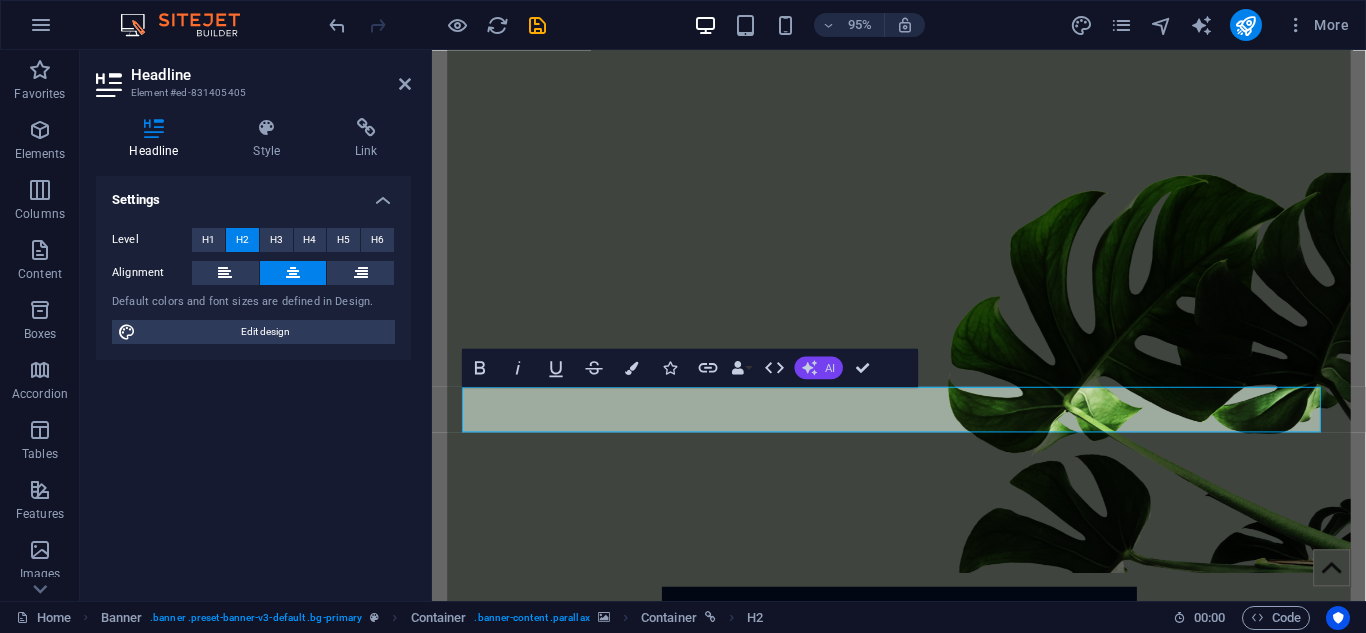 click on "AI" at bounding box center (819, 367) 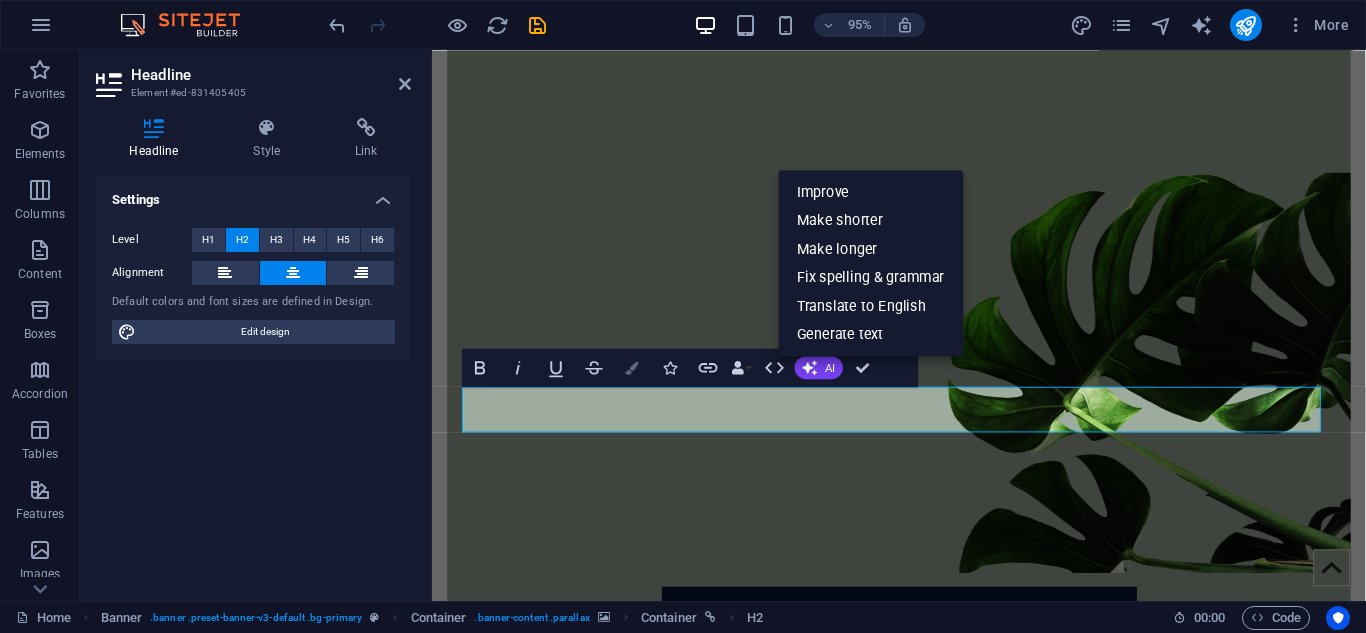 click on "Colors" at bounding box center [632, 367] 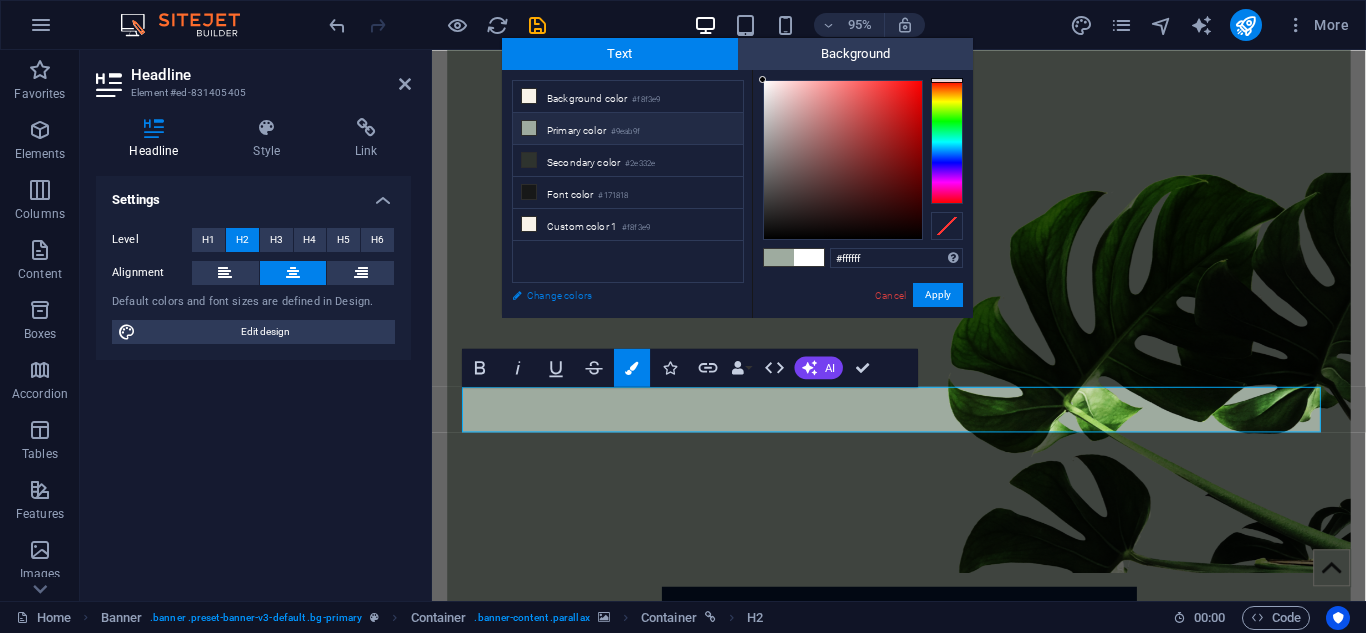 click on "Change colors" at bounding box center (618, 295) 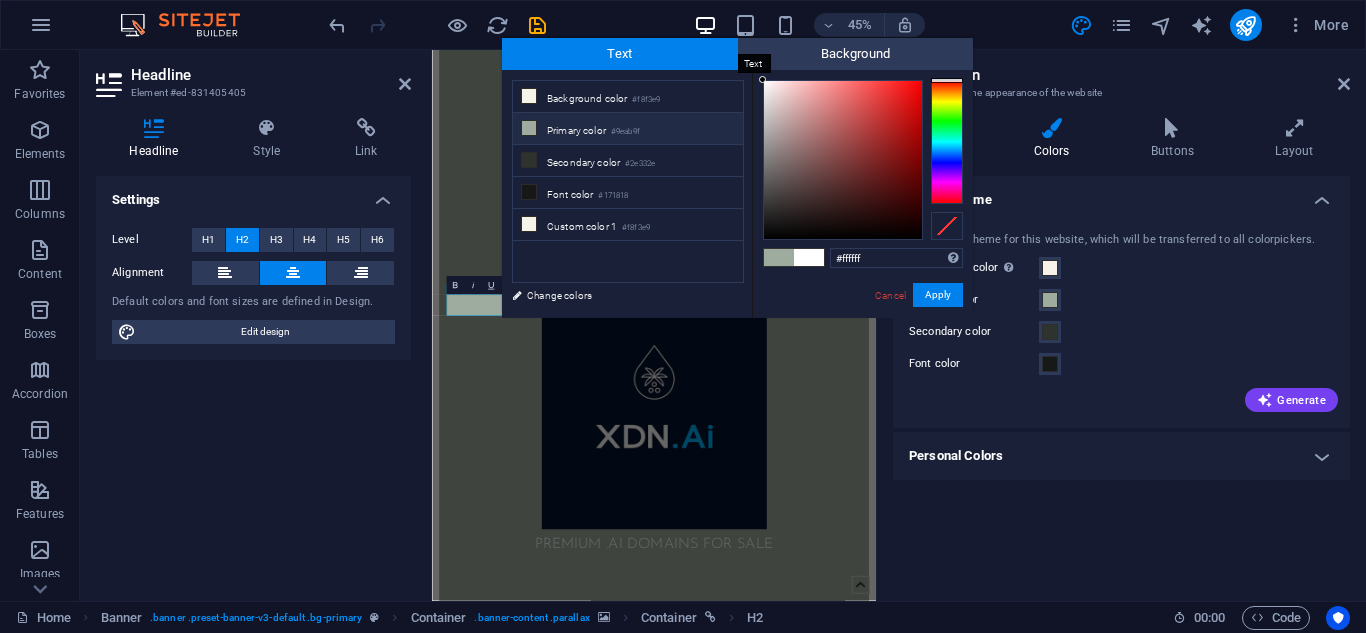 click on "Text" at bounding box center (620, 54) 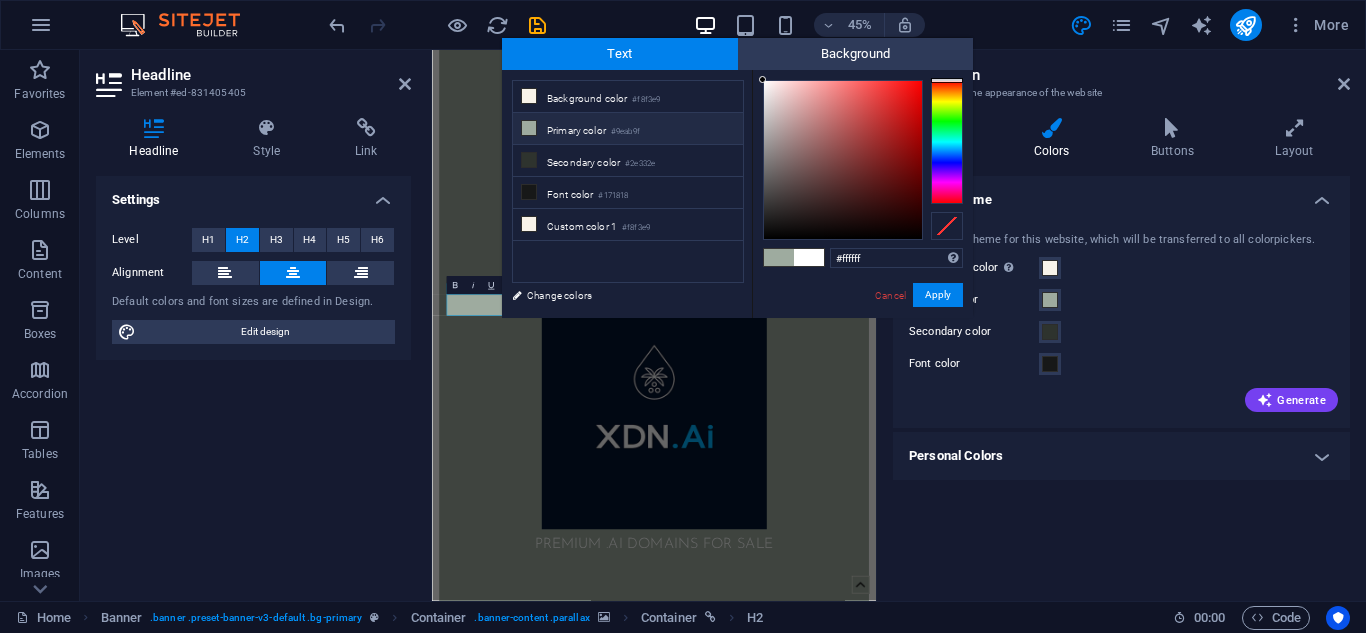 click at bounding box center (947, 142) 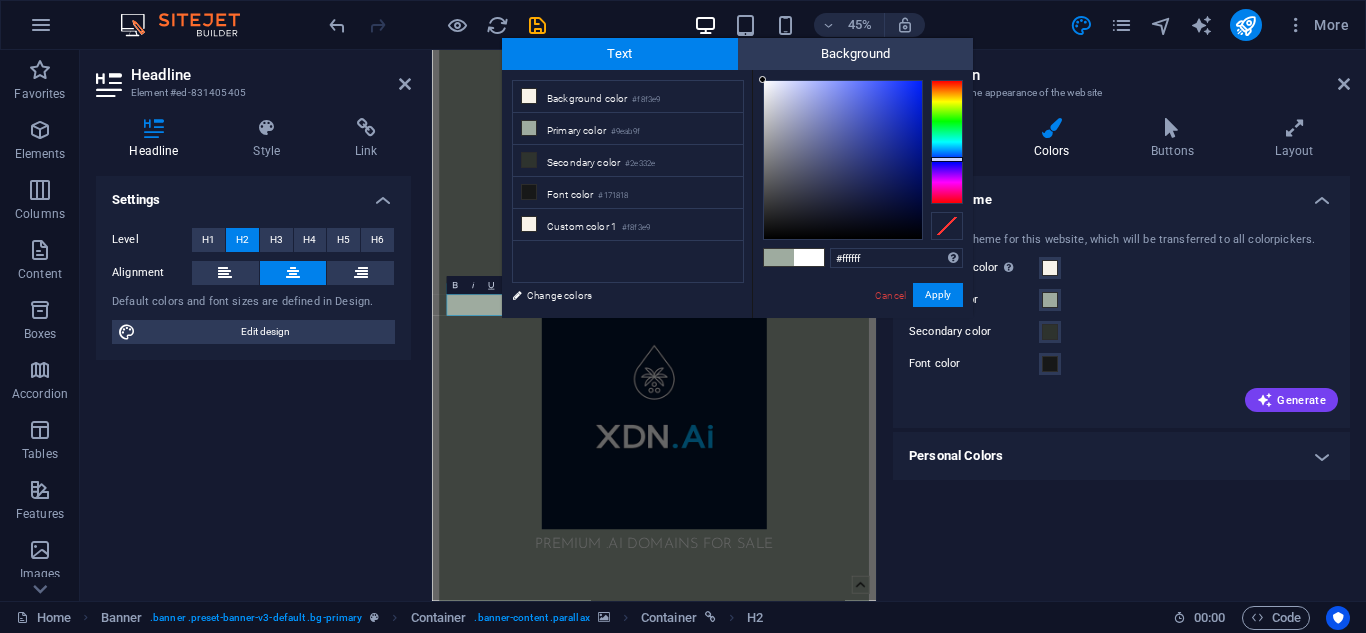 type on "#122292" 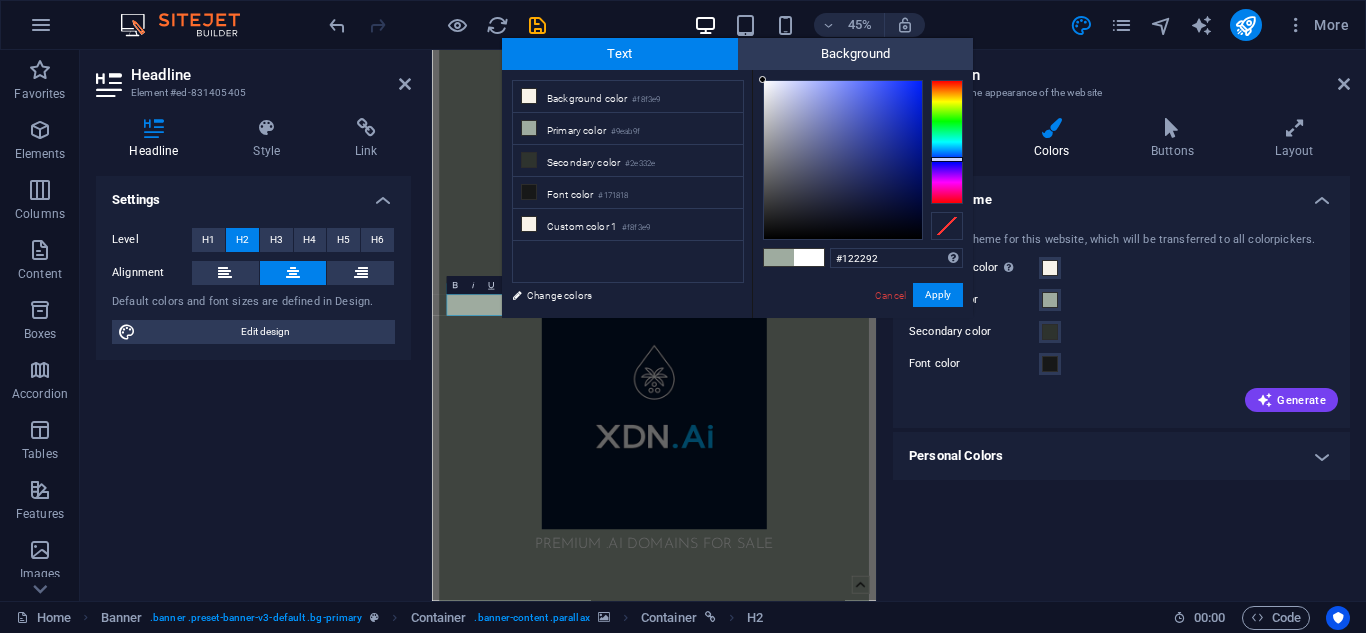 click at bounding box center [843, 160] 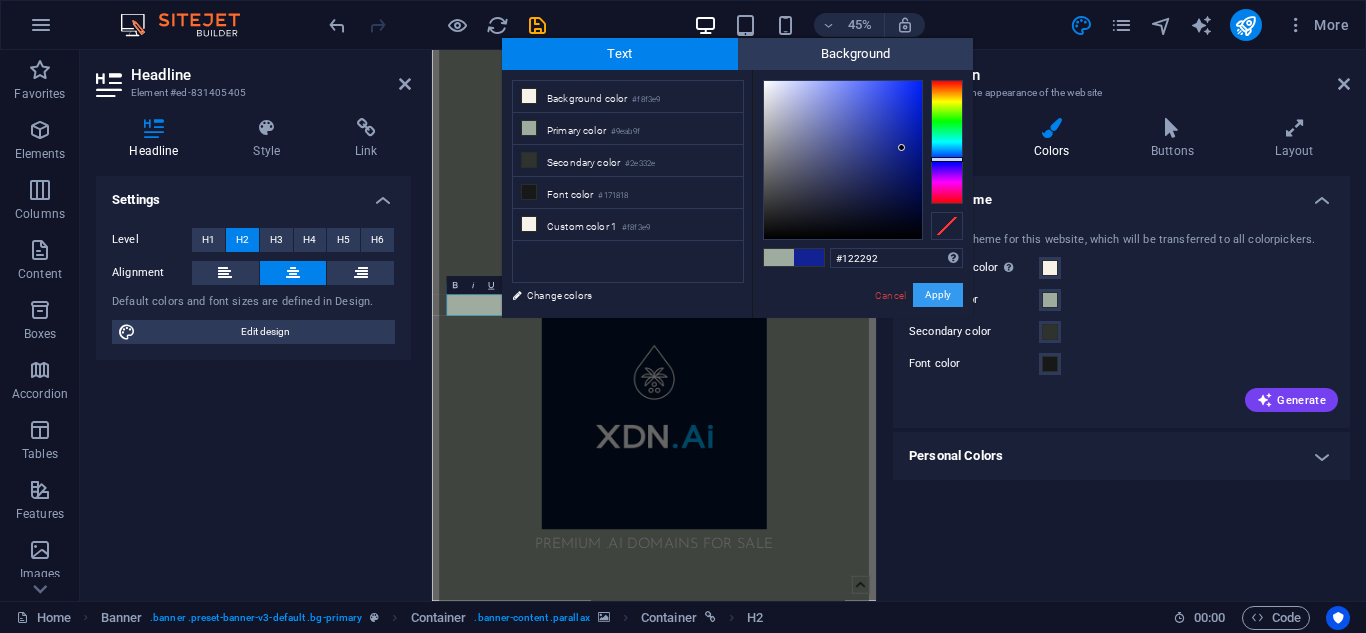 click on "Apply" at bounding box center [938, 295] 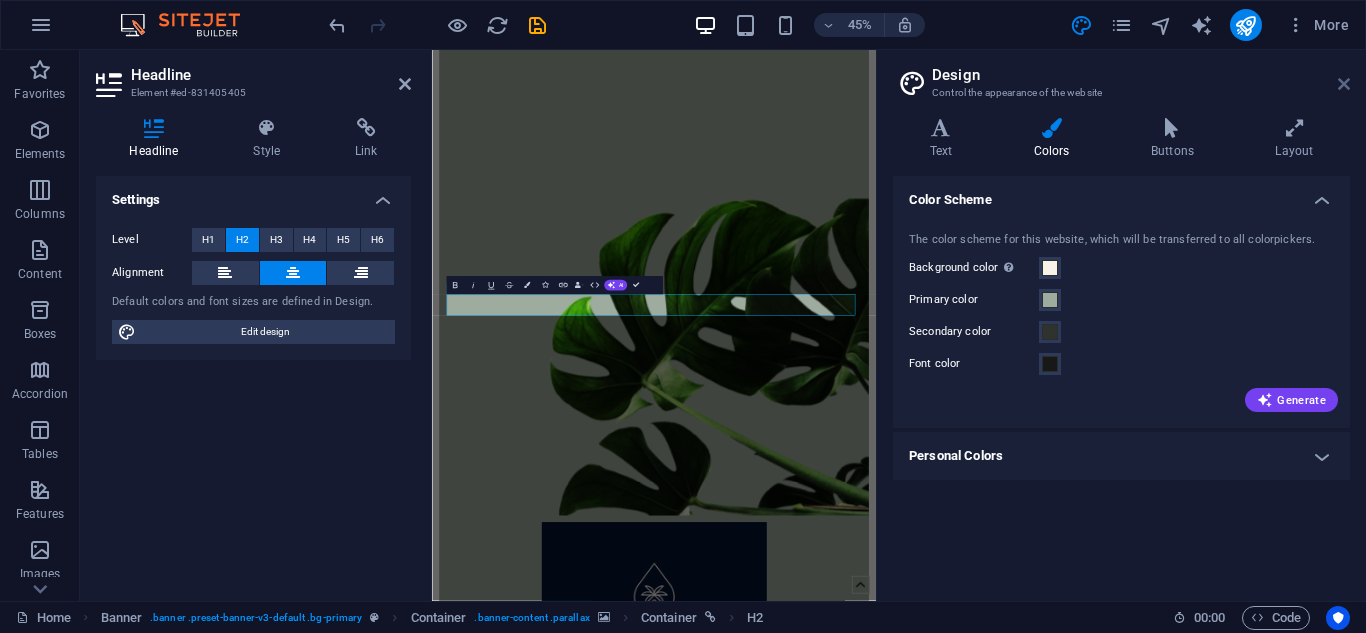 click at bounding box center [1344, 84] 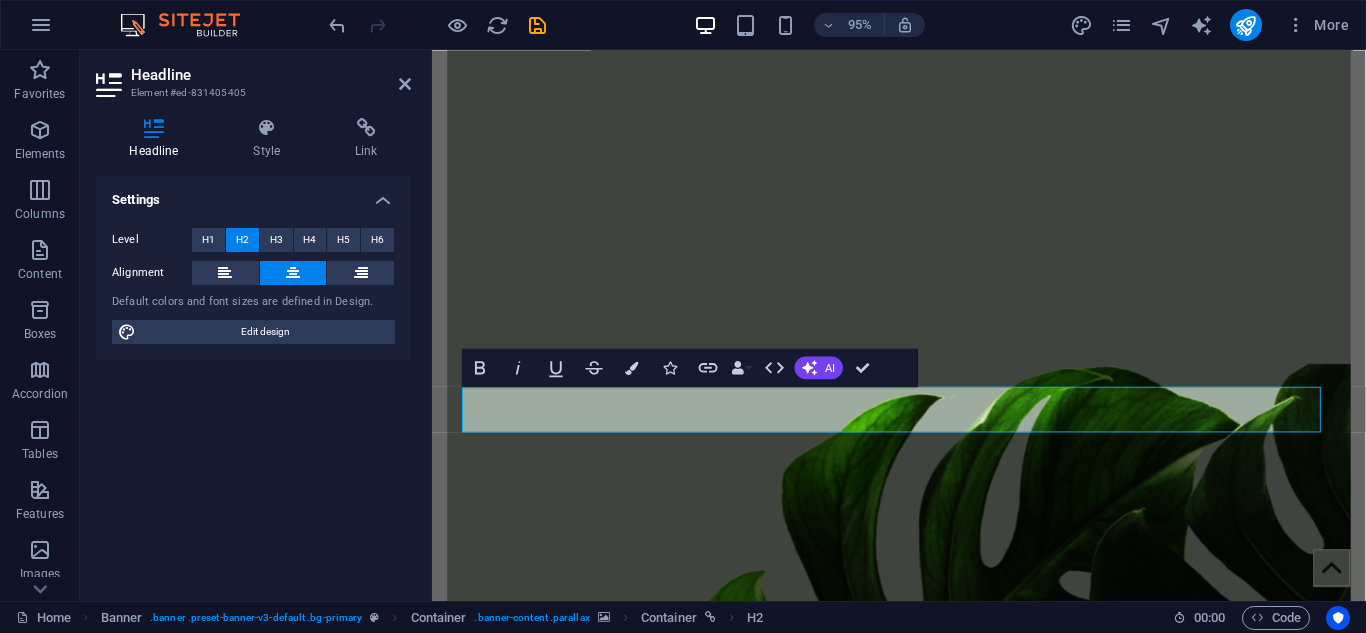 click at bounding box center [923, 482] 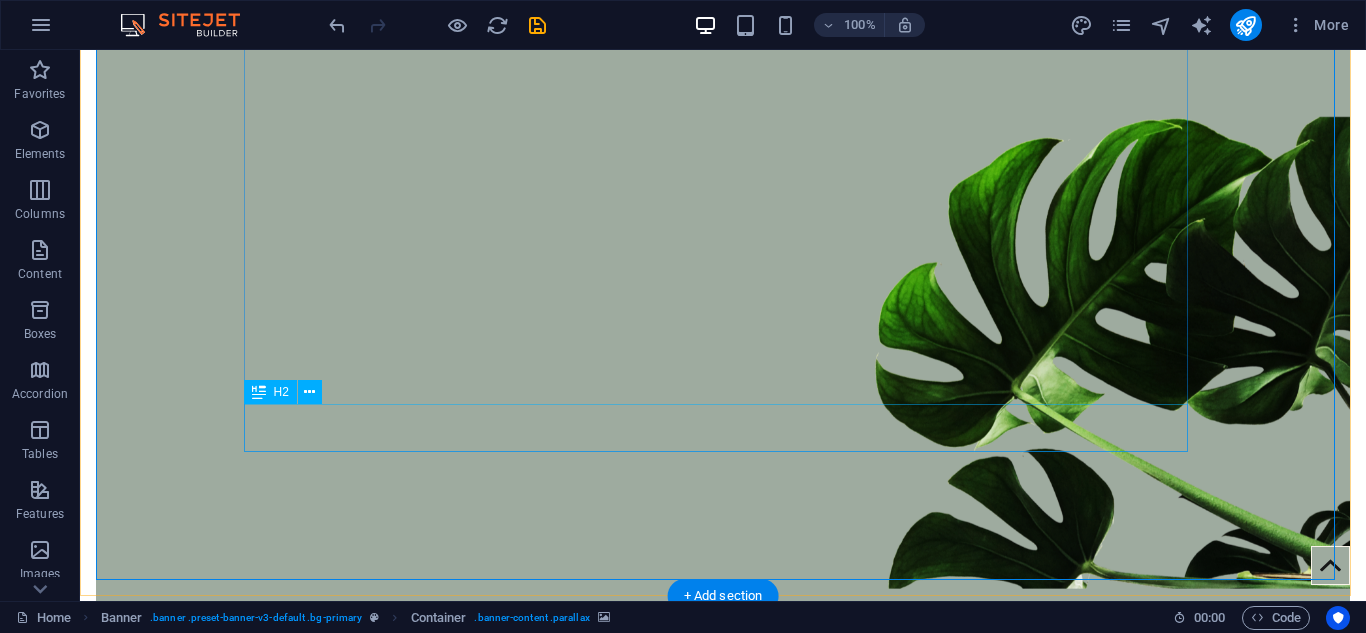 click on "P remium .Ai Domains For Sale" at bounding box center [723, 1137] 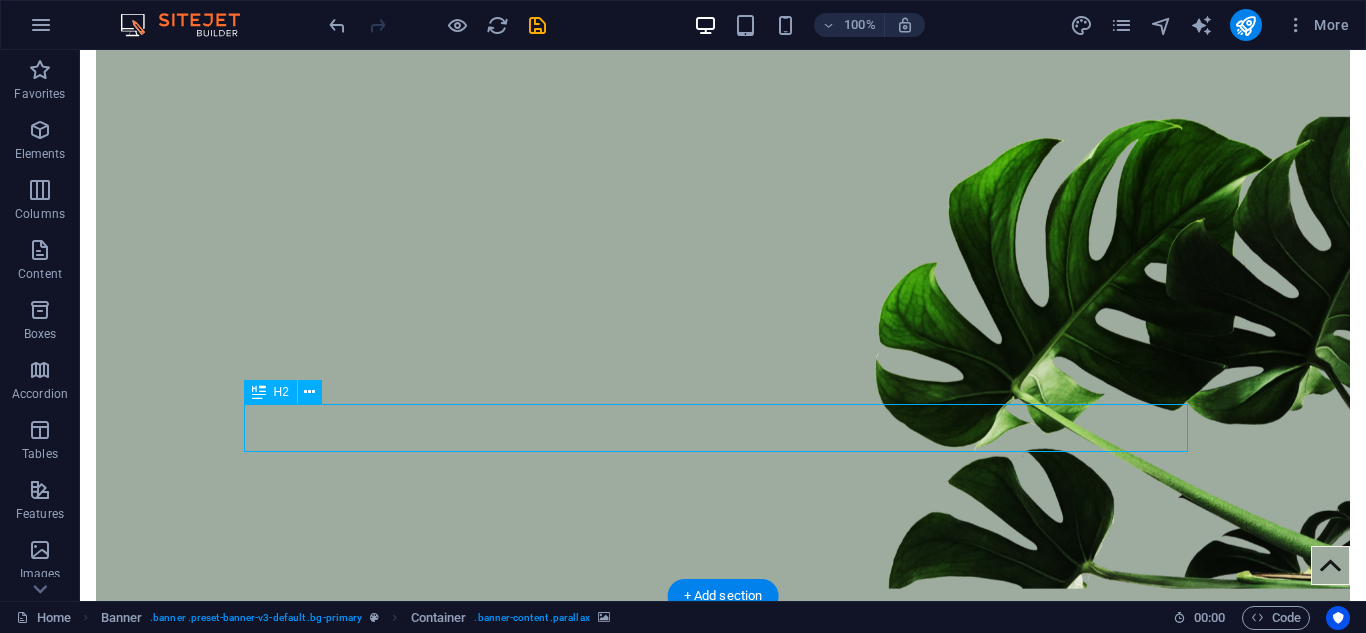 click on "P remium .Ai Domains For Sale" at bounding box center (723, 1137) 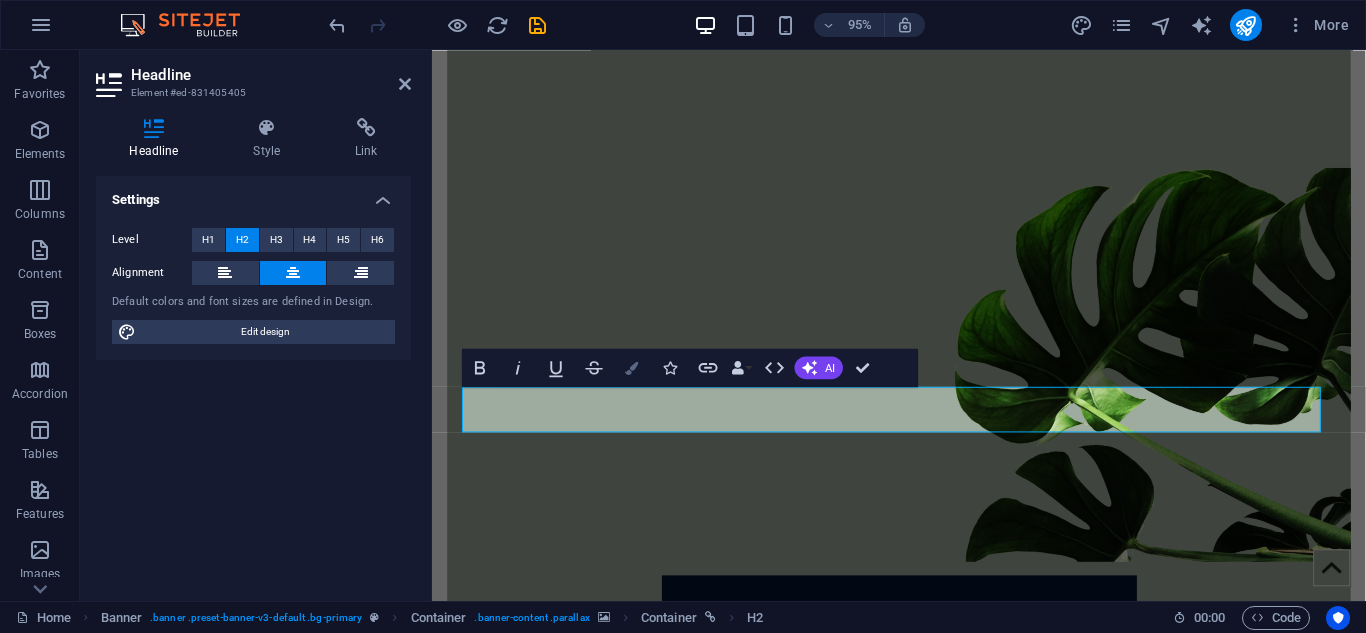 click at bounding box center [632, 367] 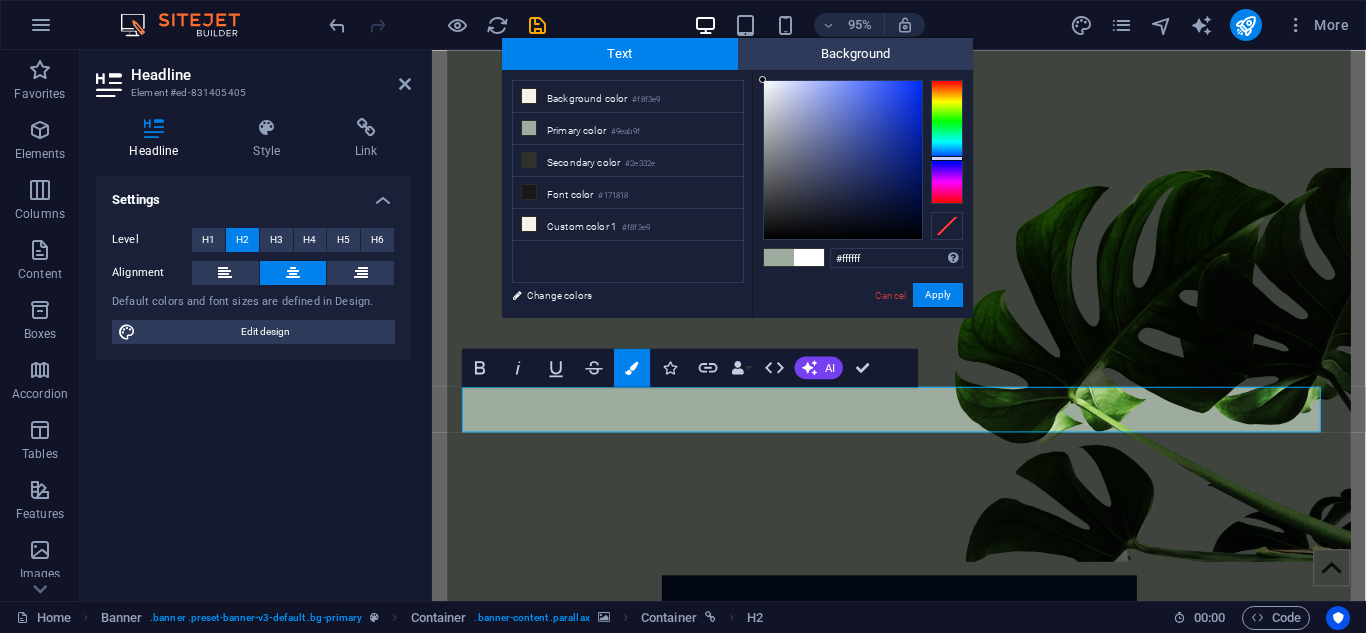 click at bounding box center (947, 142) 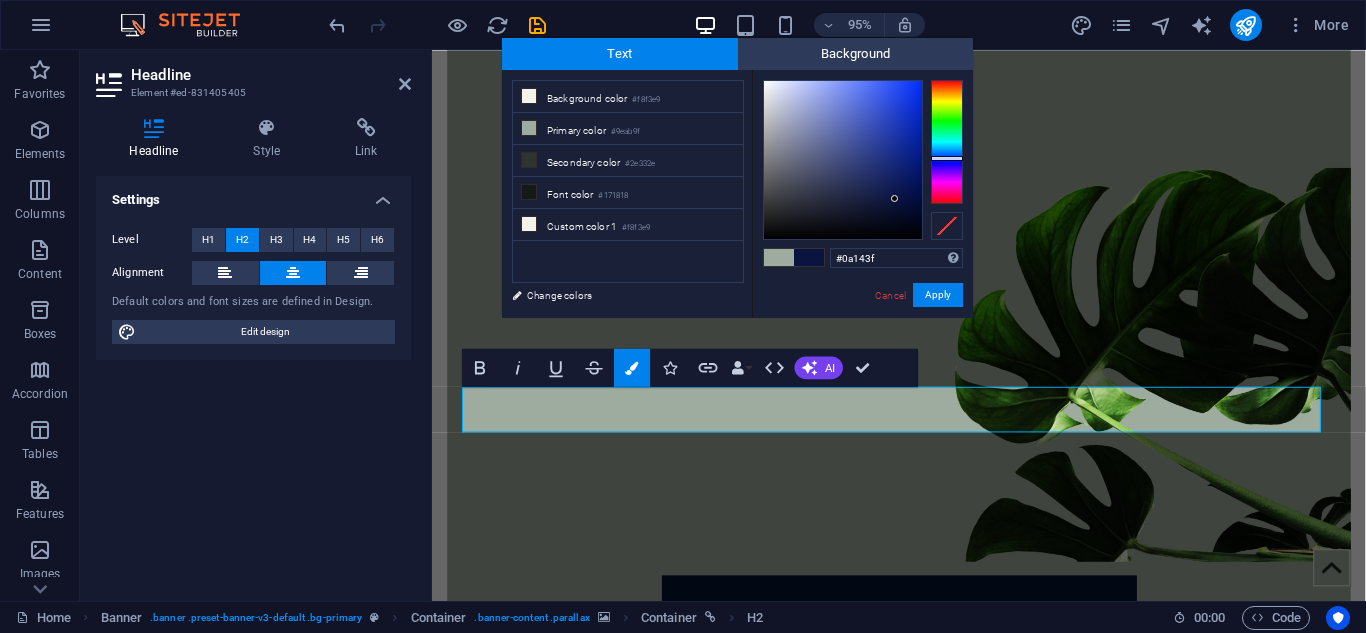 click at bounding box center [843, 160] 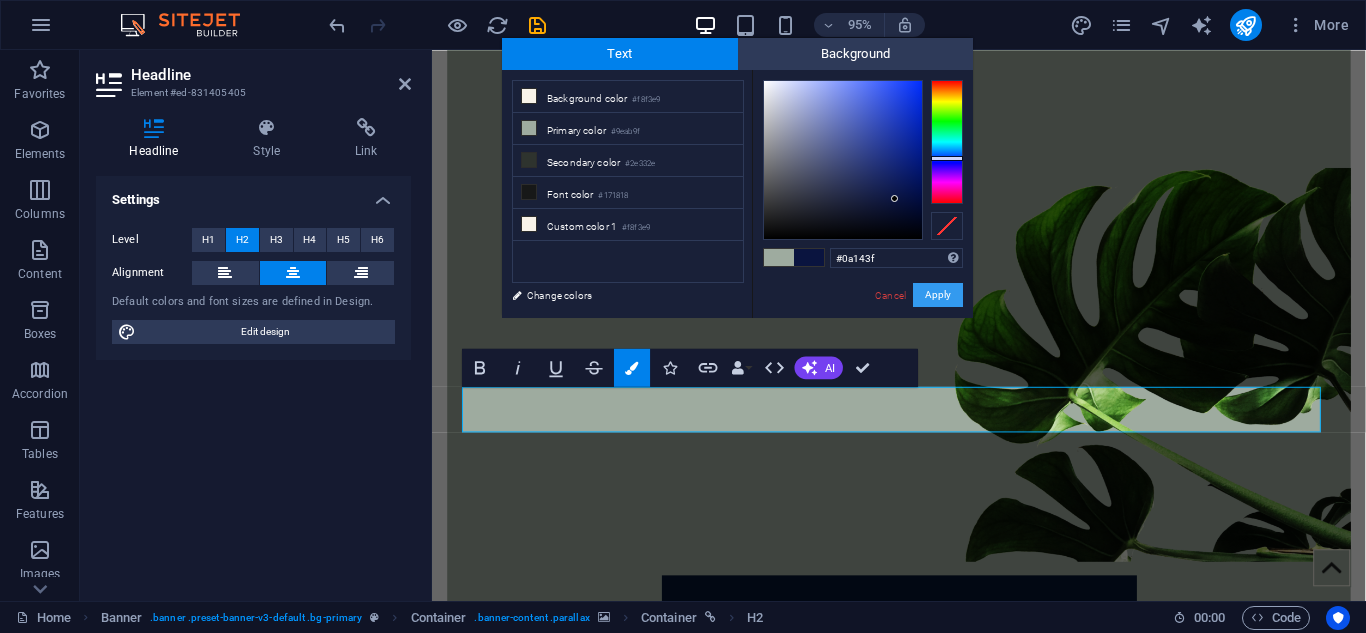 click on "Apply" at bounding box center (938, 295) 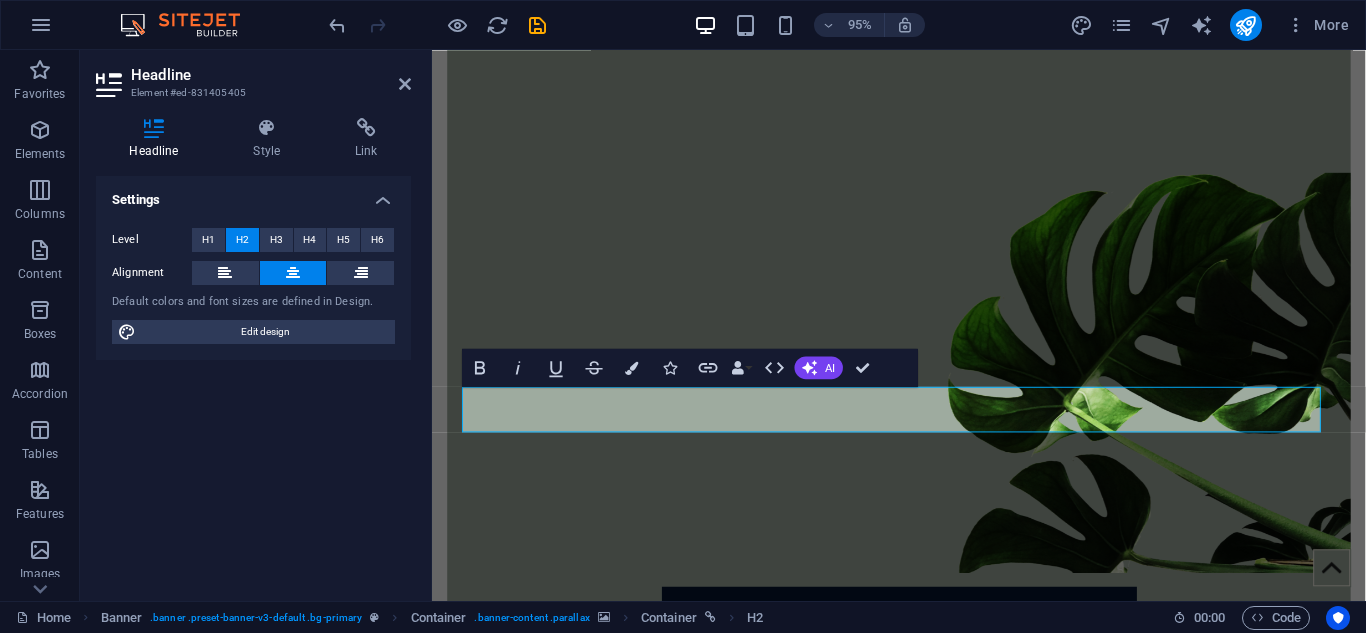 click at bounding box center [923, 240] 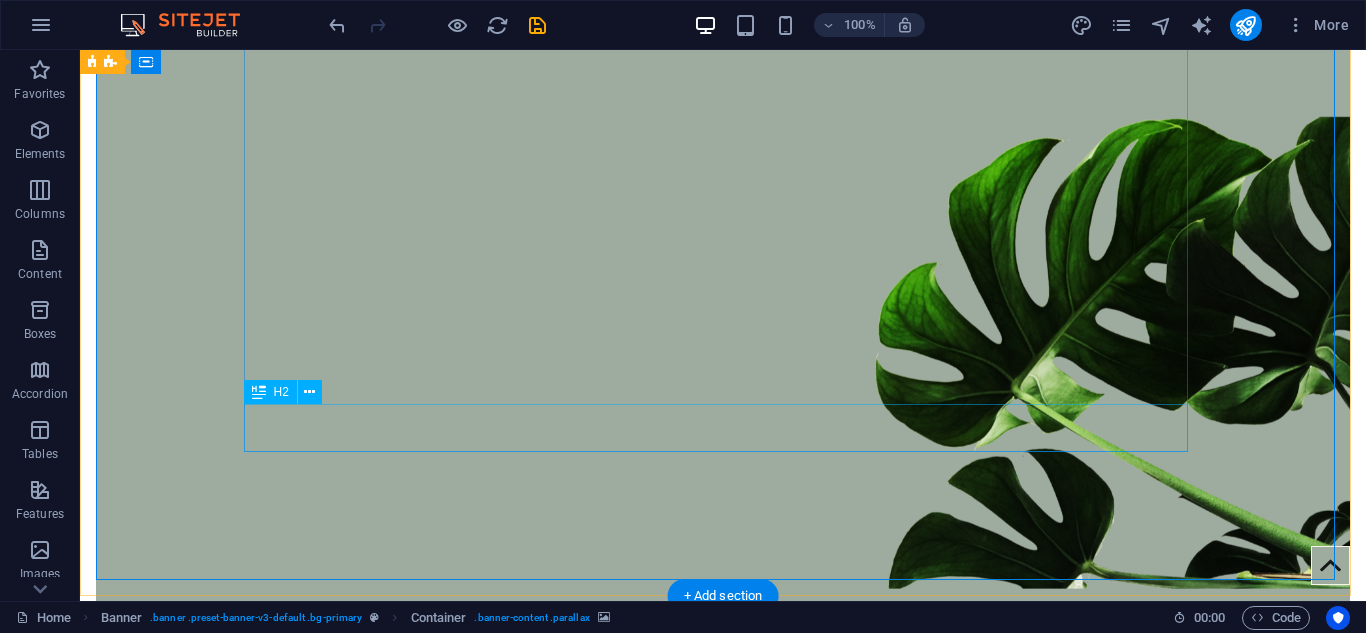 click on "Premium .Ai Domains For Sale" at bounding box center (723, 1137) 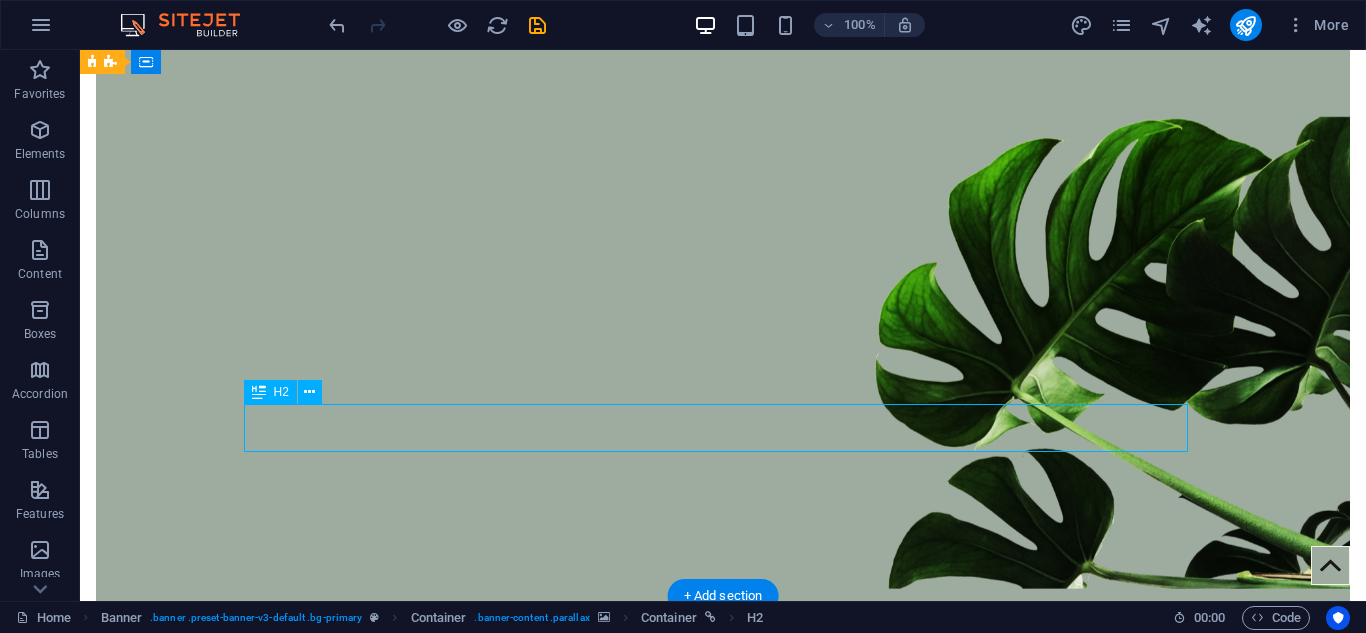 click on "Premium .Ai Domains For Sale" at bounding box center [723, 1137] 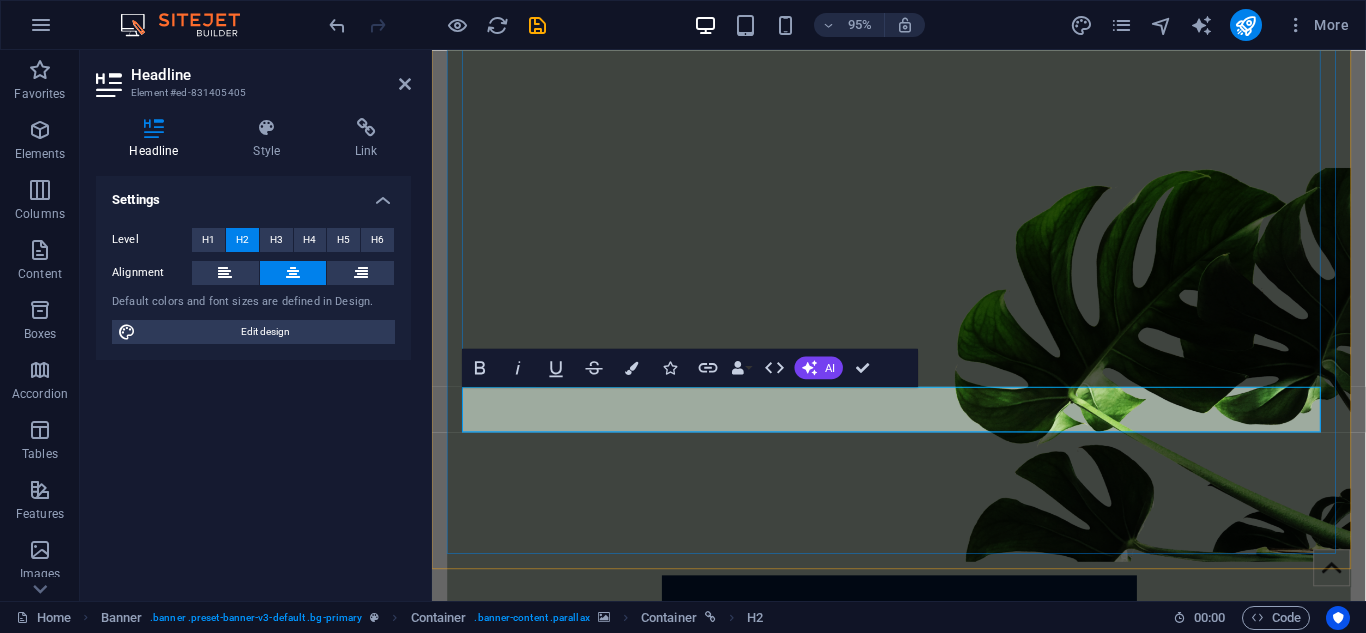 click on "Premium .Ai Domains For Sale" at bounding box center (924, 1137) 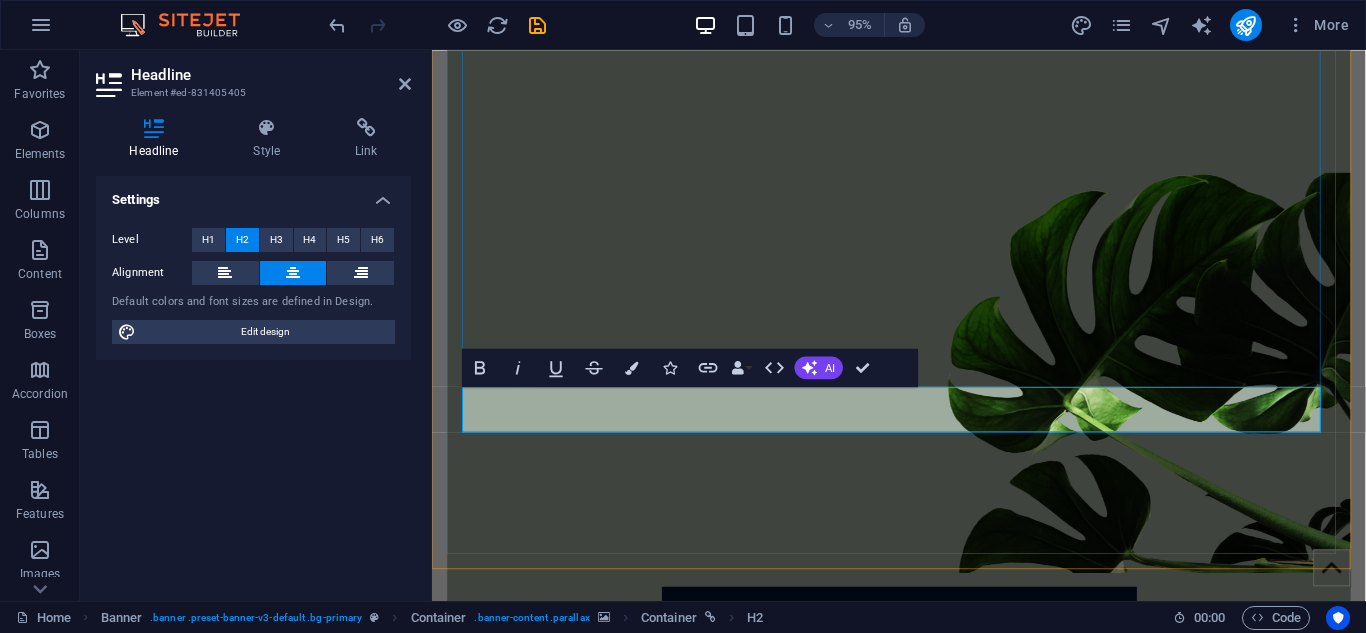 click on "Premium Domains For Sale" at bounding box center [923, 1149] 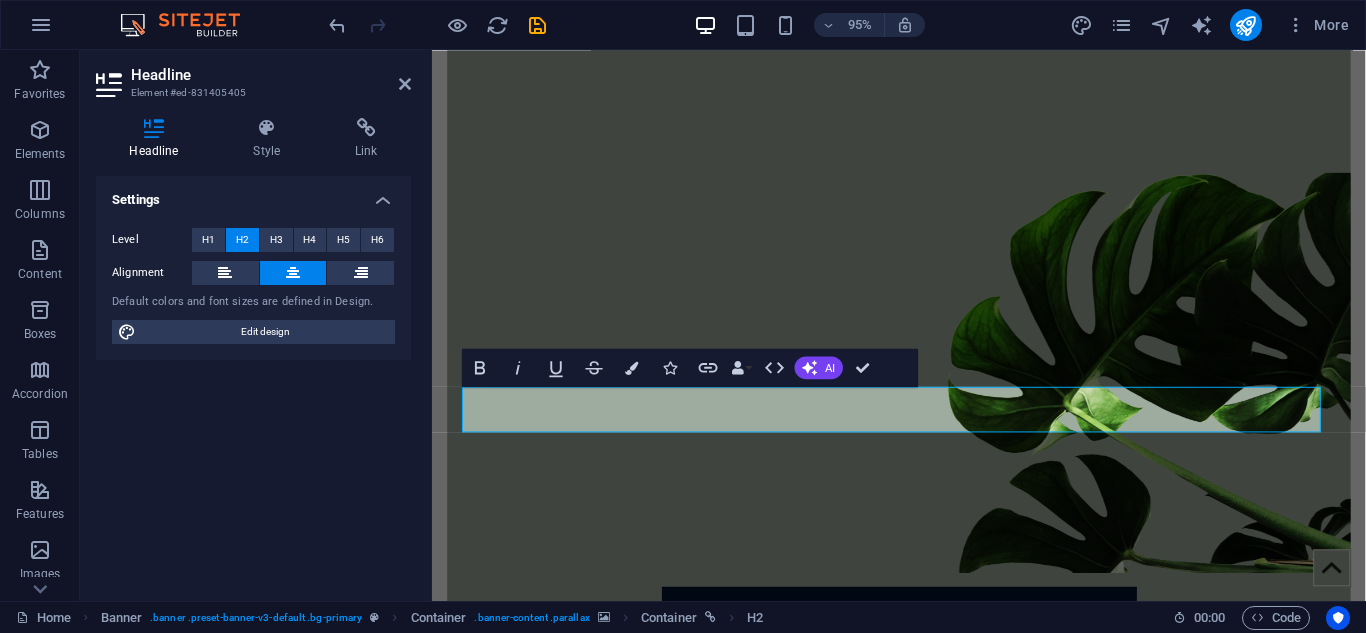 click at bounding box center (923, 240) 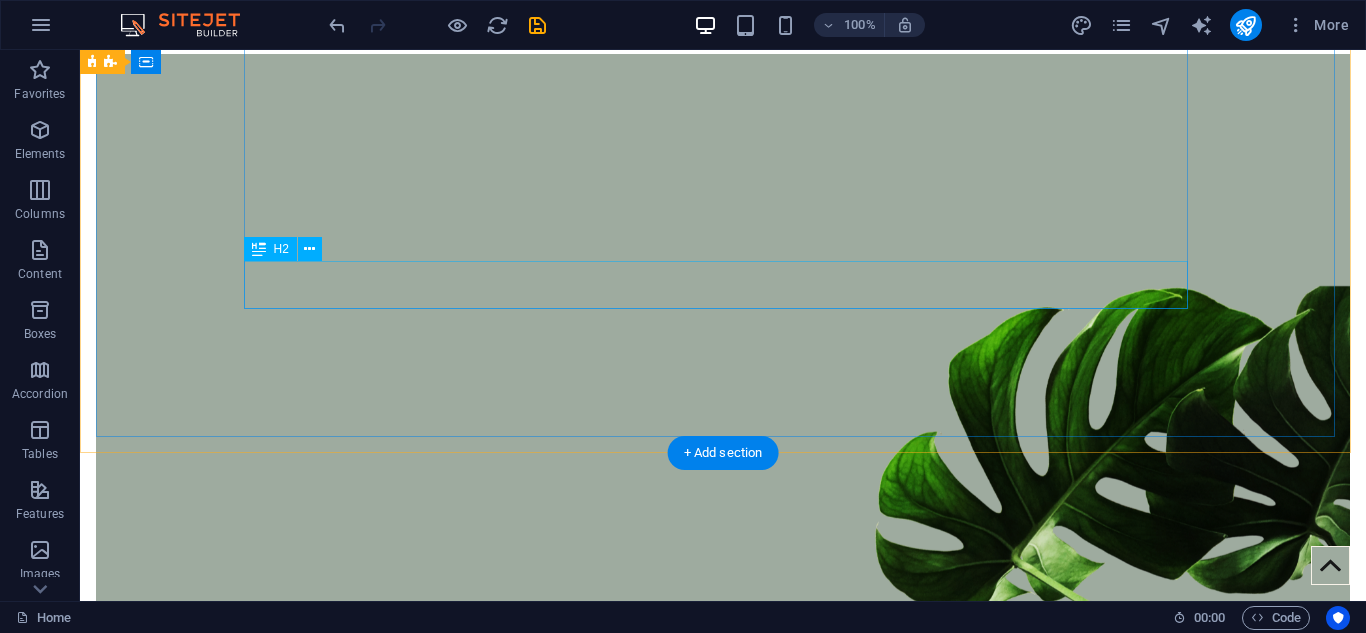 scroll, scrollTop: 0, scrollLeft: 0, axis: both 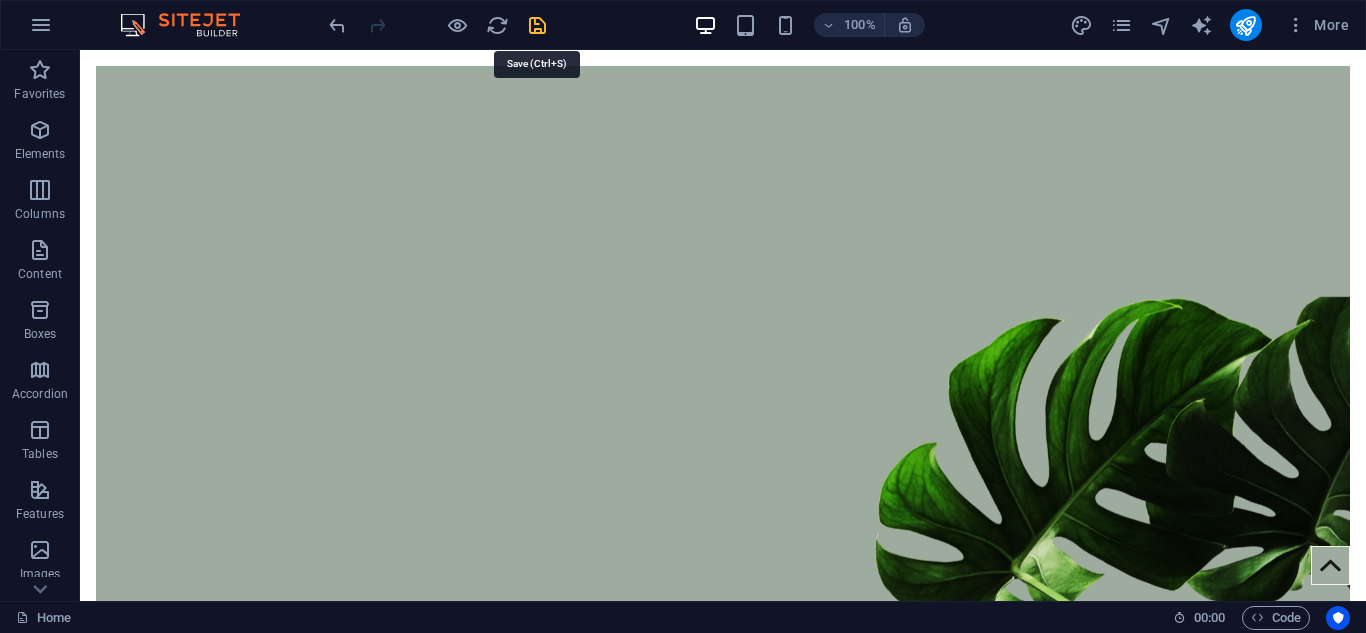 click at bounding box center [537, 25] 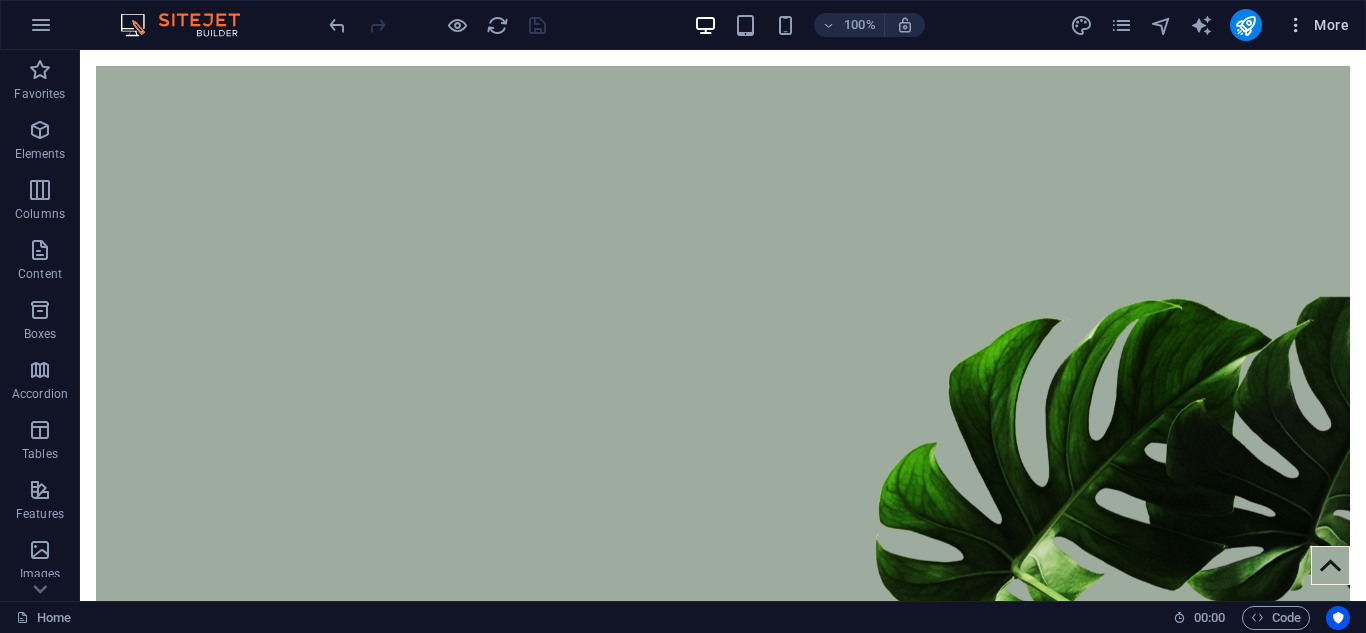 click on "More" at bounding box center [1317, 25] 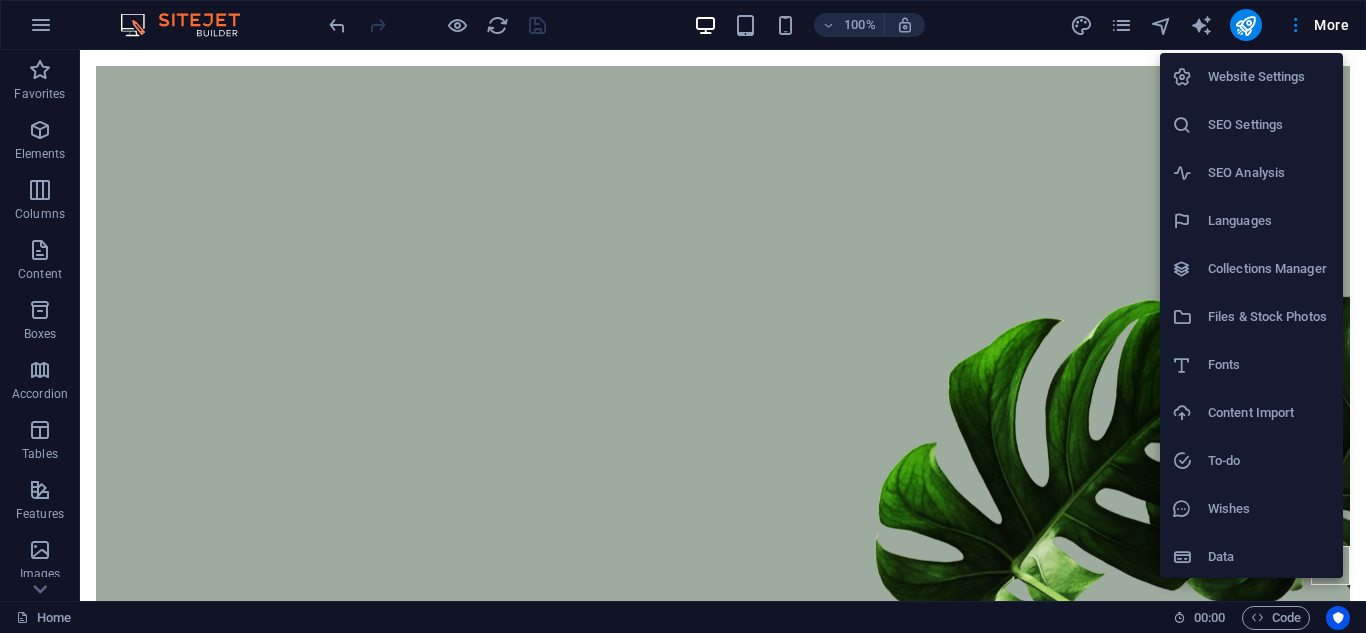click at bounding box center (683, 316) 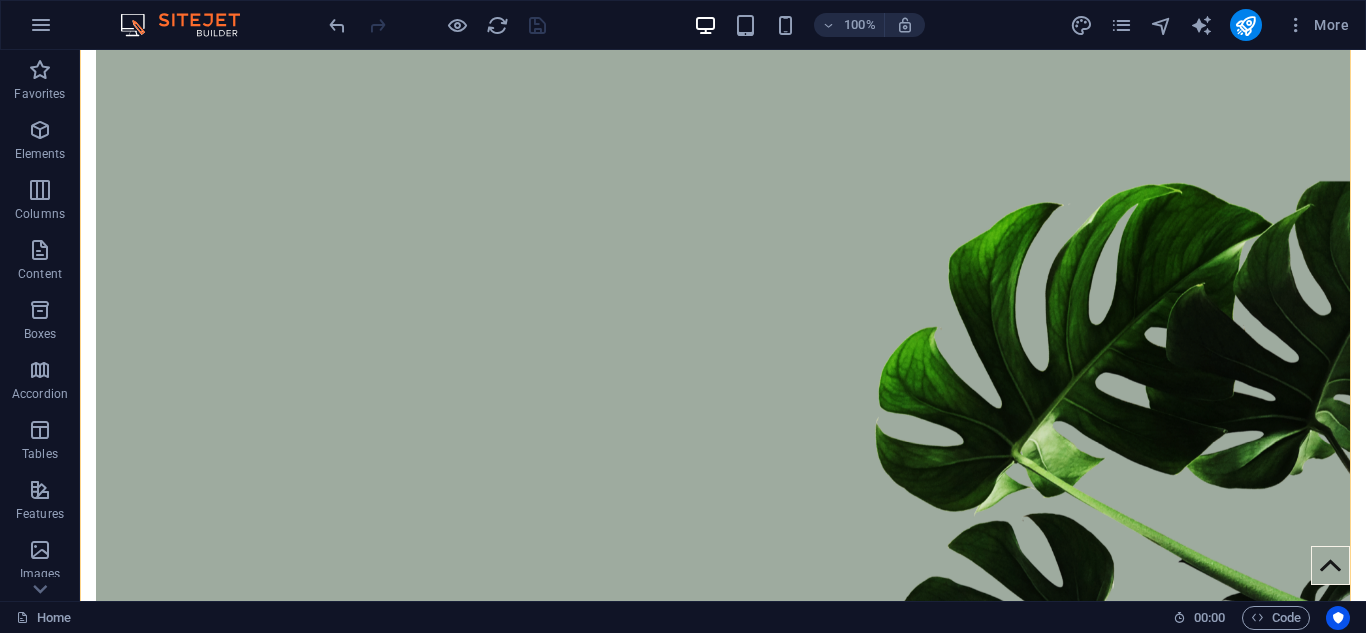 scroll, scrollTop: 300, scrollLeft: 0, axis: vertical 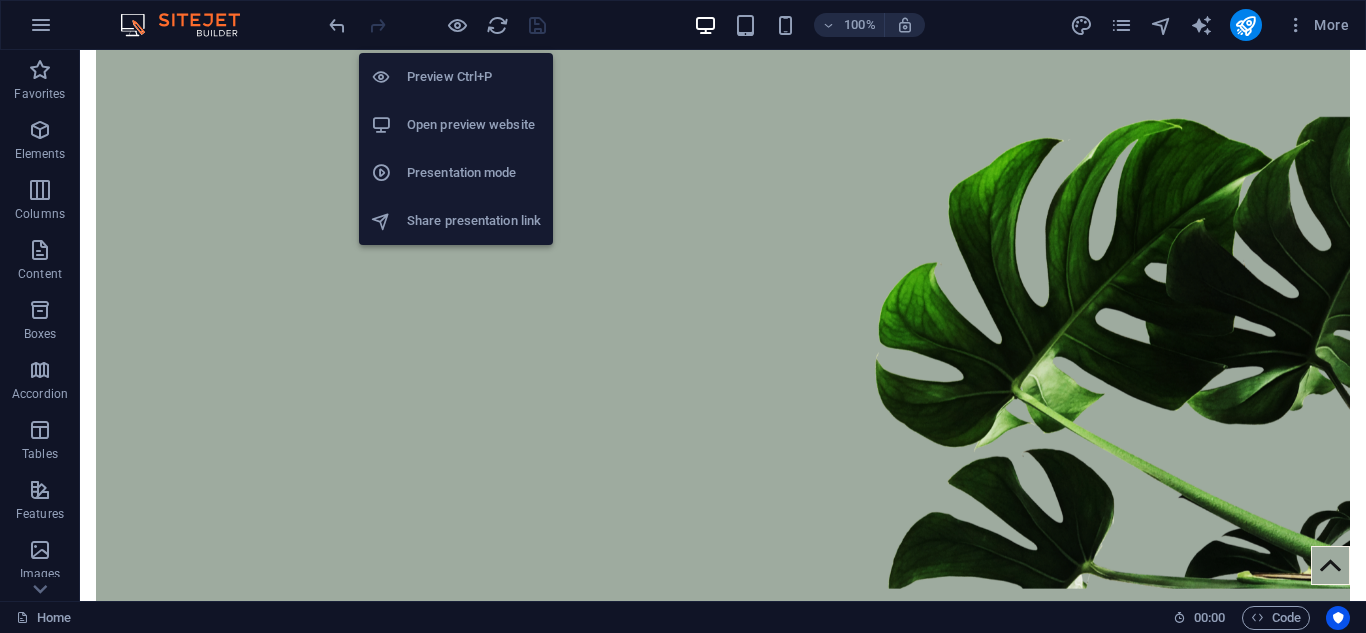 click on "Preview Ctrl+P" at bounding box center (474, 77) 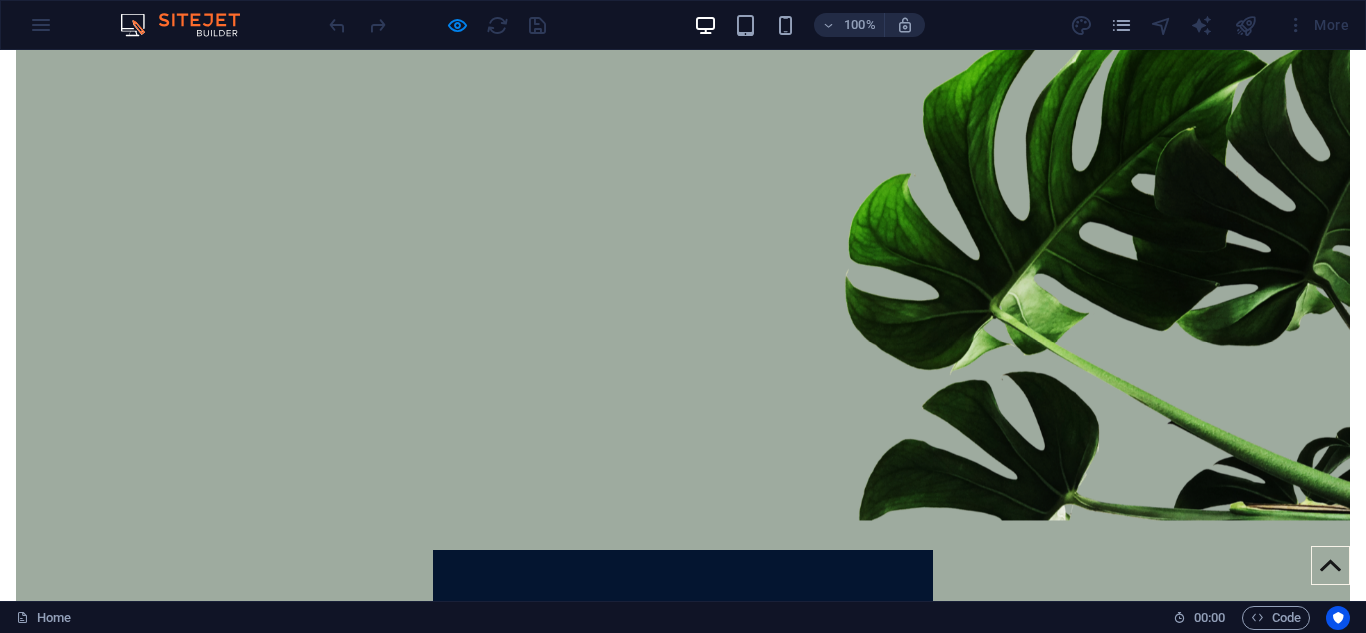 scroll, scrollTop: 400, scrollLeft: 0, axis: vertical 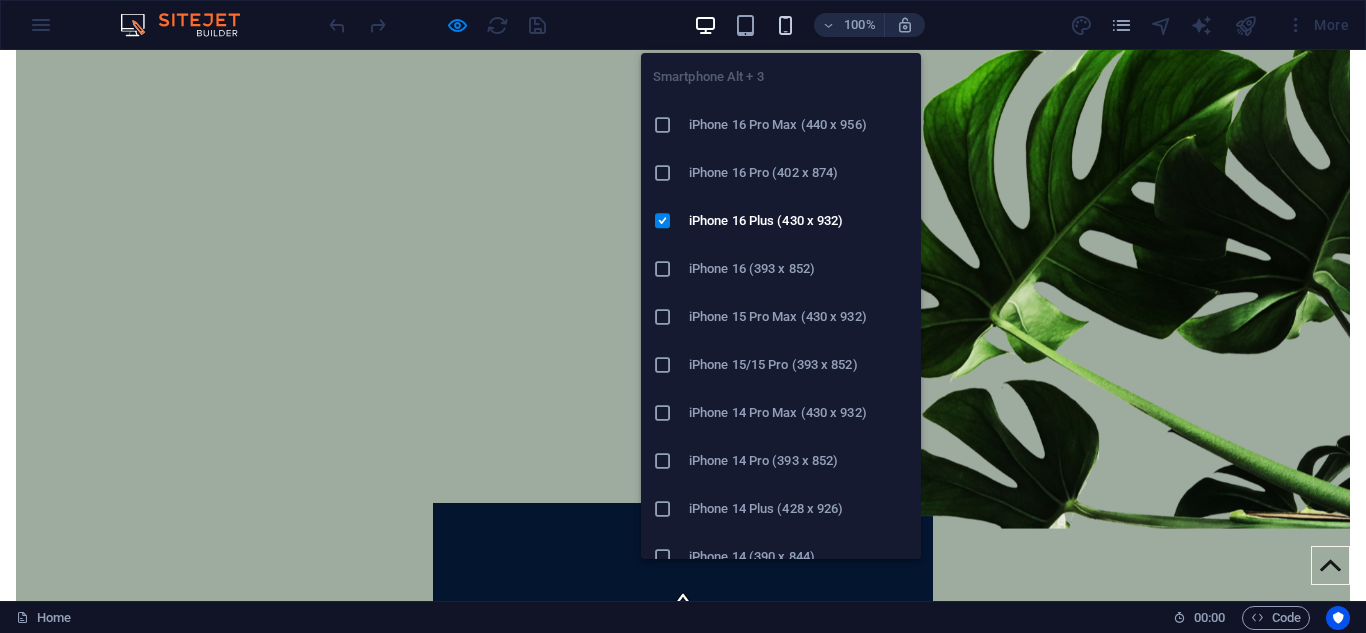 click at bounding box center [785, 25] 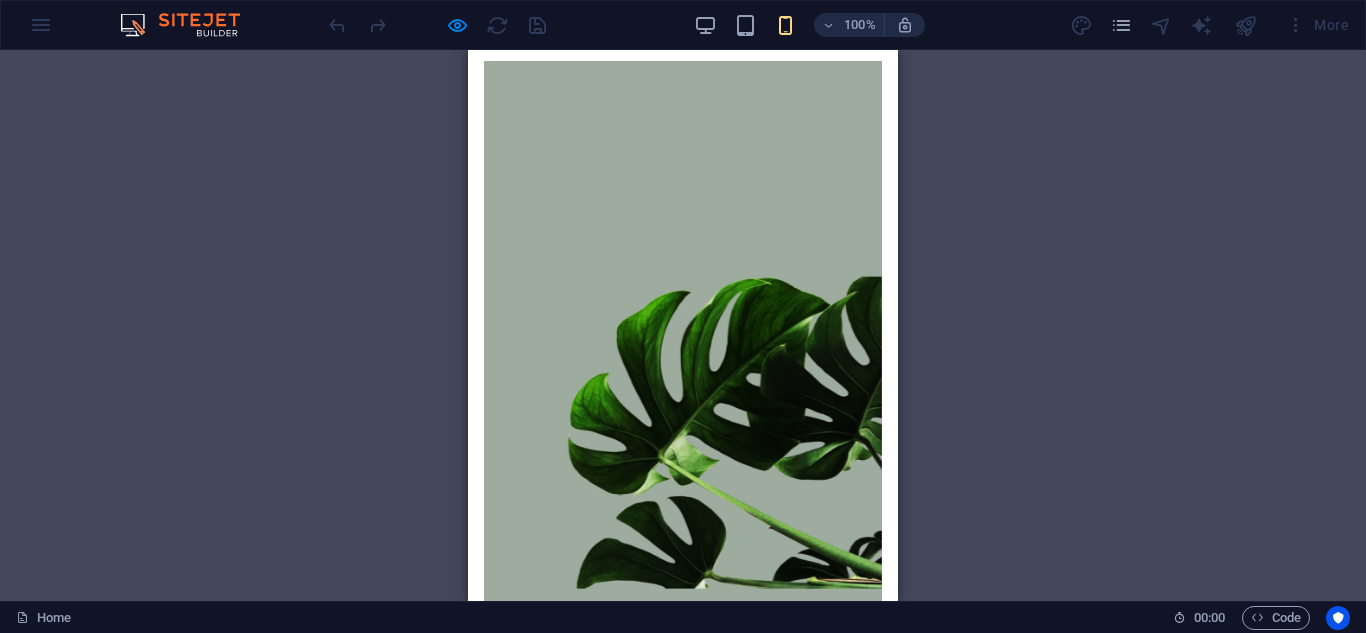 scroll, scrollTop: 0, scrollLeft: 0, axis: both 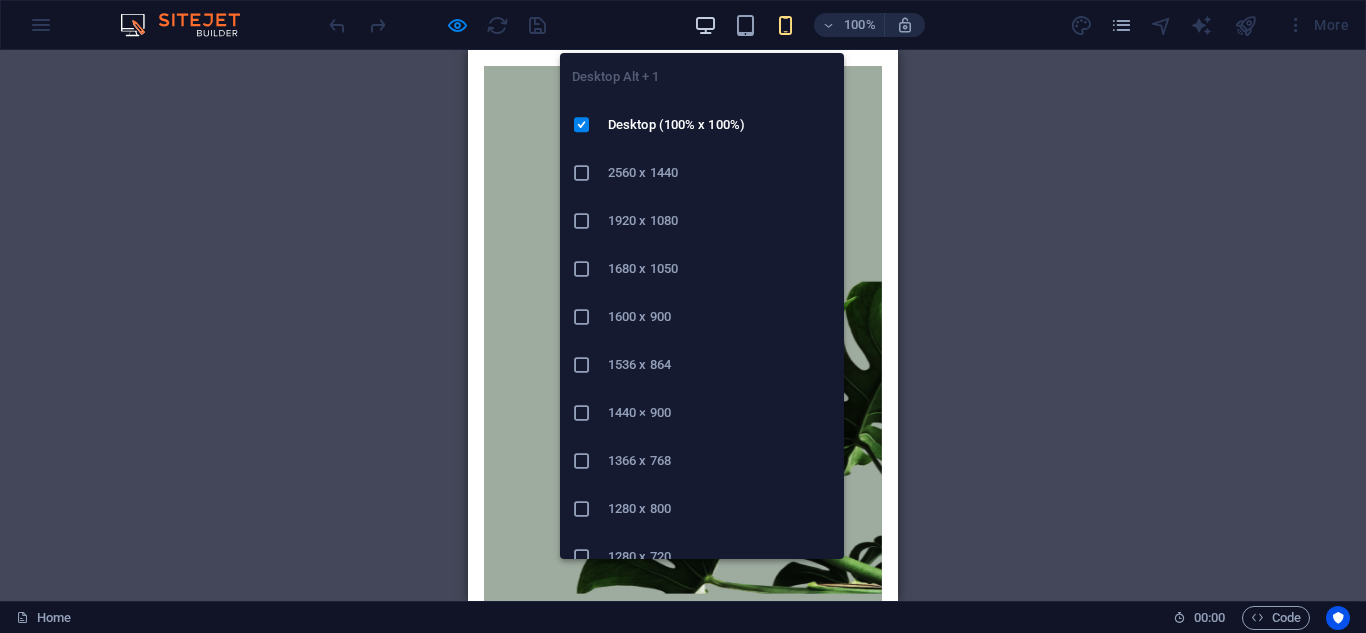 click at bounding box center [705, 25] 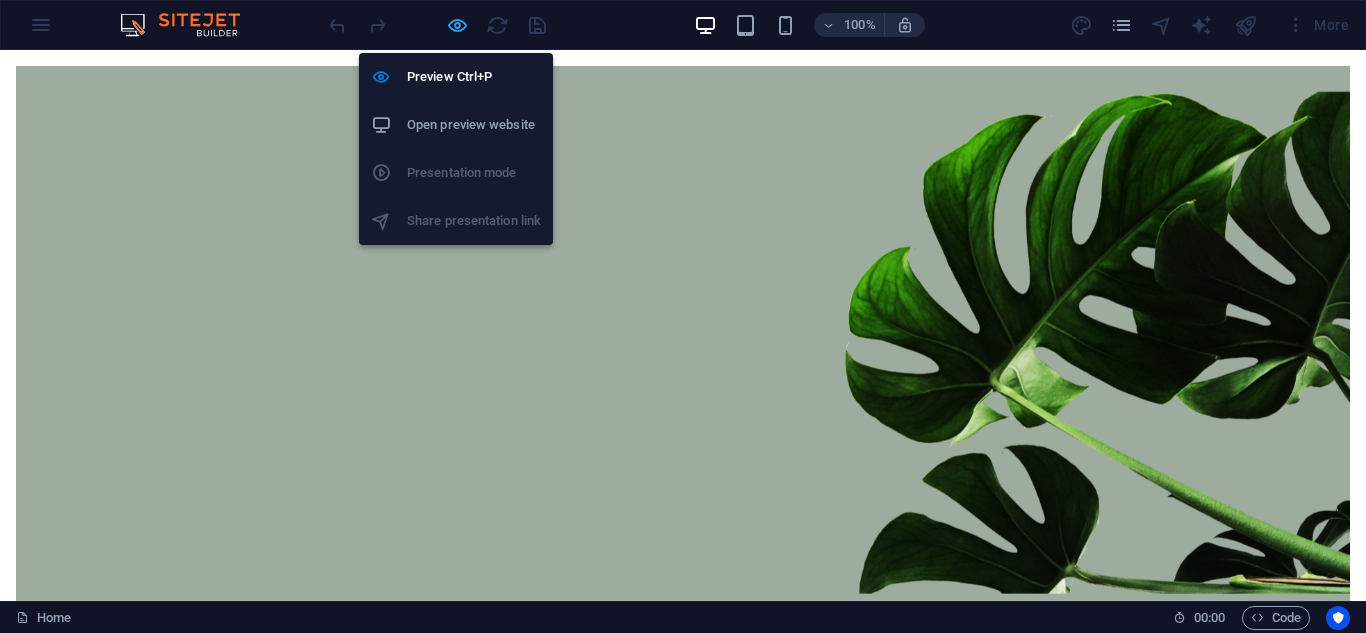 click at bounding box center [457, 25] 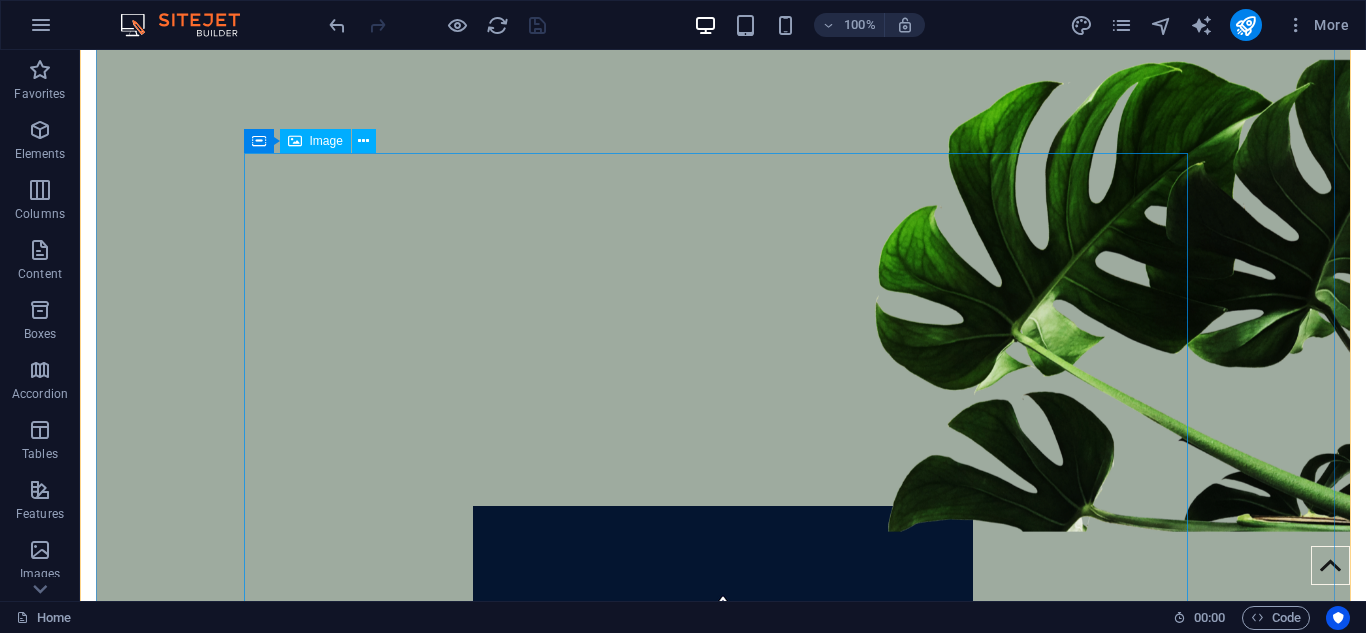 scroll, scrollTop: 400, scrollLeft: 0, axis: vertical 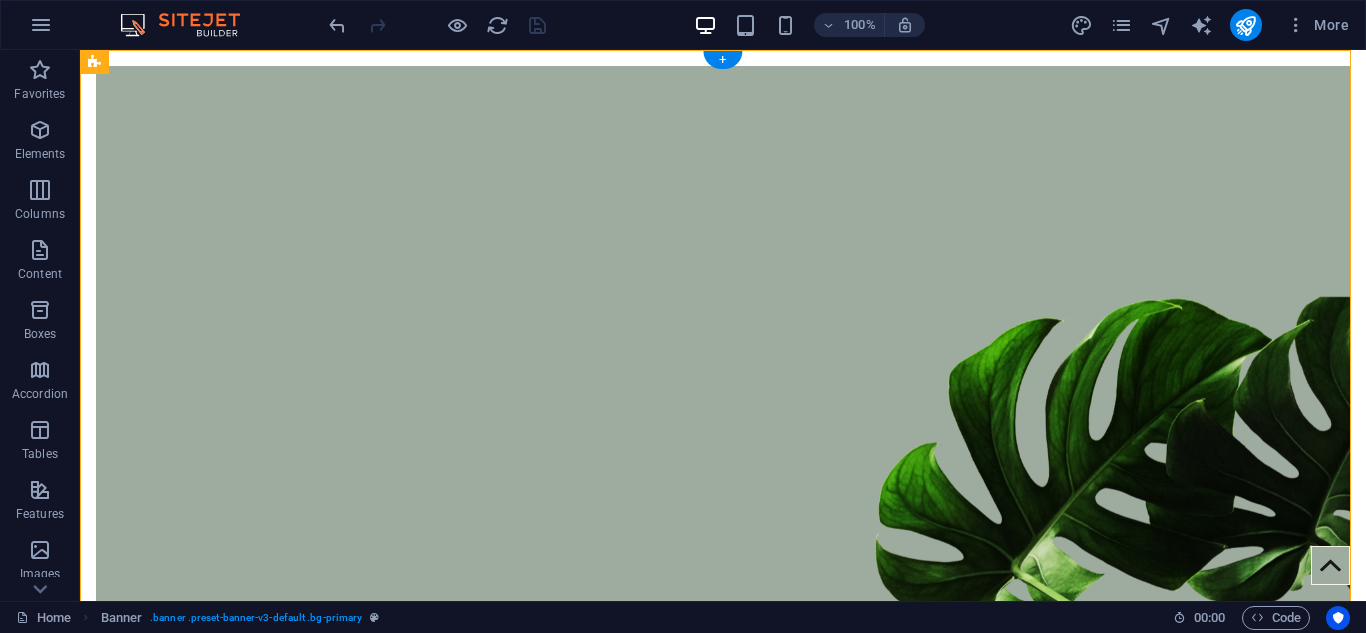 drag, startPoint x: 757, startPoint y: 337, endPoint x: 757, endPoint y: 151, distance: 186 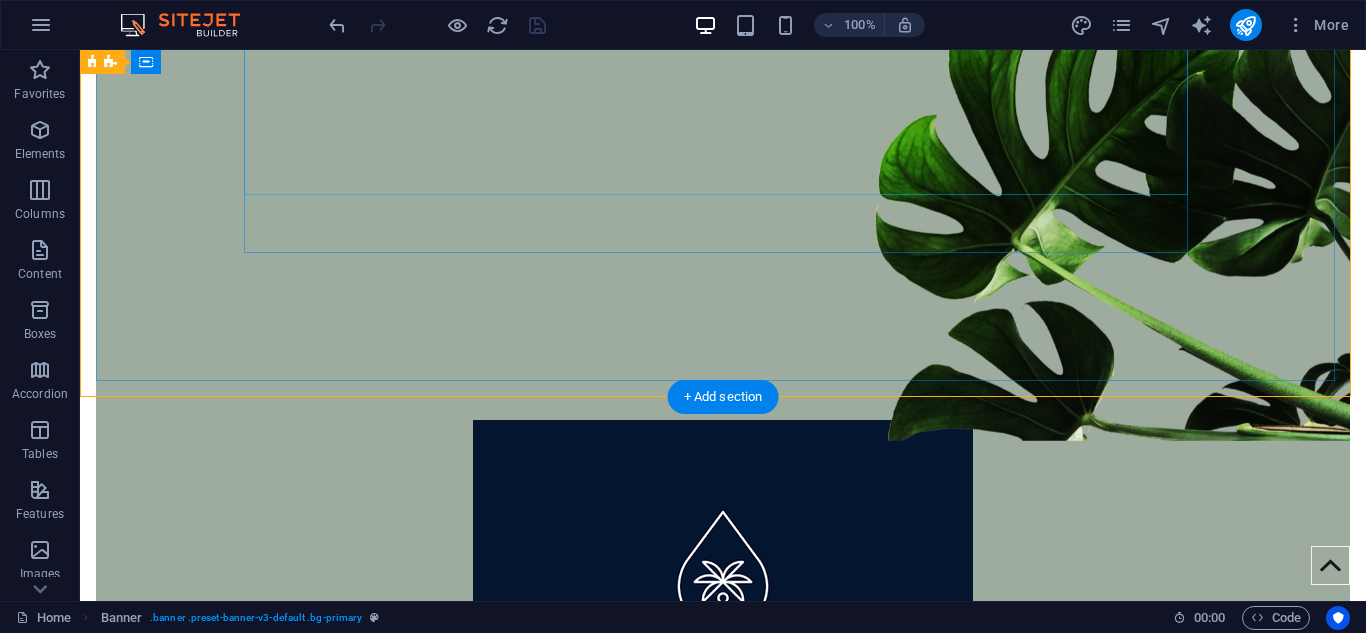 scroll, scrollTop: 500, scrollLeft: 0, axis: vertical 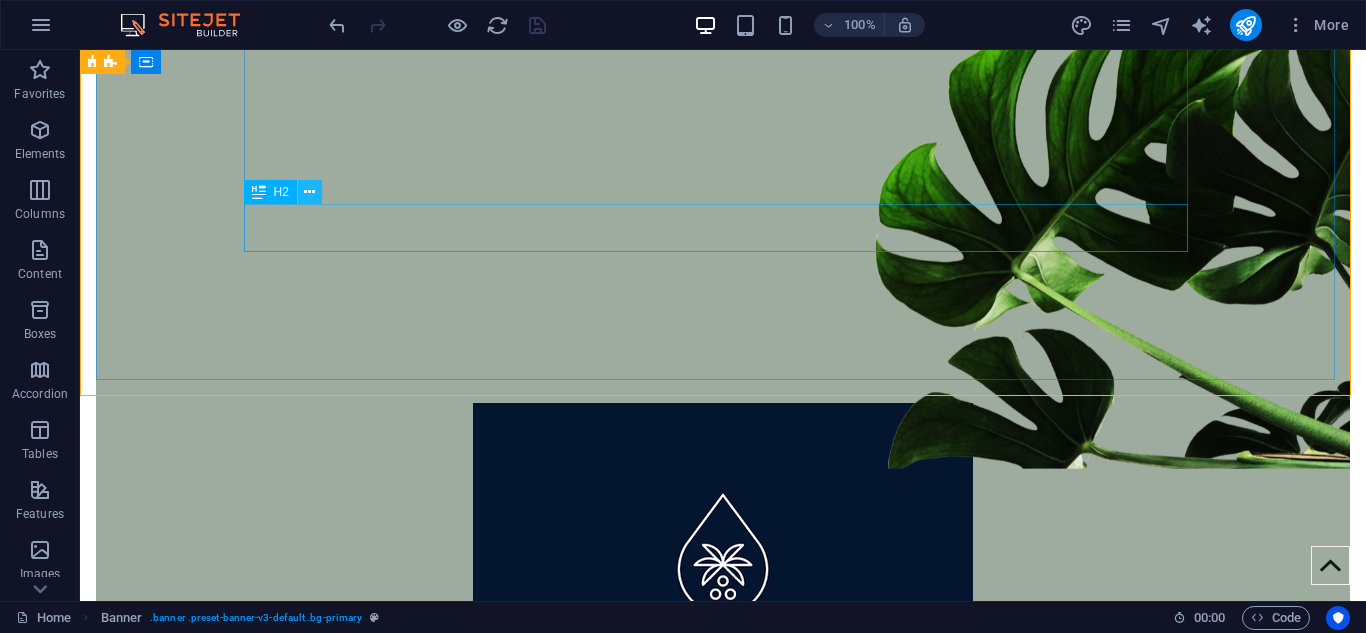 click at bounding box center [309, 192] 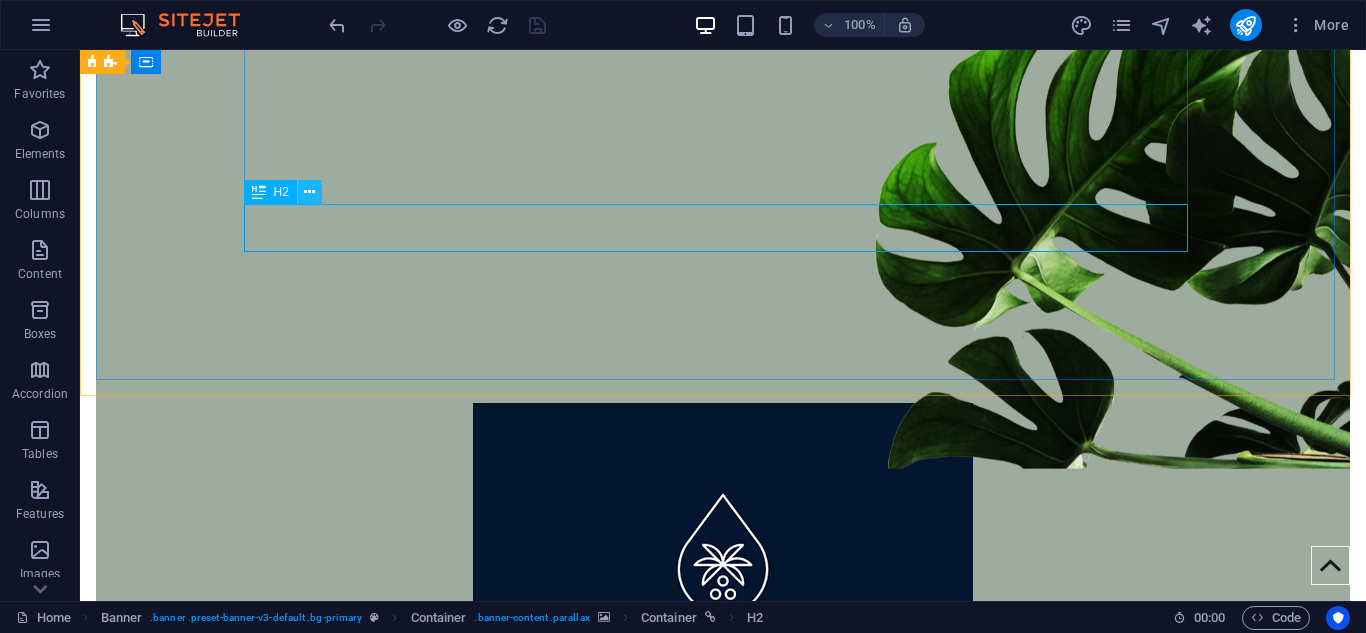 click at bounding box center (309, 192) 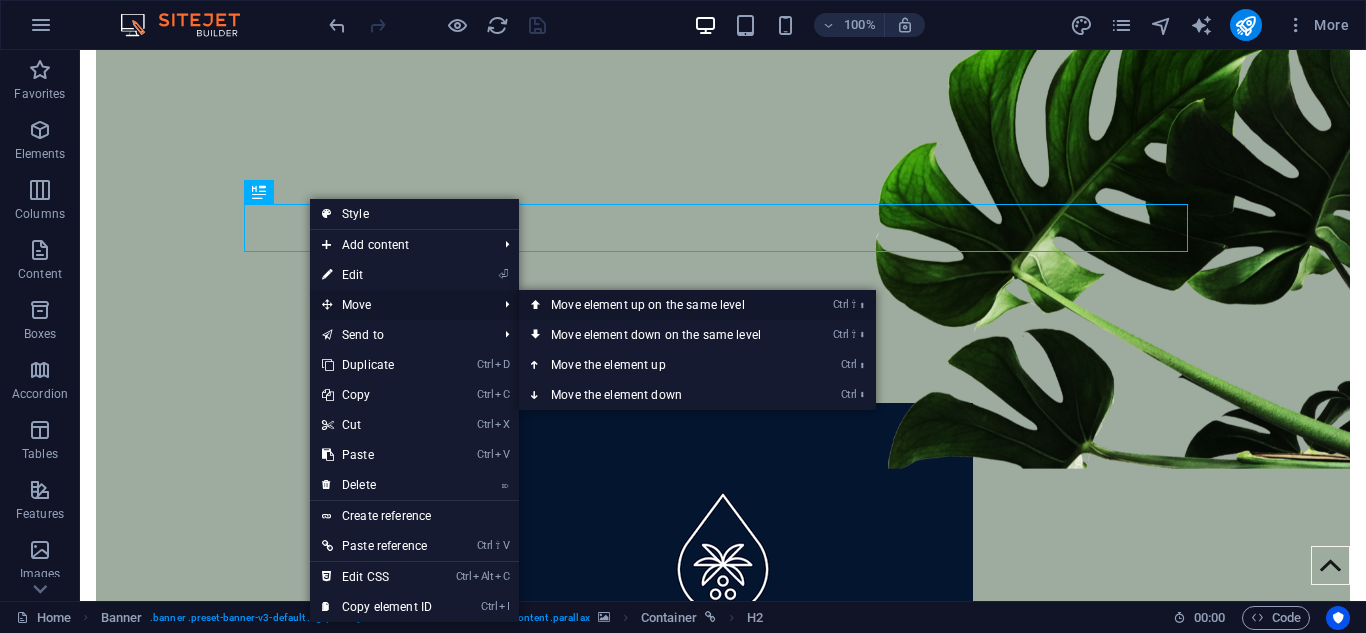 click on "Ctrl ⇧ ⬆  Move element up on the same level" at bounding box center (660, 305) 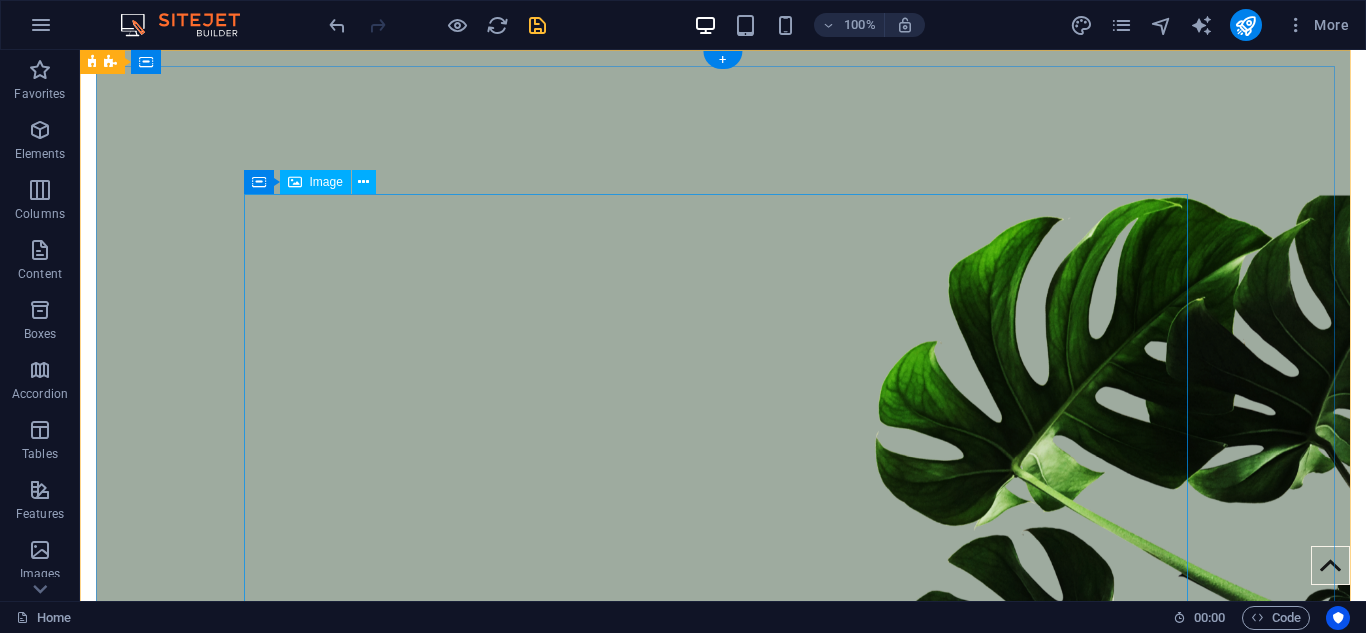scroll, scrollTop: 500, scrollLeft: 0, axis: vertical 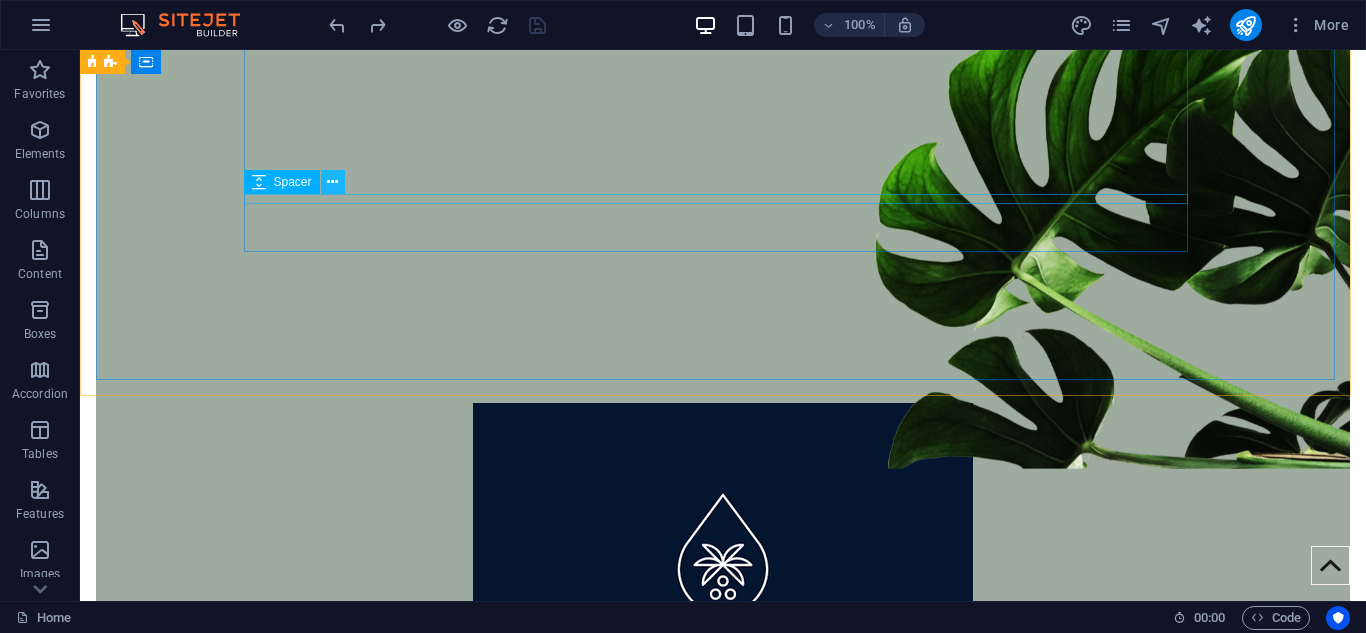 click at bounding box center (333, 182) 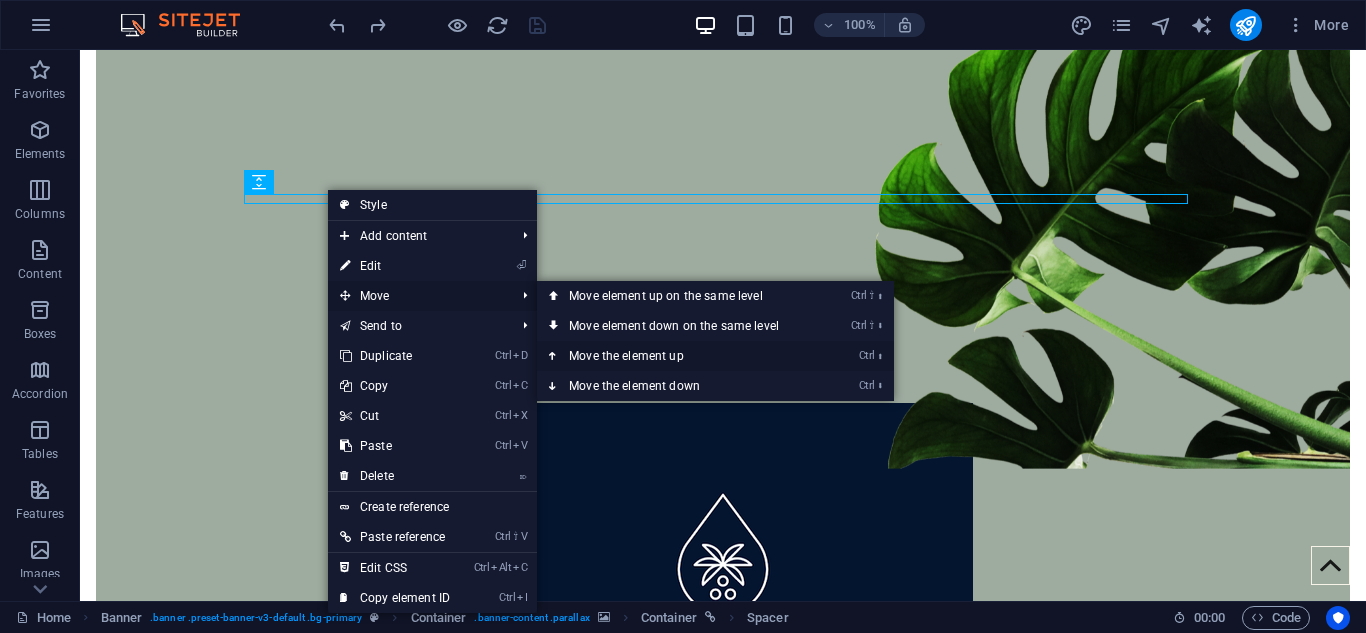 click on "Ctrl ⬆  Move the element up" at bounding box center (678, 356) 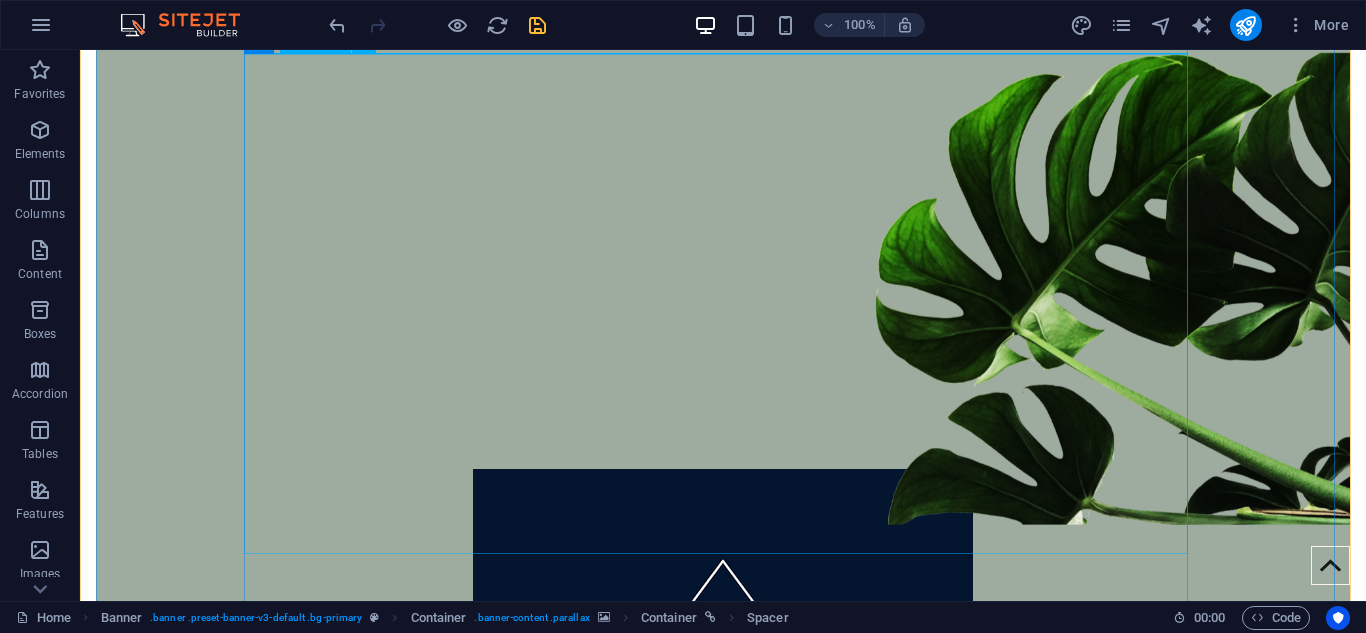 scroll, scrollTop: 500, scrollLeft: 0, axis: vertical 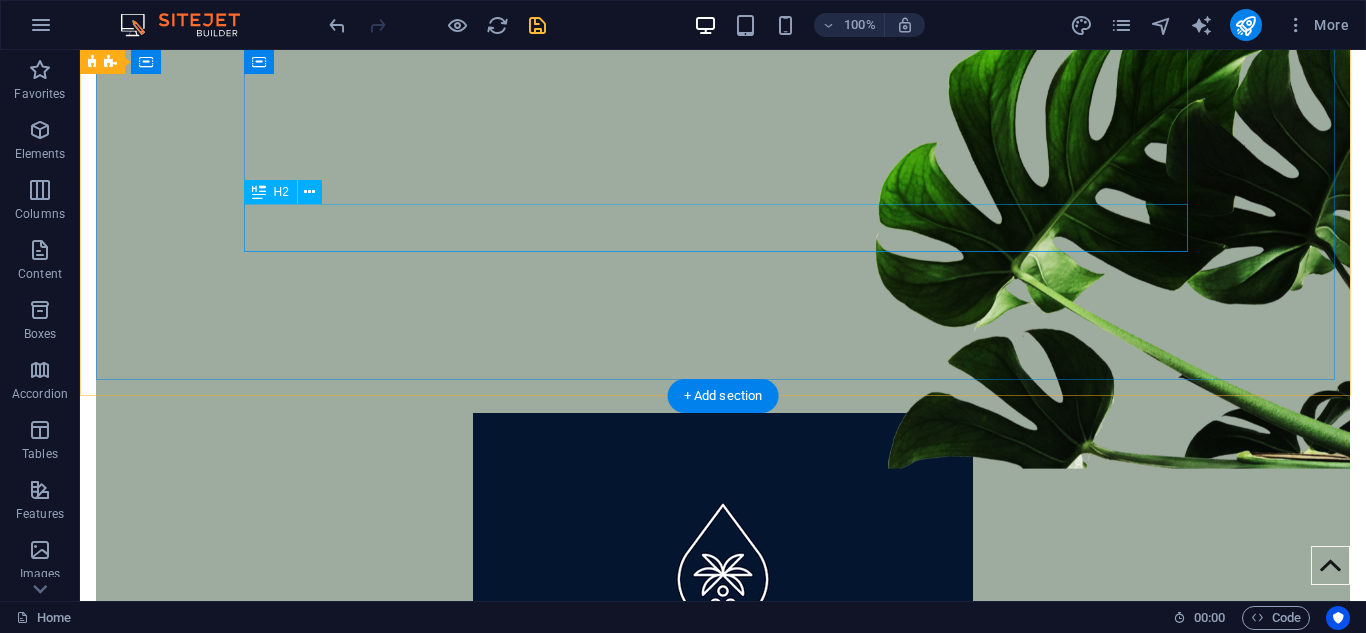 click on "Premium Domains" at bounding box center (723, 937) 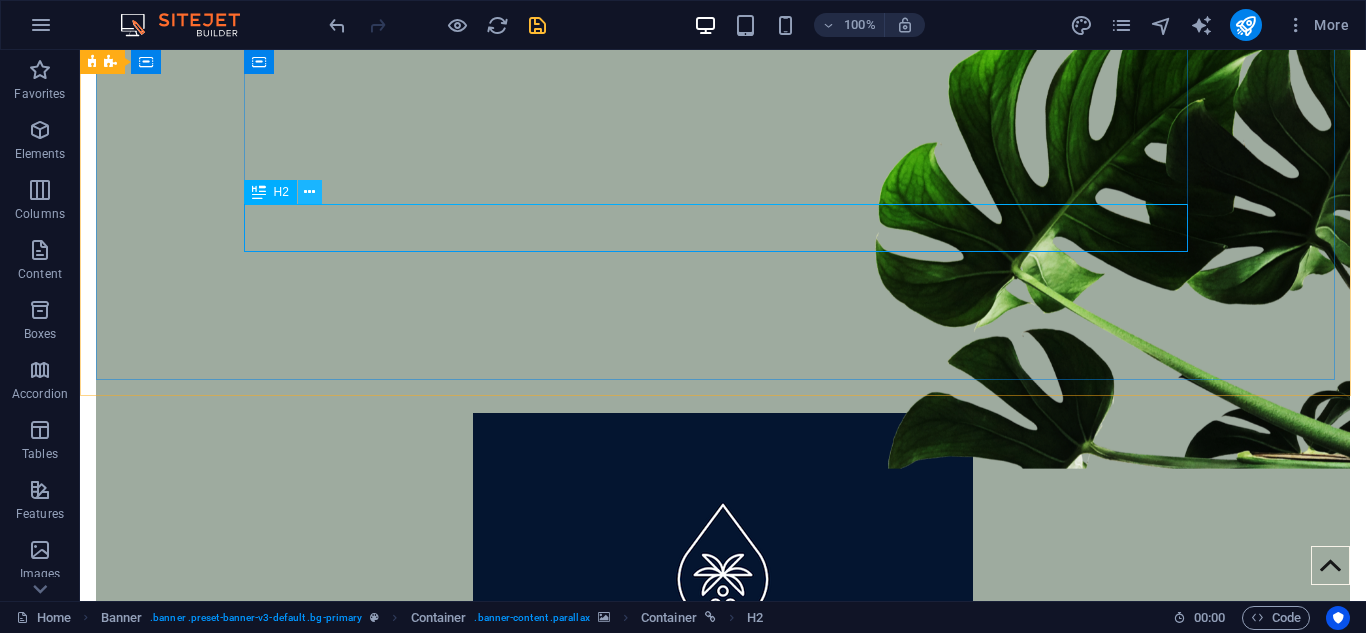 click at bounding box center (310, 192) 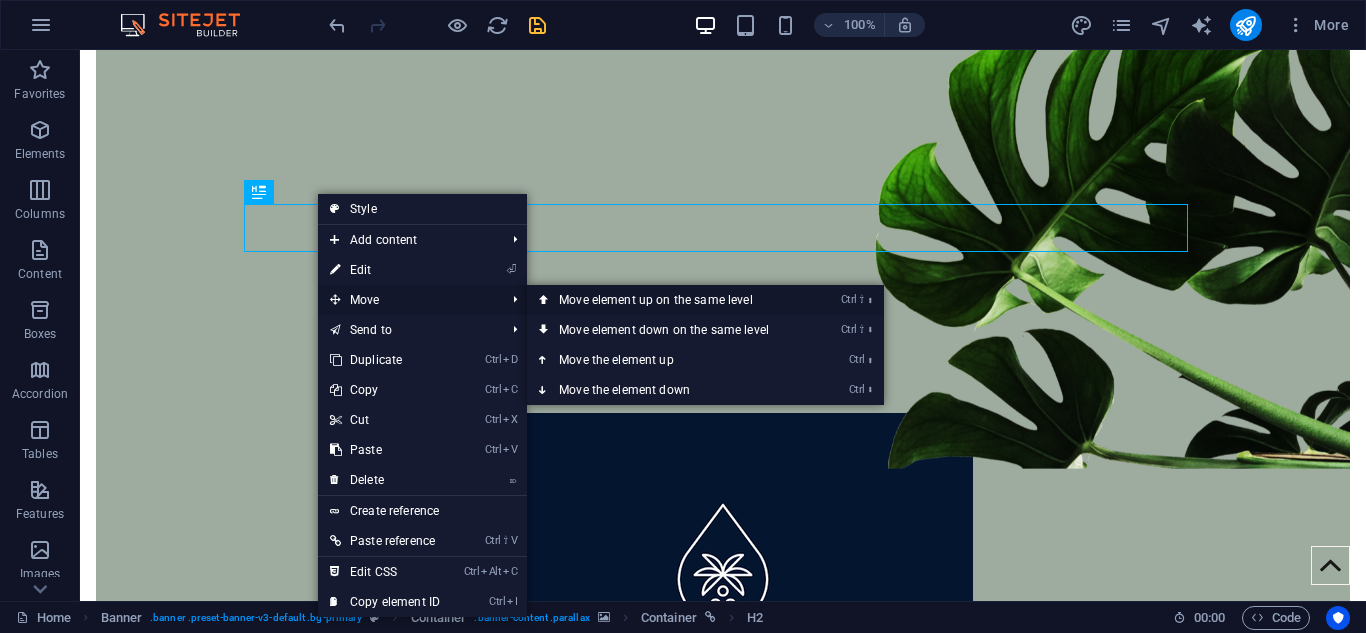 click on "Ctrl ⇧ ⬆  Move element up on the same level" at bounding box center [668, 300] 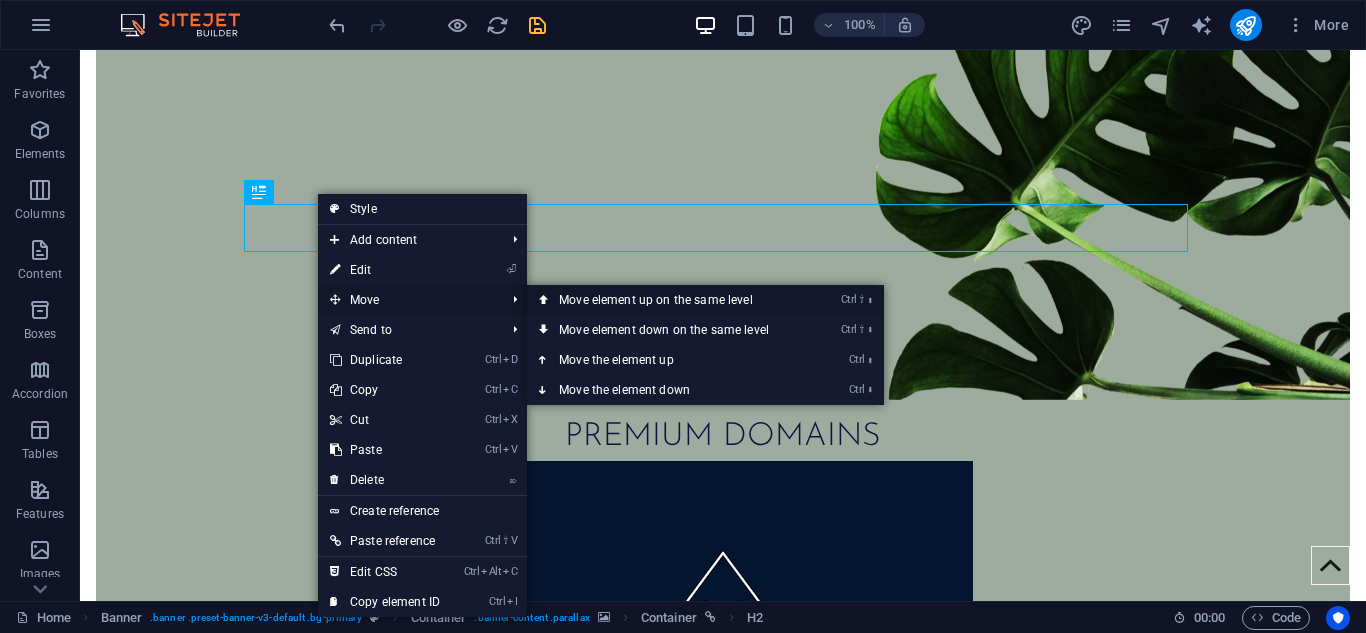scroll, scrollTop: 0, scrollLeft: 0, axis: both 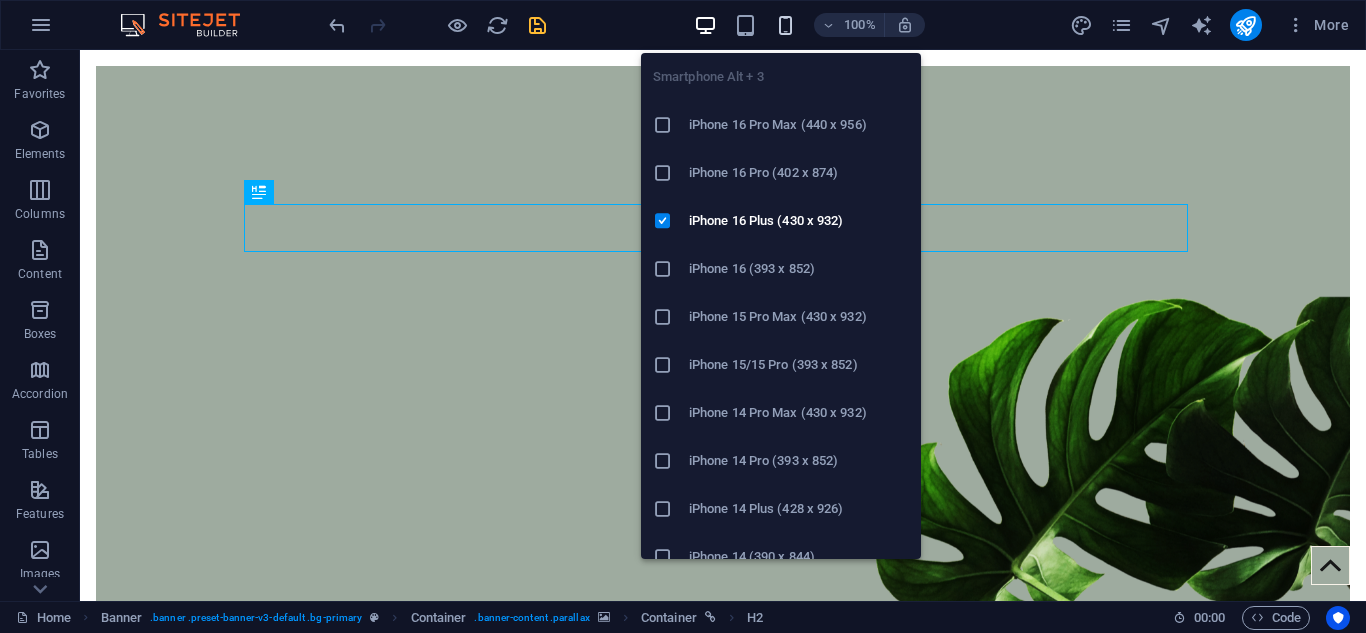 click at bounding box center (785, 25) 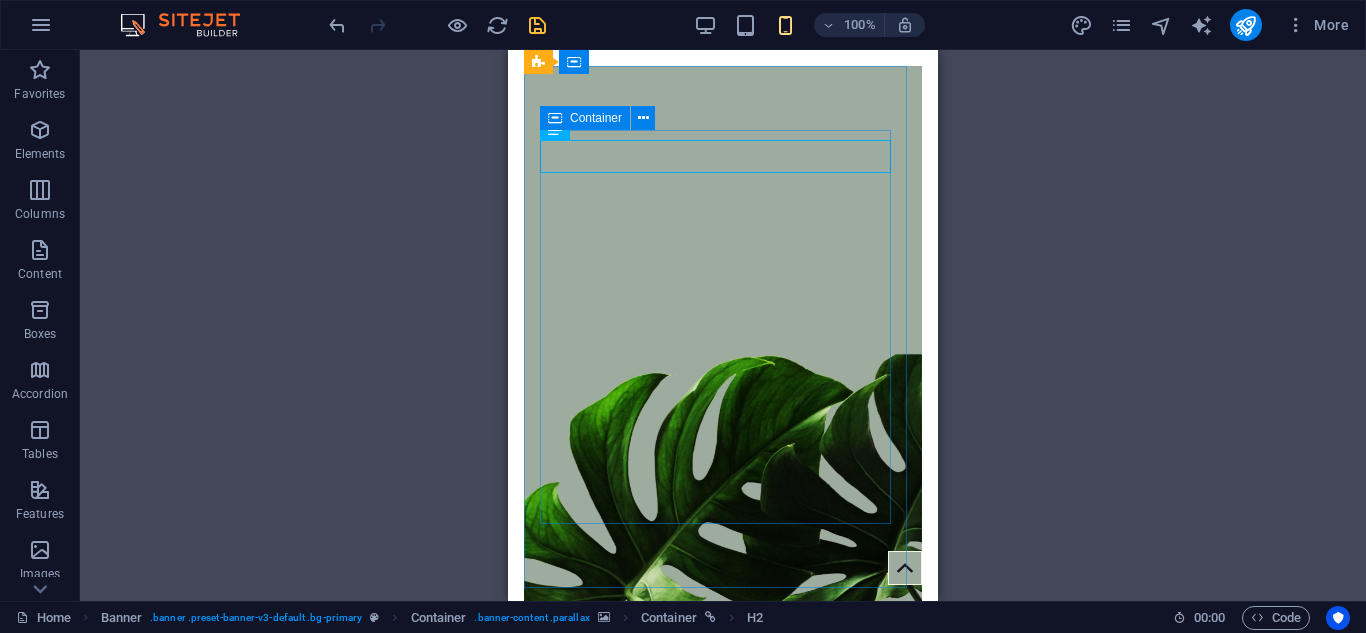 click on "H2   Banner   Banner   Container   Container   Image   Container   Spacer   Banner   Menu Bar   Menu   Banner   Logo   Container   H2   Spacer   Collection   Collection item   Image   Collection   Collection   Collection item   Collection item   Image   Collection item   Spacer   H4   Spacer   Separator" at bounding box center [723, 325] 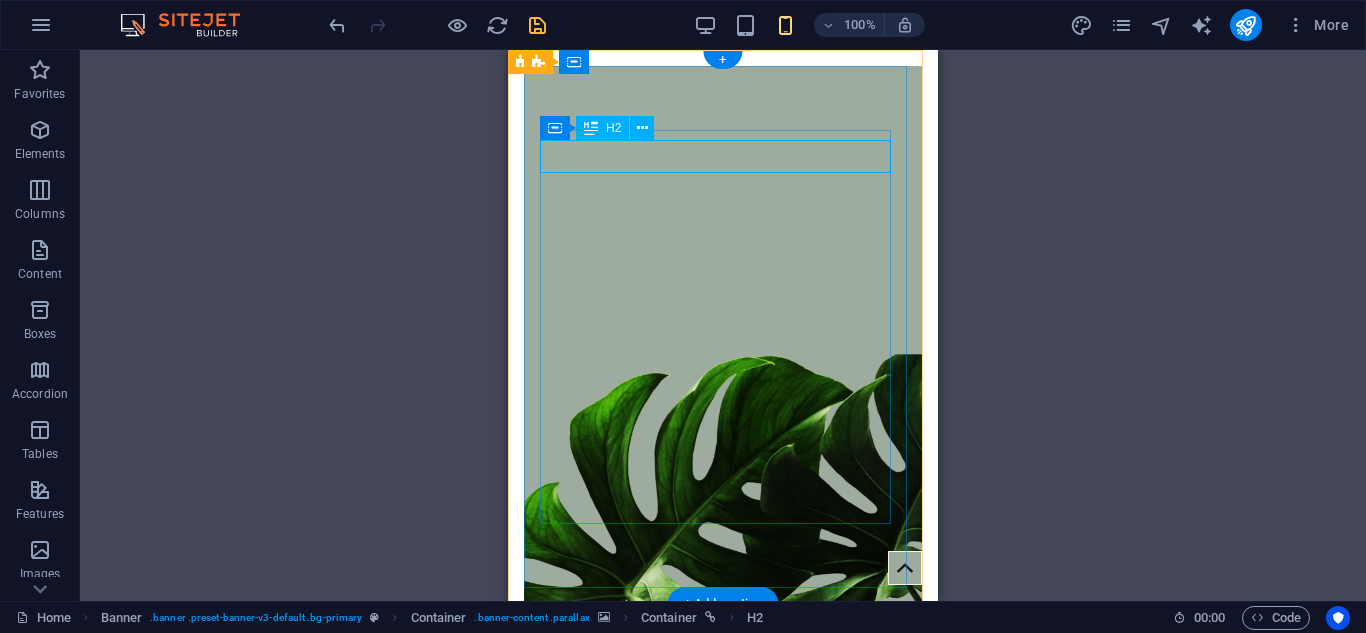 click on "Premium Domains" at bounding box center [723, 865] 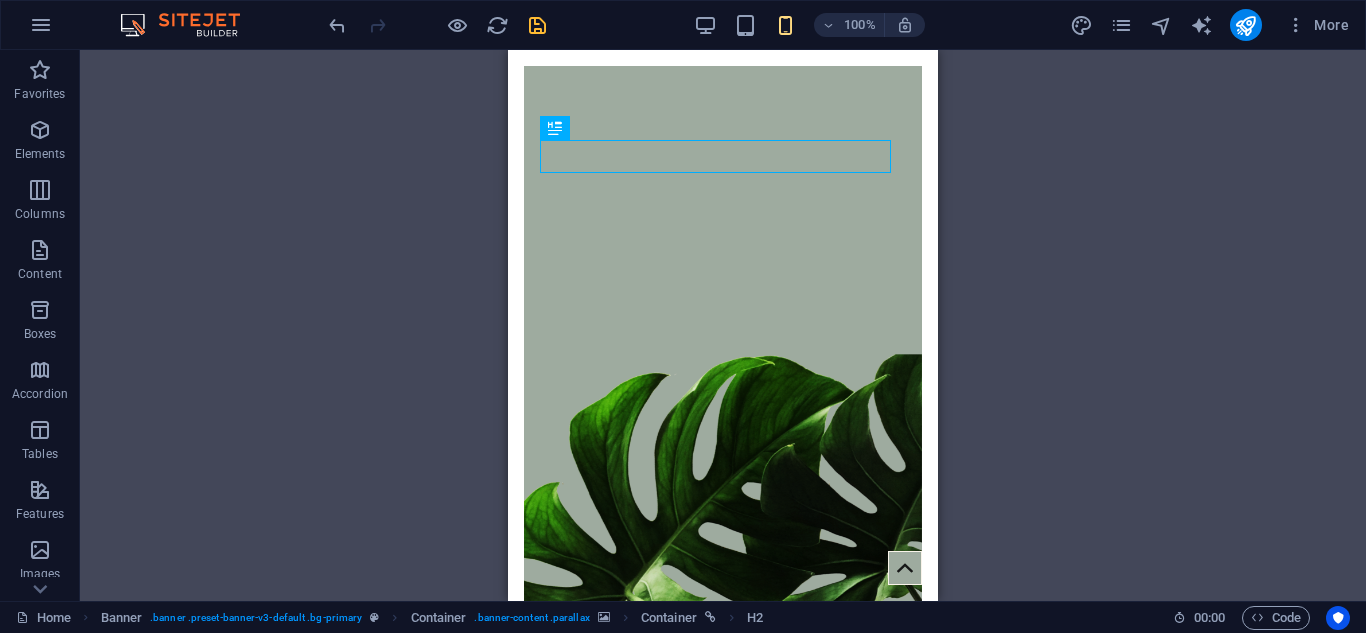 click on "Container   H2   Banner   Banner   Container   Container   Image   Container   Spacer   Banner   Menu Bar   Menu   Banner   Logo   Container   H2   Spacer   Collection   Collection item   Image   Collection   Collection   Collection item   Collection item   Image   Collection item   Spacer   H4   Spacer   Separator" at bounding box center (723, 325) 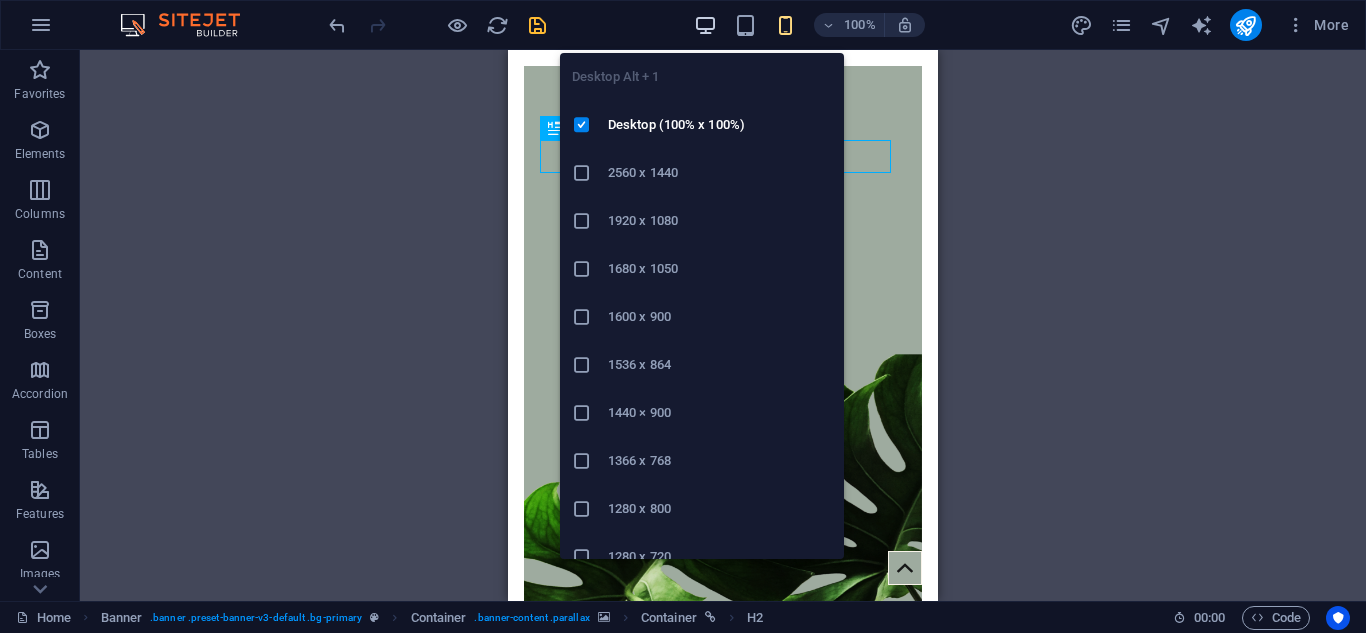 click at bounding box center [705, 25] 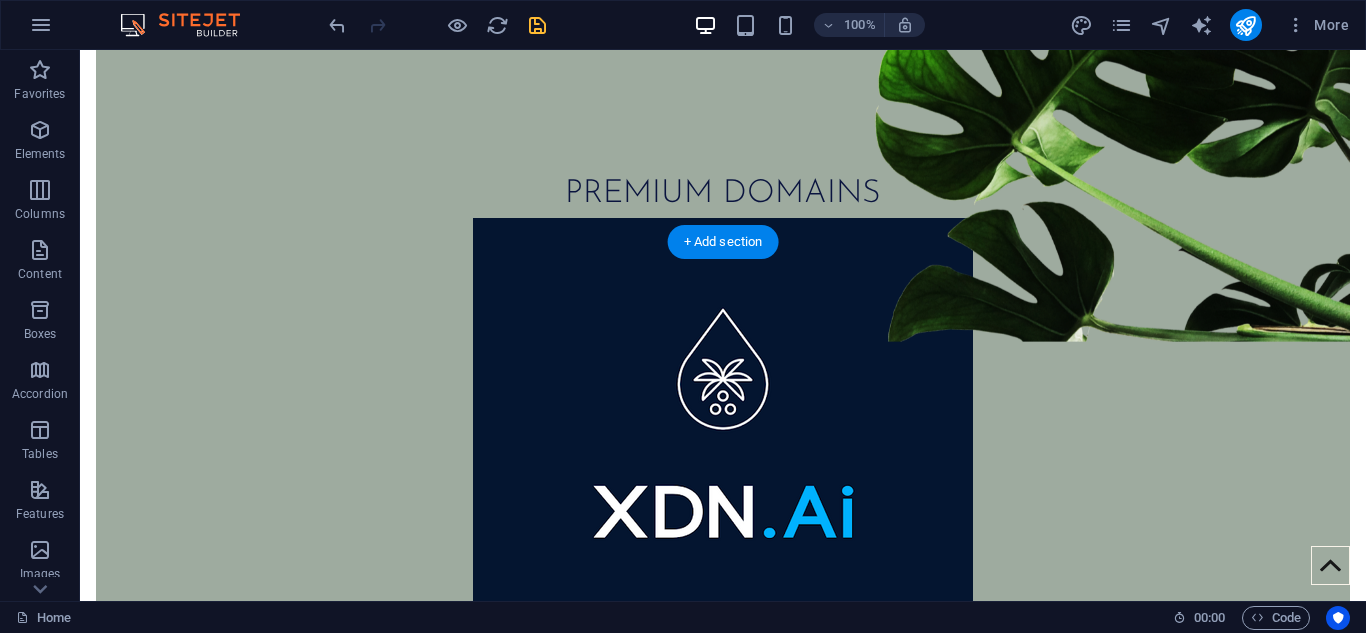 scroll, scrollTop: 800, scrollLeft: 0, axis: vertical 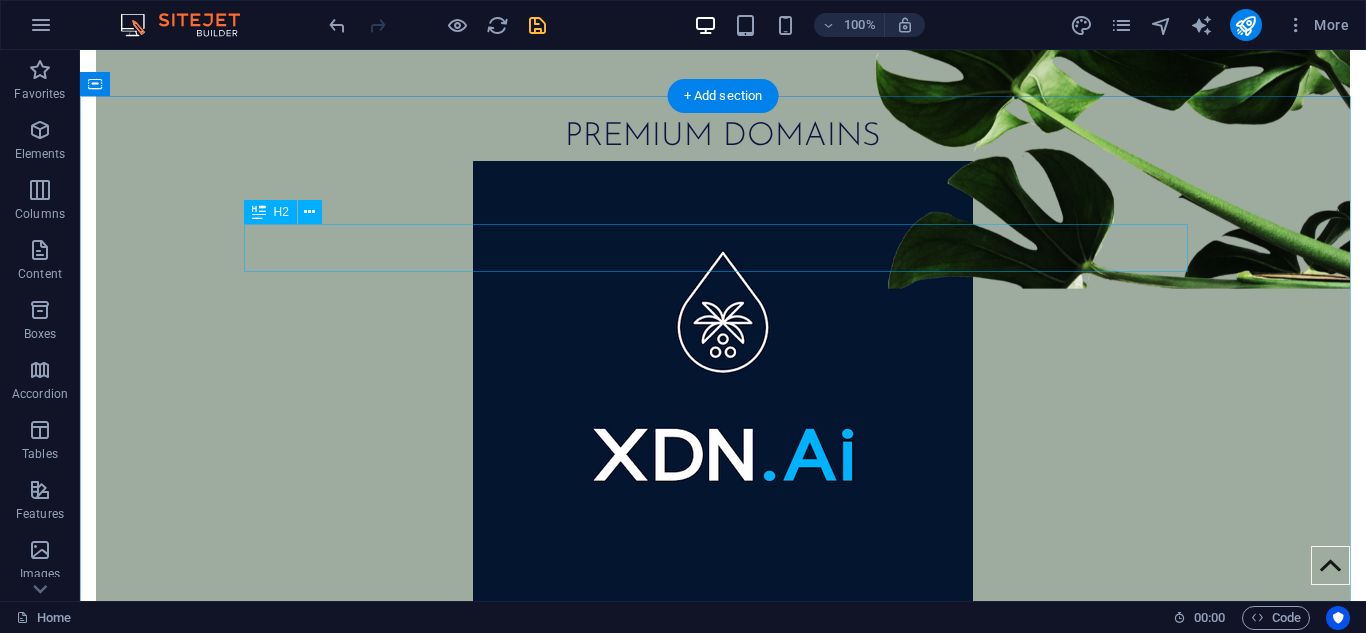 click on "Newest Articles" at bounding box center (723, 957) 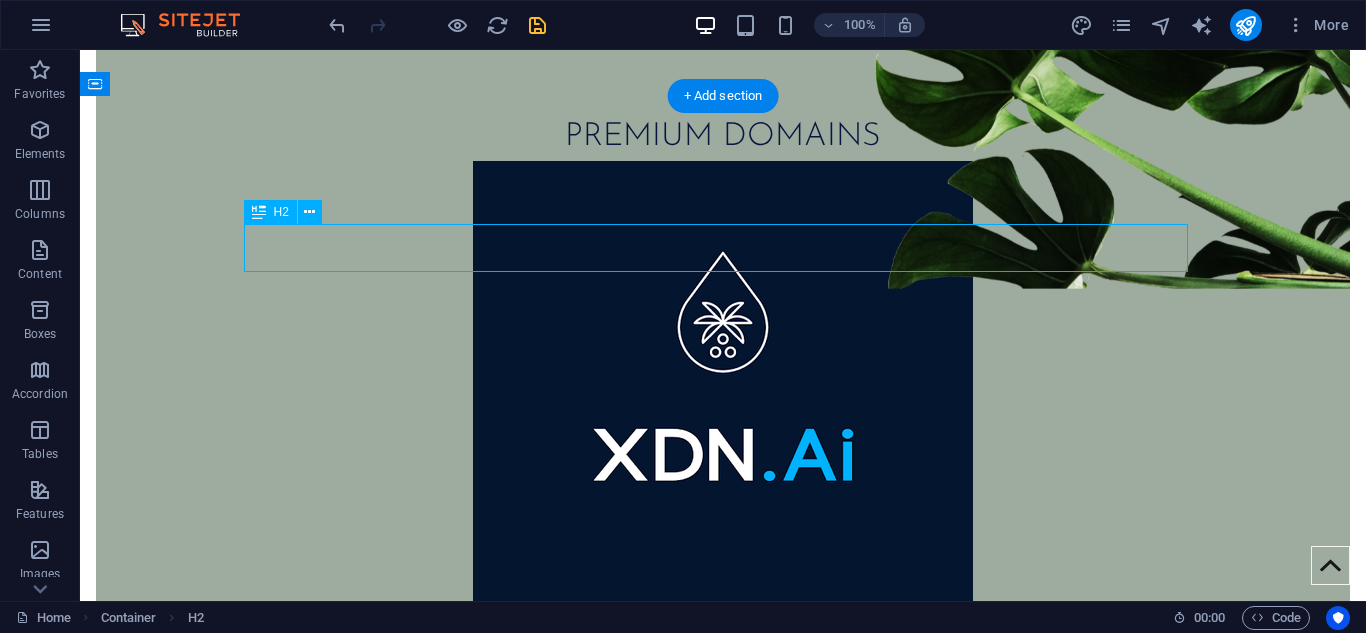 click on "Newest Articles" at bounding box center (723, 957) 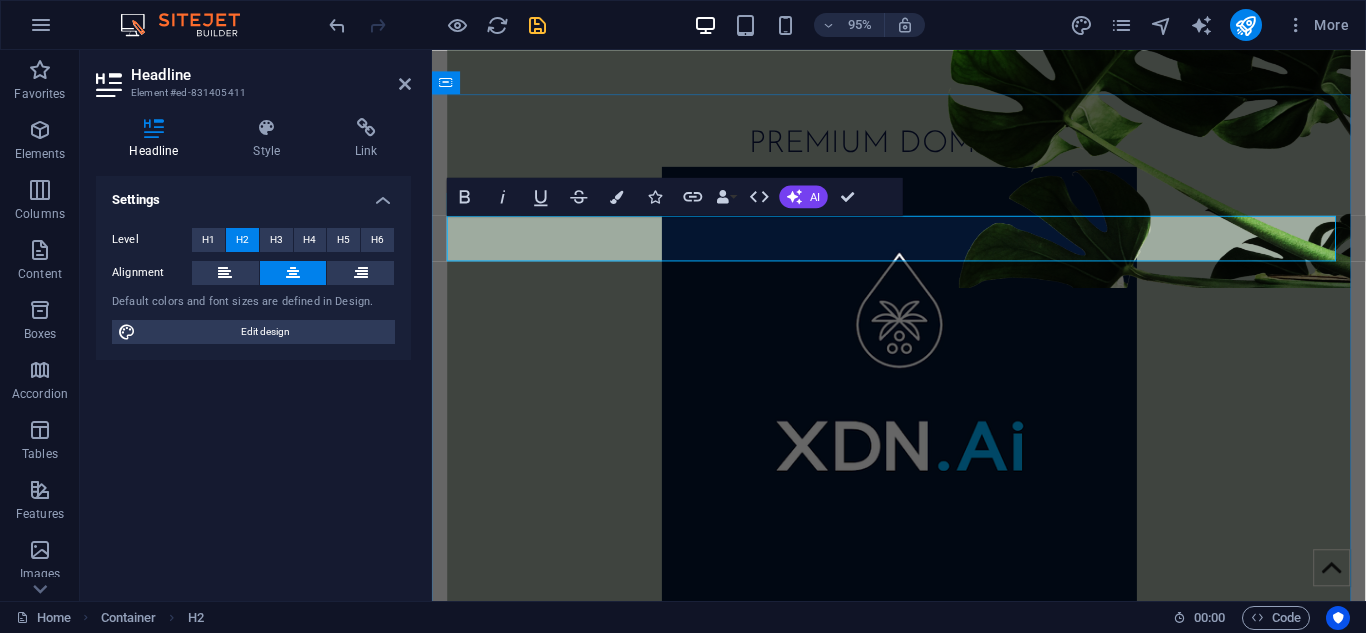 type 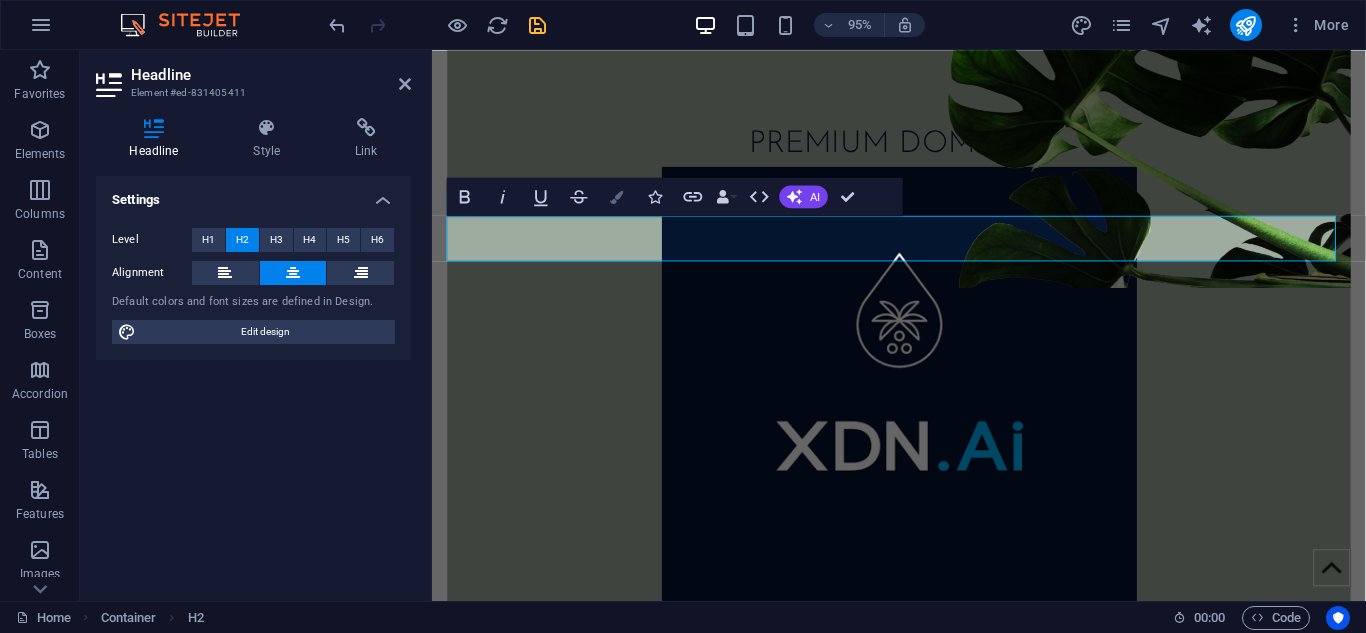 click at bounding box center (617, 196) 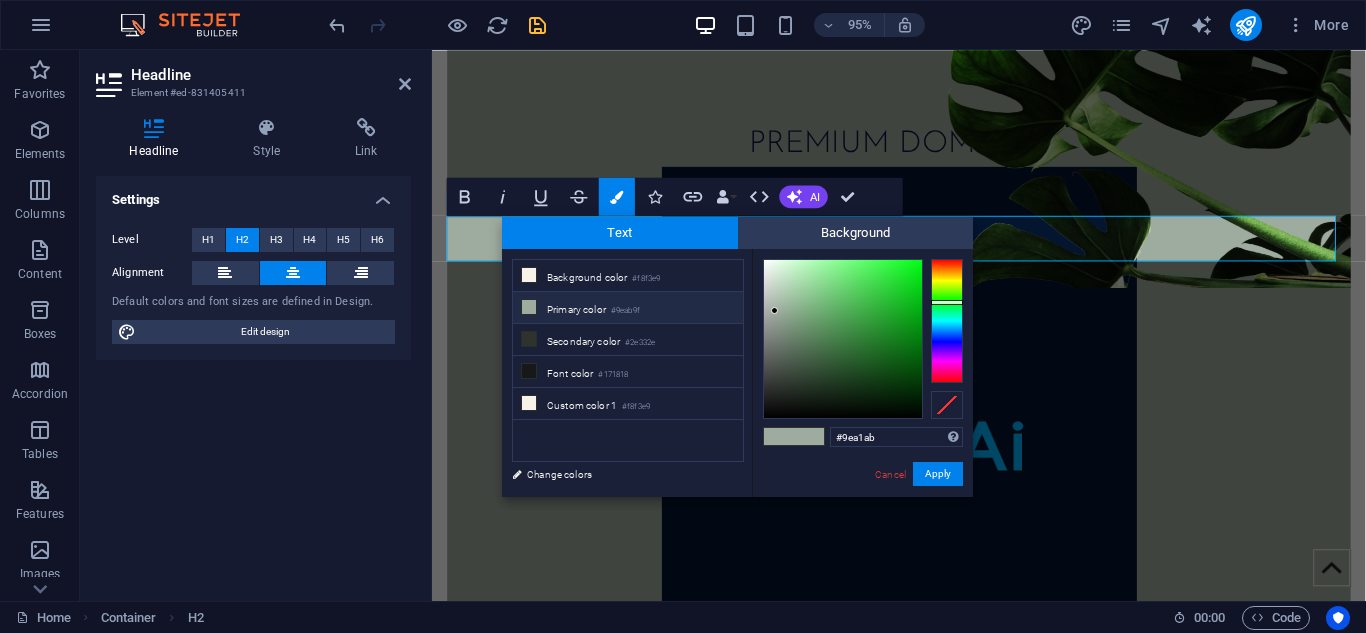 click at bounding box center (947, 321) 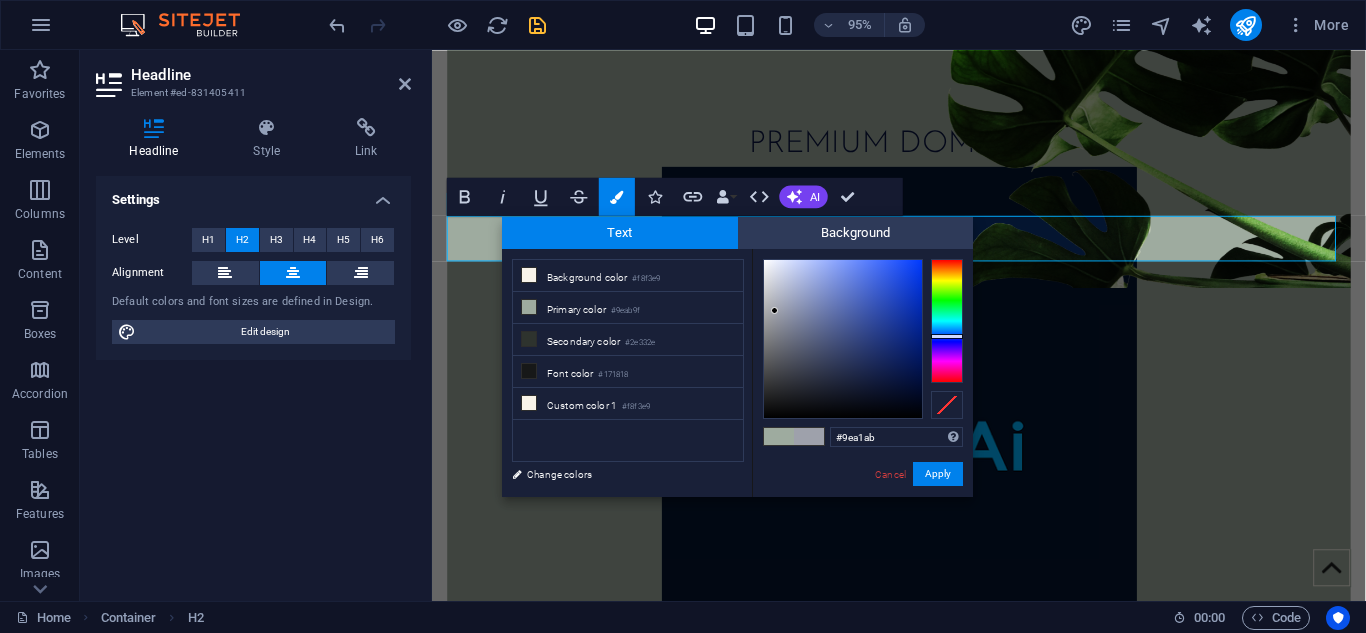 type on "#08102c" 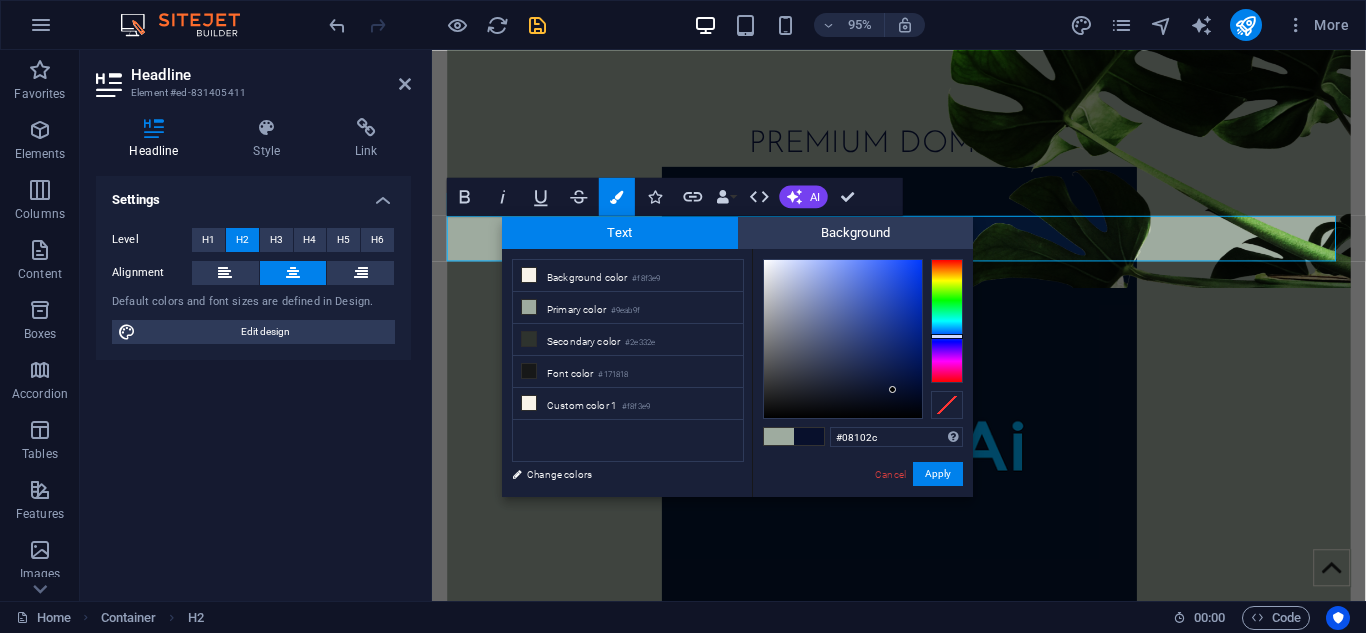 click at bounding box center [843, 339] 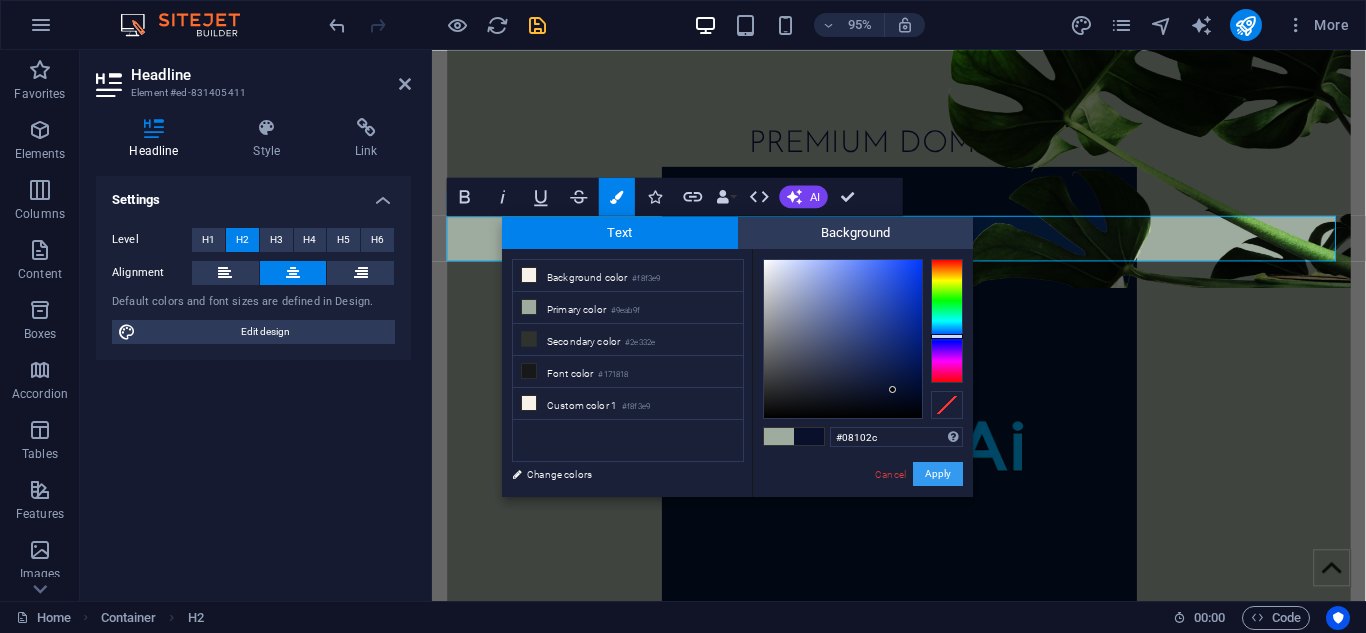 click on "Apply" at bounding box center [938, 474] 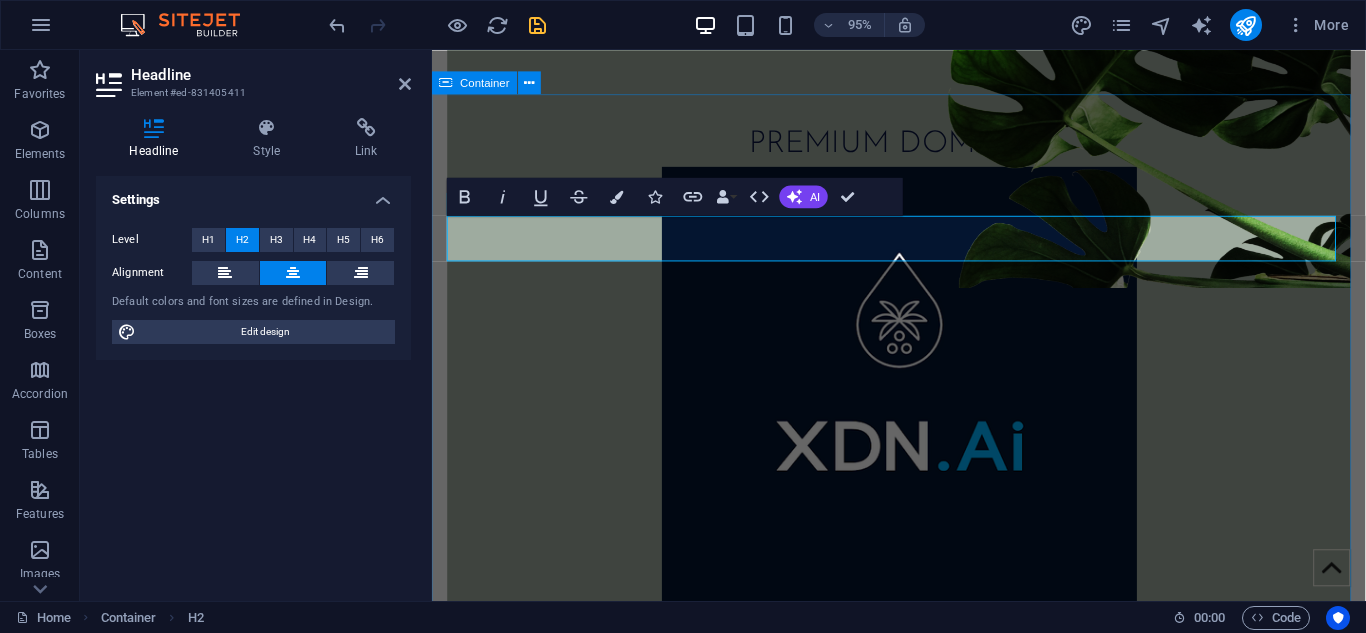 click on "CaTEGORIES​ ​ Grow better Platea dapibus gravida, porttitor diam taciti cras convallis senectus. Pulvinar in erat.  Read more   Botanica Asia Sur sadipscing elitr, nonumy eirmod tempor invidunt ut labore et dolore! r invidunt ut l! Read more   Small Plants Litora in risus? Non fringilla non lacus tortor. neque purus, placerat elit lacinia magna class. Read more    Previous Next" at bounding box center (923, 1735) 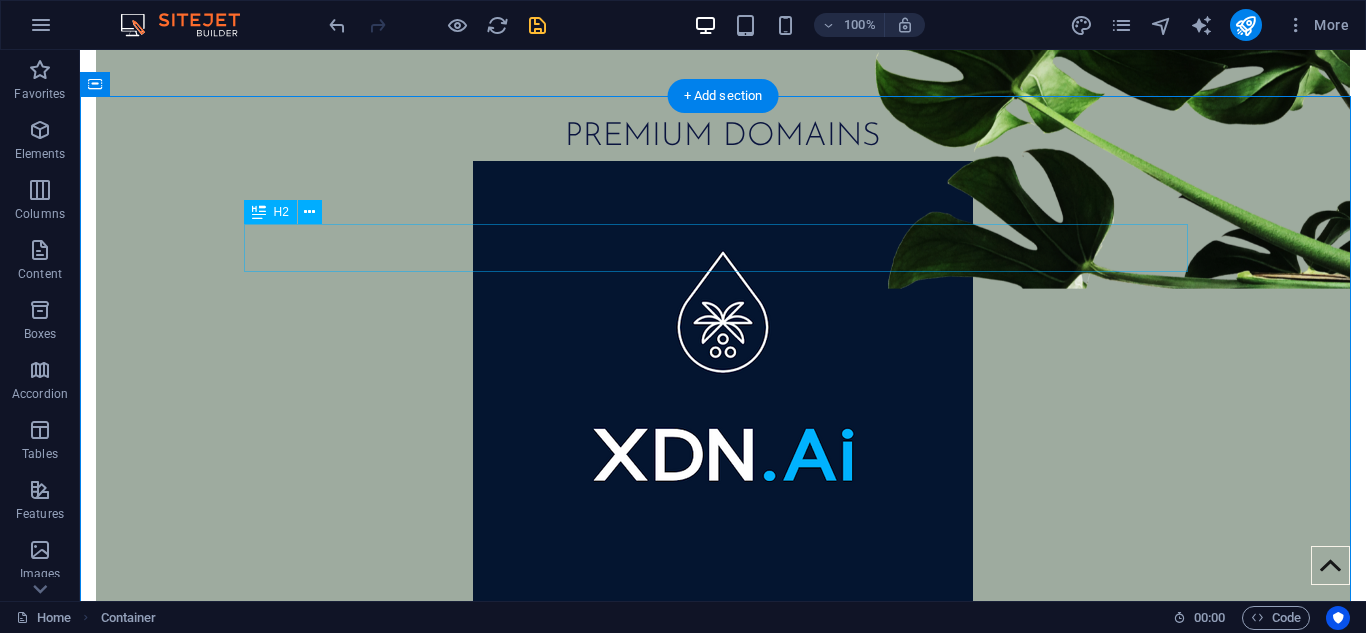 click on "CaTEGORIES" at bounding box center (723, 957) 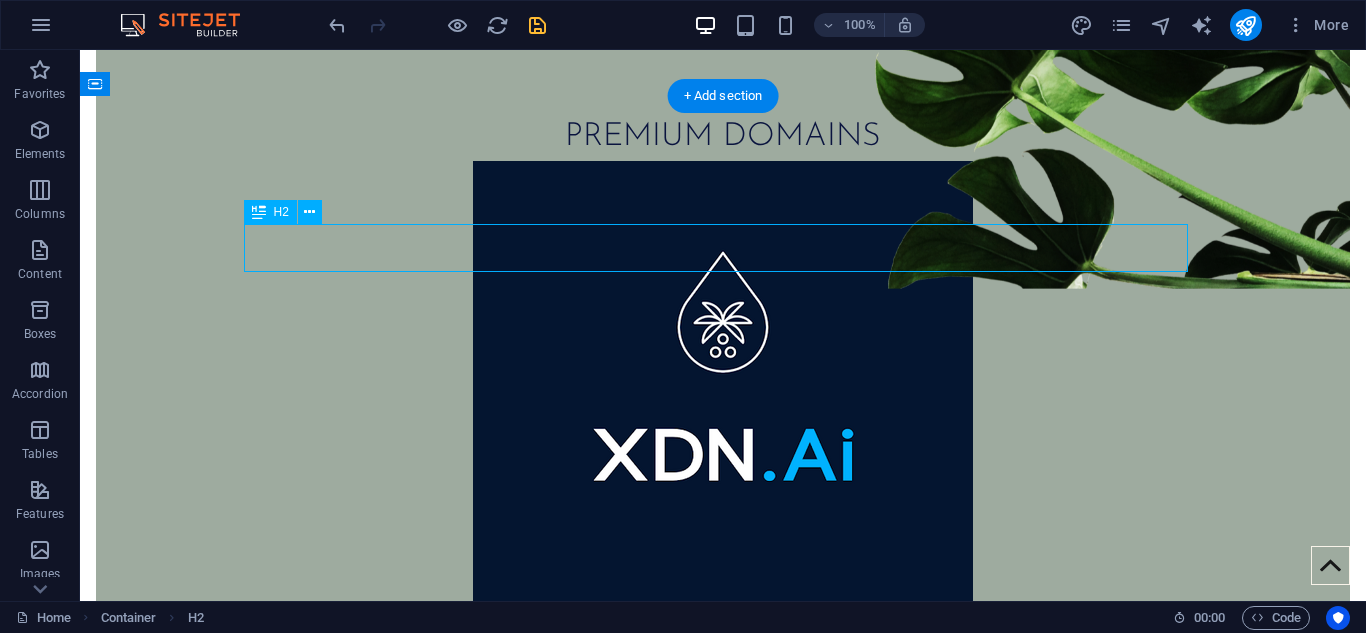 click on "CaTEGORIES" at bounding box center (723, 957) 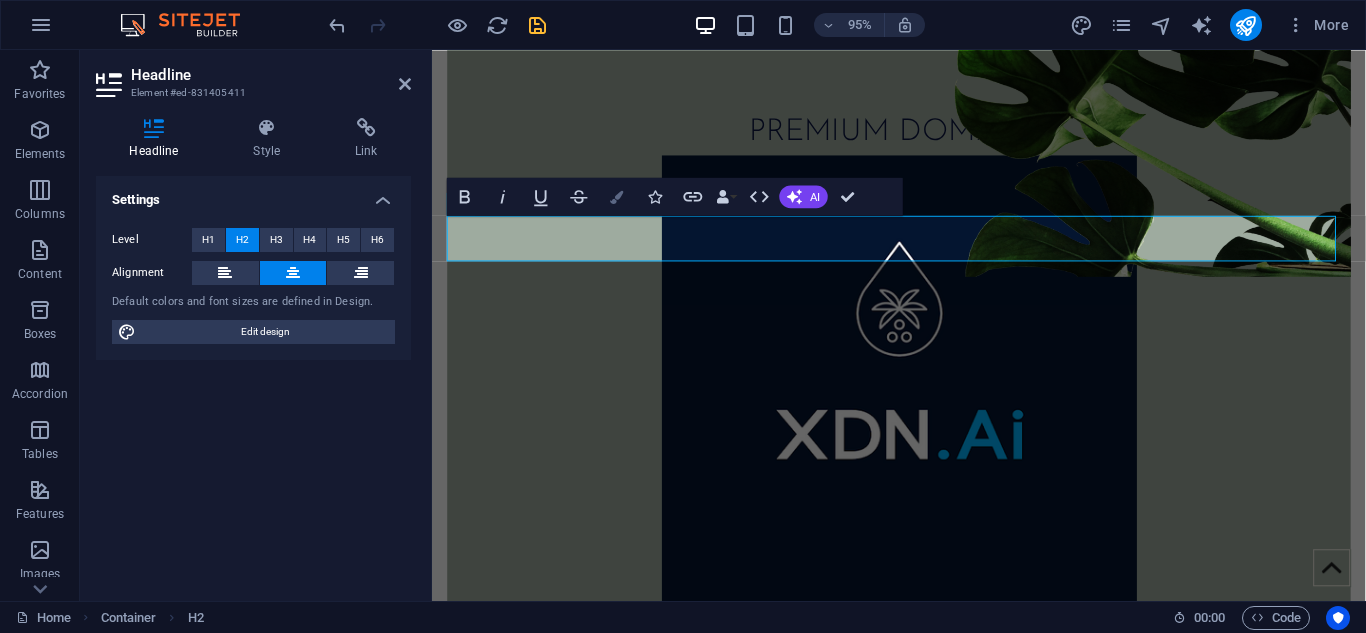 click at bounding box center [617, 196] 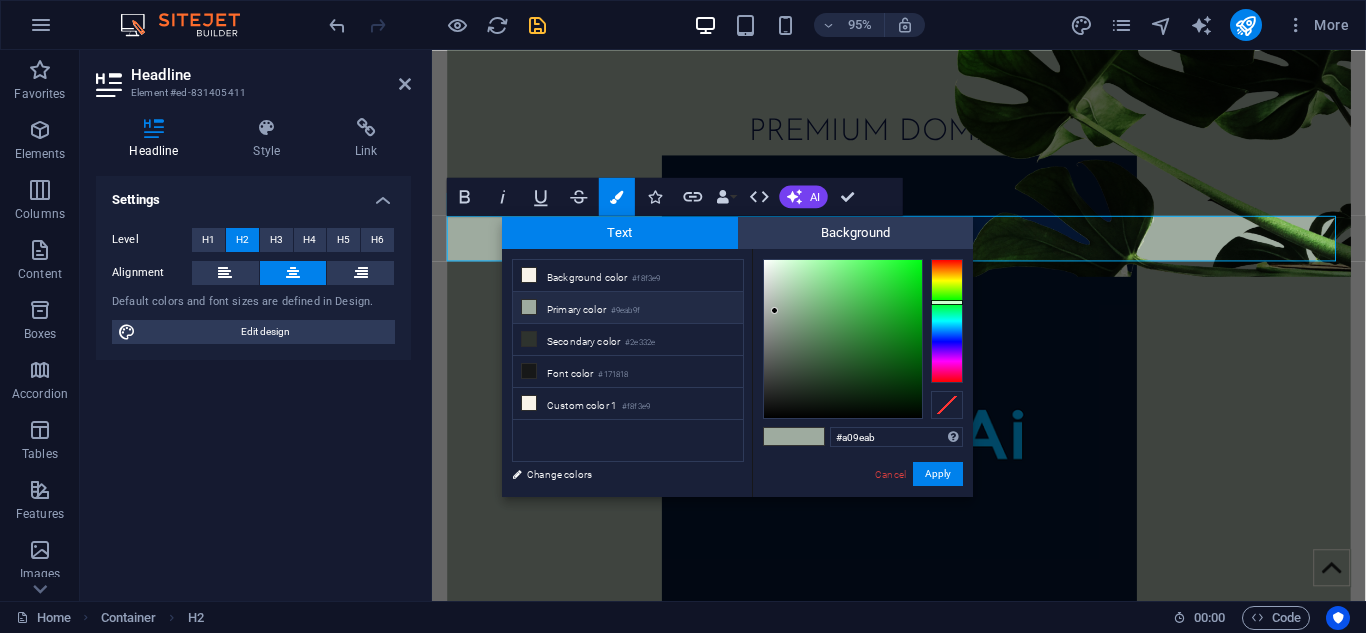 click at bounding box center [947, 321] 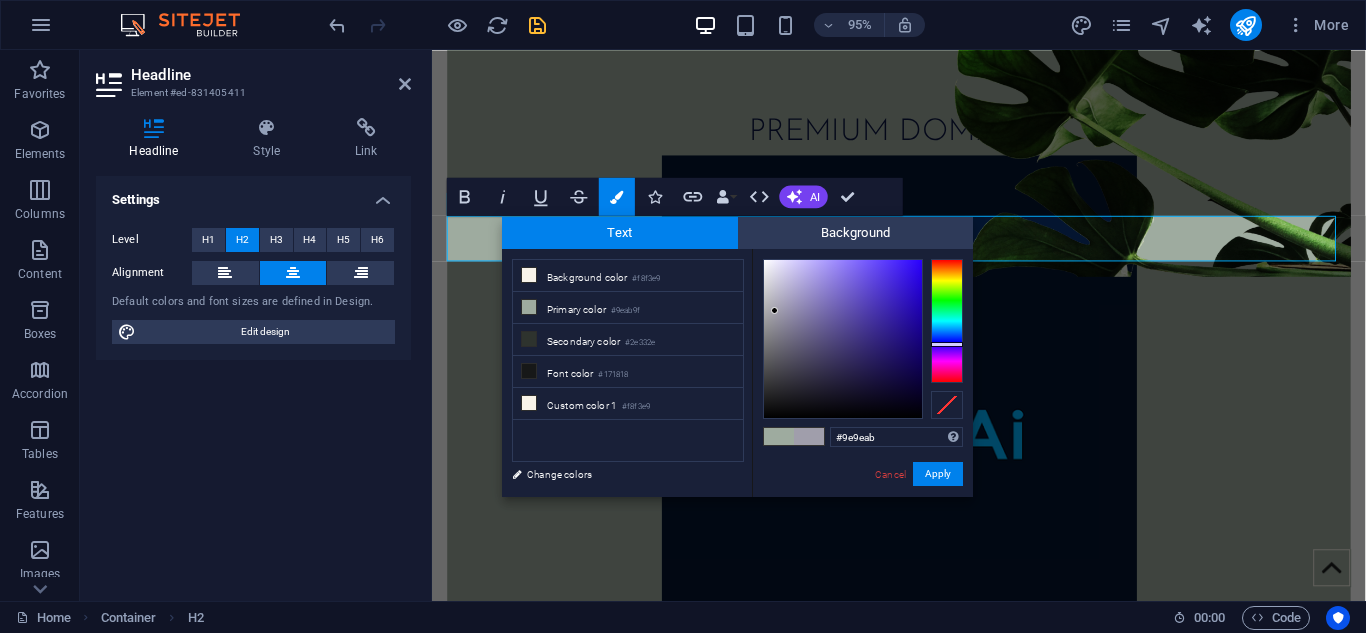 click at bounding box center (947, 321) 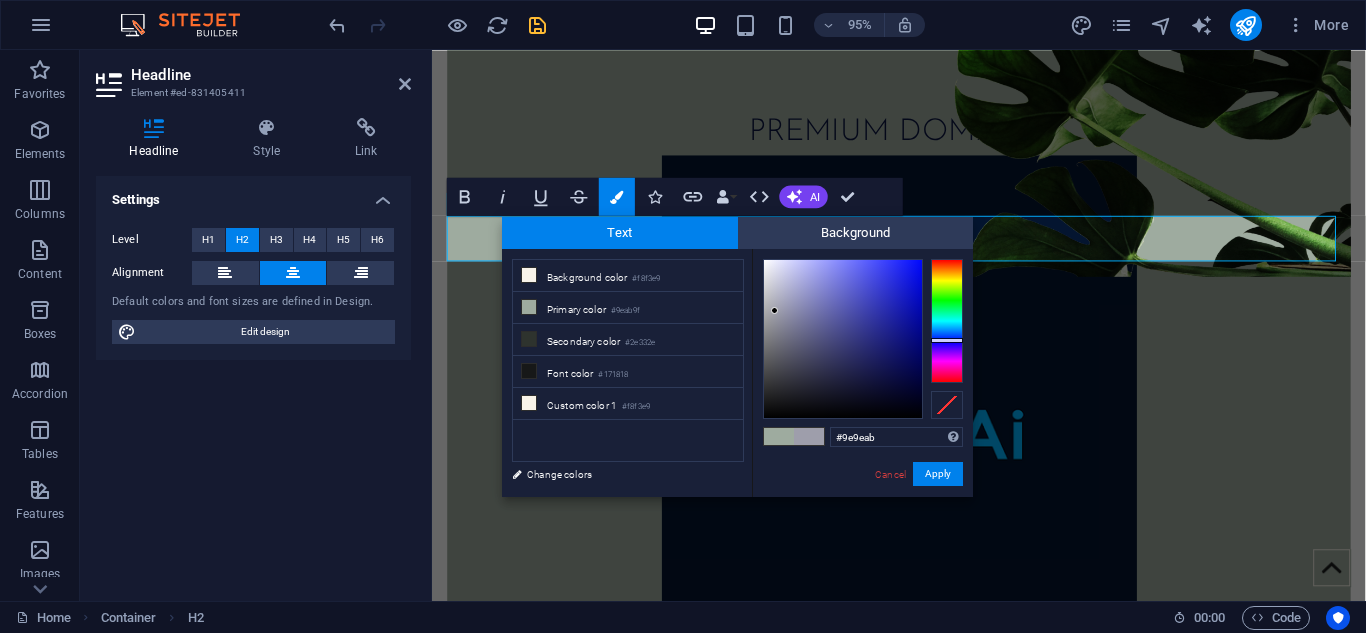 type on "#080939" 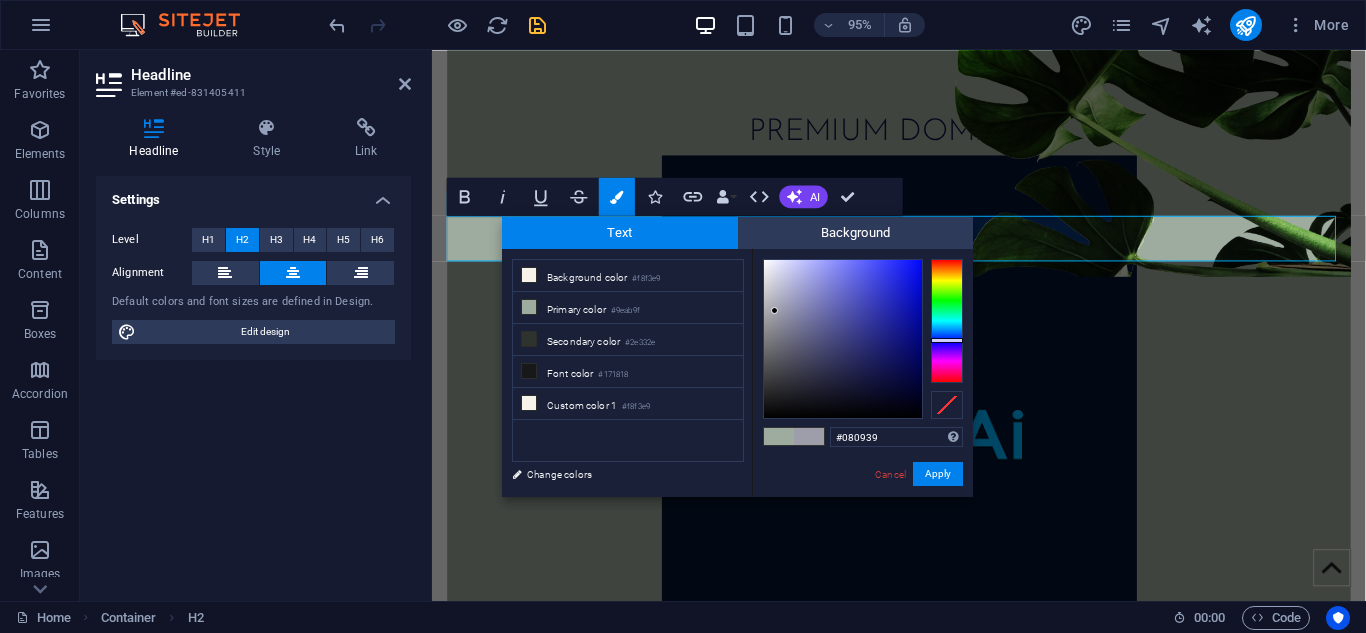 click at bounding box center [843, 339] 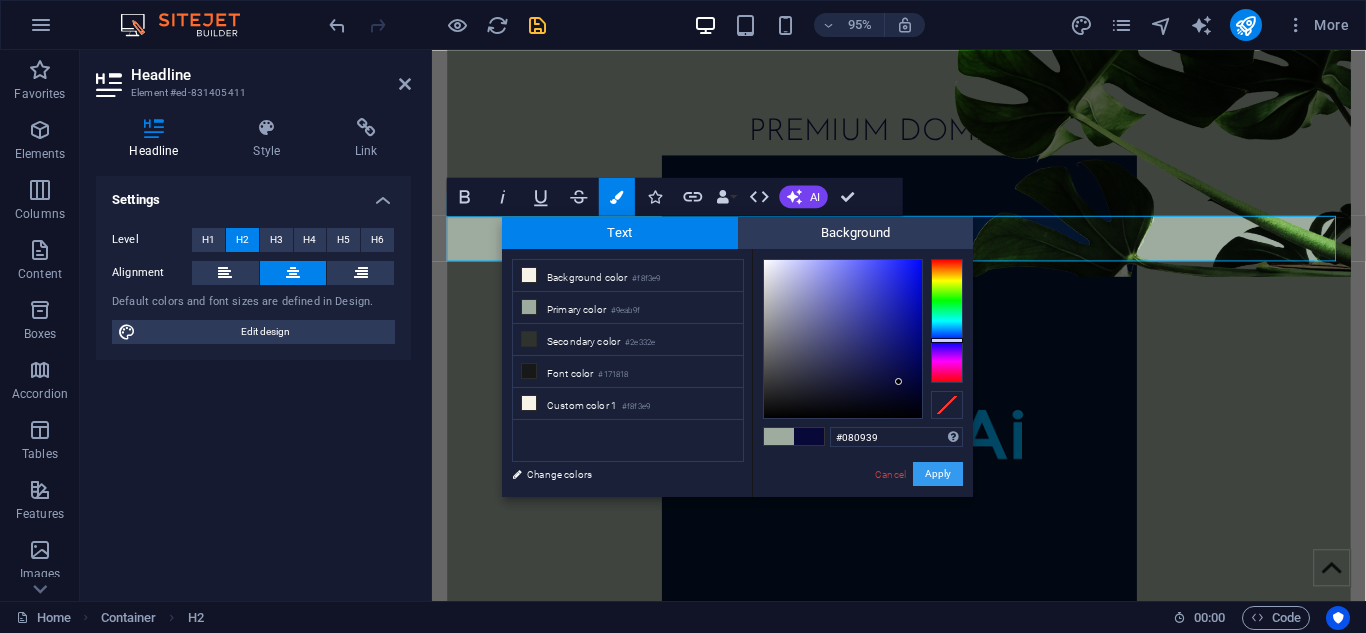 click on "Apply" at bounding box center [938, 474] 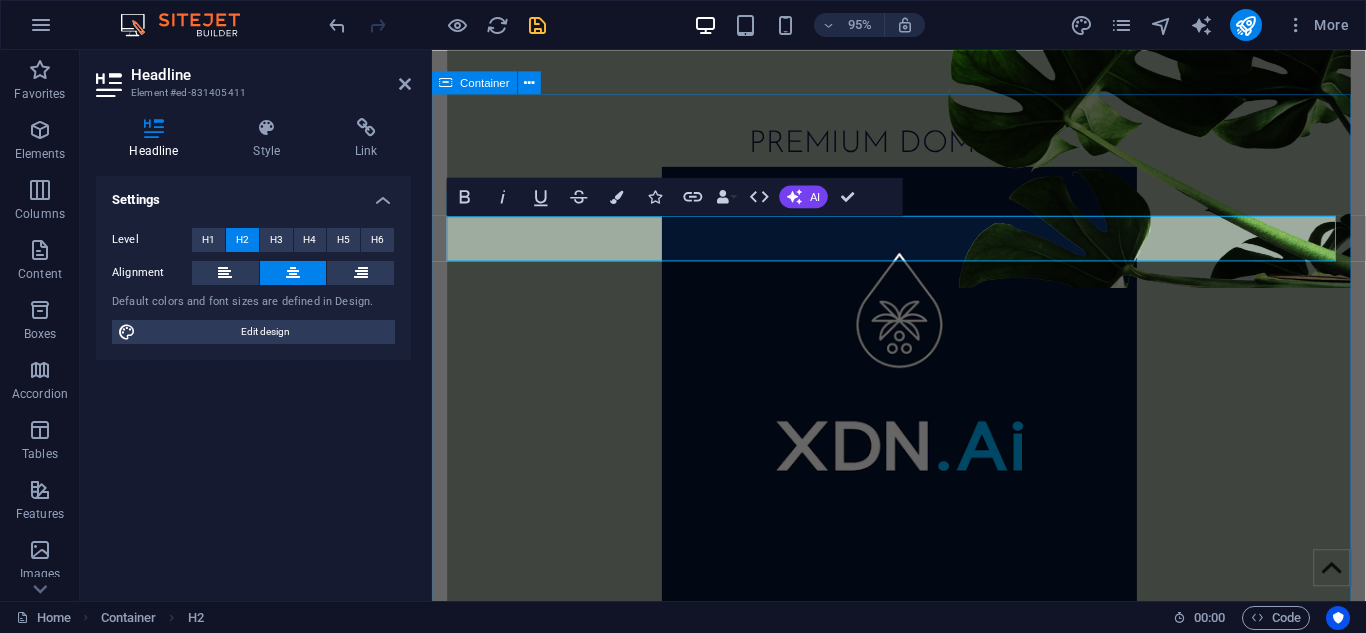 click on "CaTEGORIES Grow better Platea dapibus gravida, porttitor diam taciti cras convallis senectus. Pulvinar in erat.  Read more   Botanica Asia Sur sadipscing elitr, nonumy eirmod tempor invidunt ut labore et dolore! r invidunt ut l! Read more   Small Plants Litora in risus? Non fringilla non lacus tortor. neque purus, placerat elit lacinia magna class. Read more    Previous Next" at bounding box center [923, 1735] 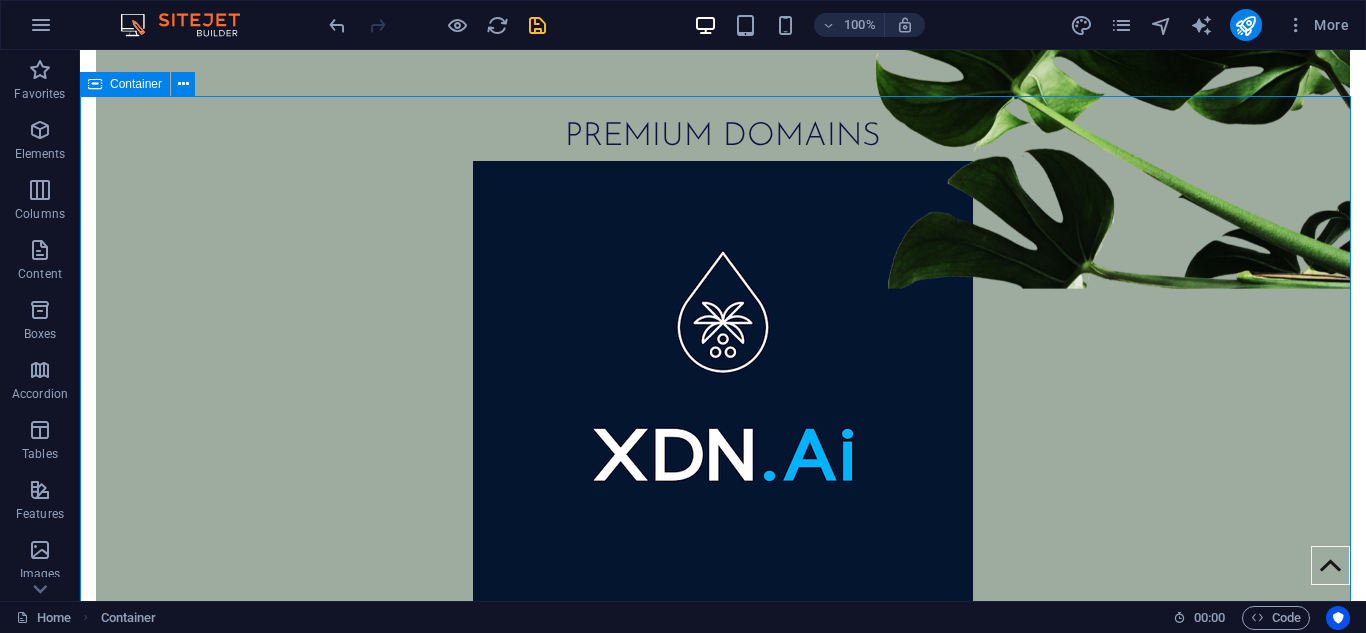 click on "CaTEGORIES Grow better Platea dapibus gravida, porttitor diam taciti cras convallis senectus. Pulvinar in erat.  Read more   Botanica Asia Sur sadipscing elitr, nonumy eirmod tempor invidunt ut labore et dolore! r invidunt ut l! Read more   Small Plants Litora in risus? Non fringilla non lacus tortor. neque purus, placerat elit lacinia magna class. Read more    Previous Next" at bounding box center (723, 1723) 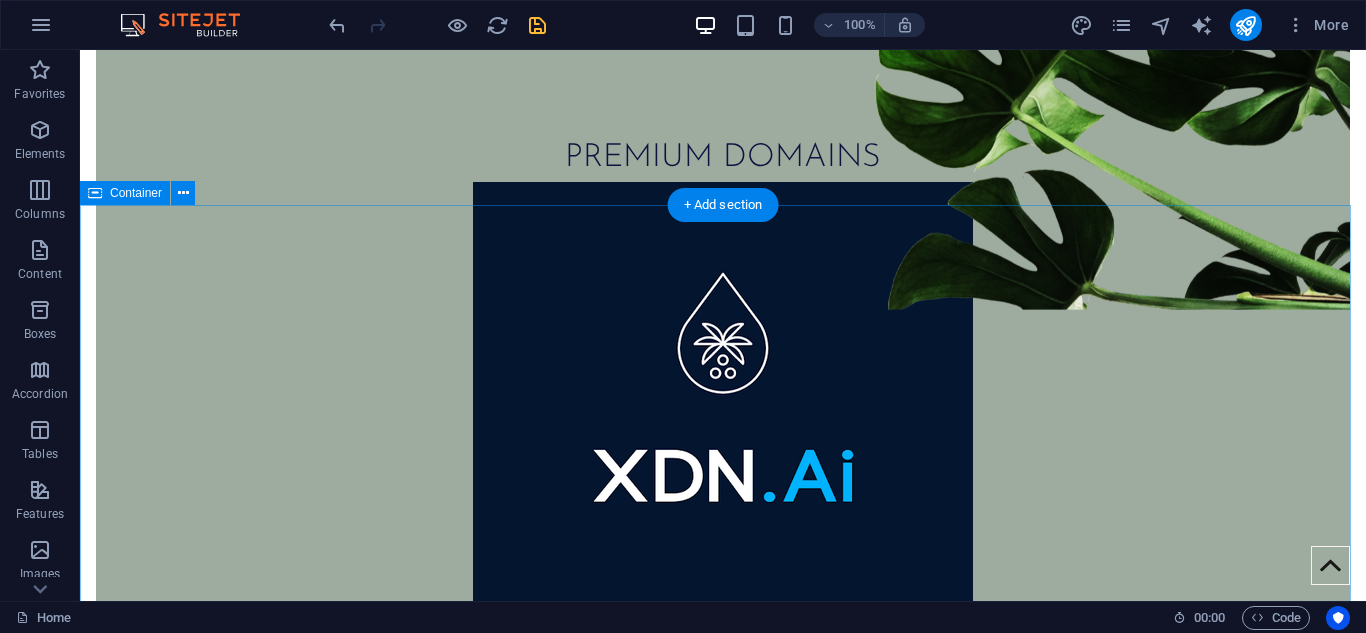 scroll, scrollTop: 800, scrollLeft: 0, axis: vertical 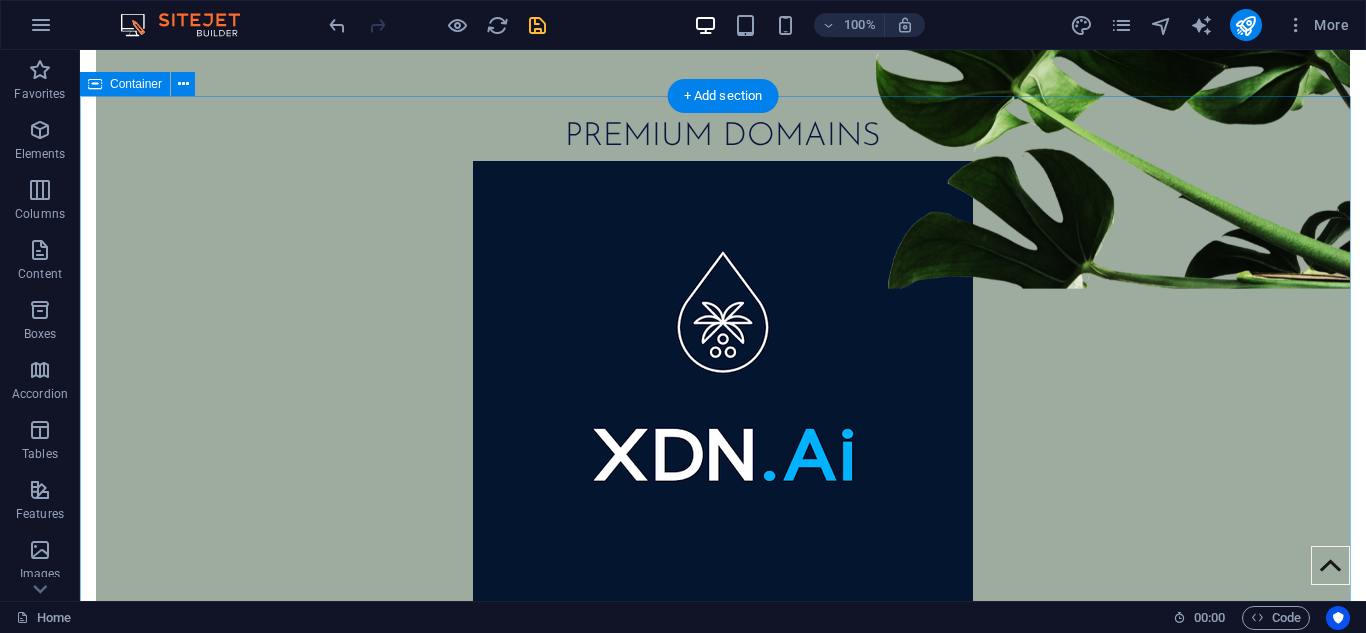 click on "CaTEGORIES Grow better Platea dapibus gravida, porttitor diam taciti cras convallis senectus. Pulvinar in erat.  Read more   Botanica Asia Sur sadipscing elitr, nonumy eirmod tempor invidunt ut labore et dolore! r invidunt ut l! Read more   Small Plants Litora in risus? Non fringilla non lacus tortor. neque purus, placerat elit lacinia magna class. Read more    Previous Next" at bounding box center (723, 1723) 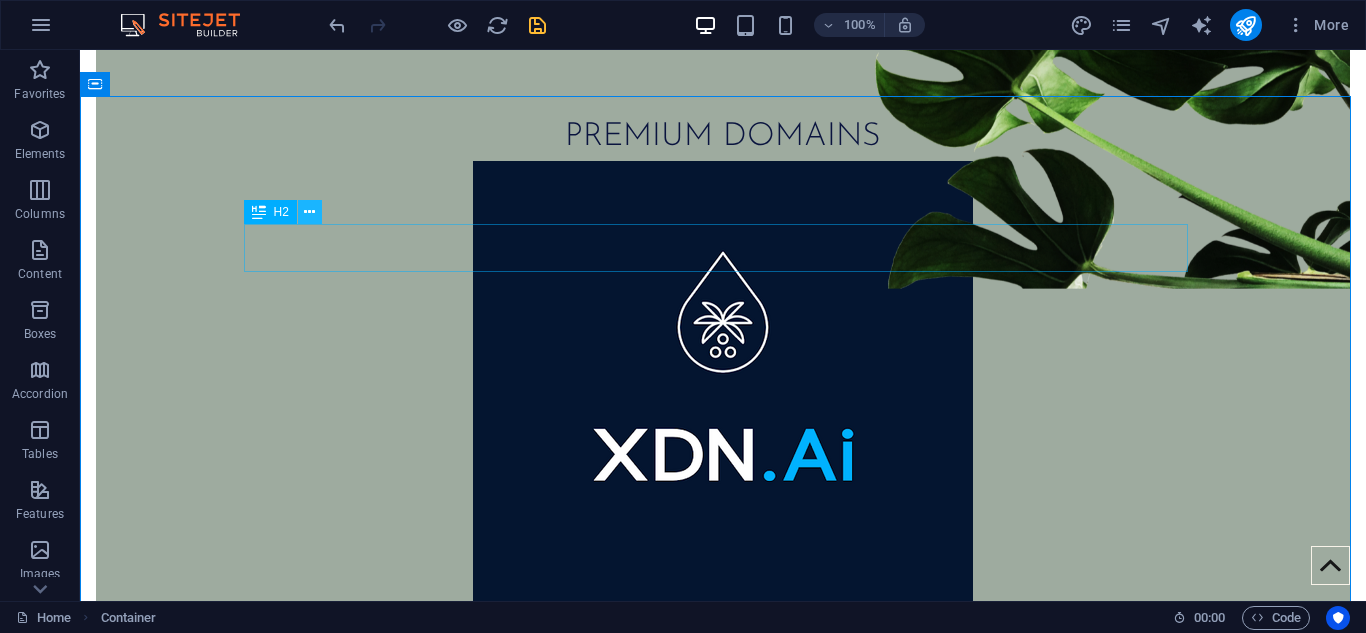 click at bounding box center [309, 212] 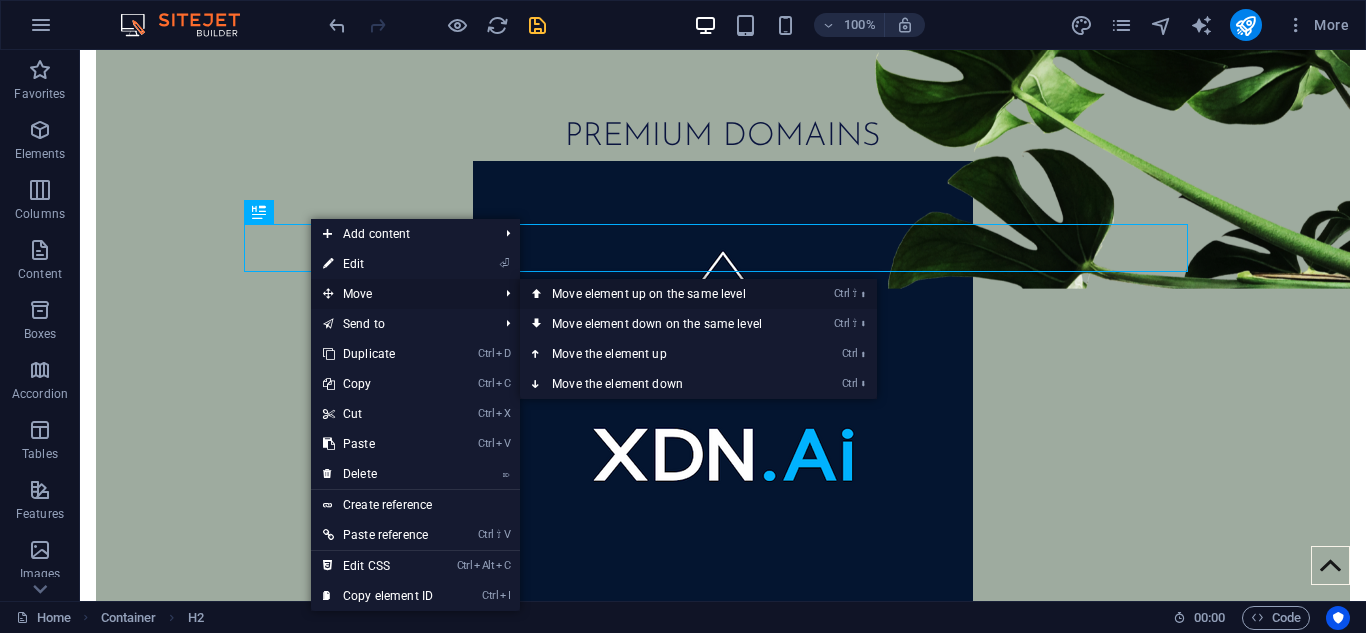 click on "Ctrl ⇧ ⬆  Move element up on the same level" at bounding box center [661, 294] 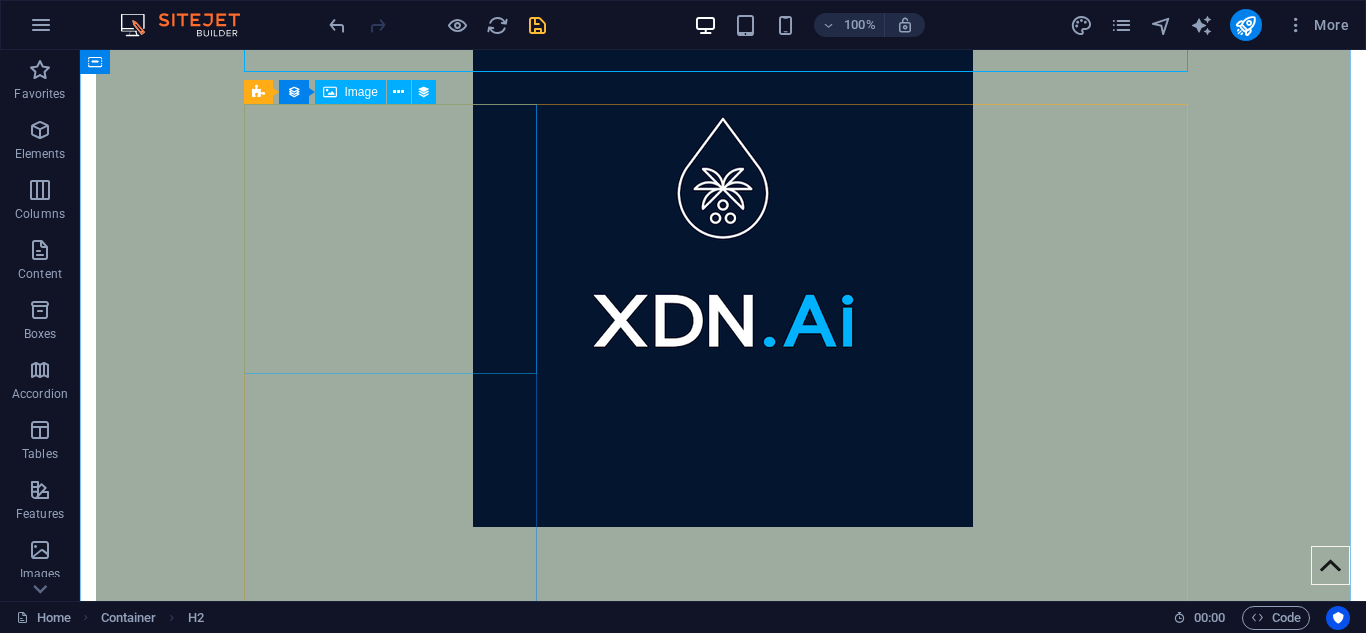 scroll, scrollTop: 900, scrollLeft: 0, axis: vertical 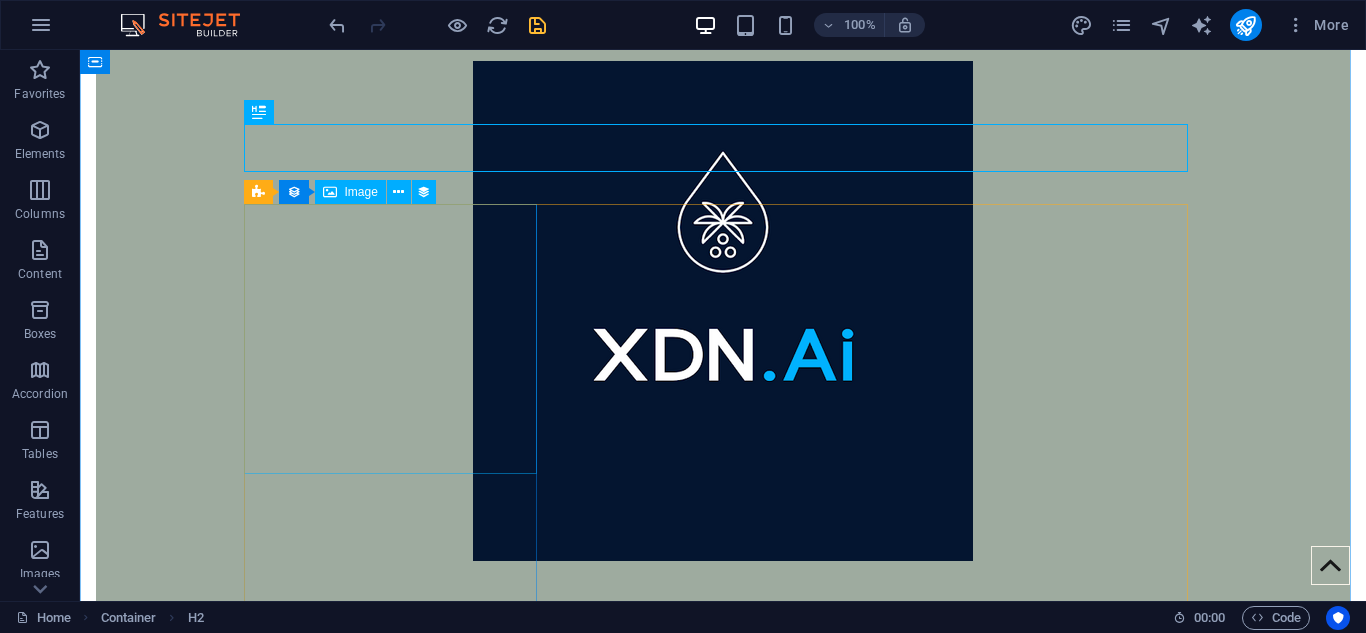 click at bounding box center [723, 1048] 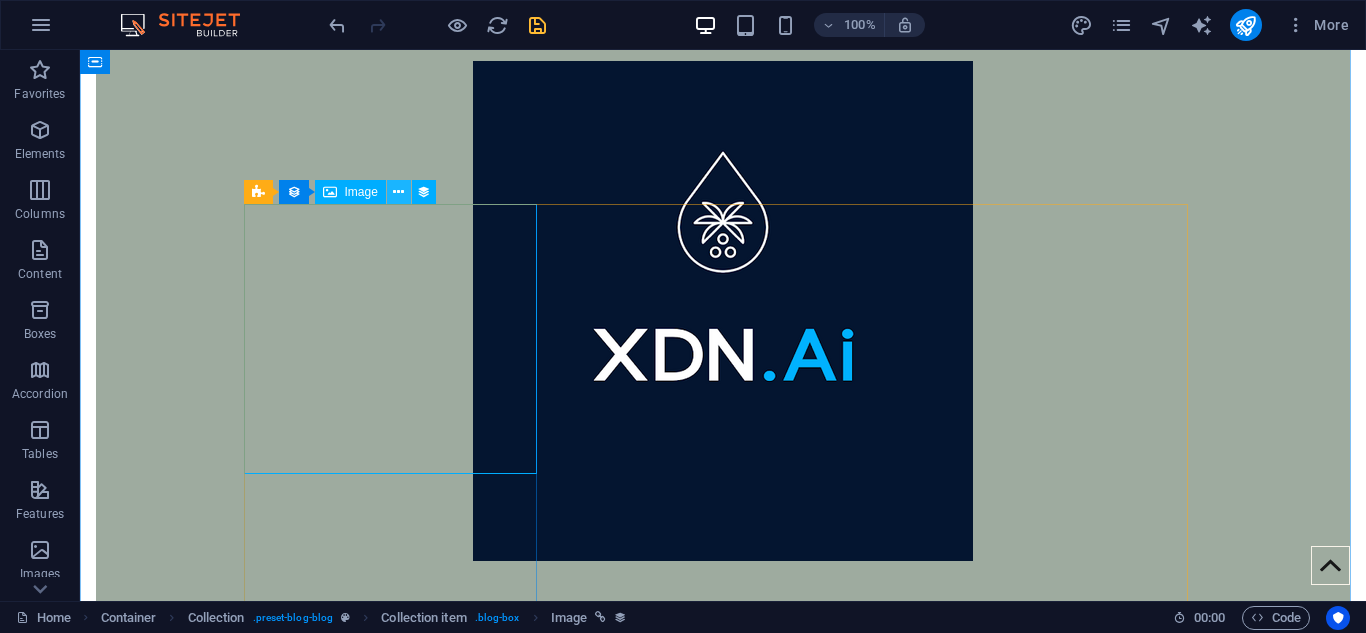 click at bounding box center [398, 192] 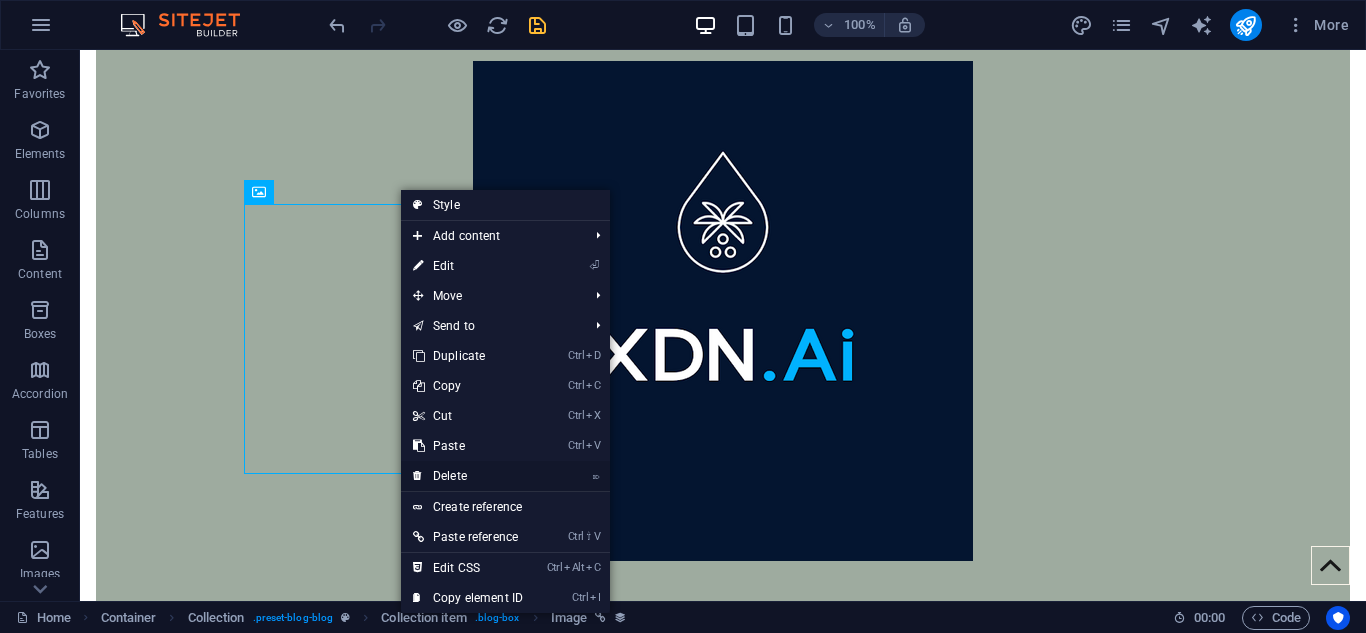 click on "⌦  Delete" at bounding box center [468, 476] 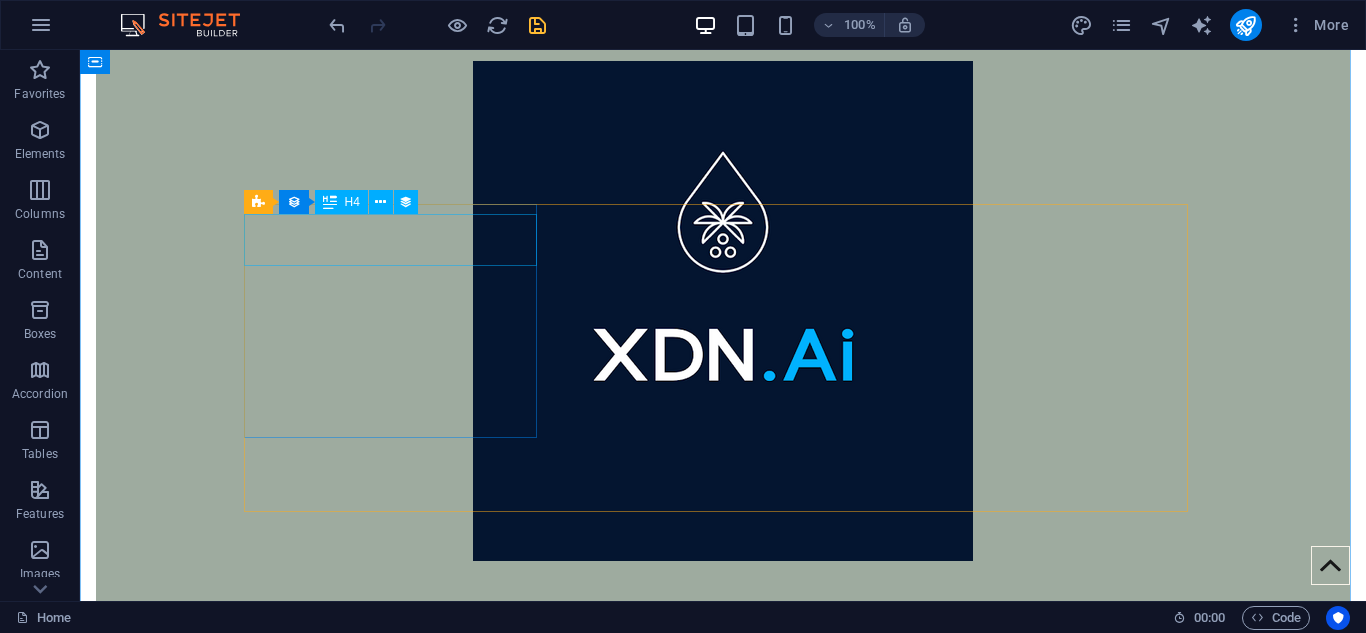 click on "Grow better" at bounding box center [723, 949] 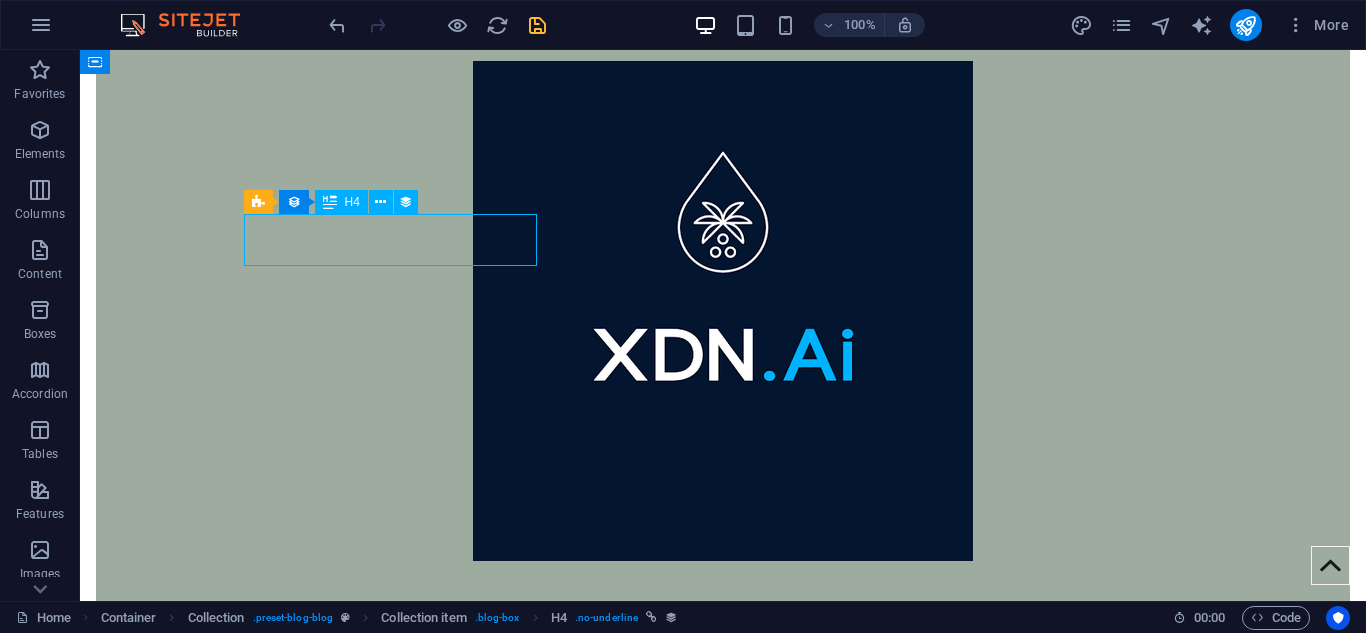 click on "Grow better" at bounding box center [723, 949] 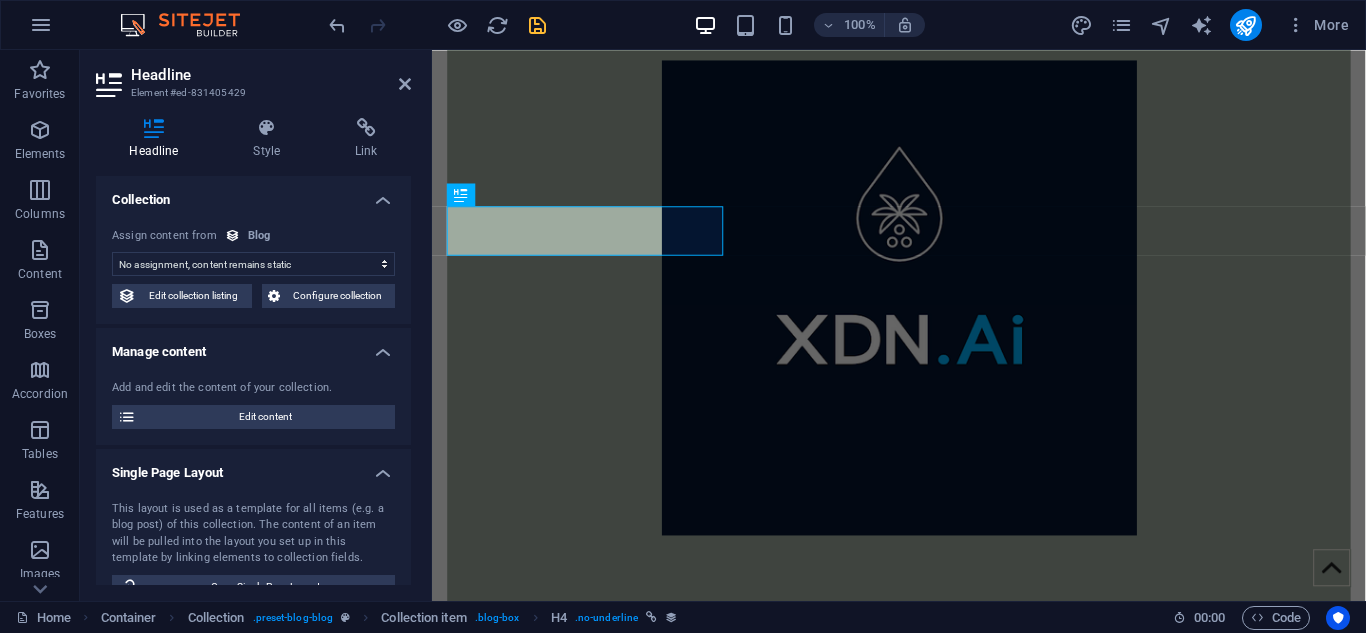 select on "name" 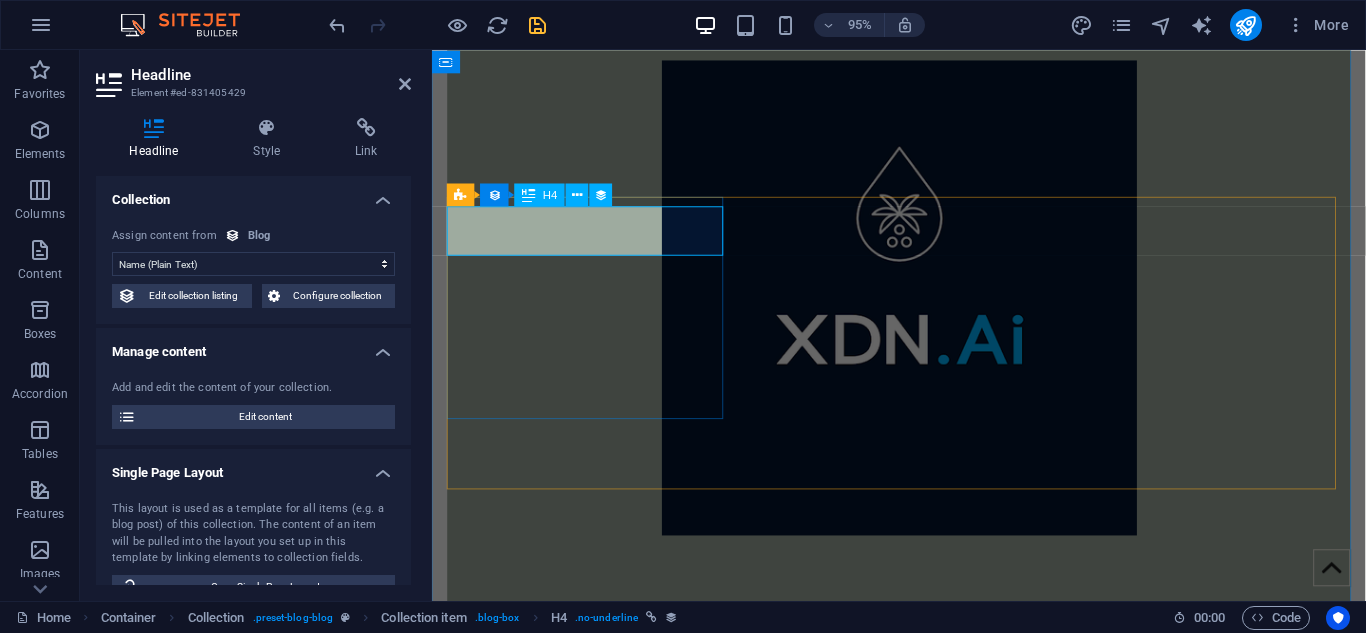 click on "Grow better" at bounding box center (924, 949) 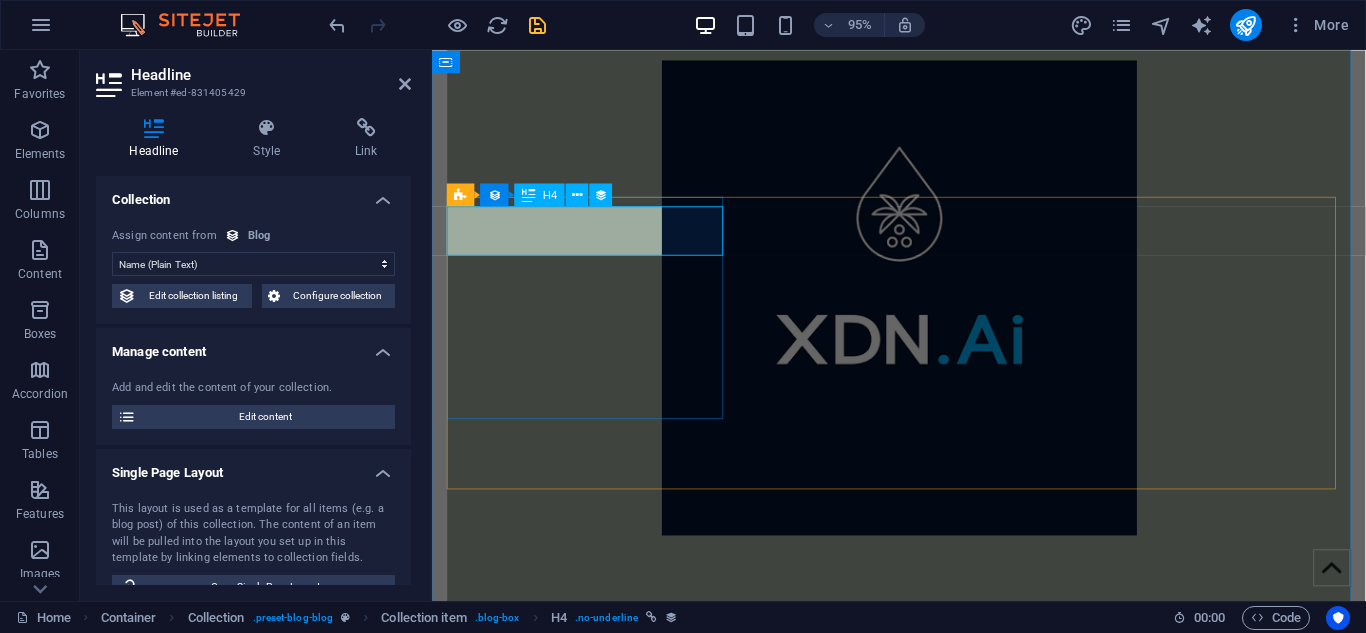 click on "Grow better" at bounding box center (924, 949) 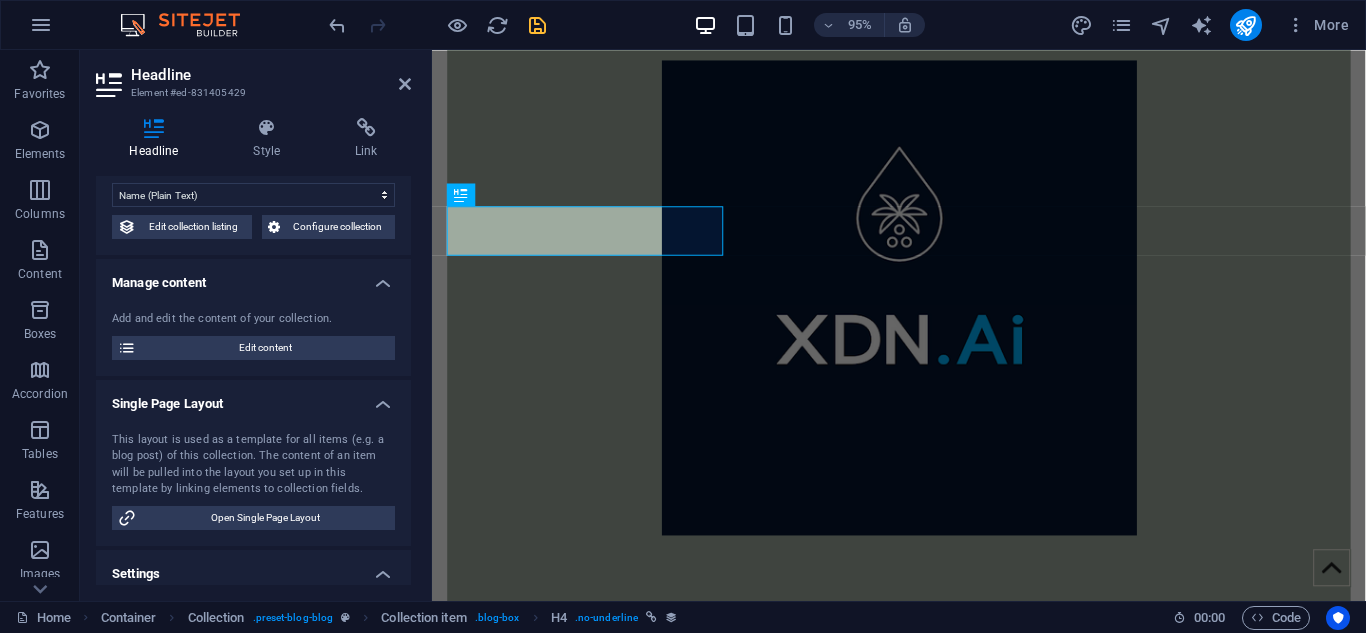 scroll, scrollTop: 100, scrollLeft: 0, axis: vertical 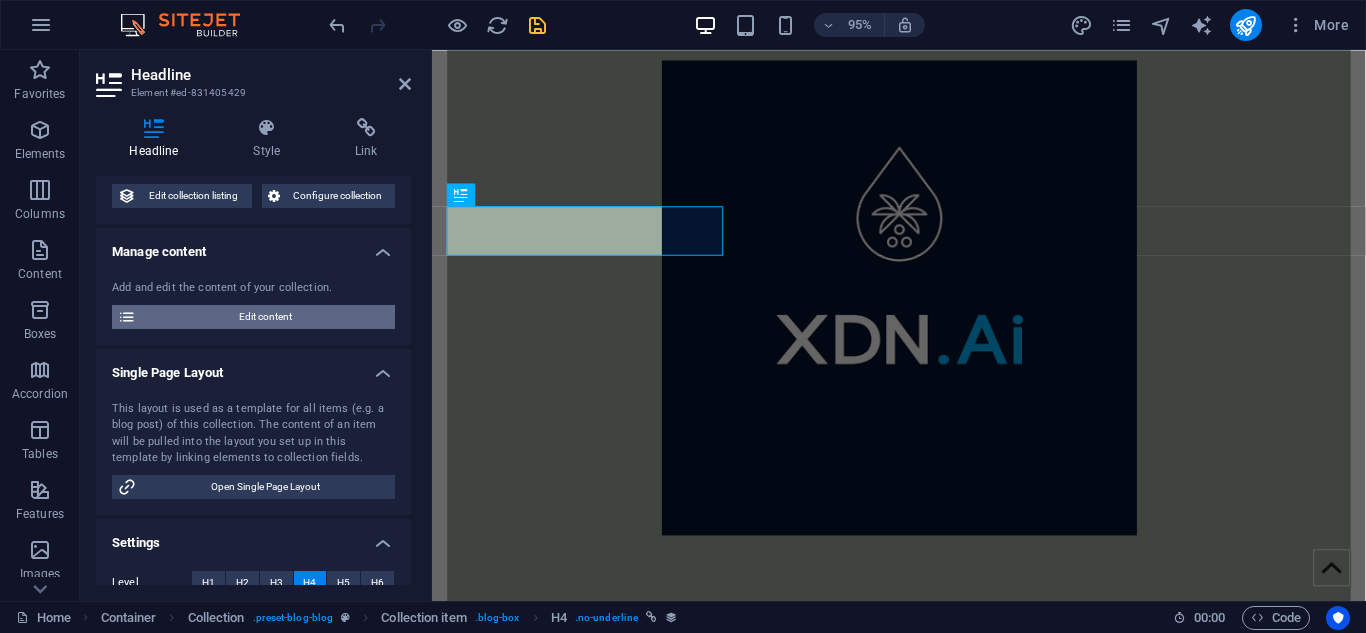 click on "Edit content" at bounding box center [265, 317] 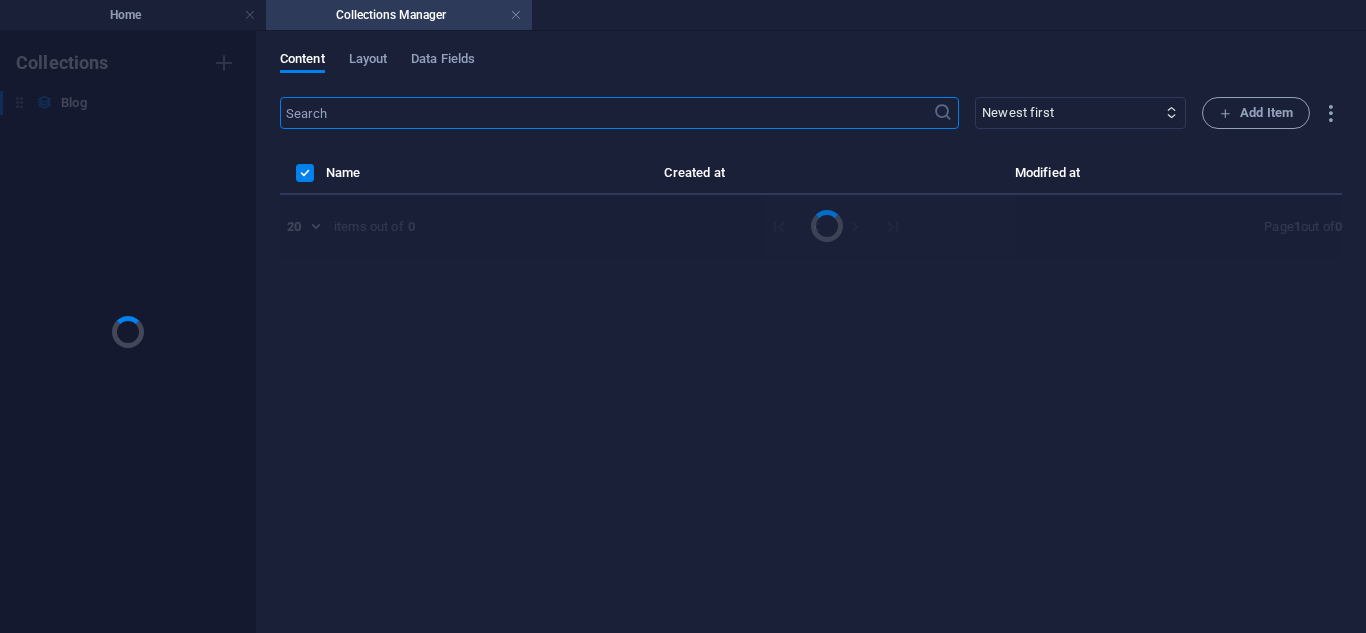 scroll, scrollTop: 0, scrollLeft: 0, axis: both 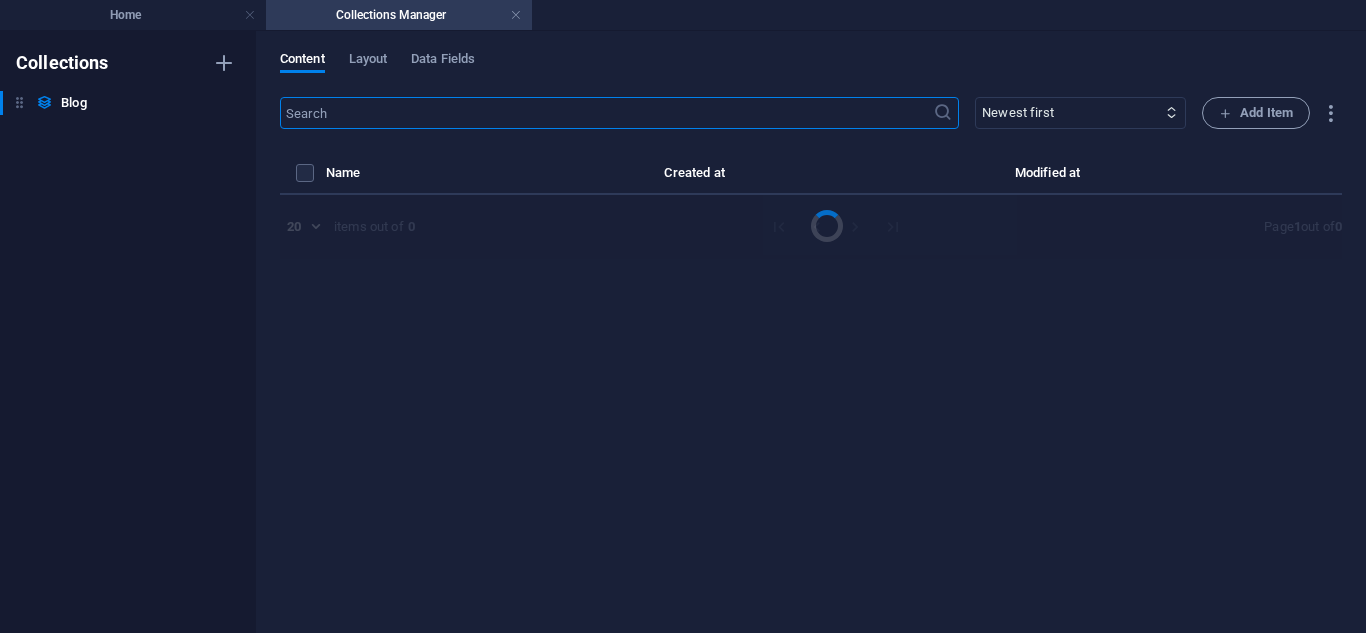 select on "Category 2" 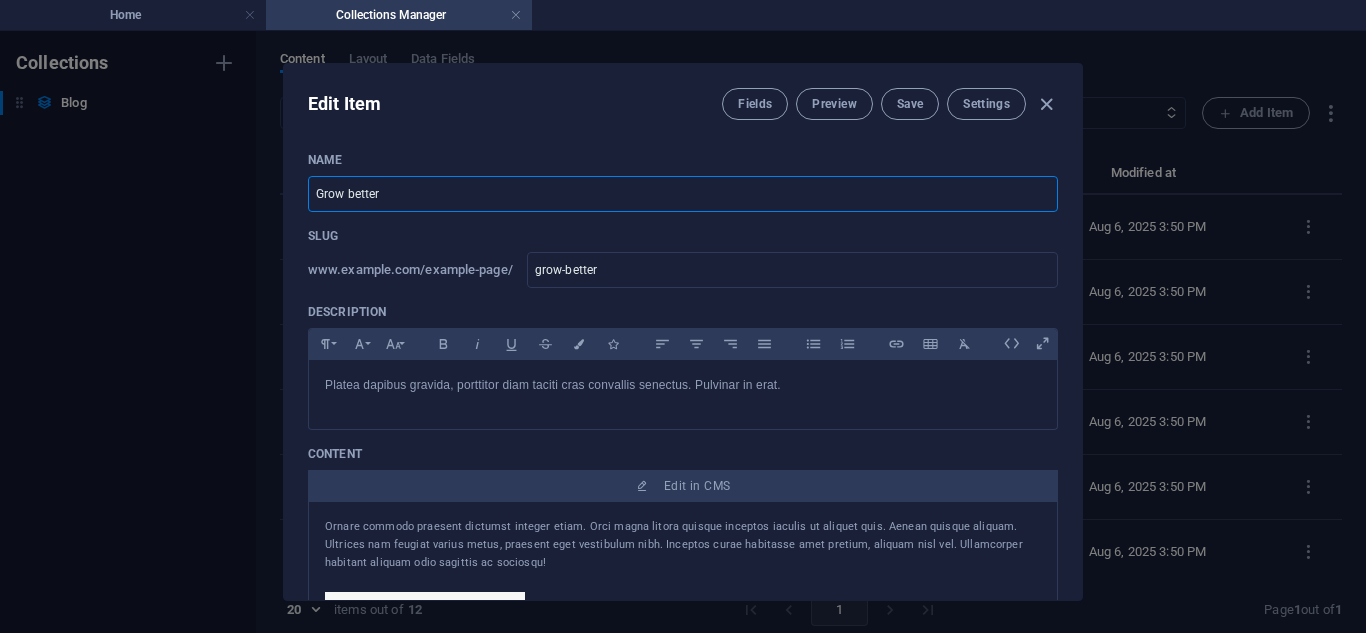 drag, startPoint x: 395, startPoint y: 190, endPoint x: 261, endPoint y: 147, distance: 140.73024 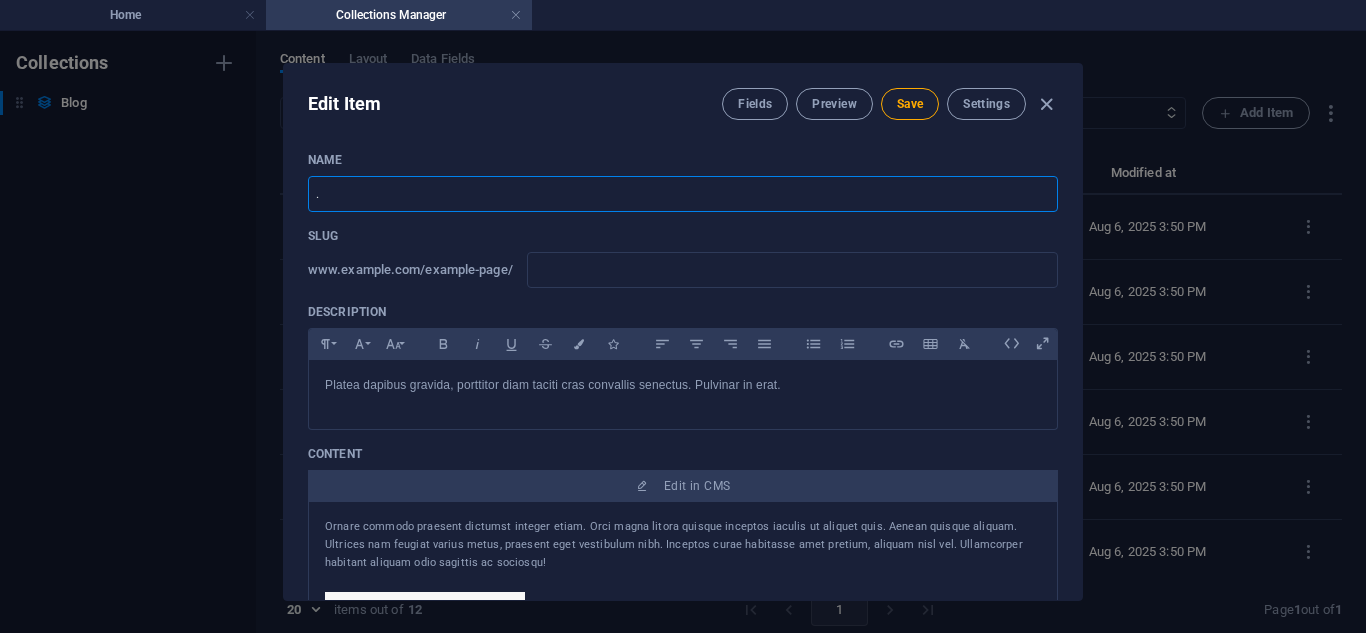 type on ".A" 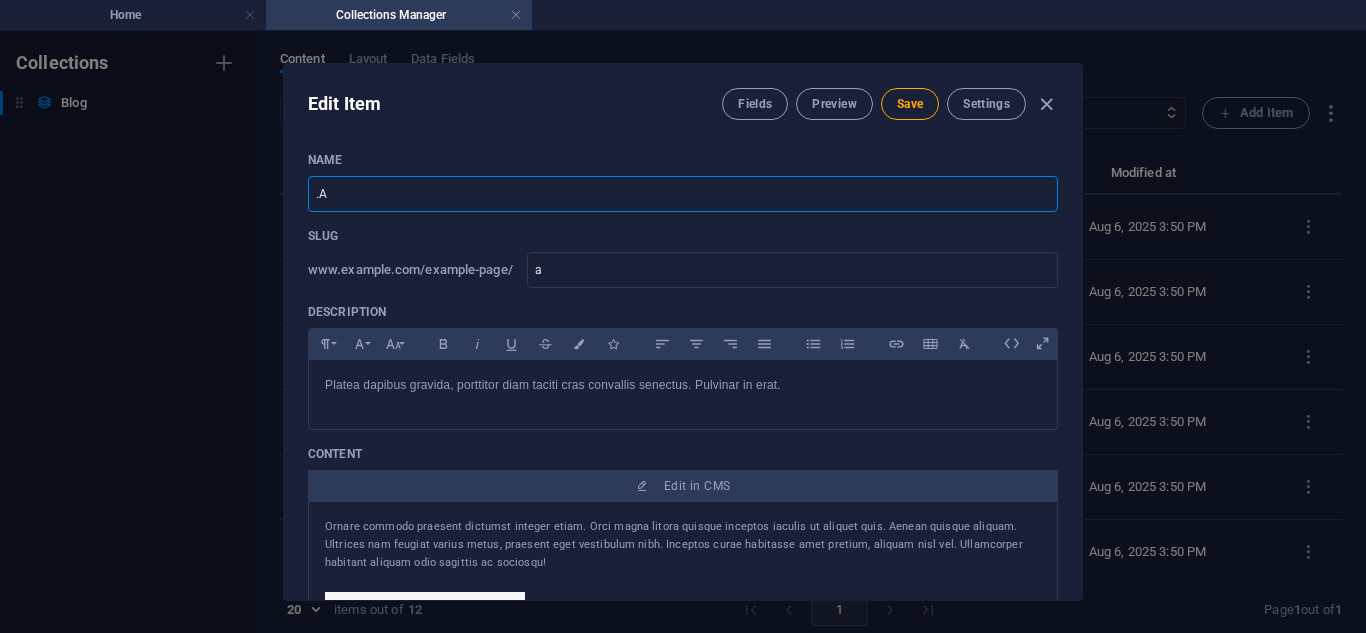 type on ".Ai" 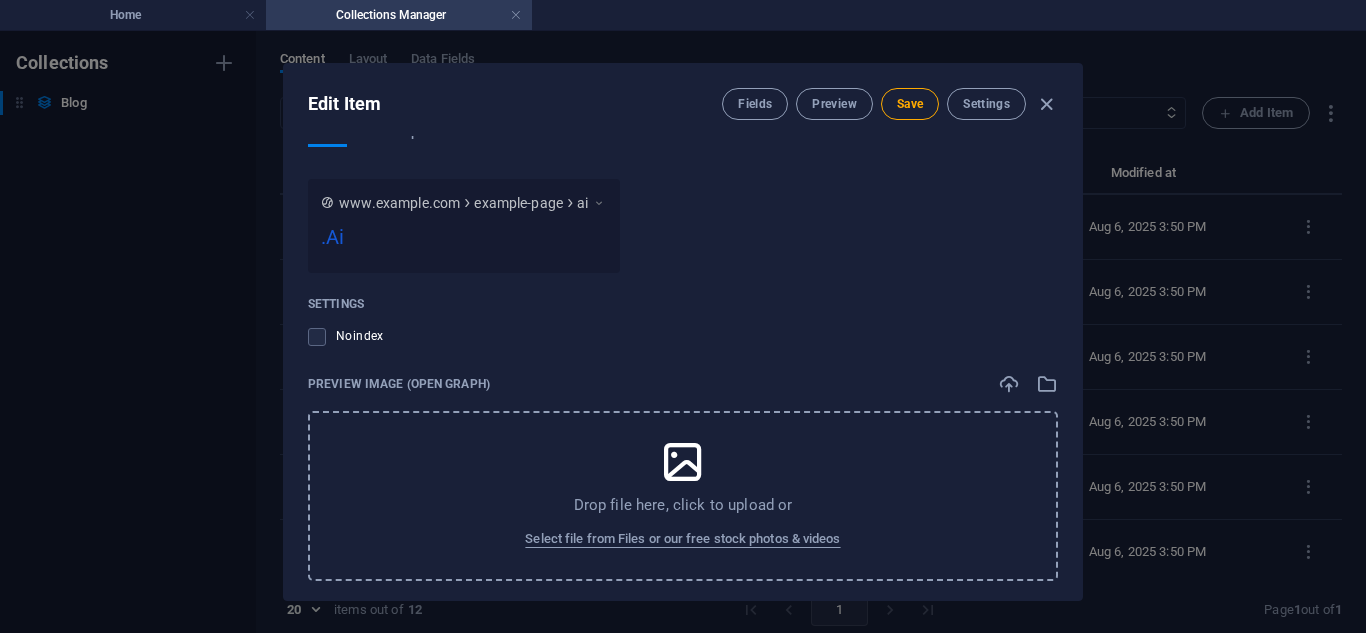 scroll, scrollTop: 2197, scrollLeft: 0, axis: vertical 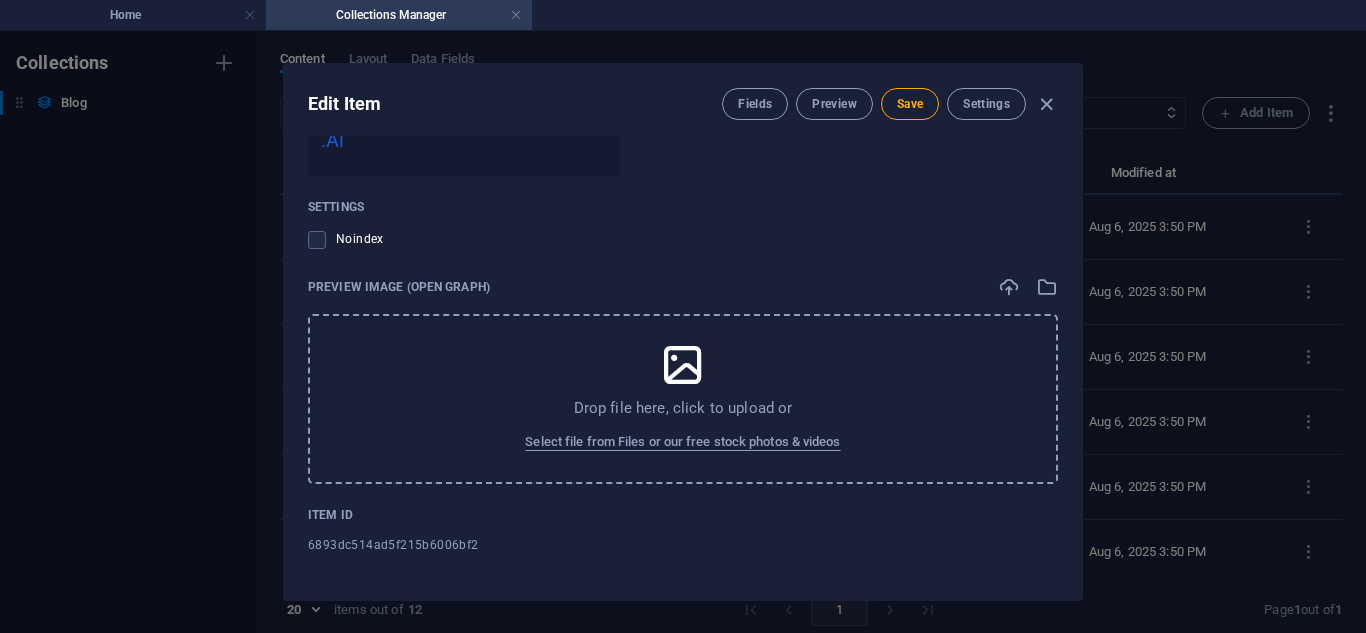 type on ".Ai" 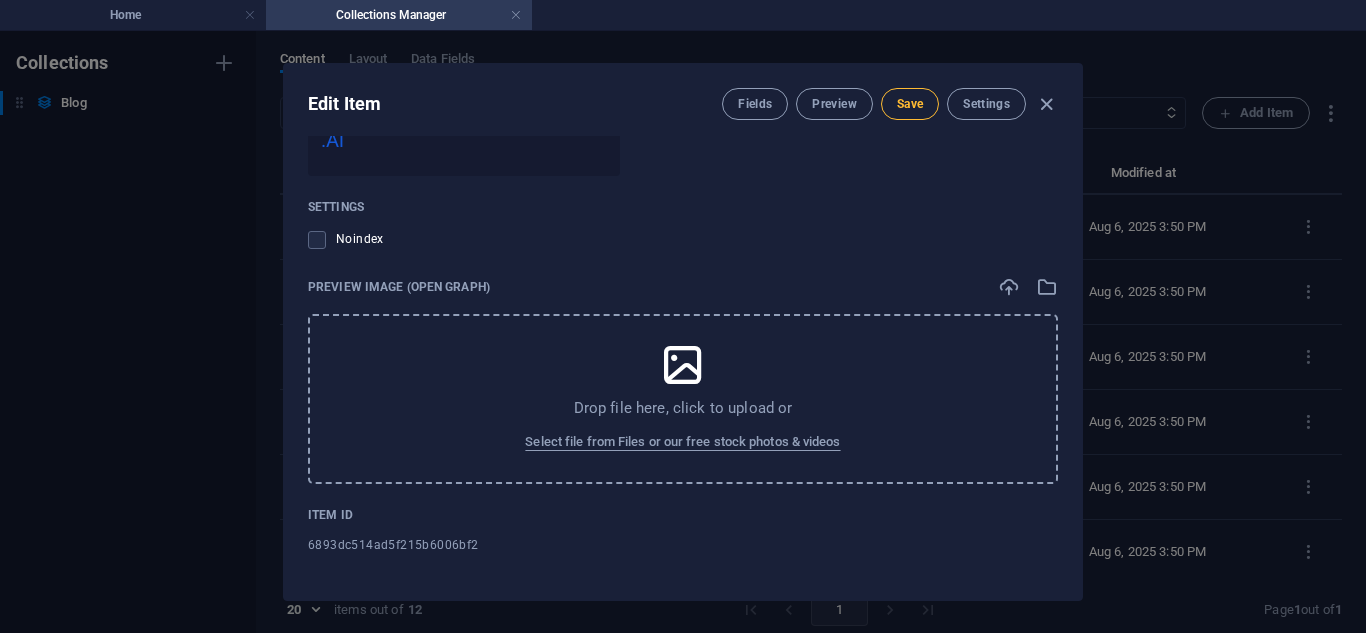 click on "Save" at bounding box center (910, 104) 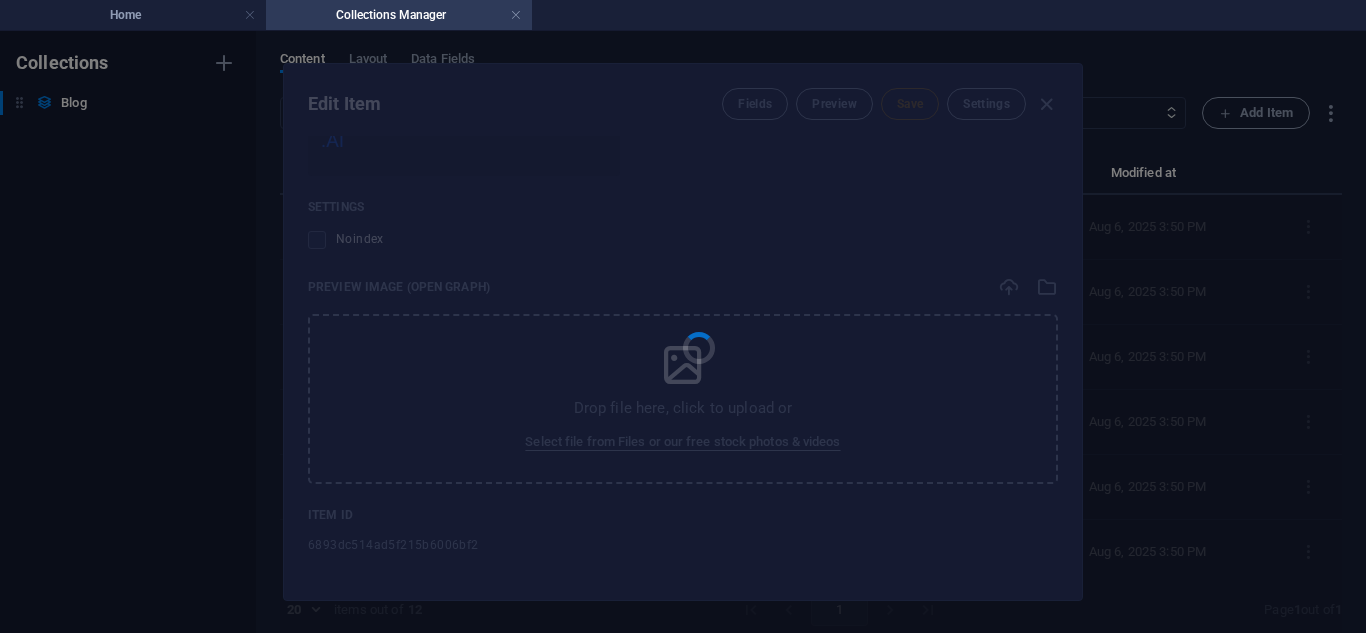 type on "ai" 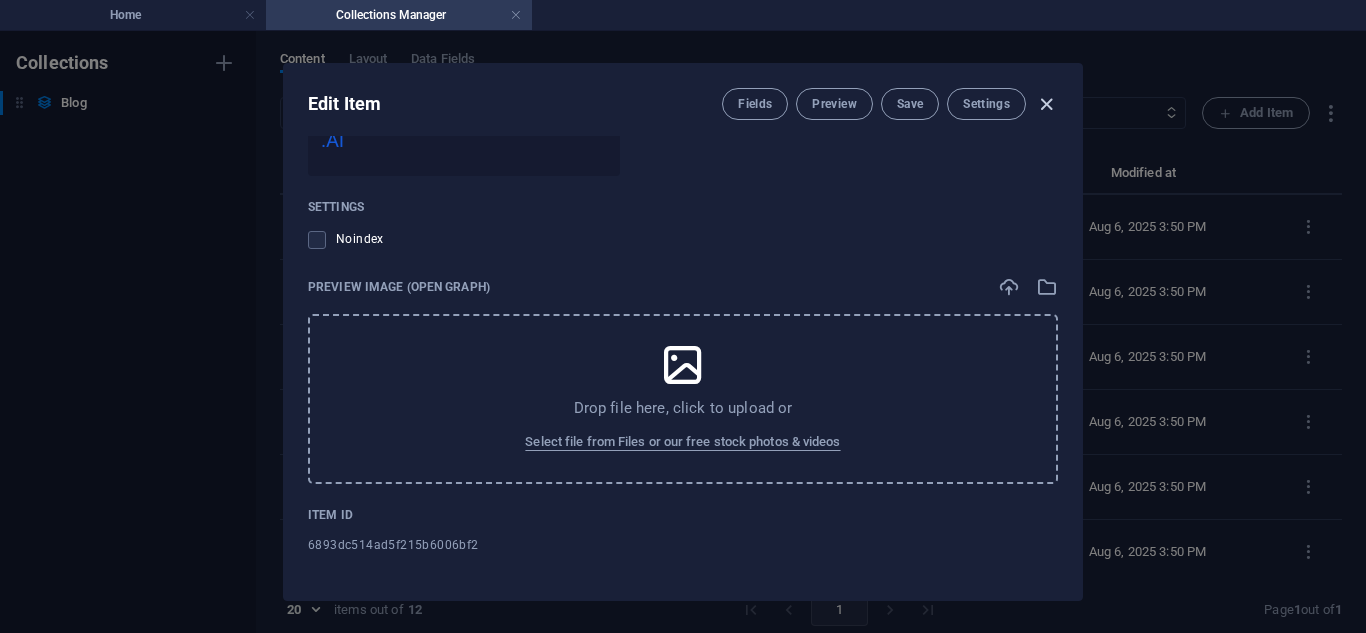 click at bounding box center [1046, 104] 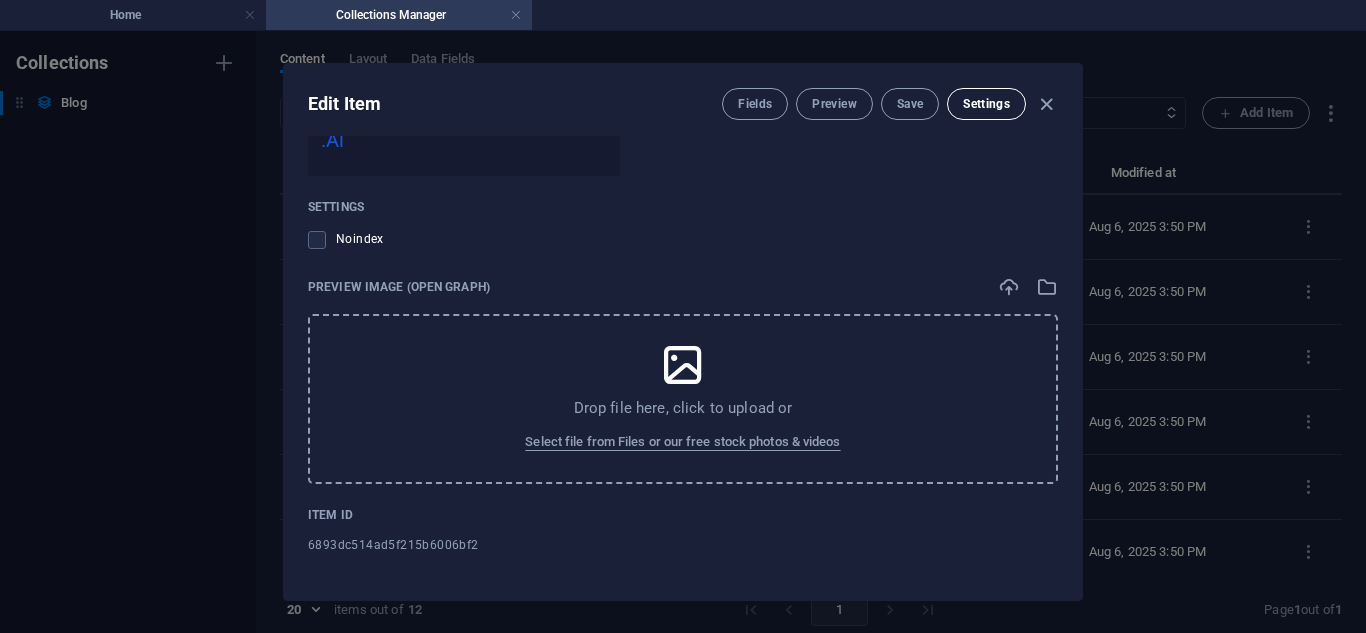 type on "2025-08-06" 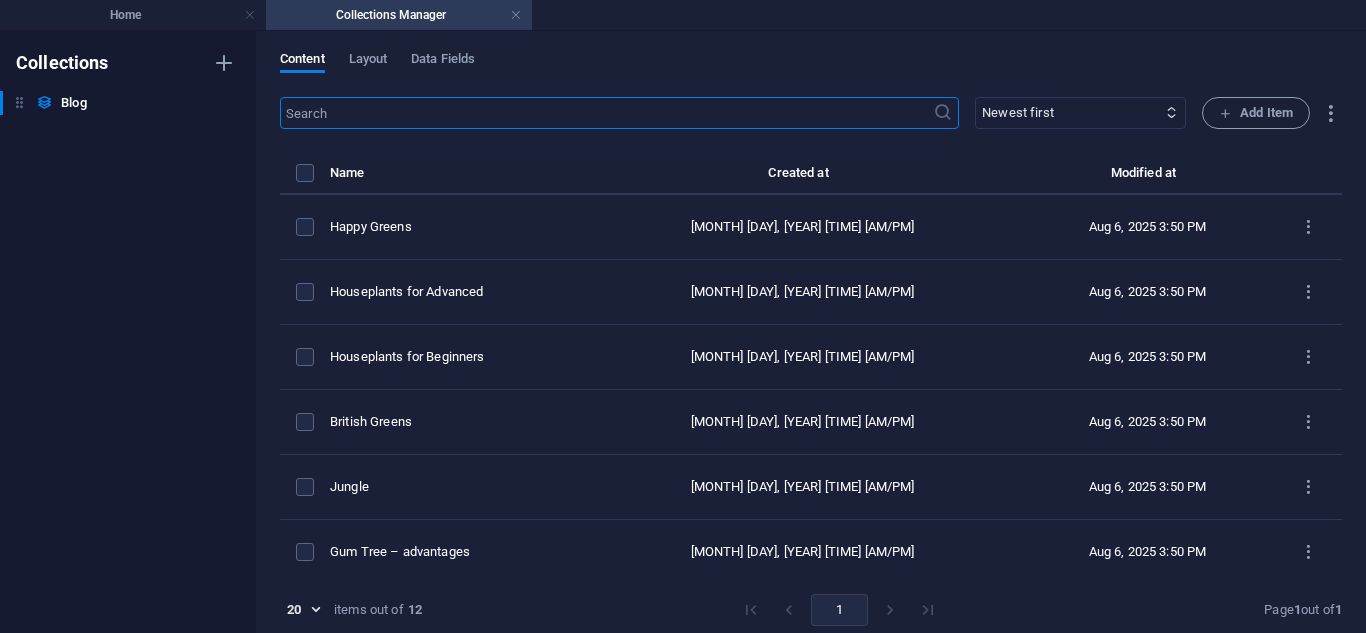 scroll, scrollTop: 1844, scrollLeft: 0, axis: vertical 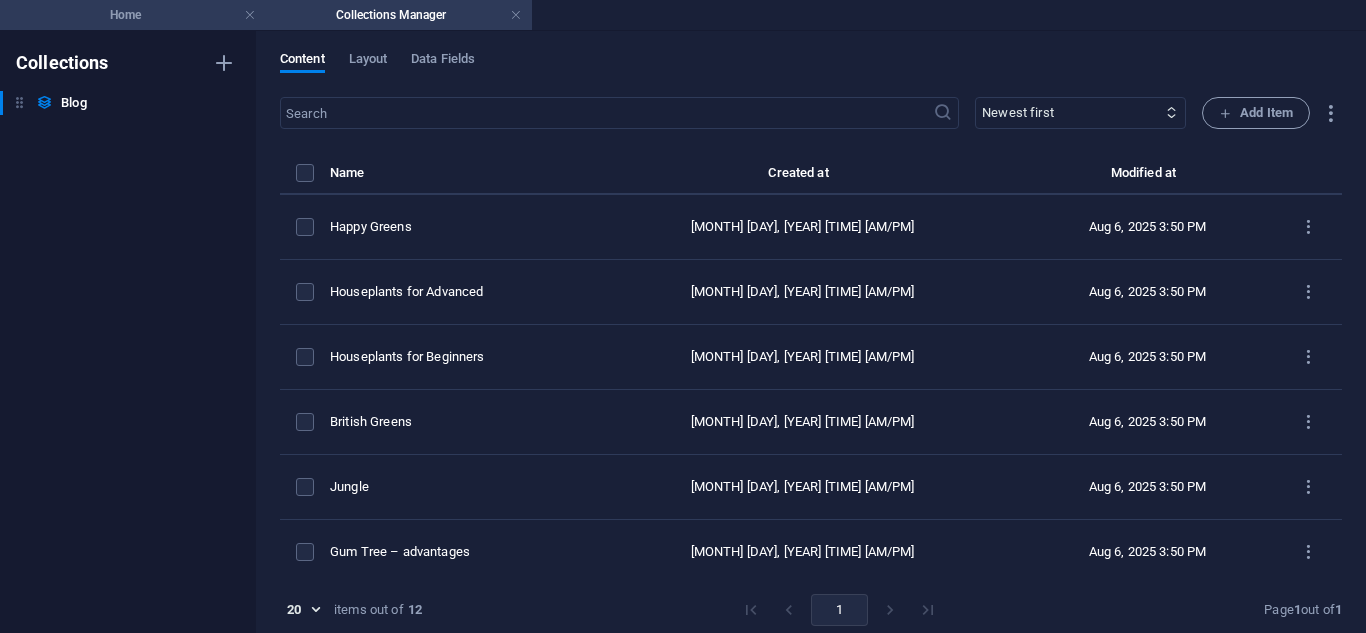 click on "Home" at bounding box center [133, 15] 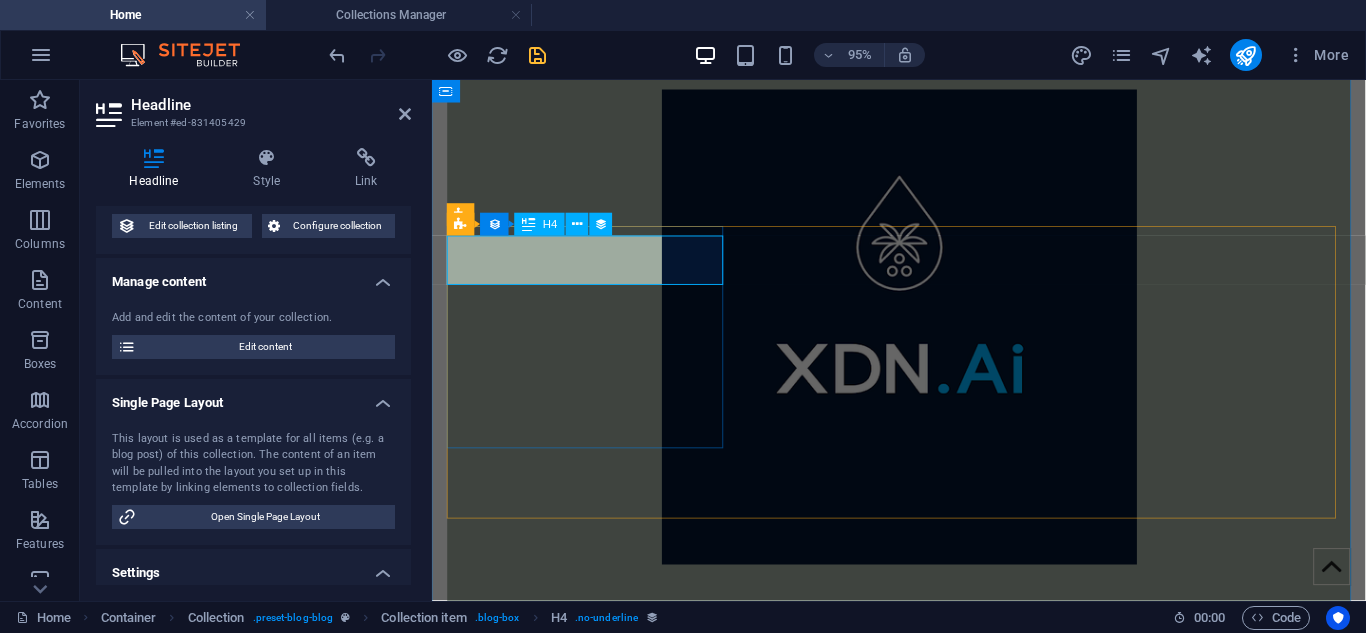click on "Grow better" at bounding box center [924, 978] 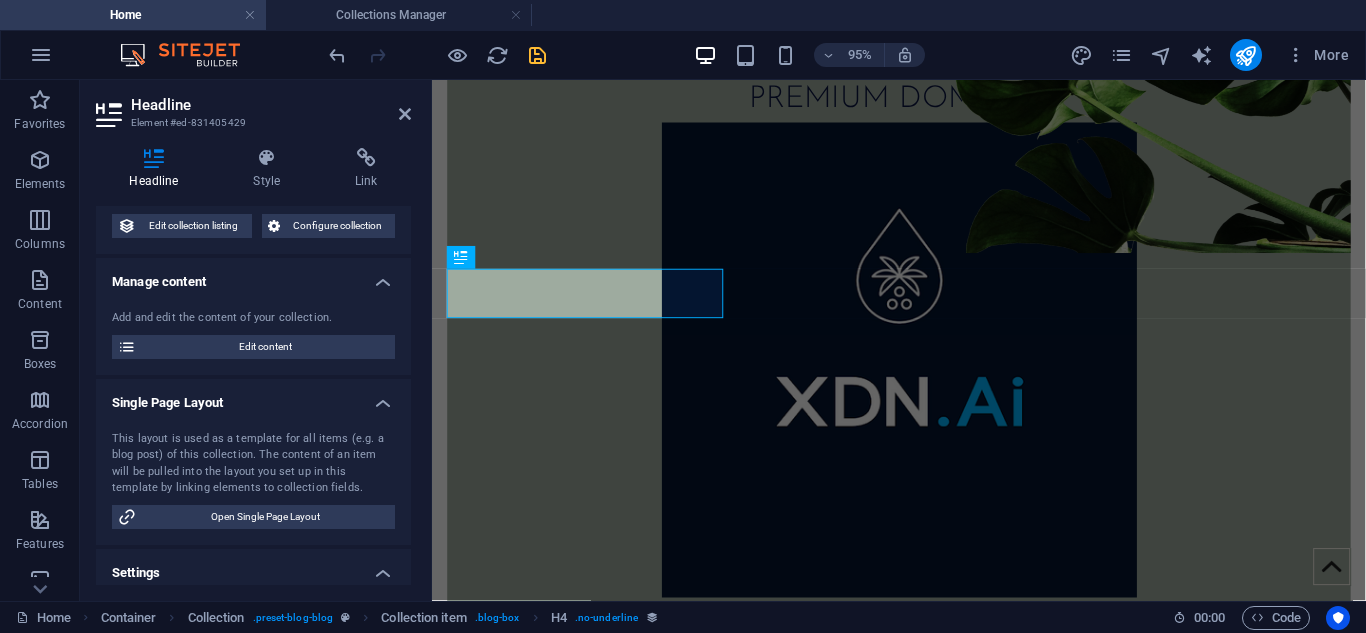 scroll, scrollTop: 892, scrollLeft: 0, axis: vertical 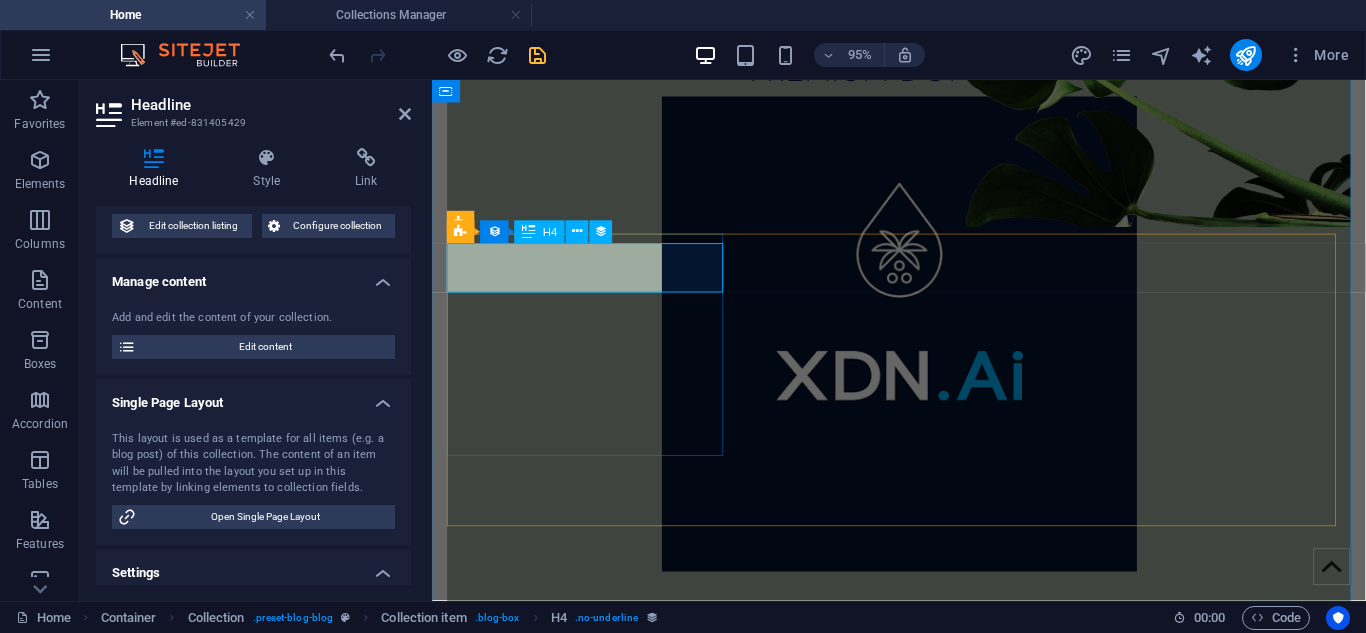 click on "Grow better" at bounding box center (924, 986) 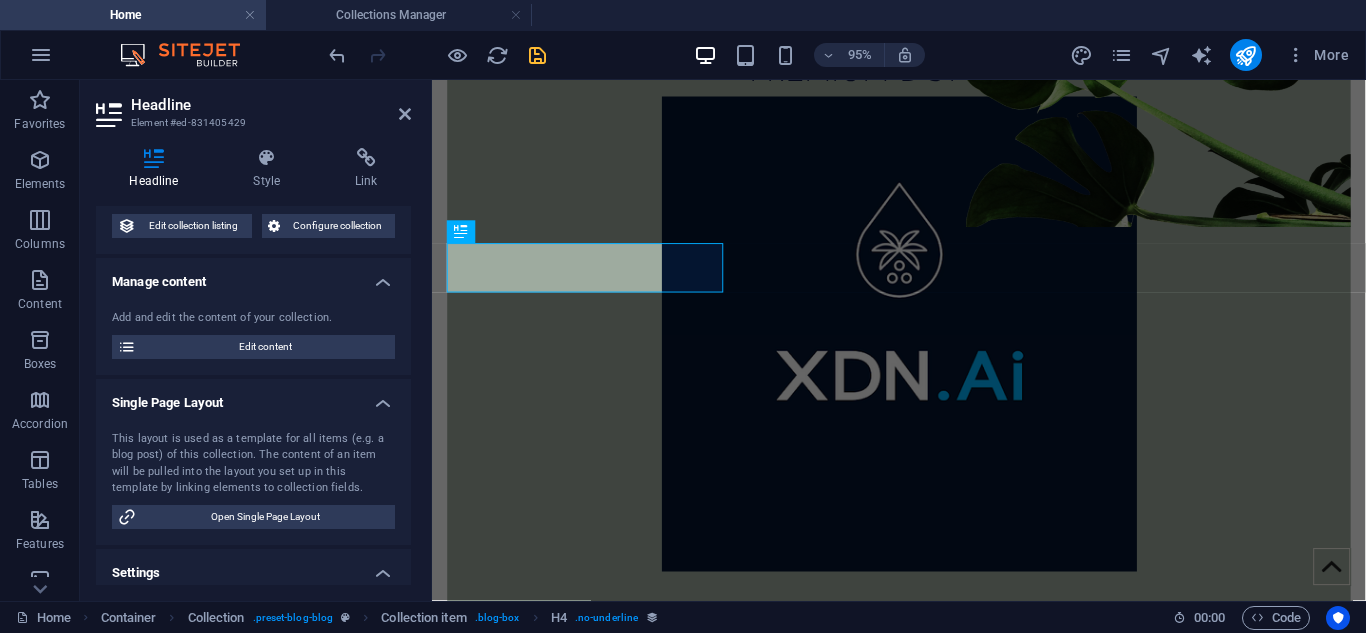 scroll, scrollTop: 0, scrollLeft: 0, axis: both 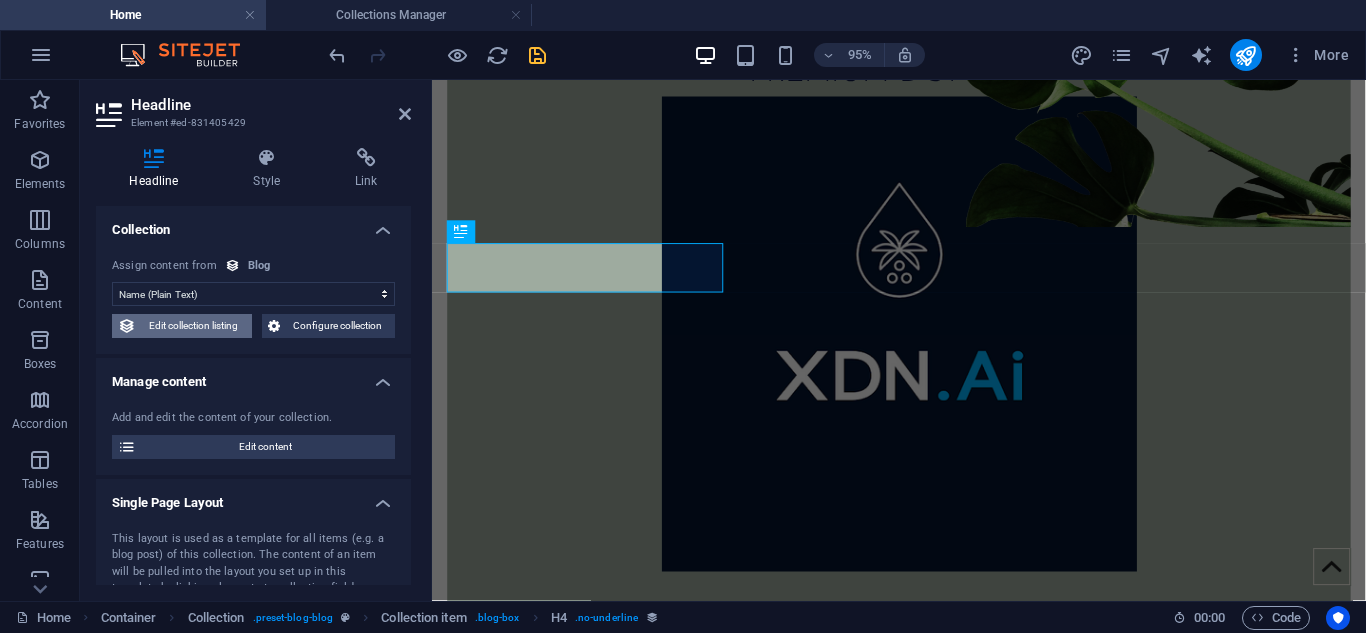 click on "Edit collection listing" at bounding box center [194, 326] 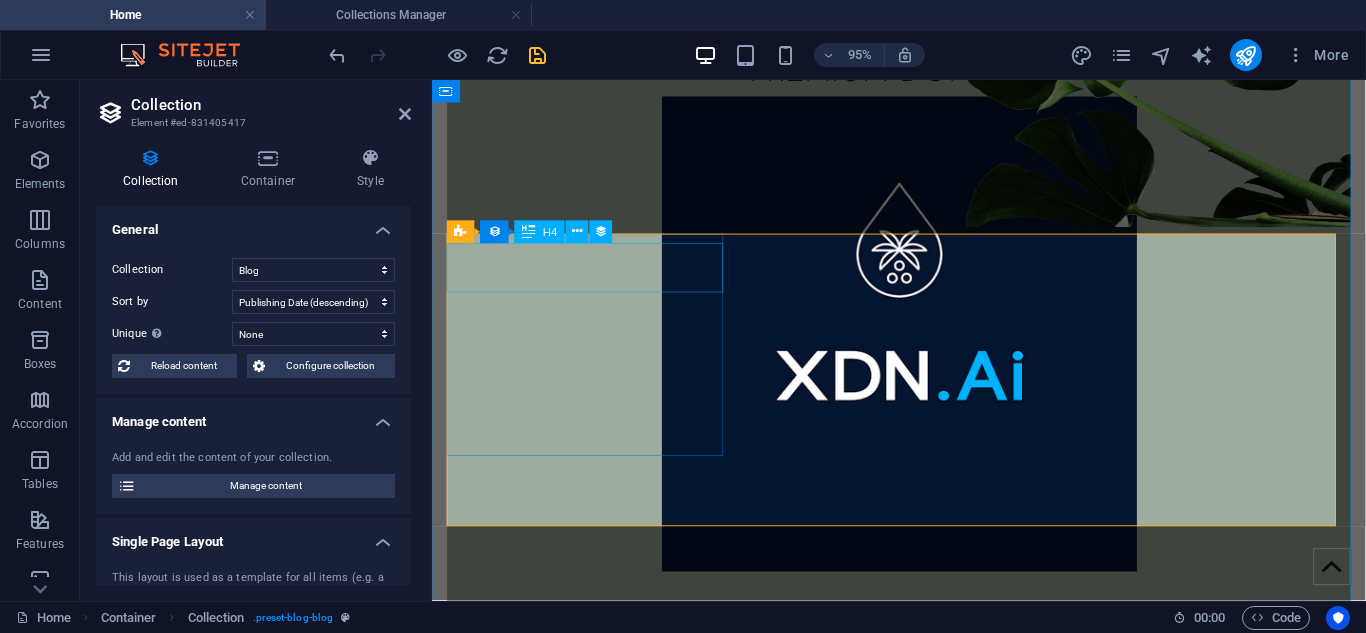 click on "Grow better" at bounding box center [924, 986] 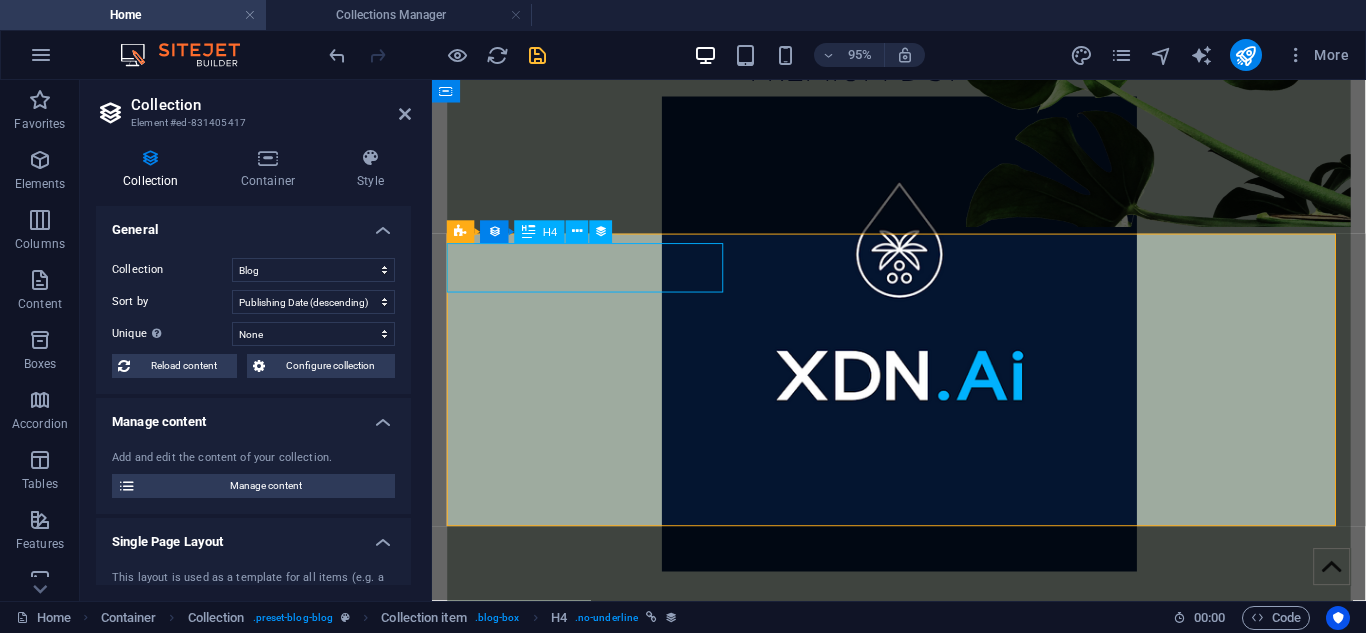 click on "Grow better" at bounding box center [924, 986] 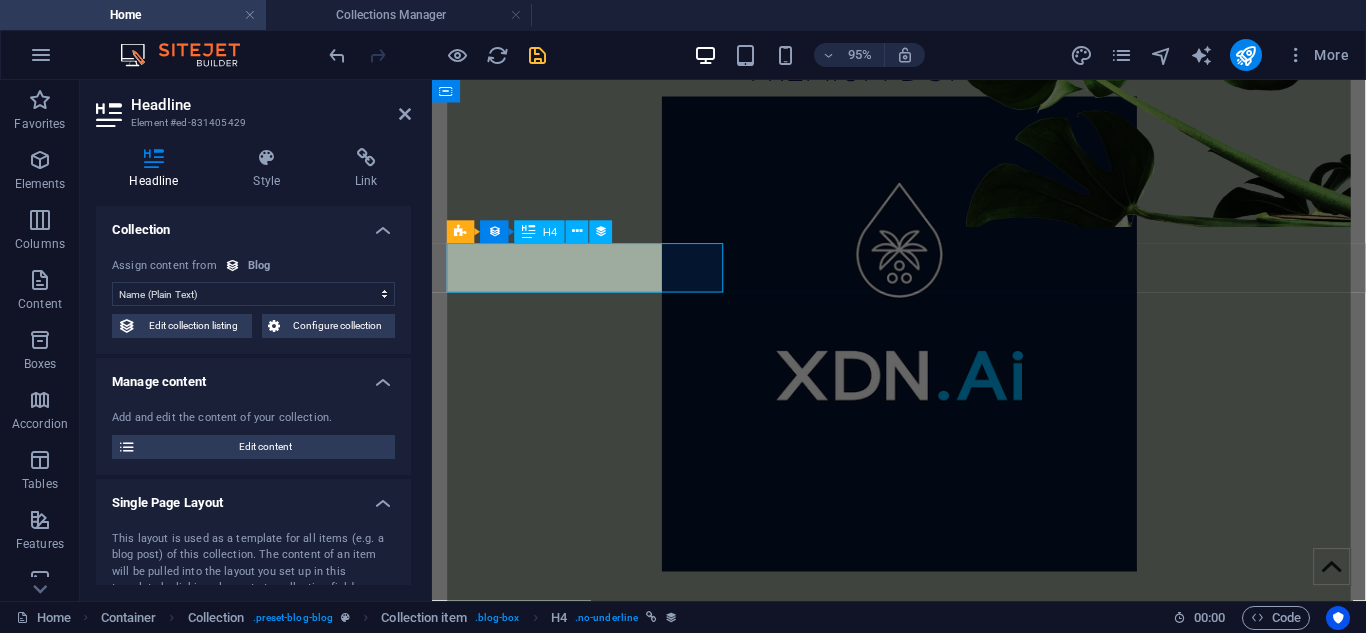 click on "Grow better" at bounding box center (924, 986) 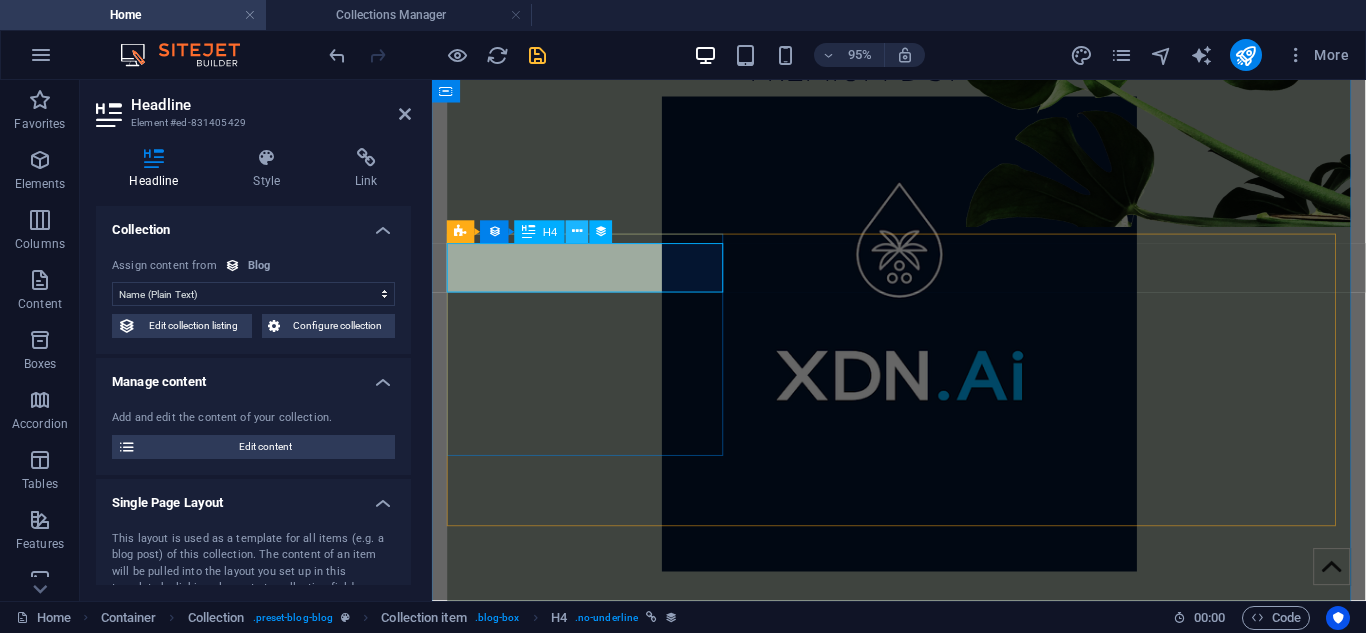click at bounding box center (577, 232) 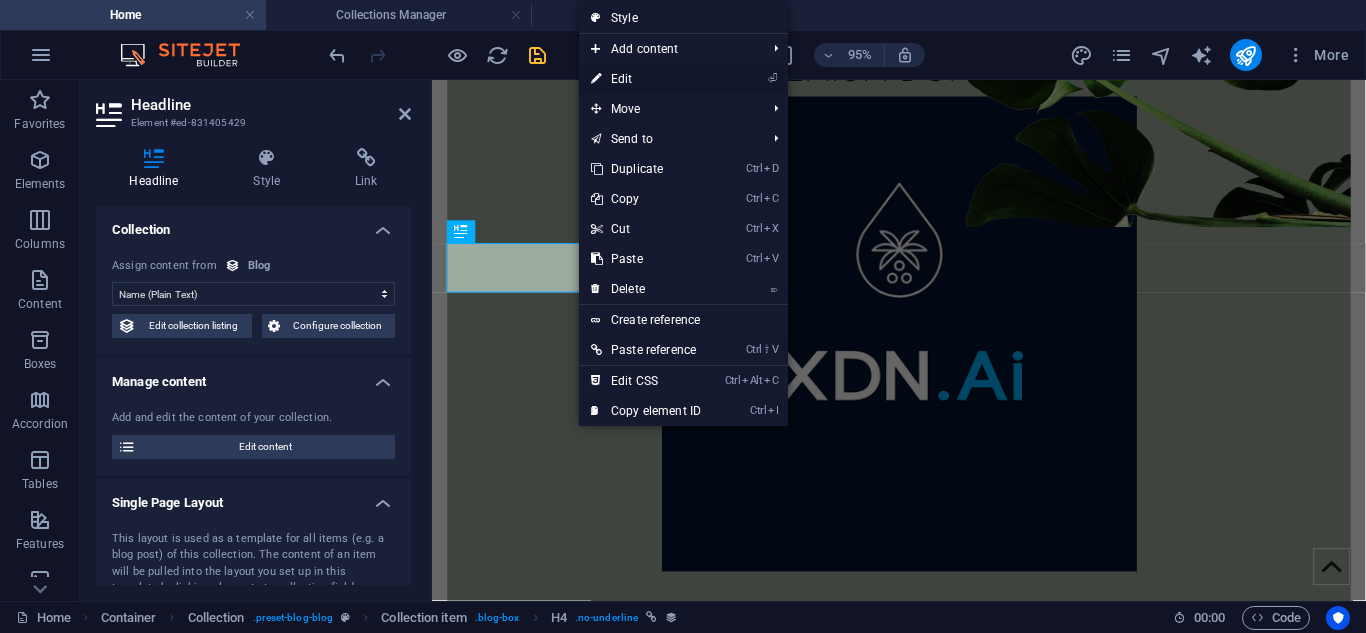click on "⏎  Edit" at bounding box center [646, 79] 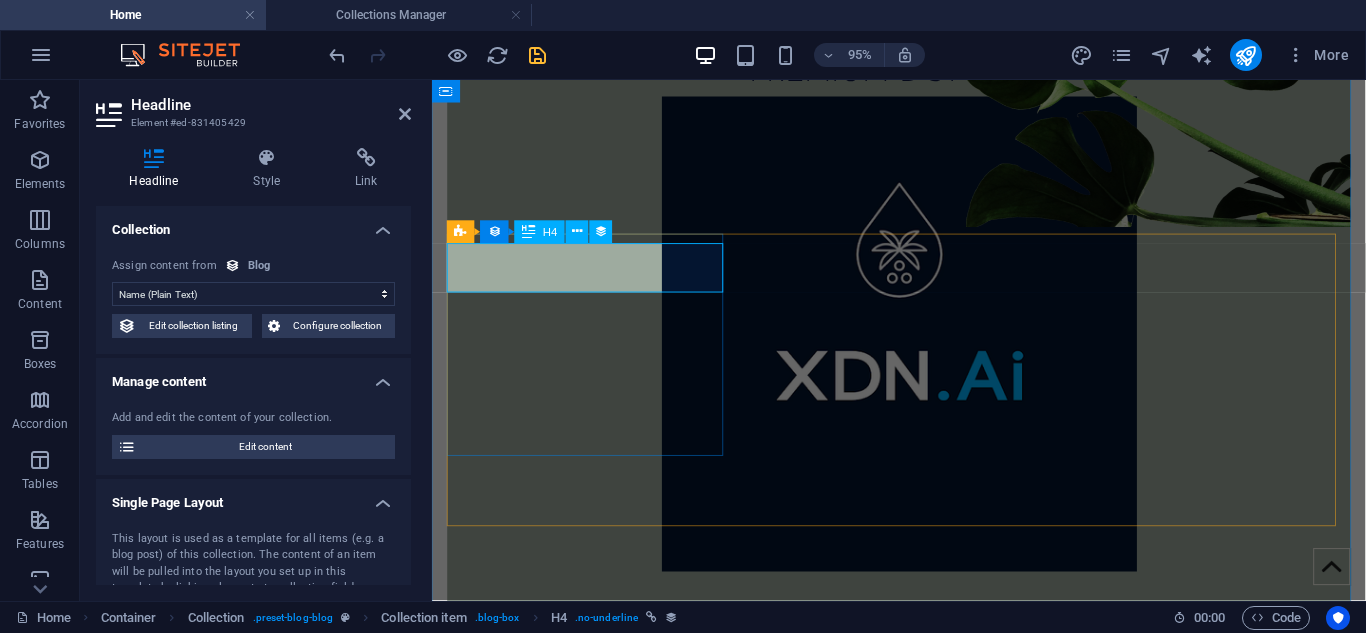click on "Grow better" at bounding box center [924, 986] 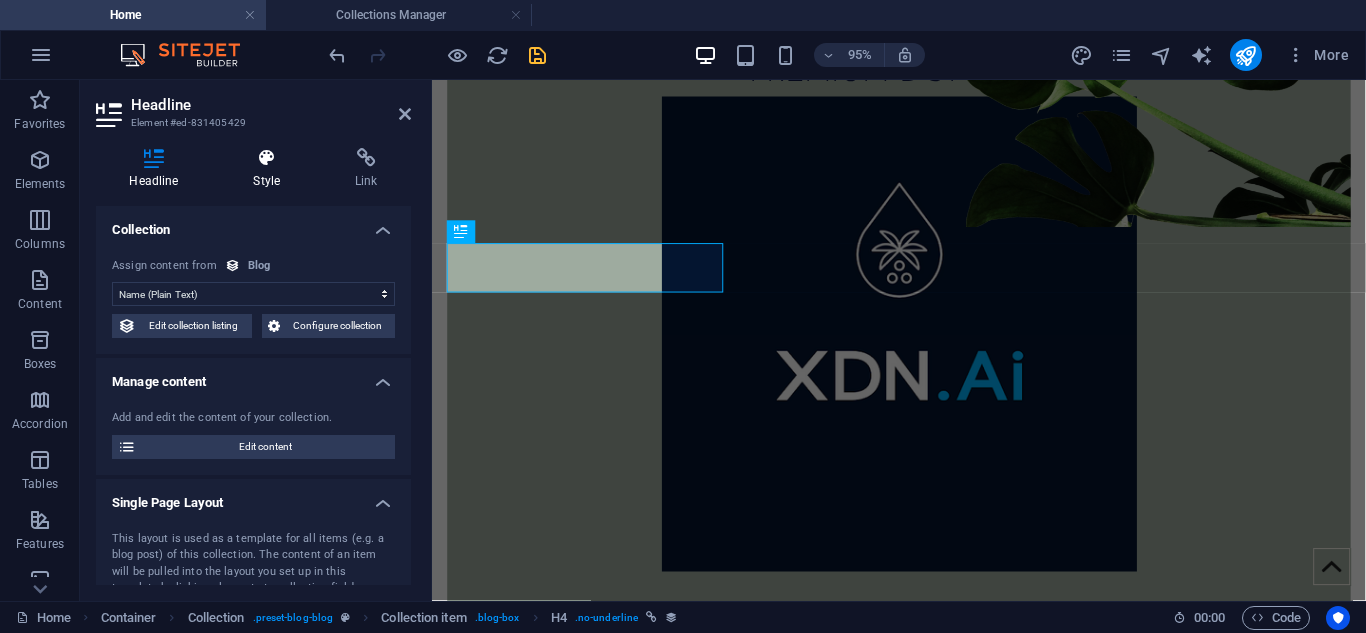 click at bounding box center [267, 158] 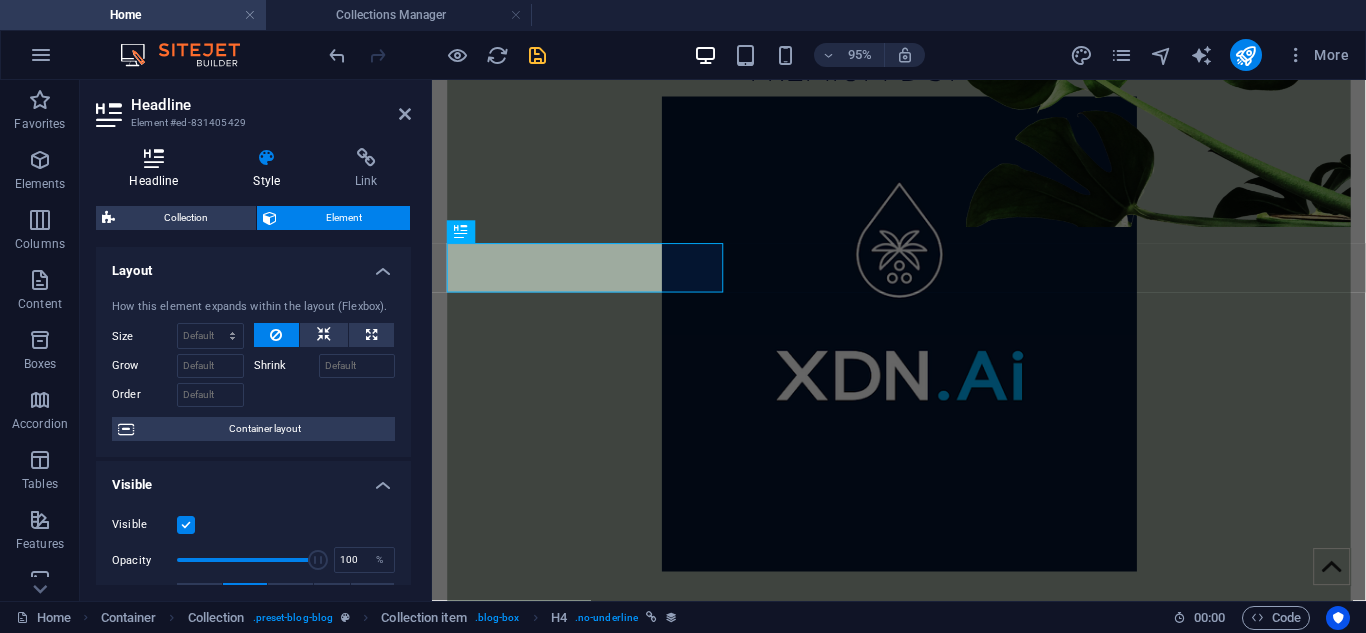 click at bounding box center (154, 158) 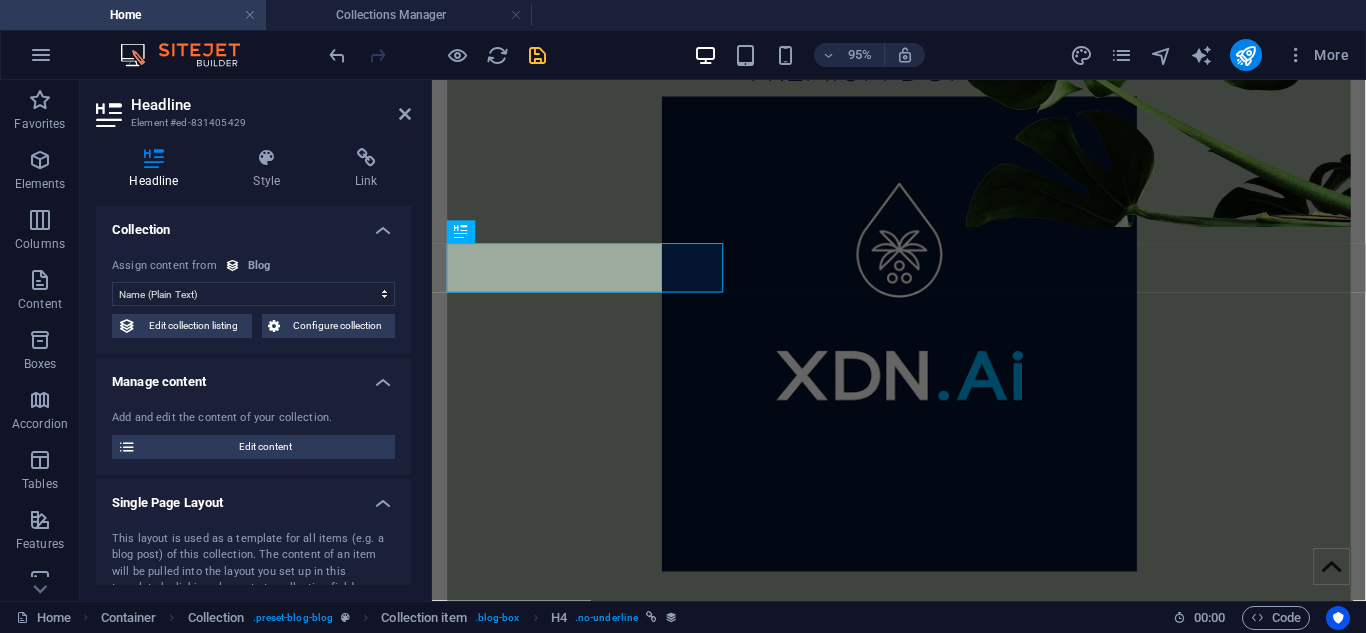 click on "Add and edit the content of your collection. Edit content" at bounding box center [253, 434] 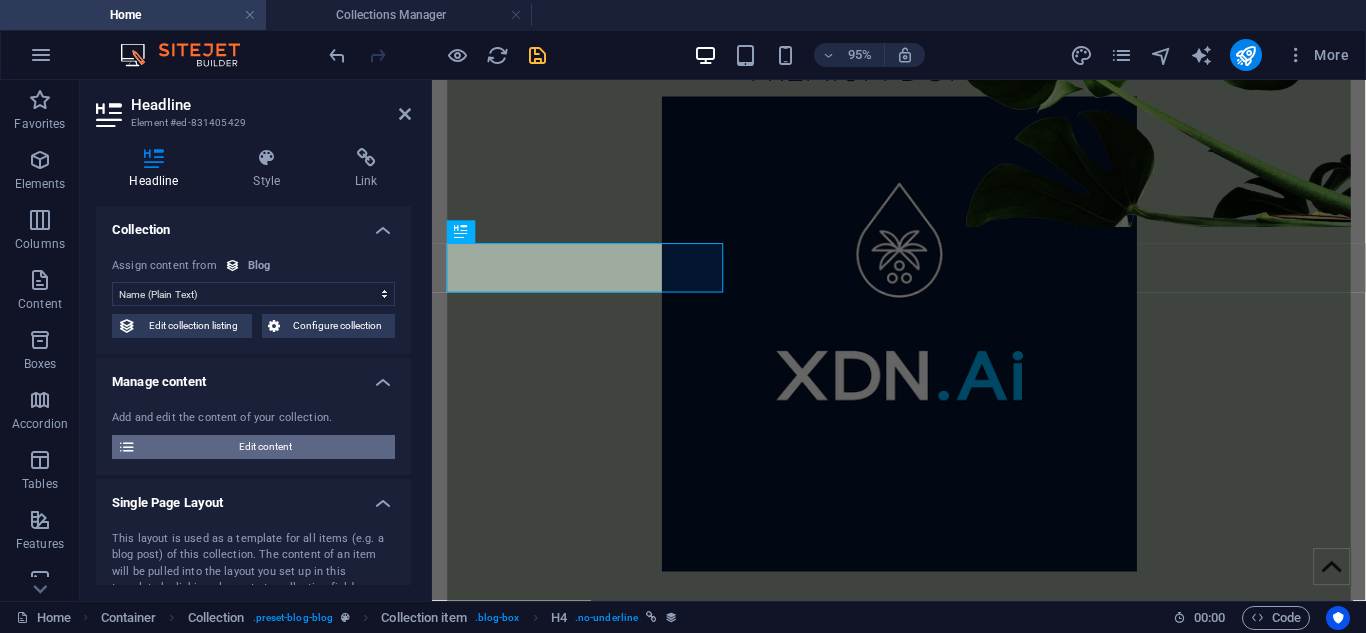 click on "Edit content" at bounding box center (265, 447) 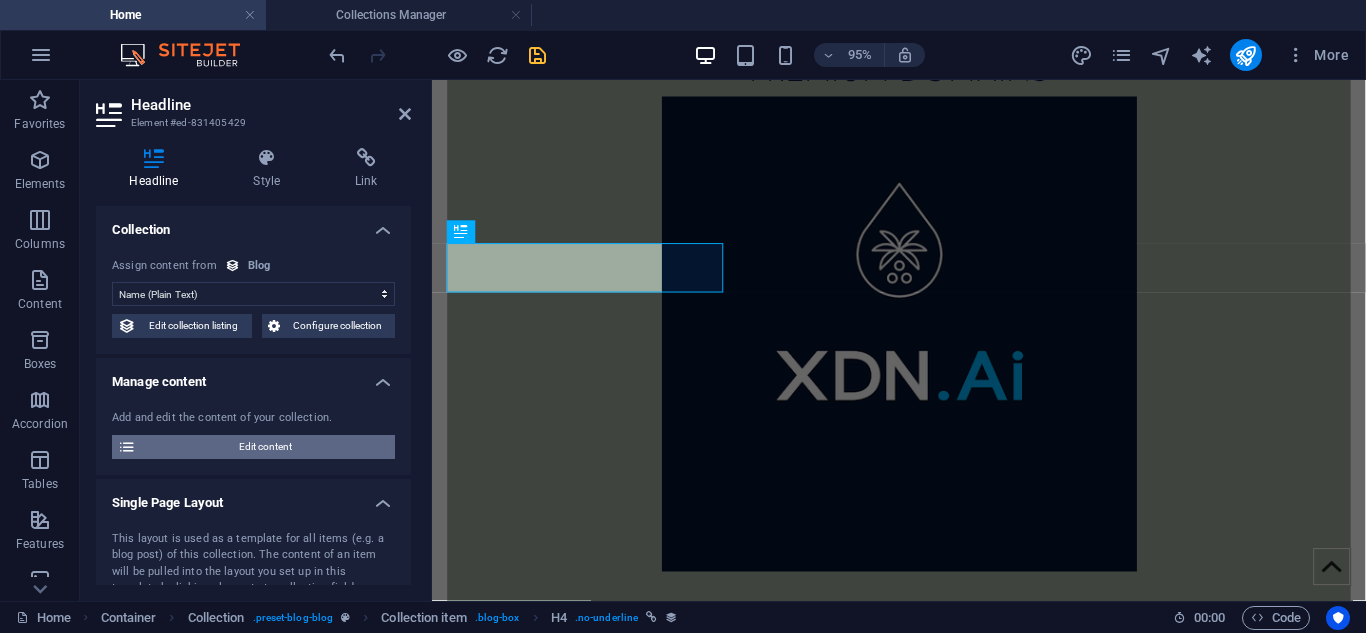 select on "Category 2" 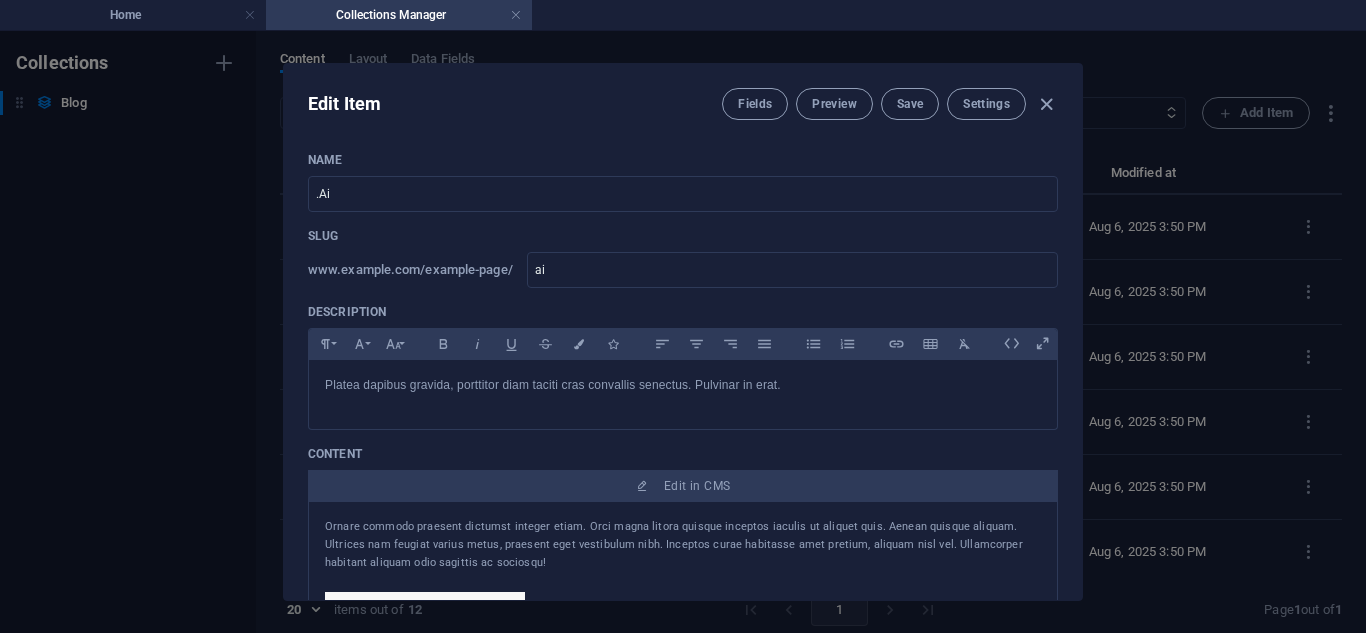 scroll, scrollTop: 0, scrollLeft: 0, axis: both 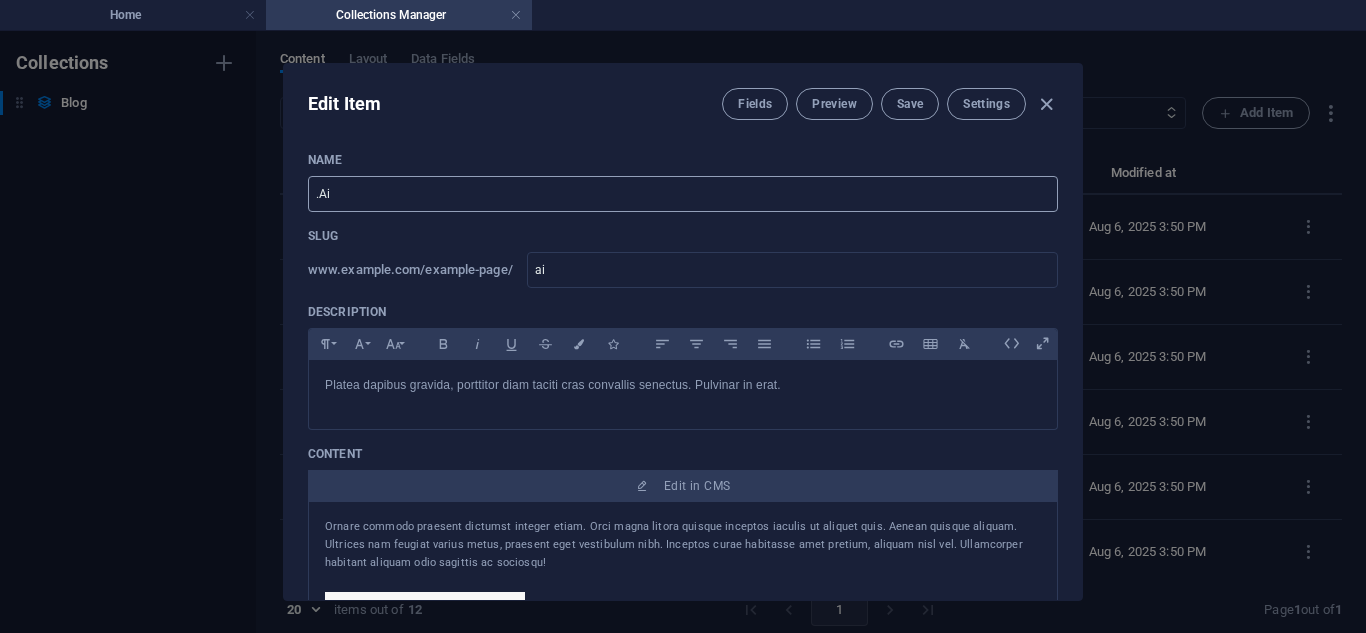 click on ".Ai" at bounding box center [683, 194] 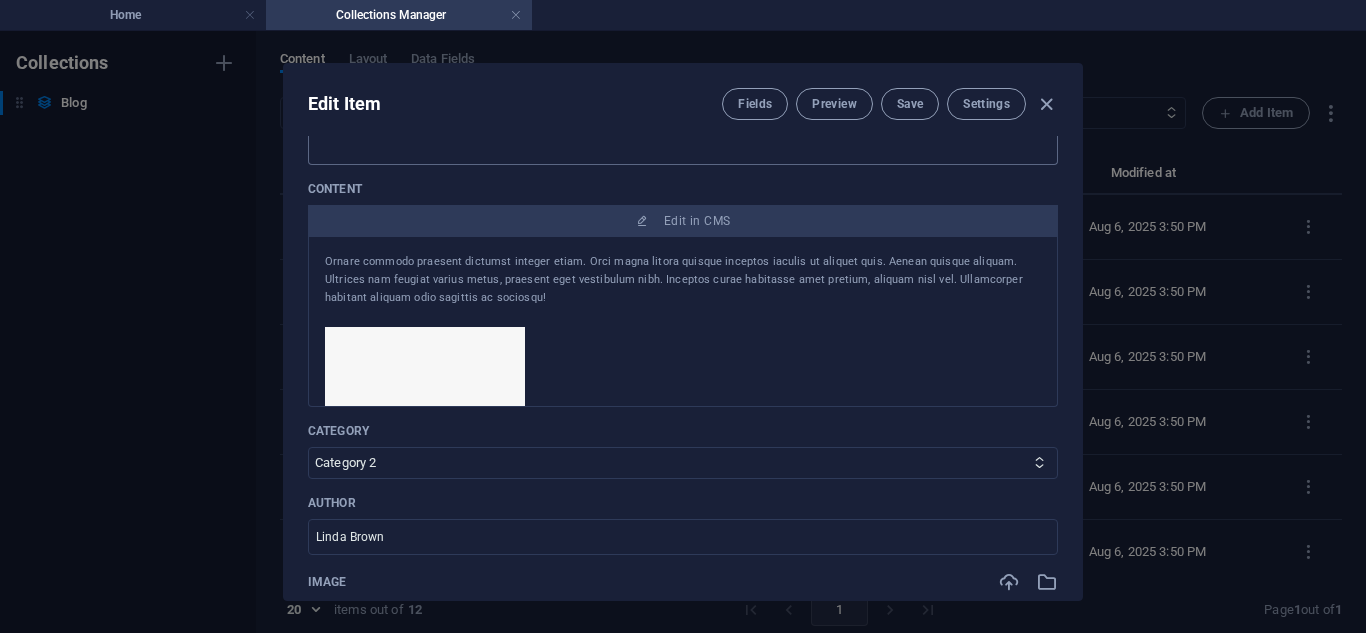 scroll, scrollTop: 300, scrollLeft: 0, axis: vertical 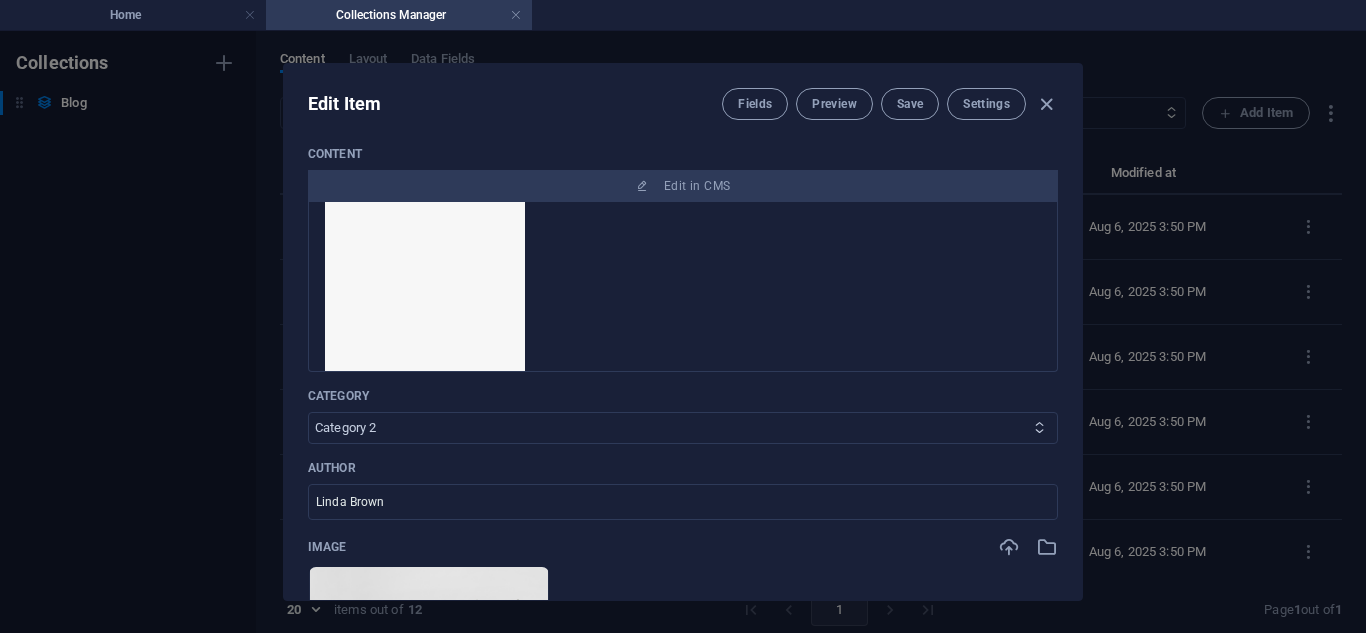 click on "Category 1 Category 2" at bounding box center [683, 428] 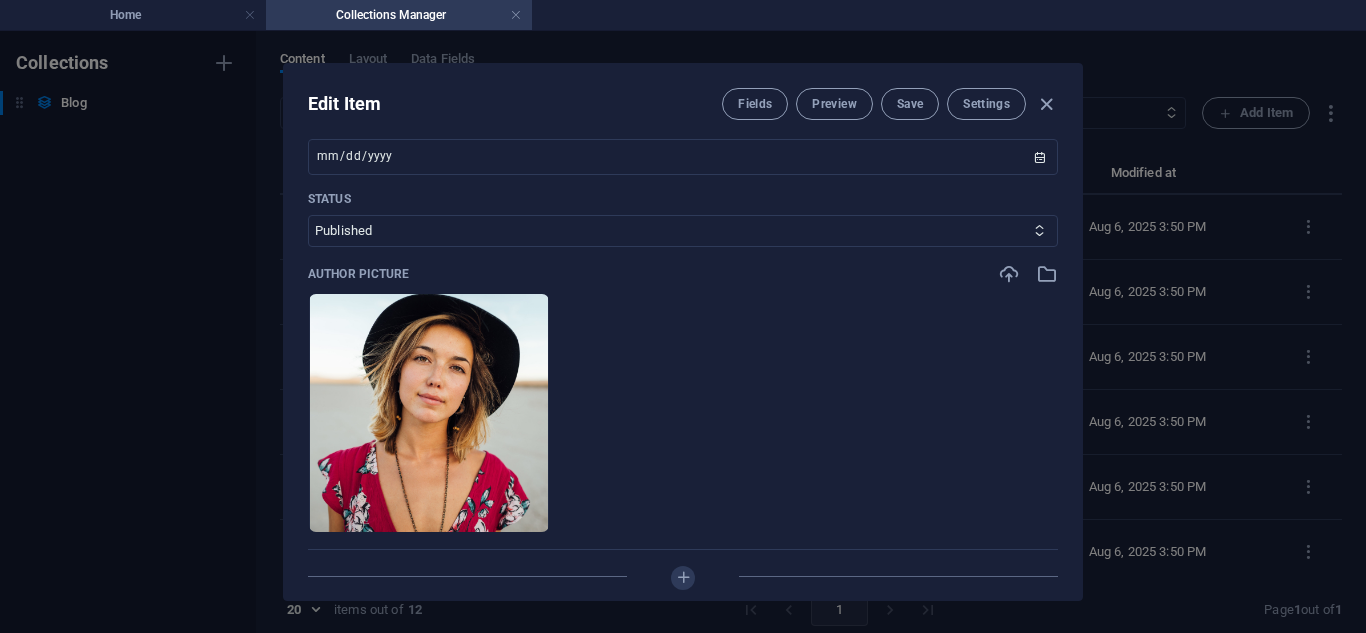 scroll, scrollTop: 1000, scrollLeft: 0, axis: vertical 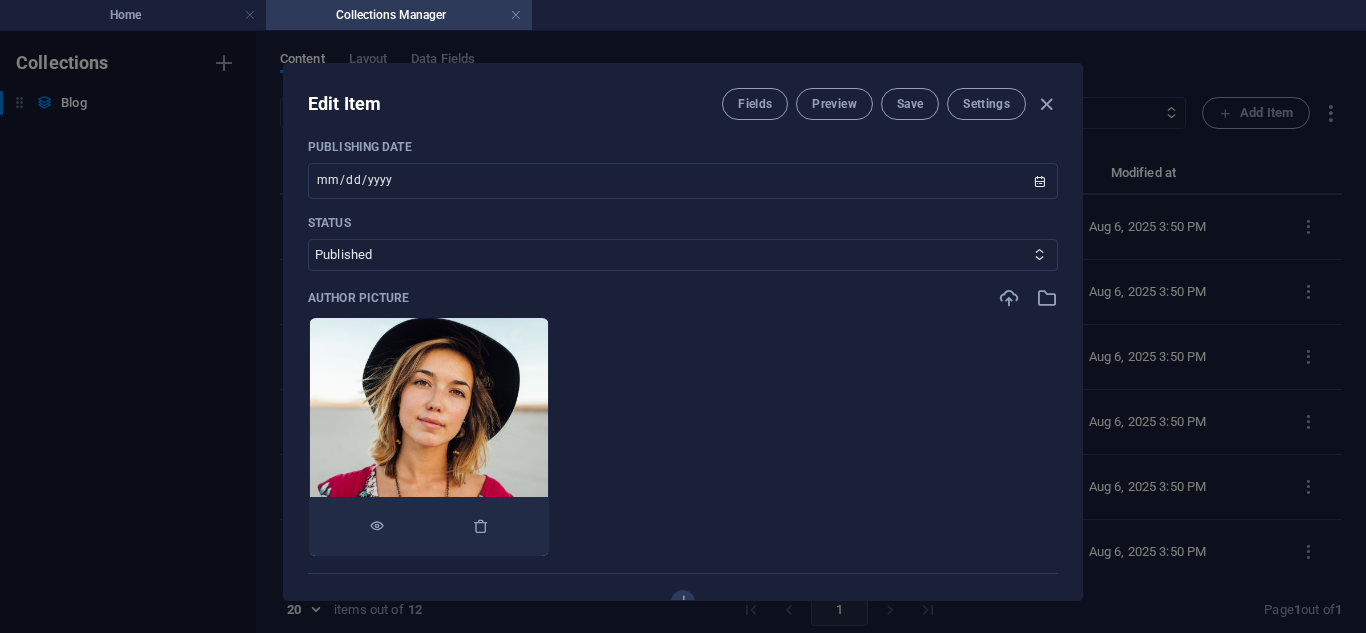 click at bounding box center [429, 437] 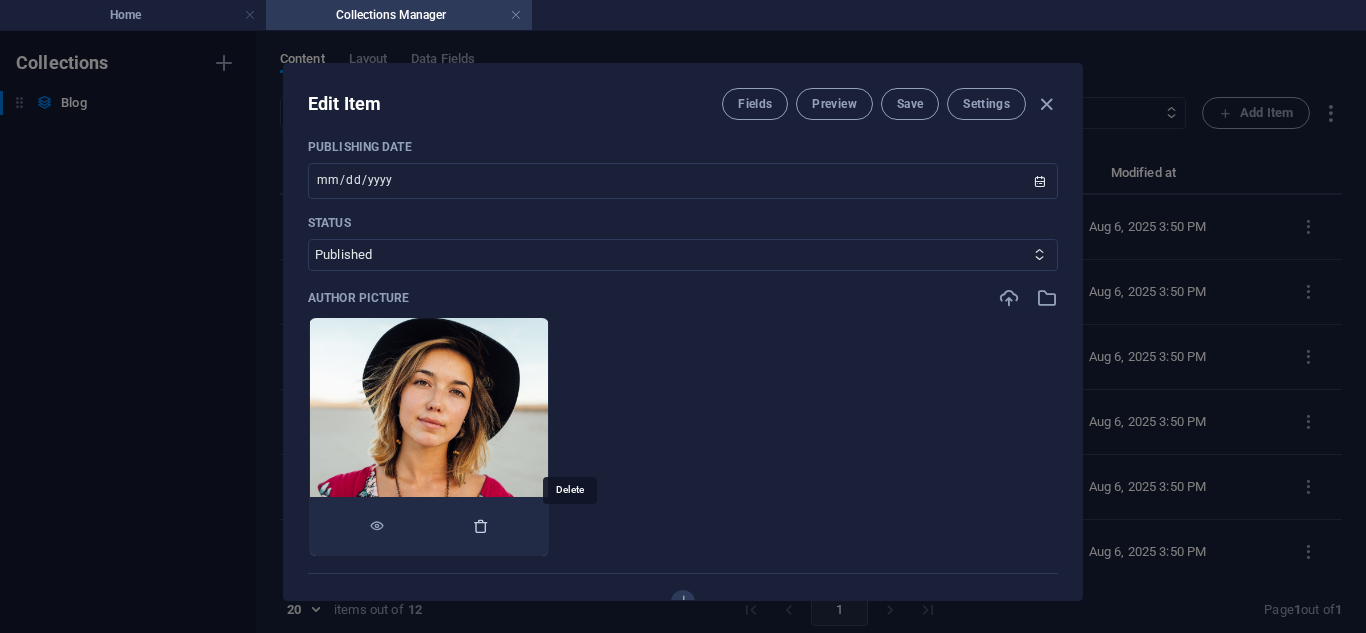 click at bounding box center (481, 526) 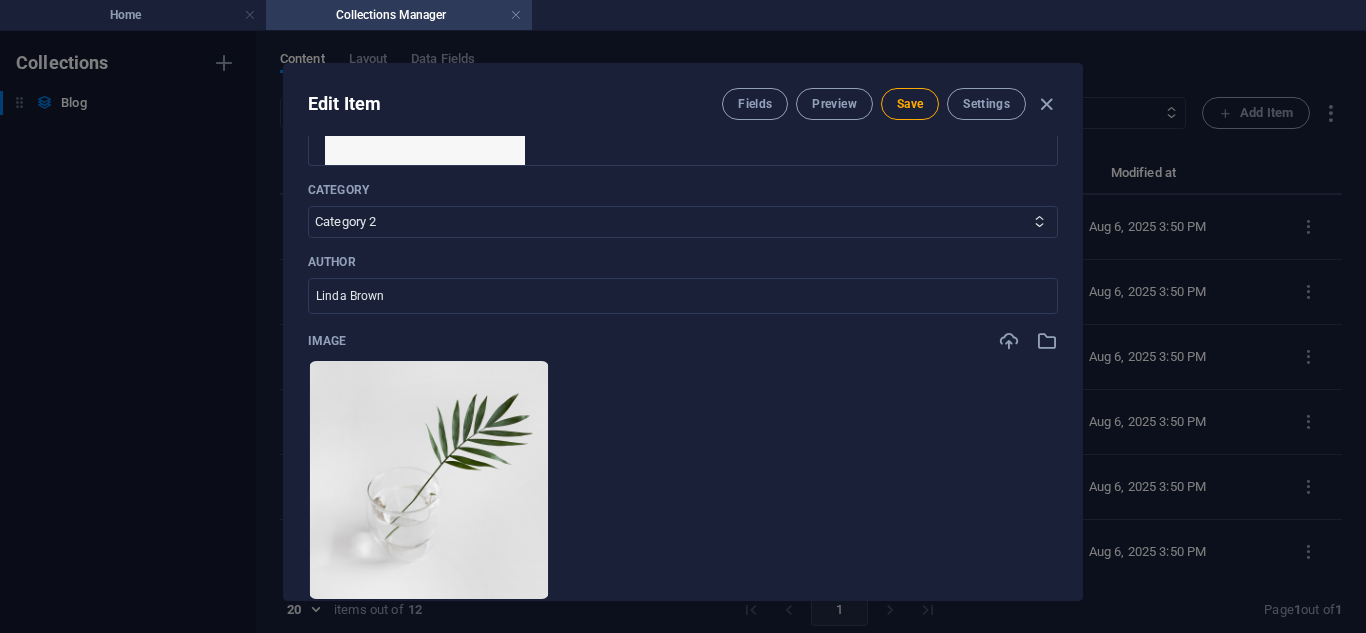 scroll, scrollTop: 418, scrollLeft: 0, axis: vertical 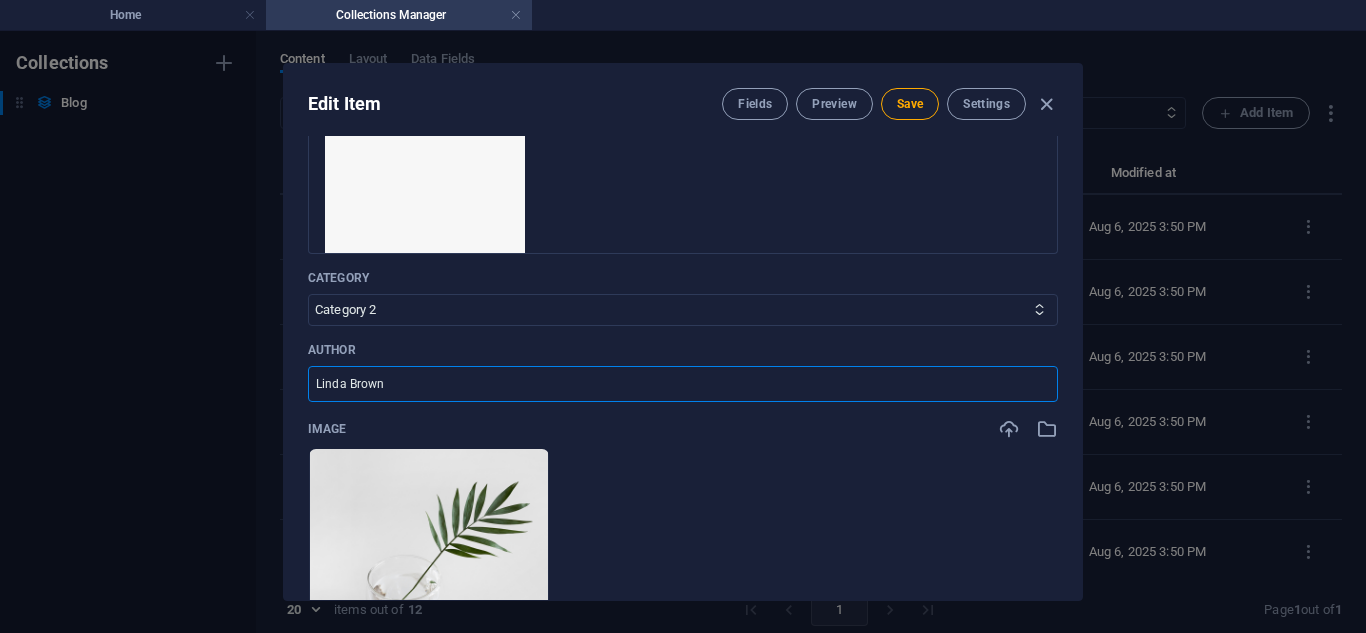 drag, startPoint x: 894, startPoint y: 398, endPoint x: 270, endPoint y: 340, distance: 626.6897 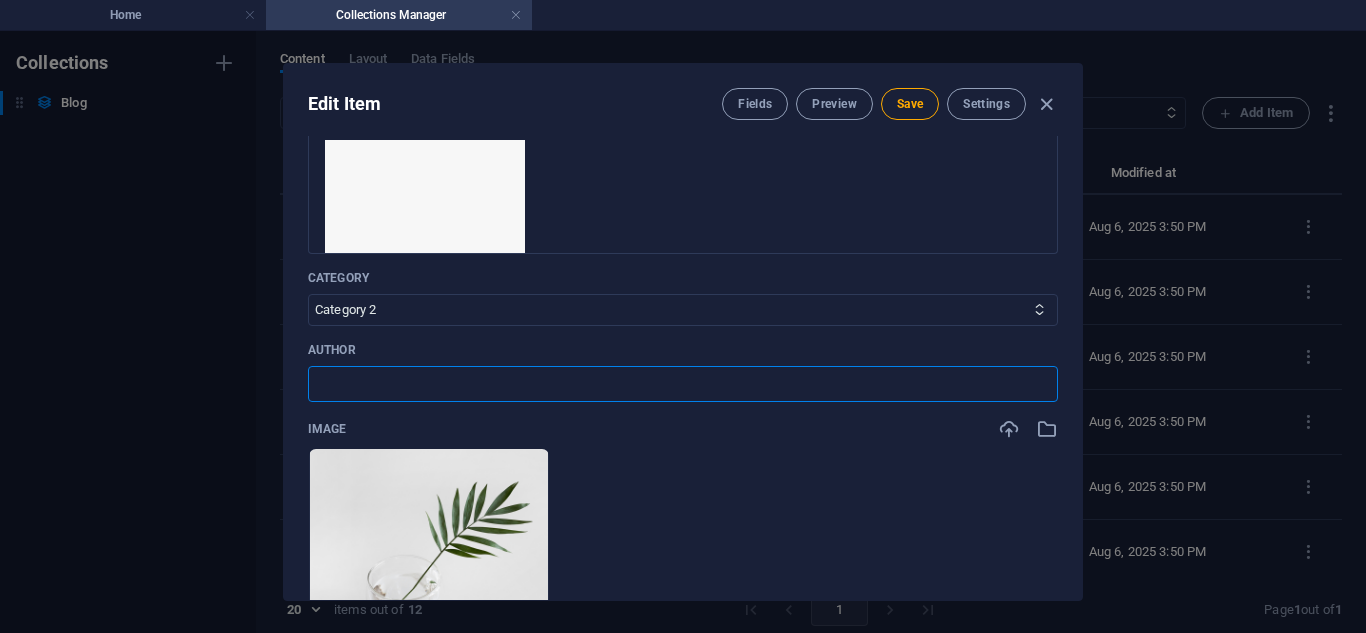 scroll, scrollTop: 0, scrollLeft: 0, axis: both 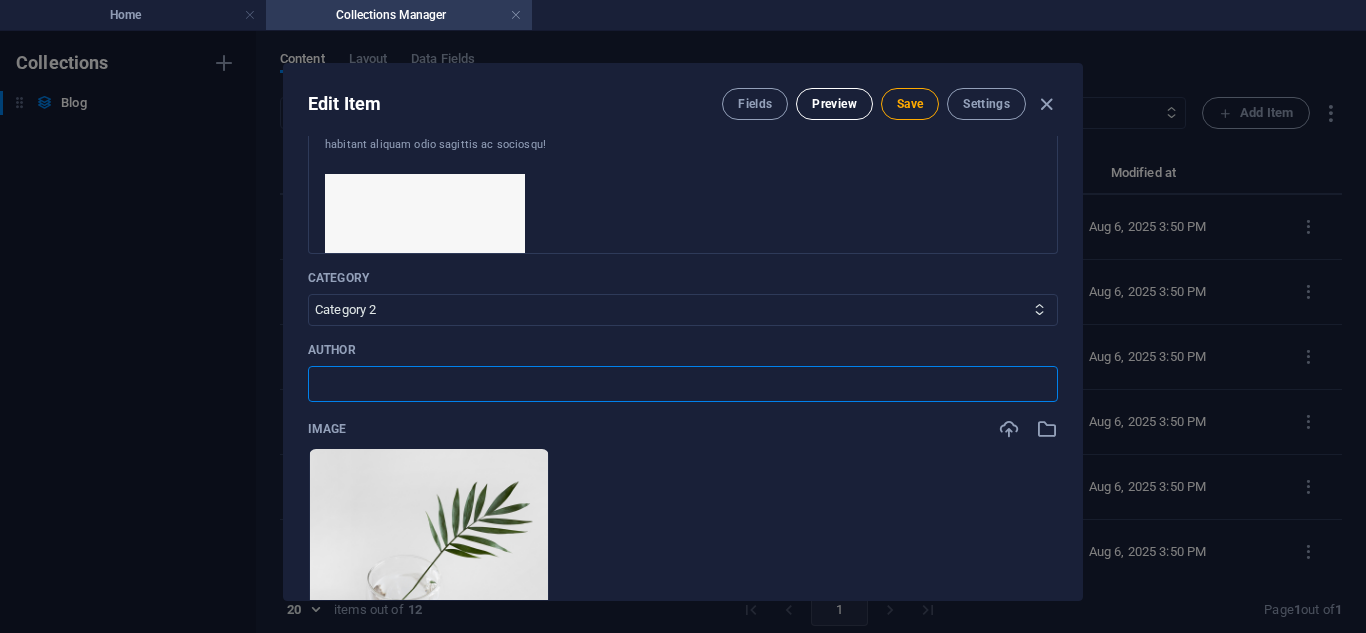 type 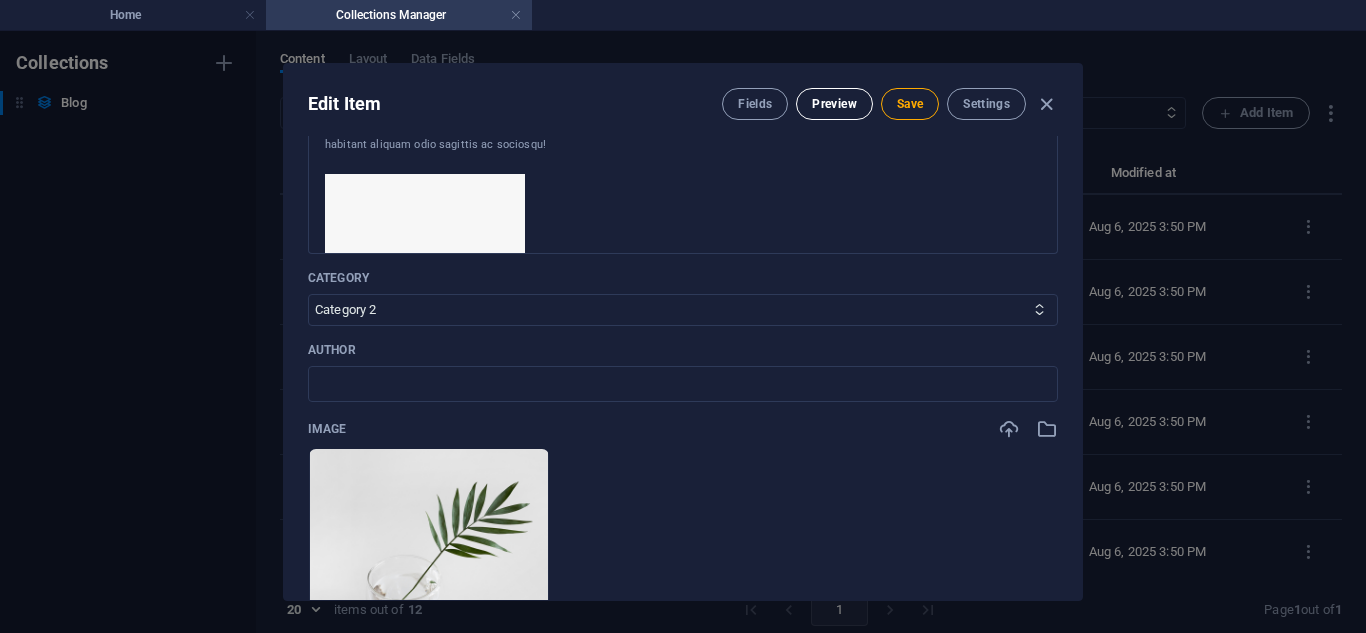 click on "Preview" at bounding box center [834, 104] 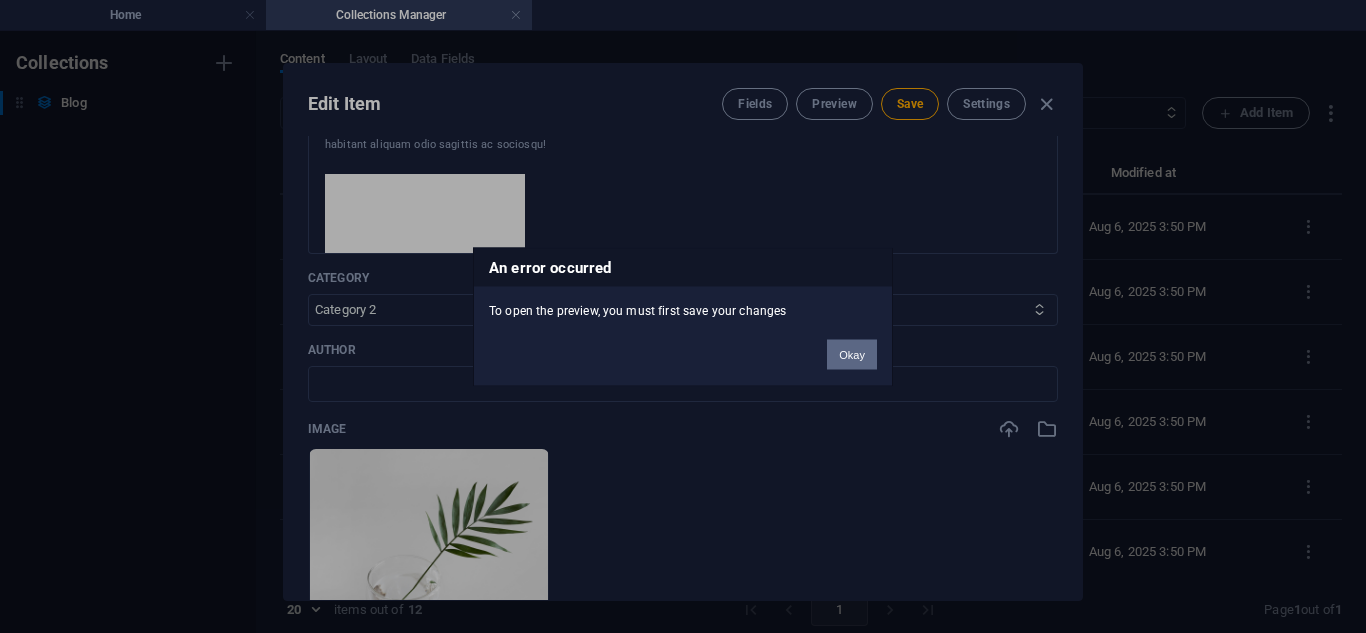 click on "Okay" at bounding box center [852, 354] 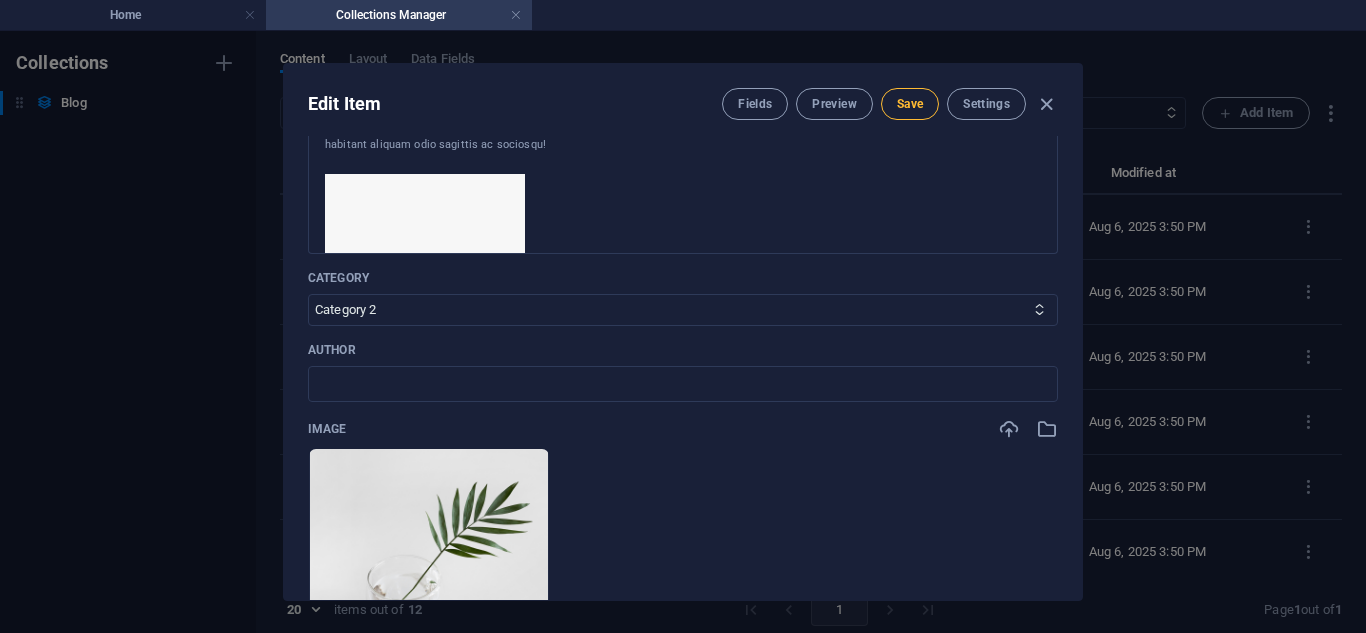 click on "Save" at bounding box center (910, 104) 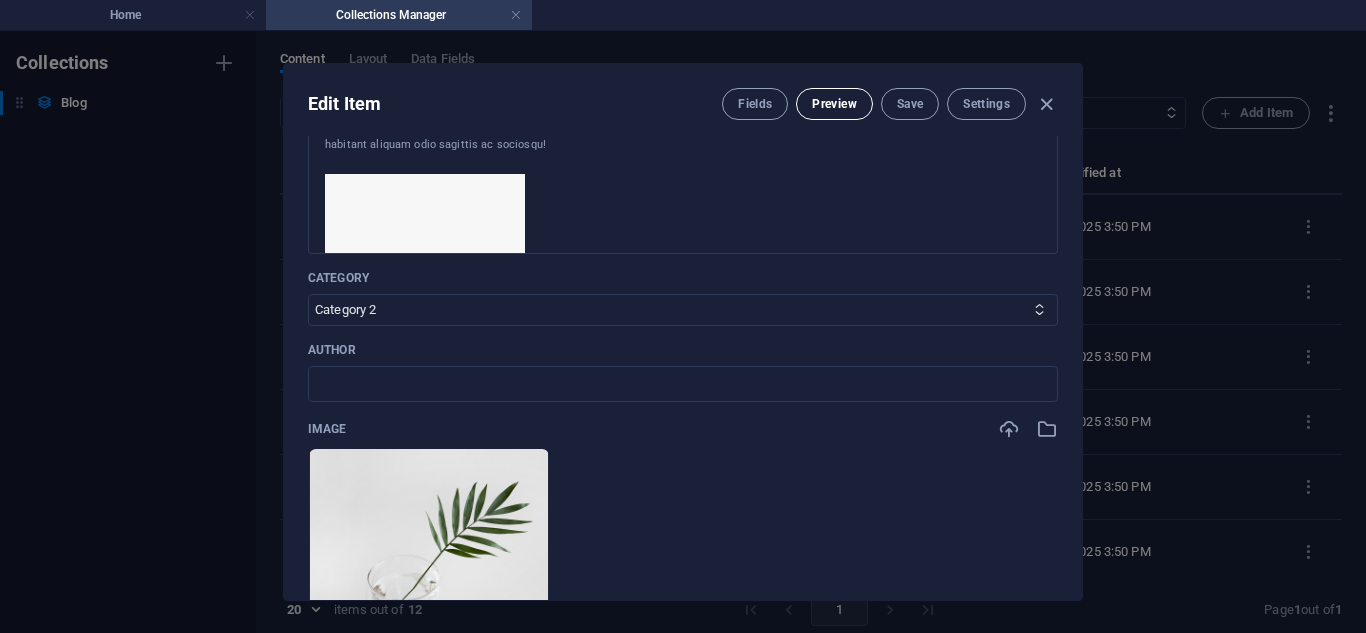 click on "Preview" at bounding box center (834, 104) 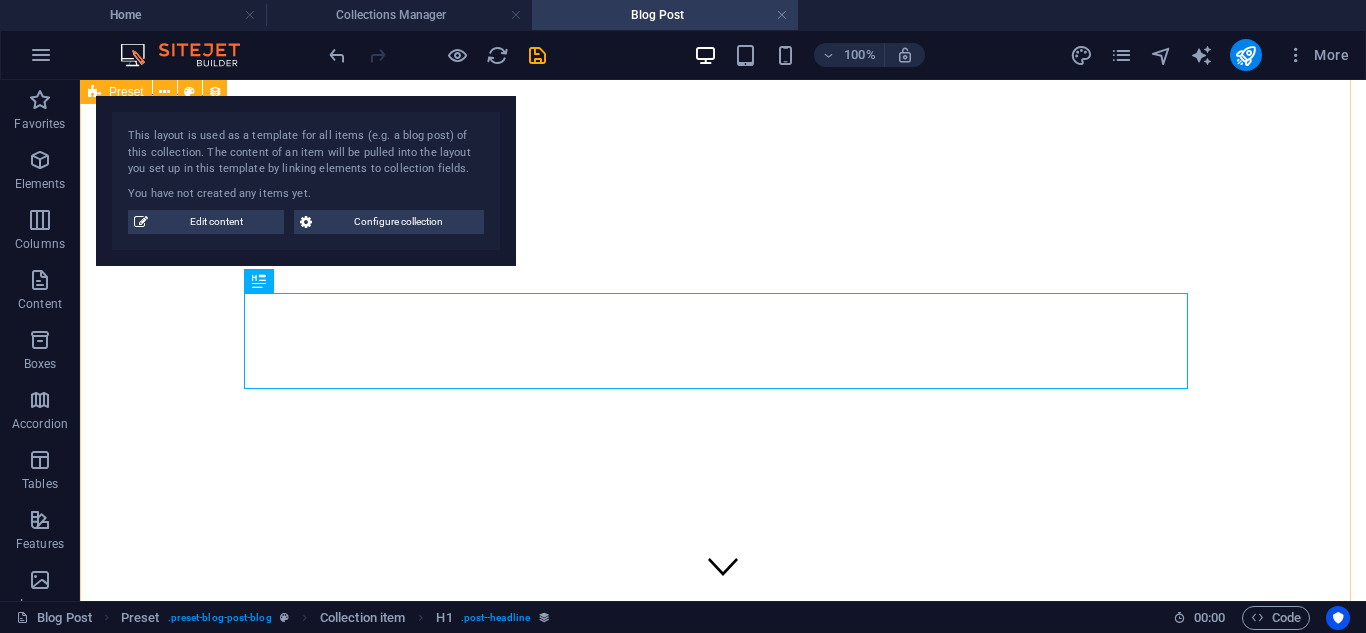scroll, scrollTop: 893, scrollLeft: 0, axis: vertical 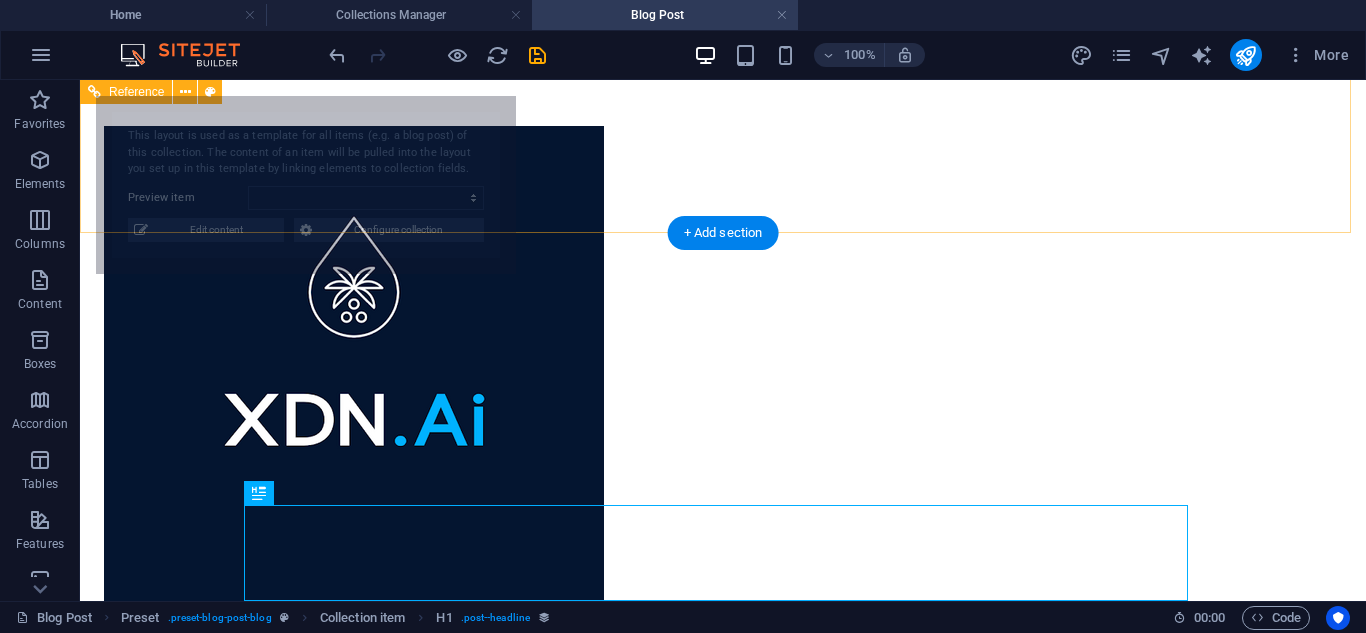 select on "6893dc514ad5f215b6006bf2" 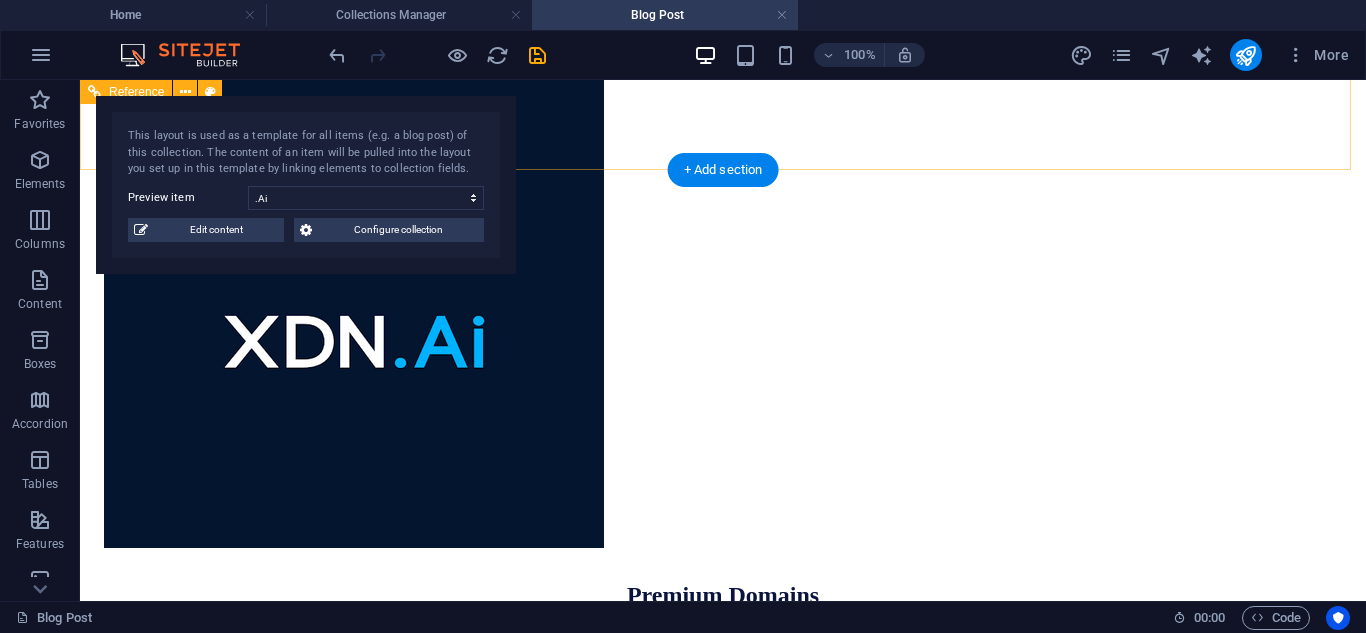 scroll, scrollTop: 800, scrollLeft: 0, axis: vertical 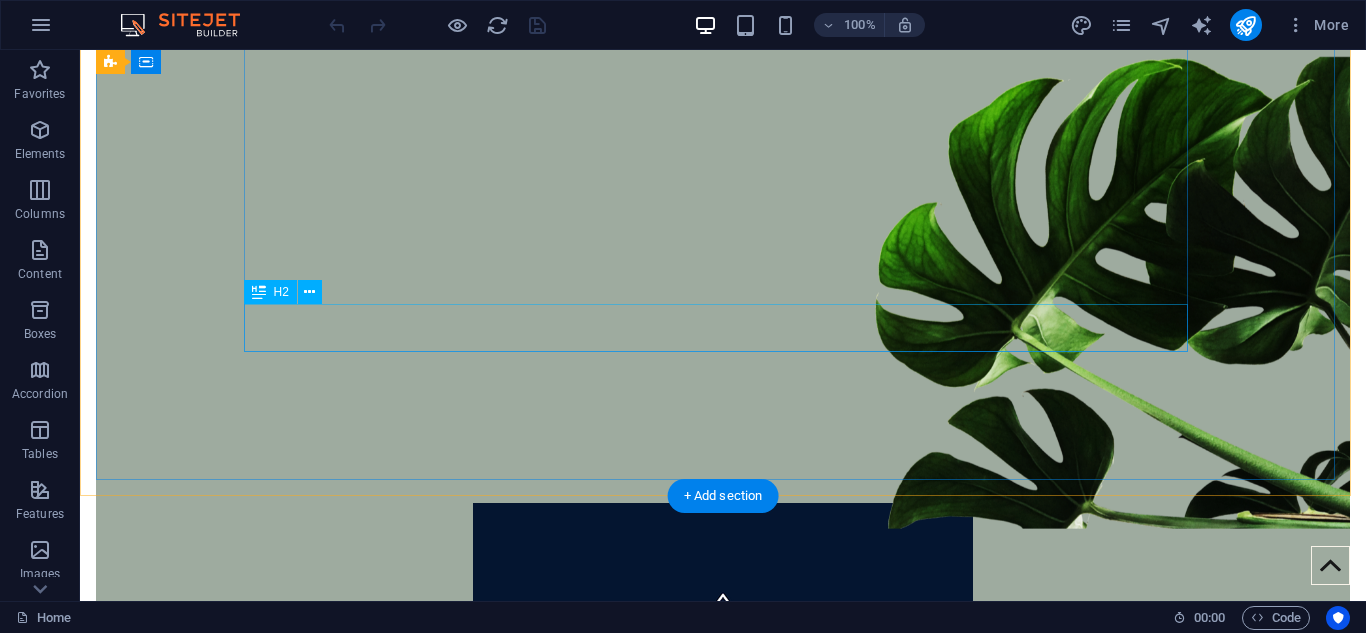 click on "Premium Domains" at bounding box center [723, 1037] 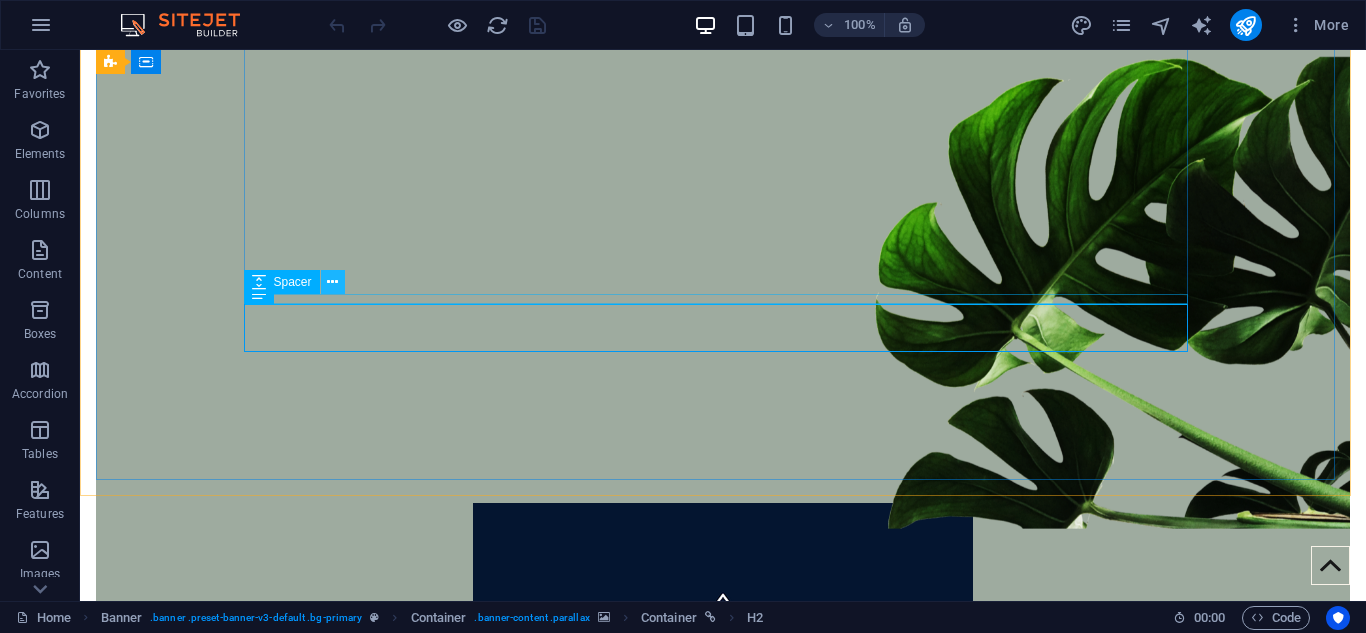 click at bounding box center [332, 282] 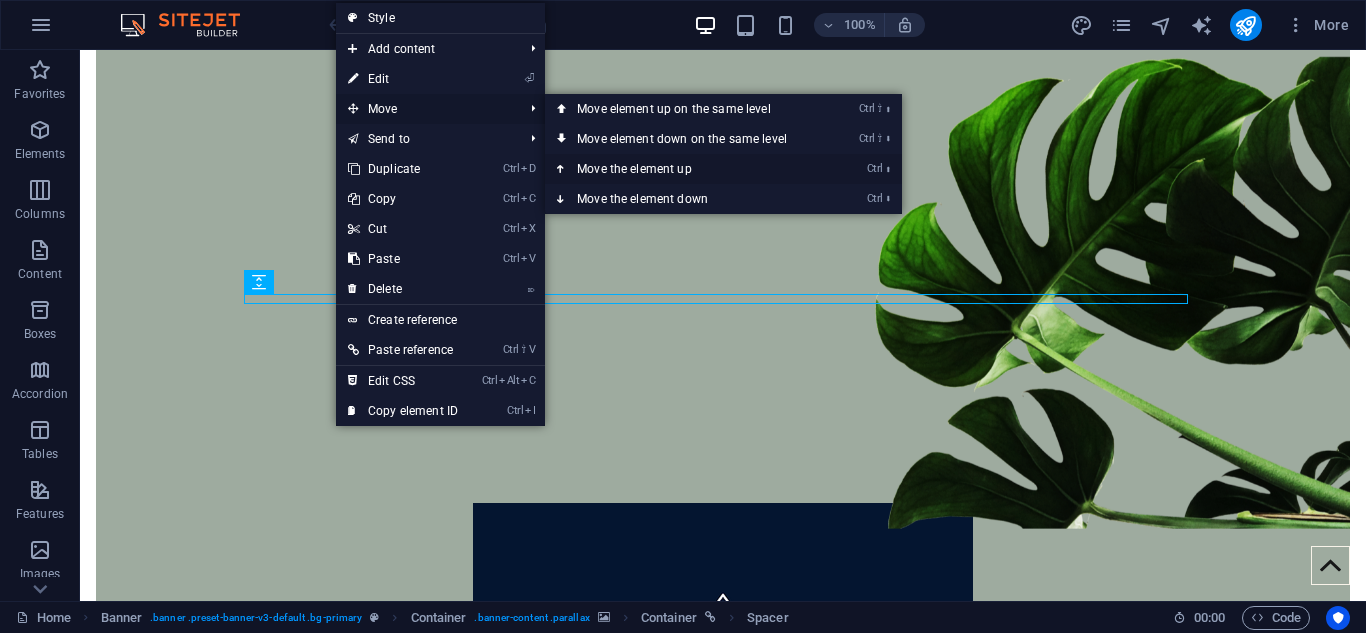 click on "Ctrl ⬆  Move the element up" at bounding box center [686, 169] 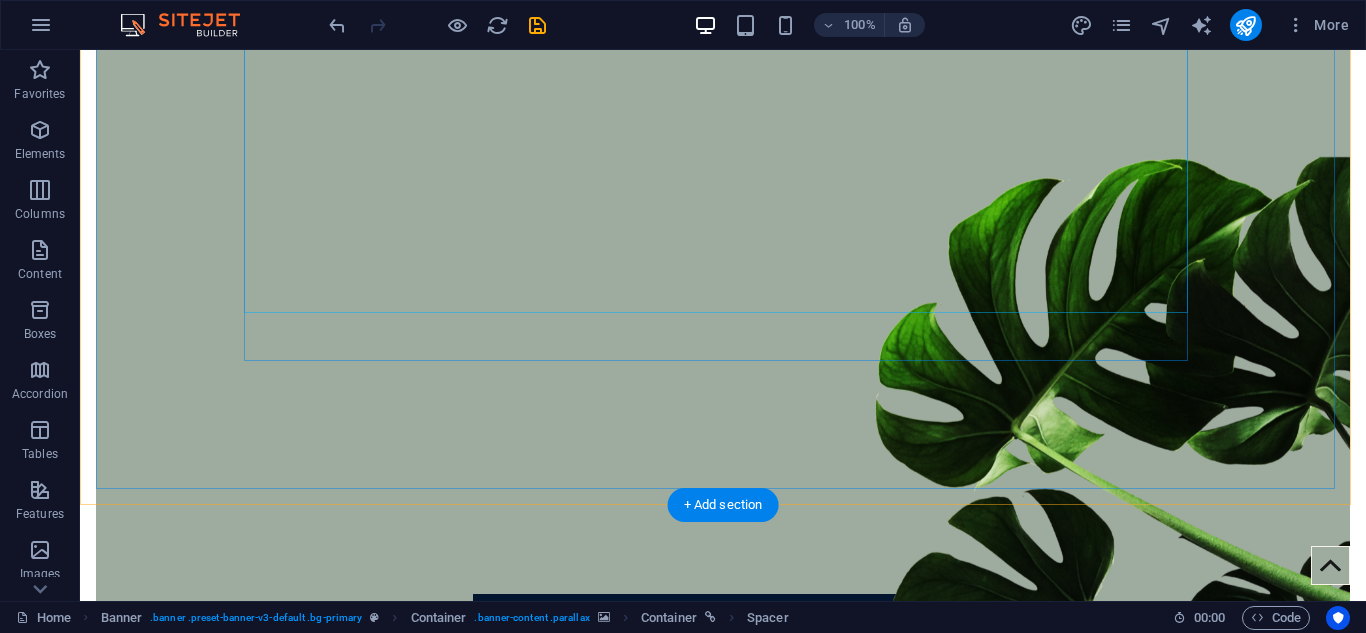 scroll, scrollTop: 500, scrollLeft: 0, axis: vertical 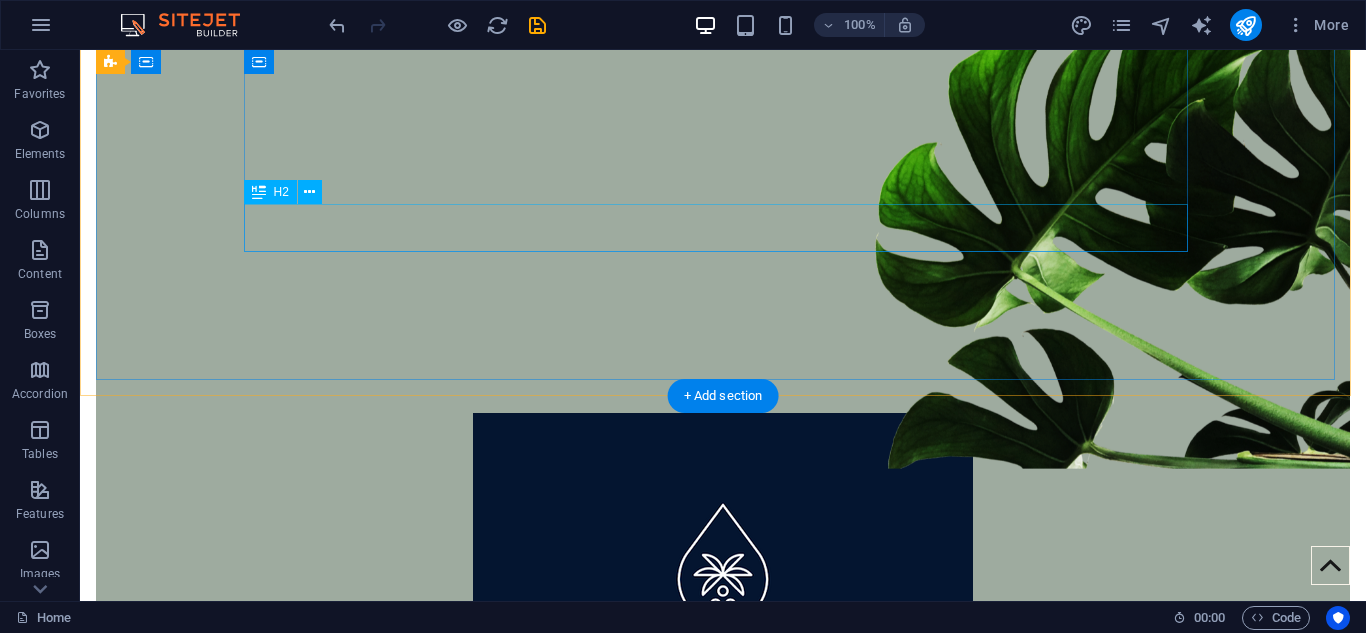 click on "Premium Domains" at bounding box center (723, 937) 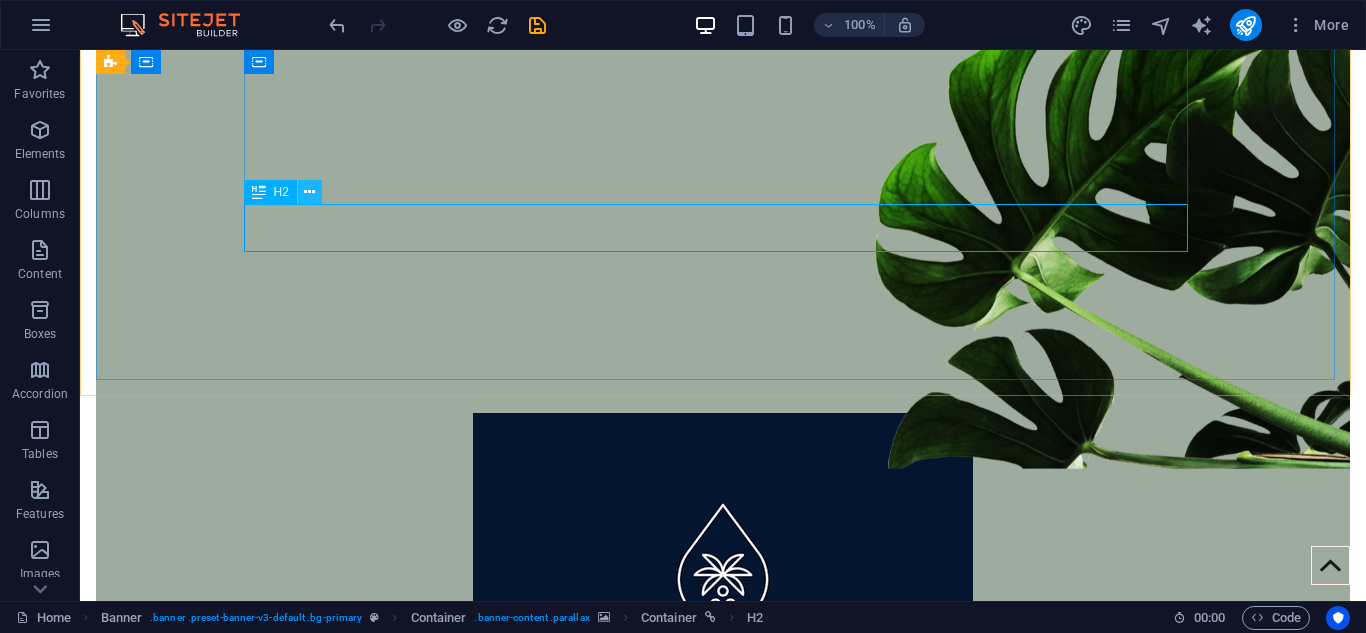 click at bounding box center (310, 192) 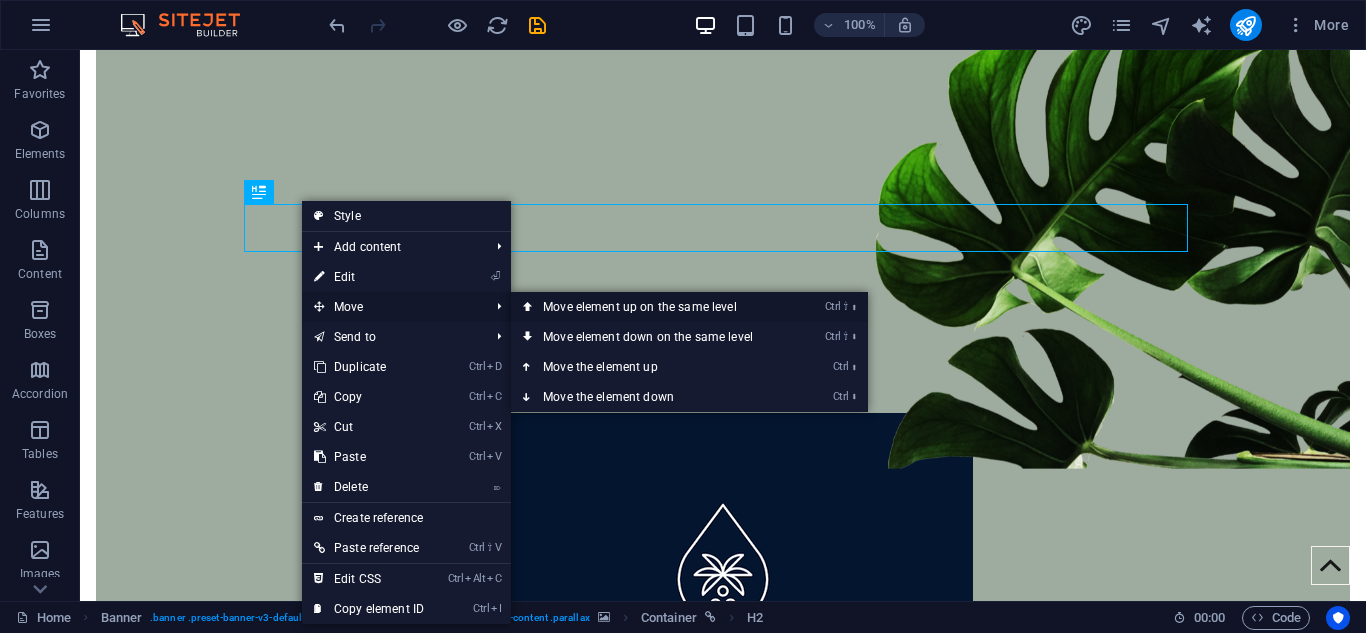 click on "Ctrl ⇧ ⬆  Move element up on the same level" at bounding box center [652, 307] 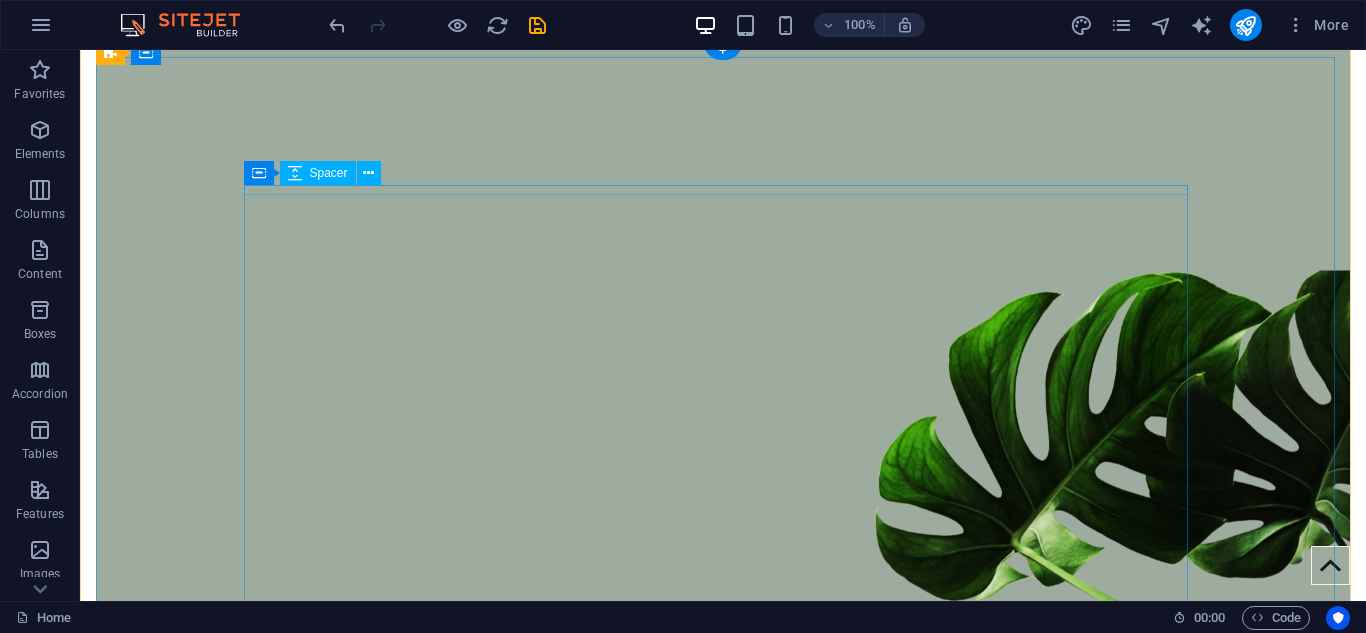 scroll, scrollTop: 0, scrollLeft: 0, axis: both 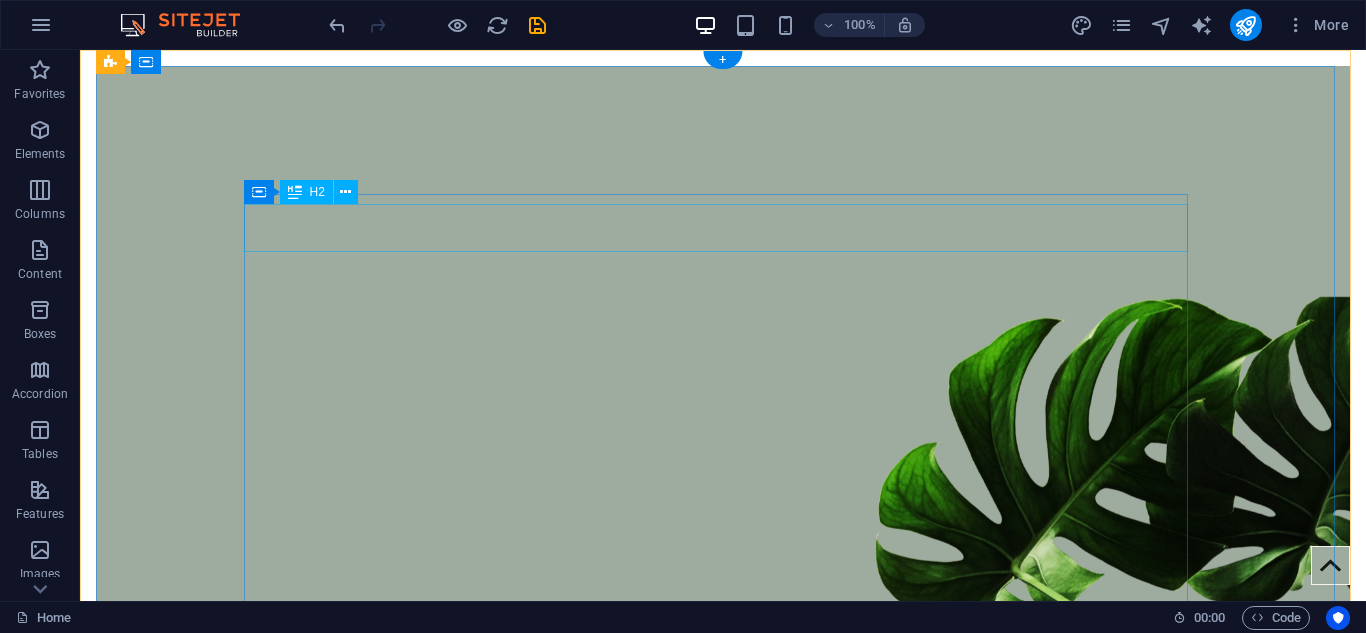 click on "Premium Domains" at bounding box center (723, 937) 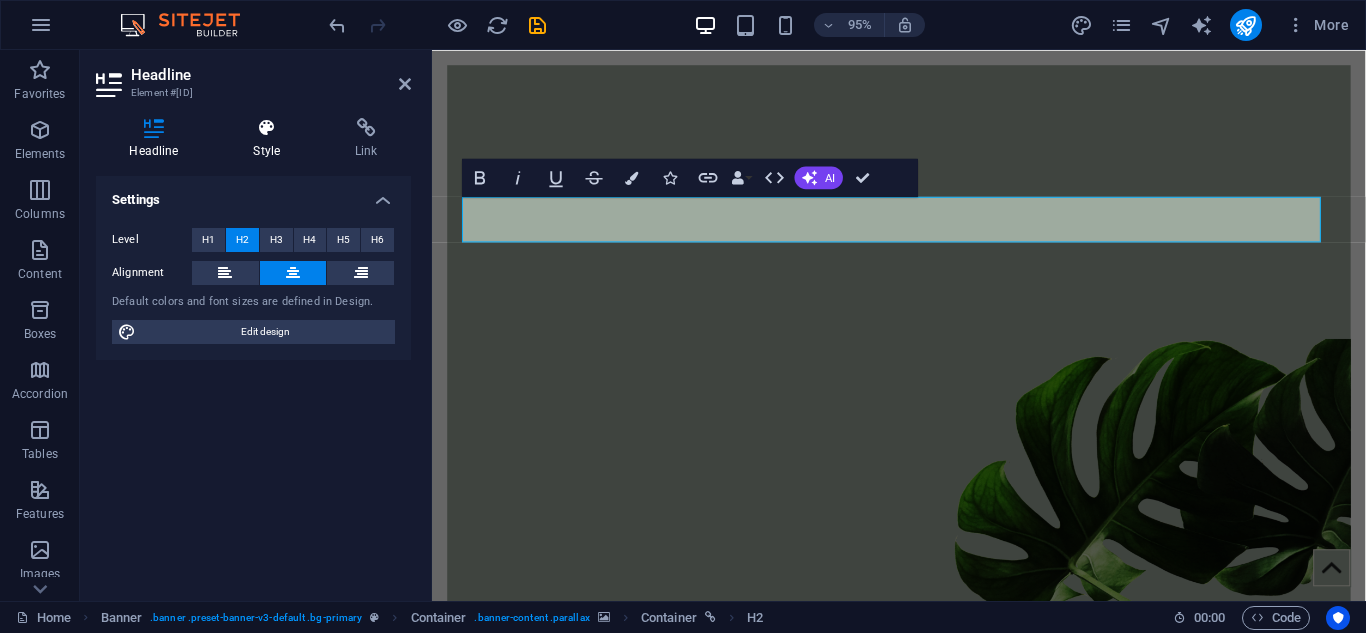 click on "Style" at bounding box center [271, 139] 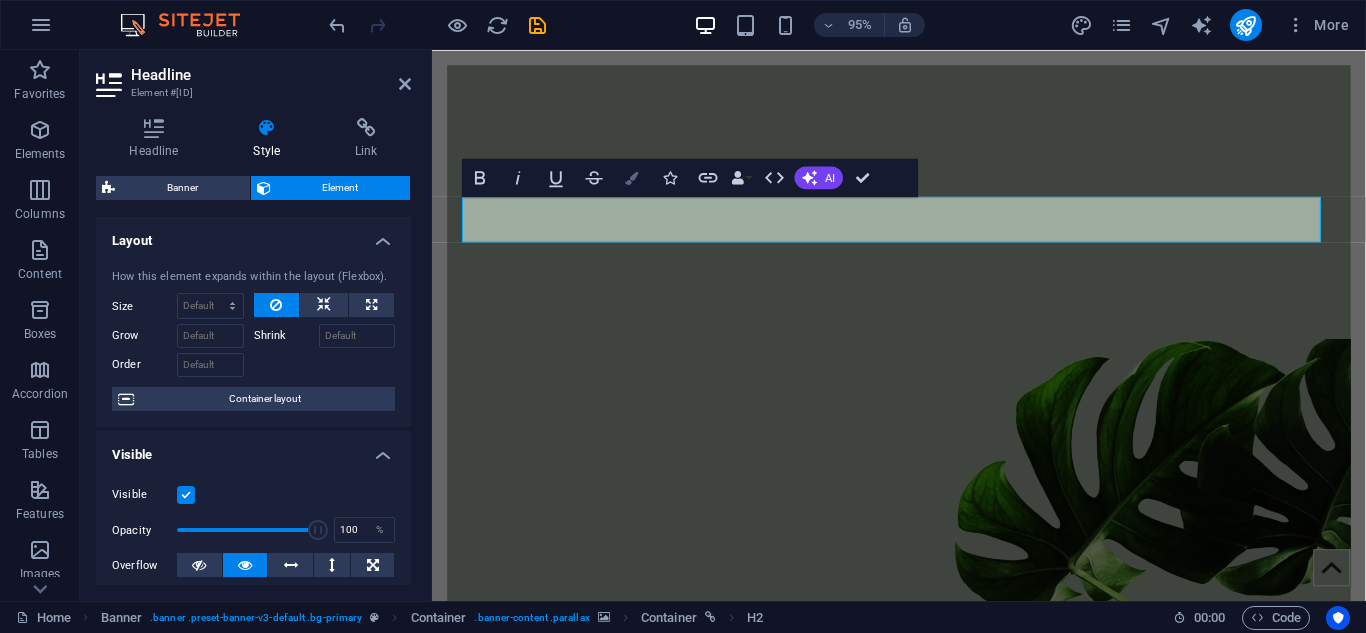 click on "Colors" at bounding box center [632, 177] 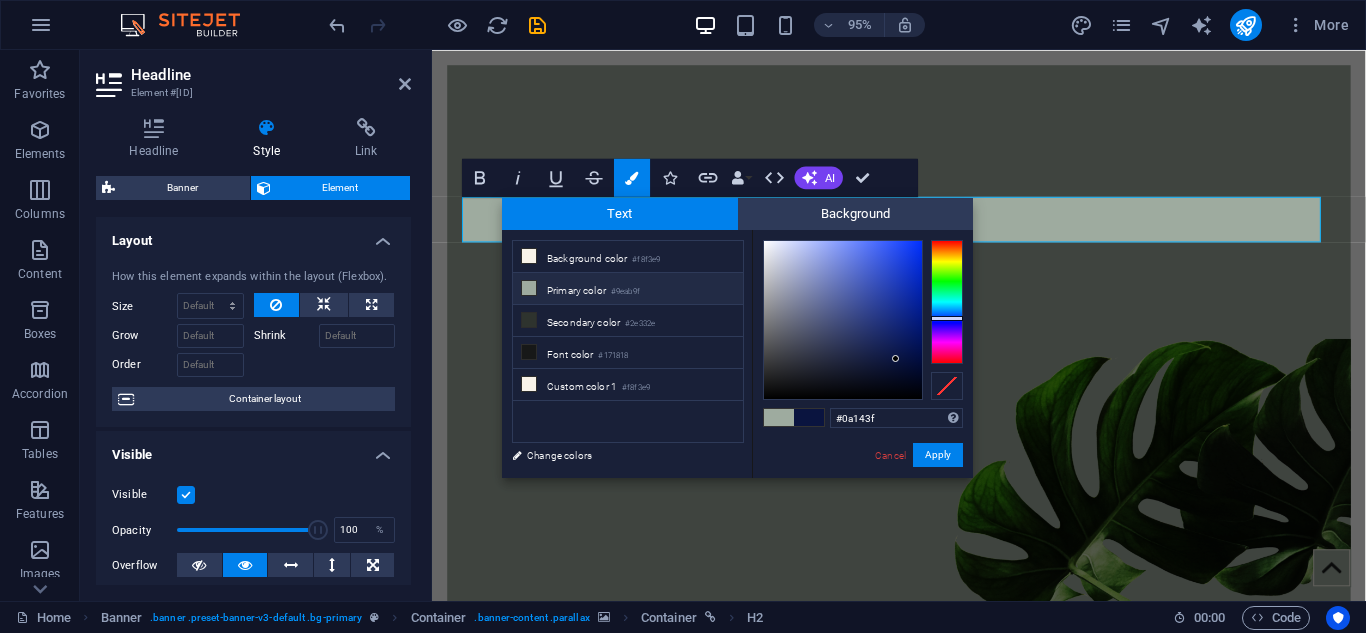 drag, startPoint x: 904, startPoint y: 417, endPoint x: 814, endPoint y: 388, distance: 94.55686 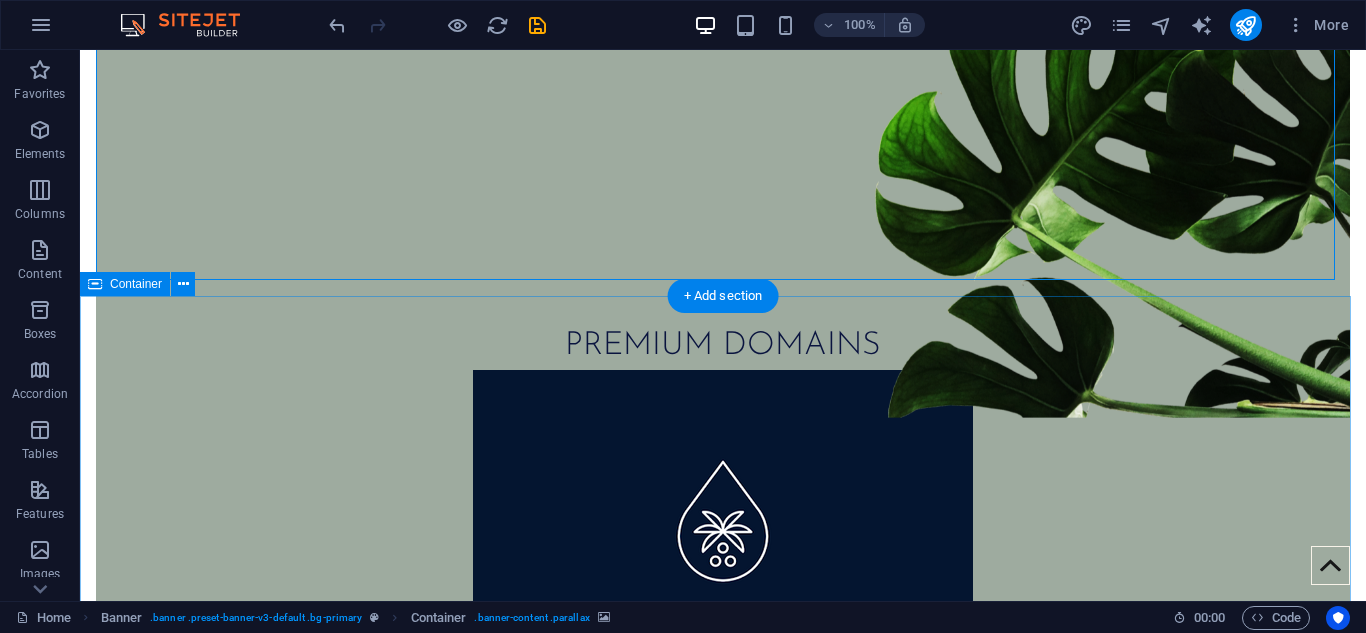 scroll, scrollTop: 600, scrollLeft: 0, axis: vertical 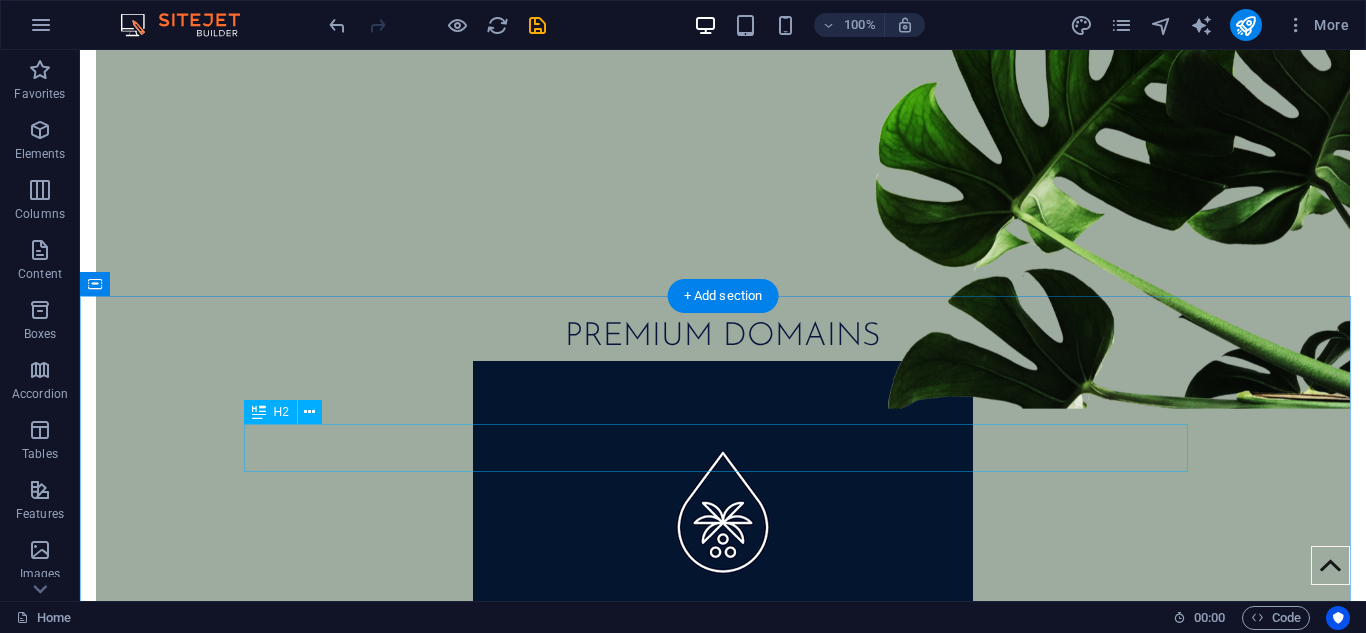 click on "Newest Articles" at bounding box center (723, 1157) 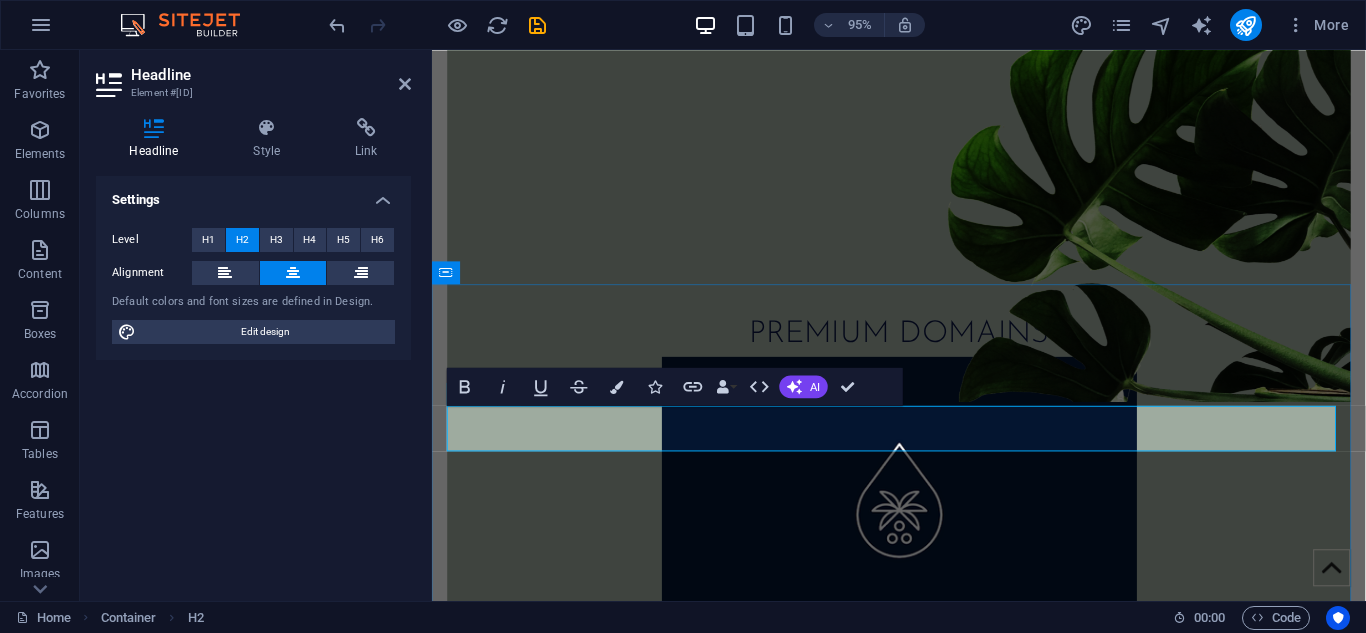 type 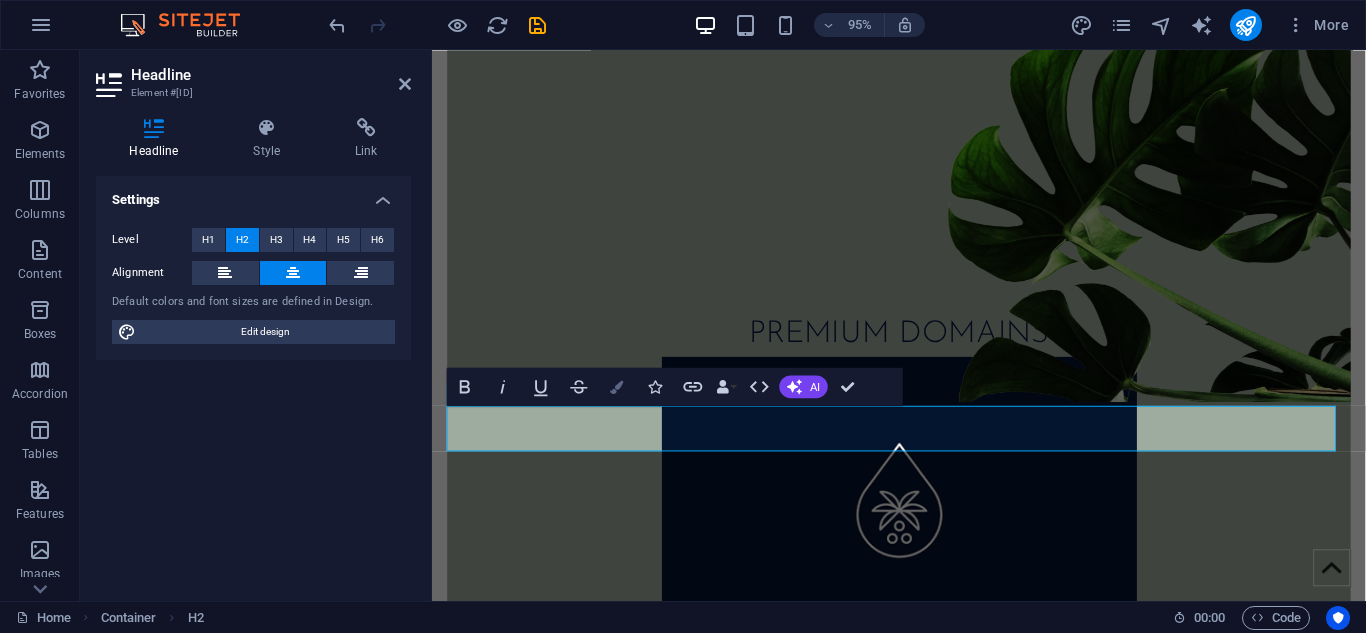 click at bounding box center [617, 386] 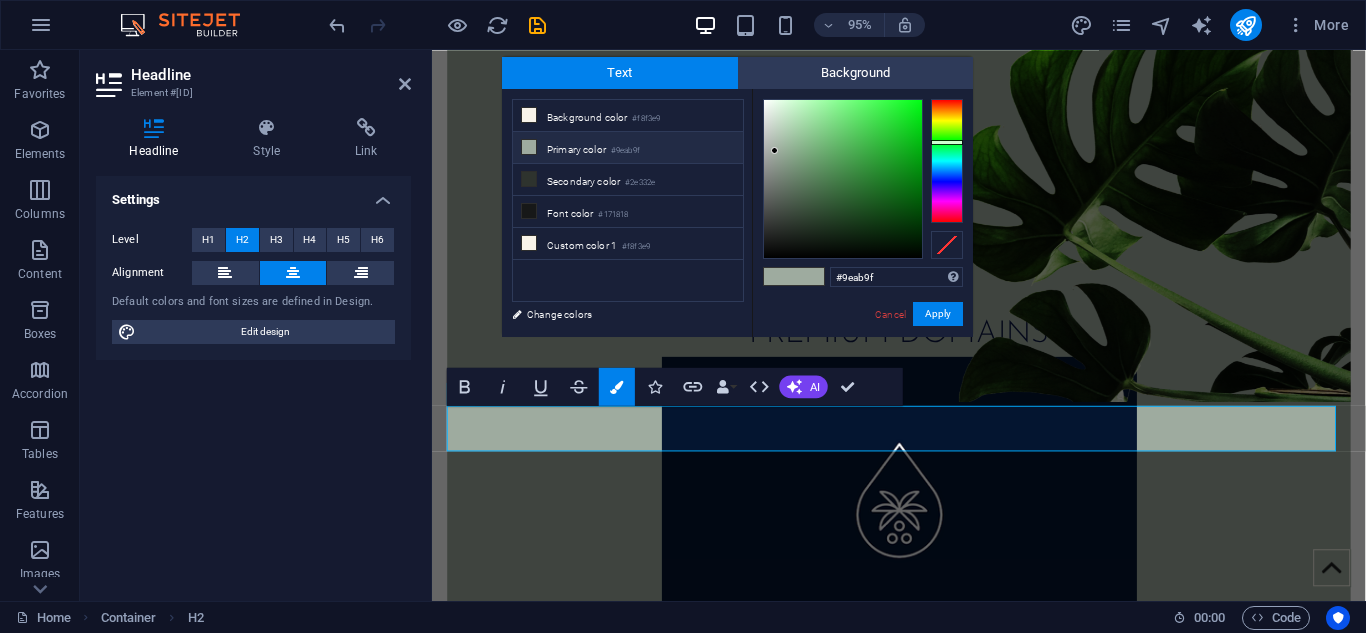 click on "#9eab9f Supported formats #0852ed rgb(8, 82, 237) rgba(8, 82, 237, 90%) hsv(221,97,93) hsl(221, 93%, 48%) Cancel Apply" at bounding box center (862, 358) 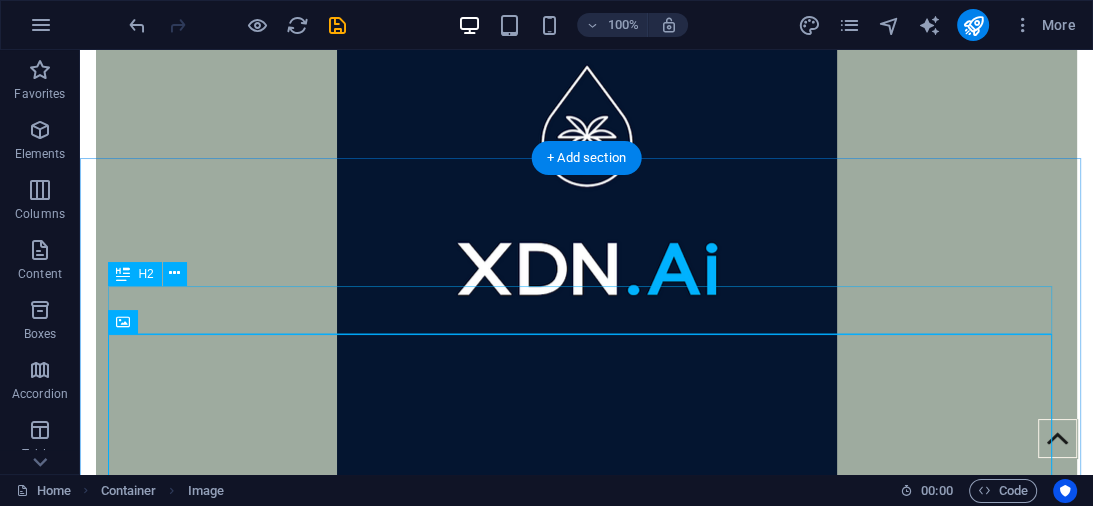 scroll, scrollTop: 734, scrollLeft: 0, axis: vertical 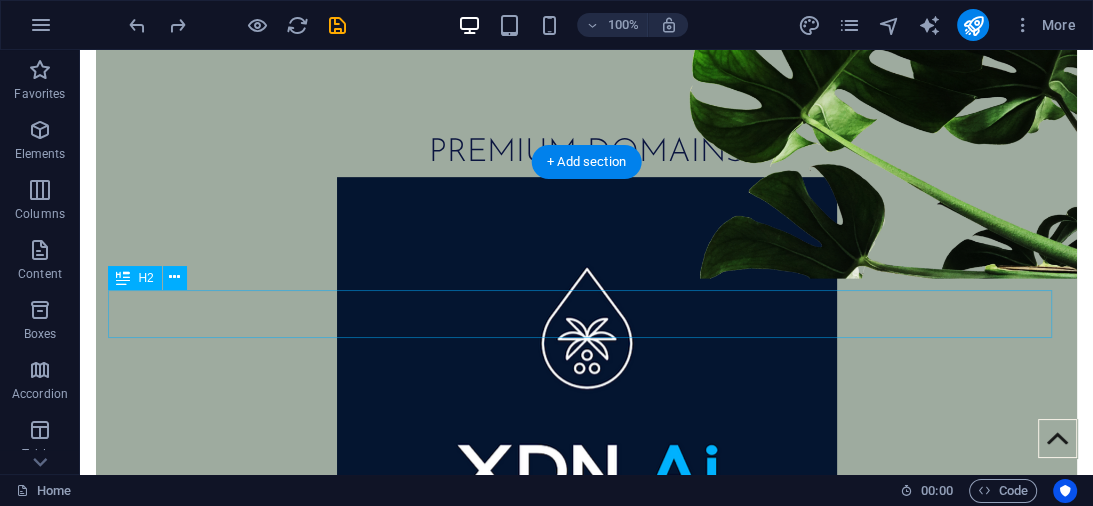 click on "Newest Articles" at bounding box center (587, 973) 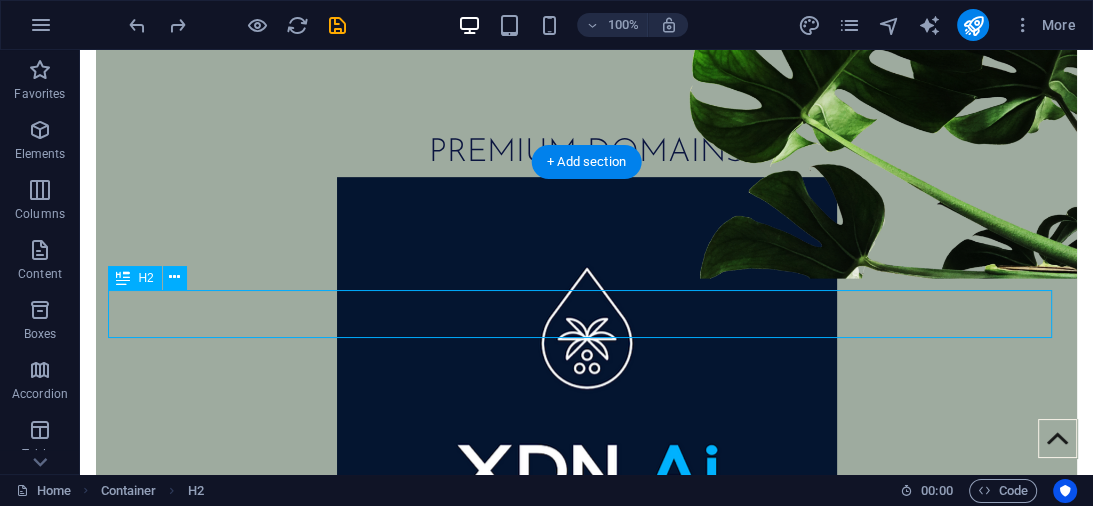 click on "Newest Articles" at bounding box center (587, 973) 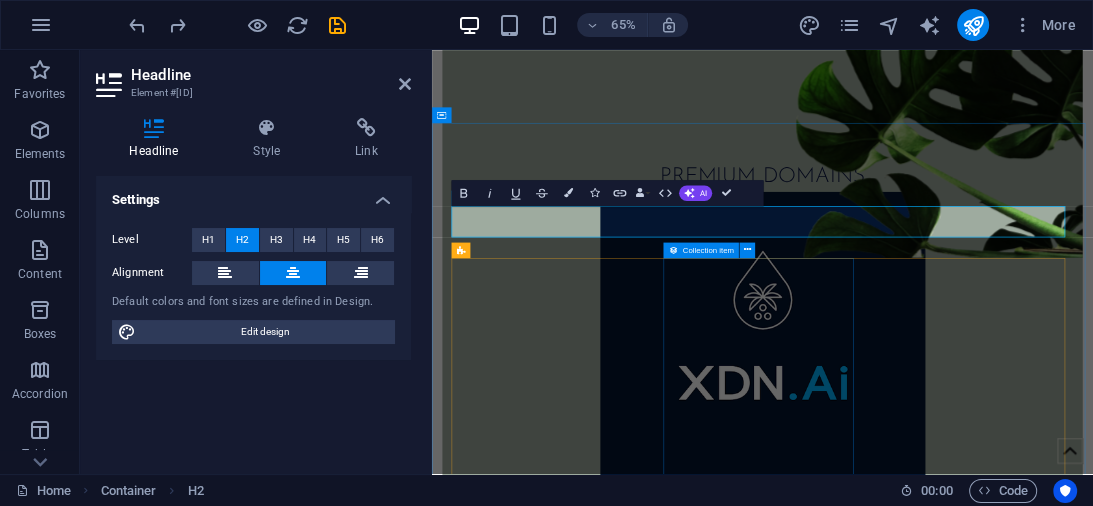 type 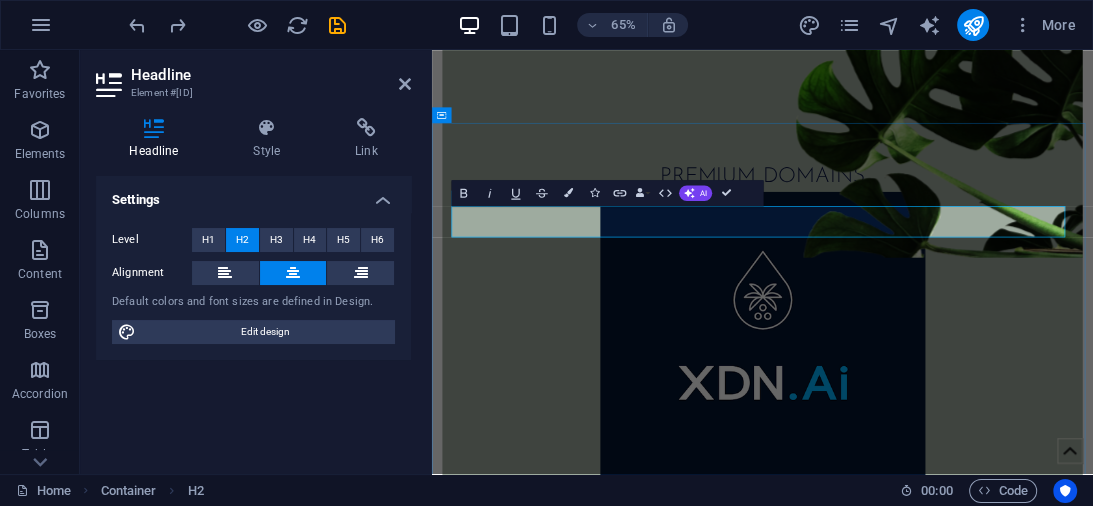 click on "CATEGORIES" at bounding box center [941, 1064] 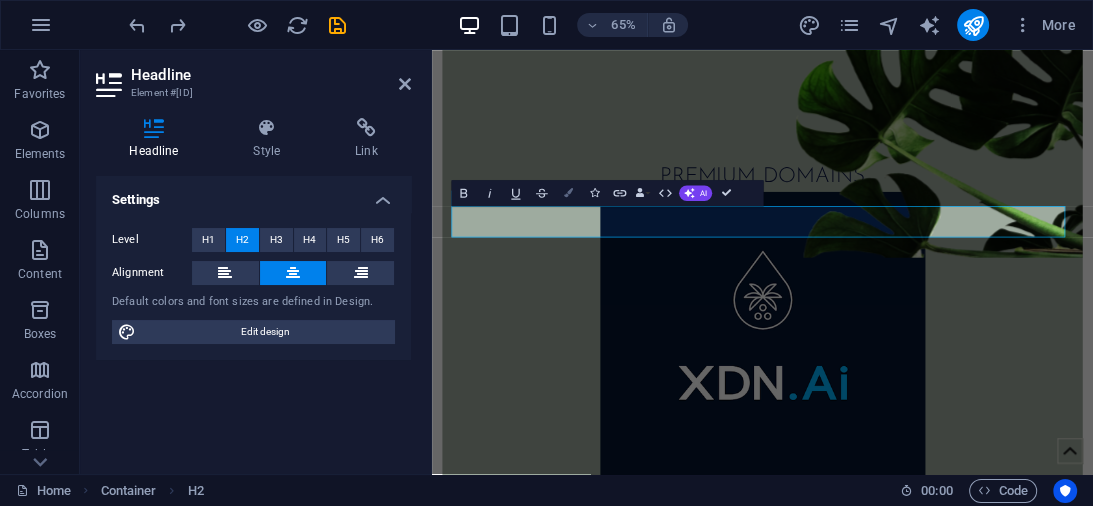 click on "Colors" at bounding box center [568, 193] 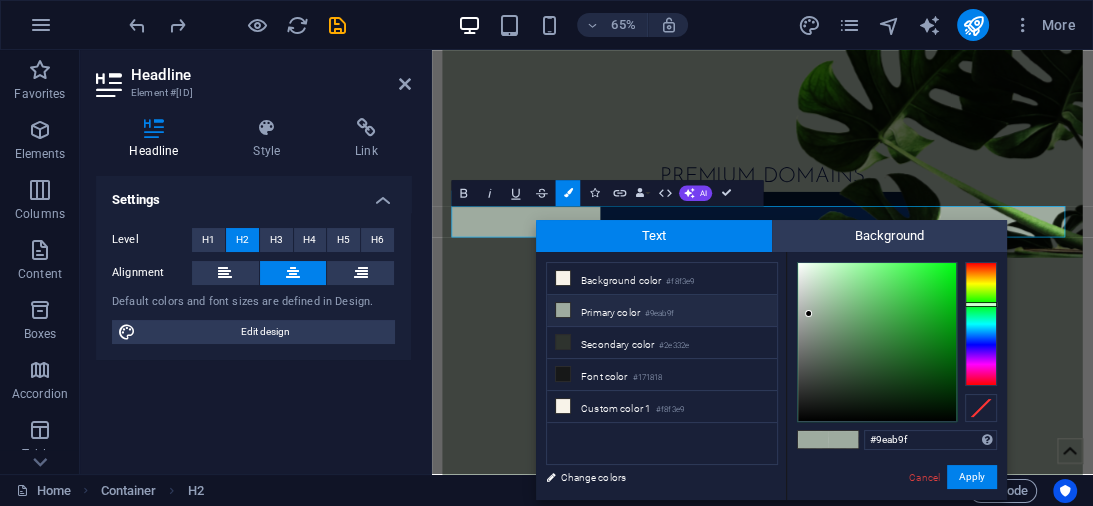 drag, startPoint x: 916, startPoint y: 428, endPoint x: 830, endPoint y: 428, distance: 86 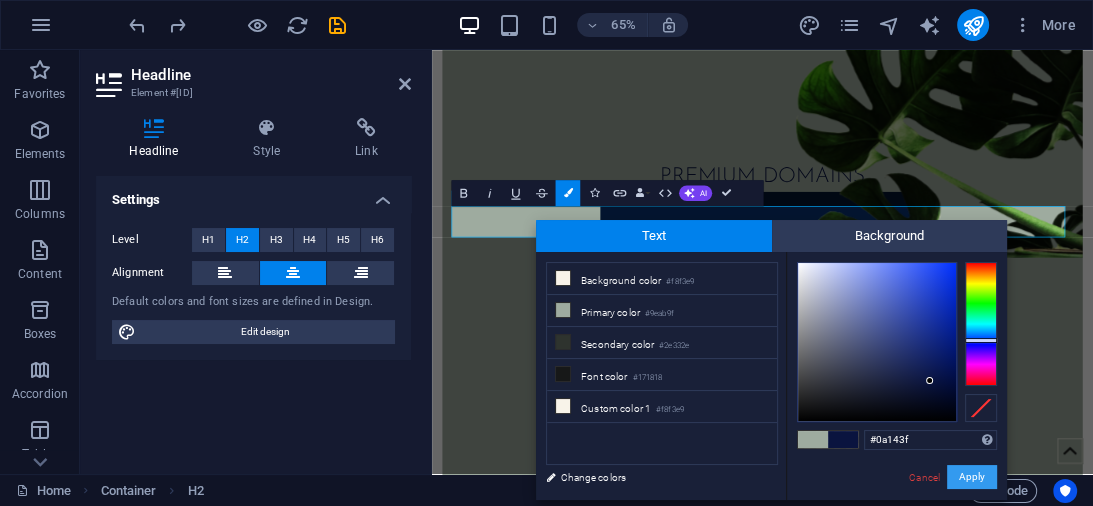 click on "Apply" at bounding box center (972, 477) 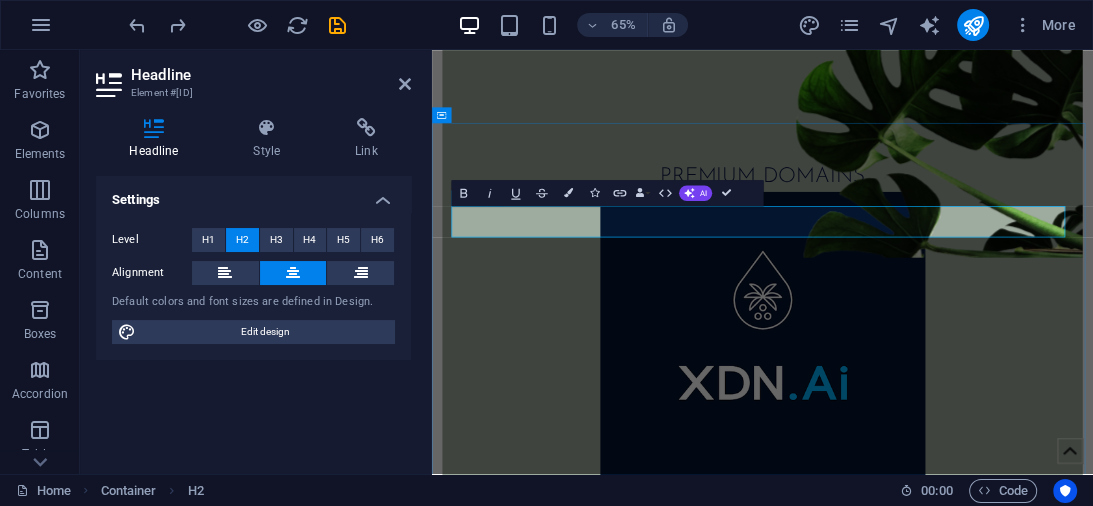 click on "CA​ ​ TEGORIES" at bounding box center [941, 1064] 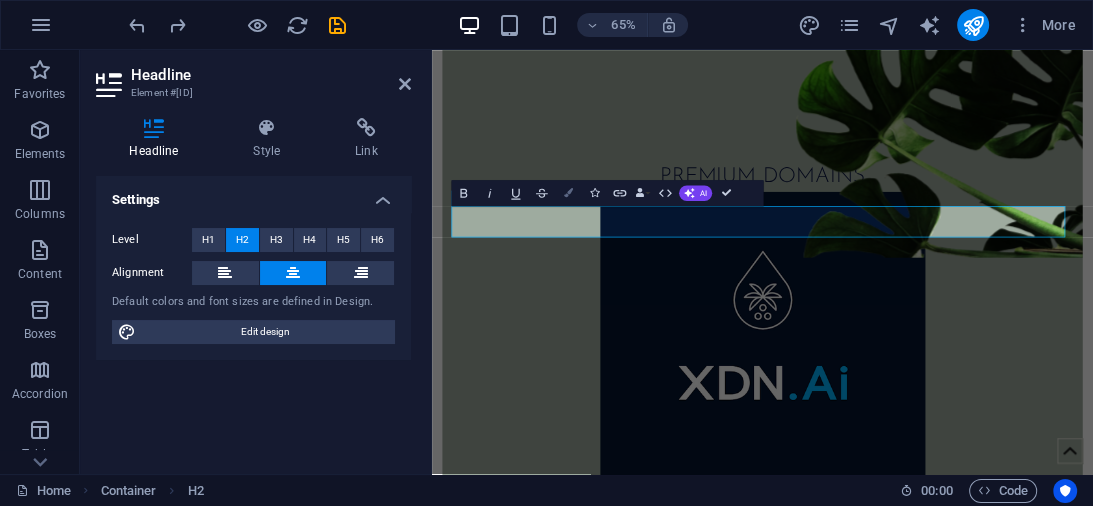 click at bounding box center [568, 192] 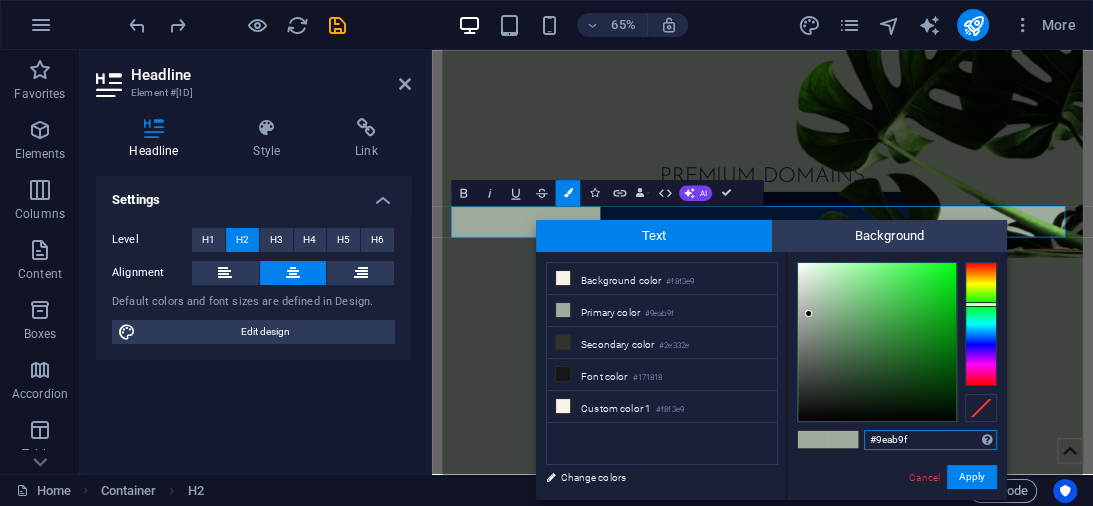 drag, startPoint x: 930, startPoint y: 440, endPoint x: 766, endPoint y: 439, distance: 164.00305 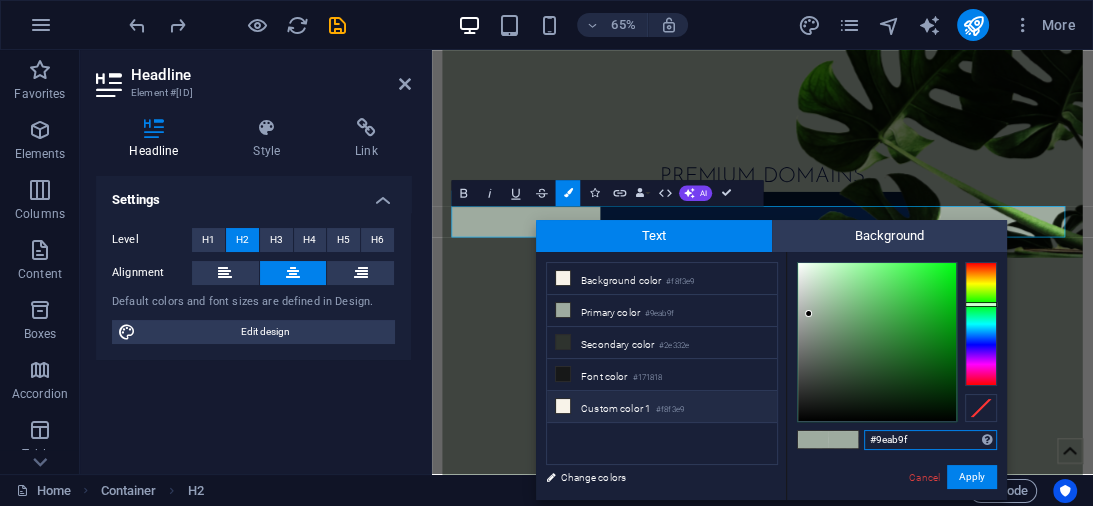 type on "#0a143f" 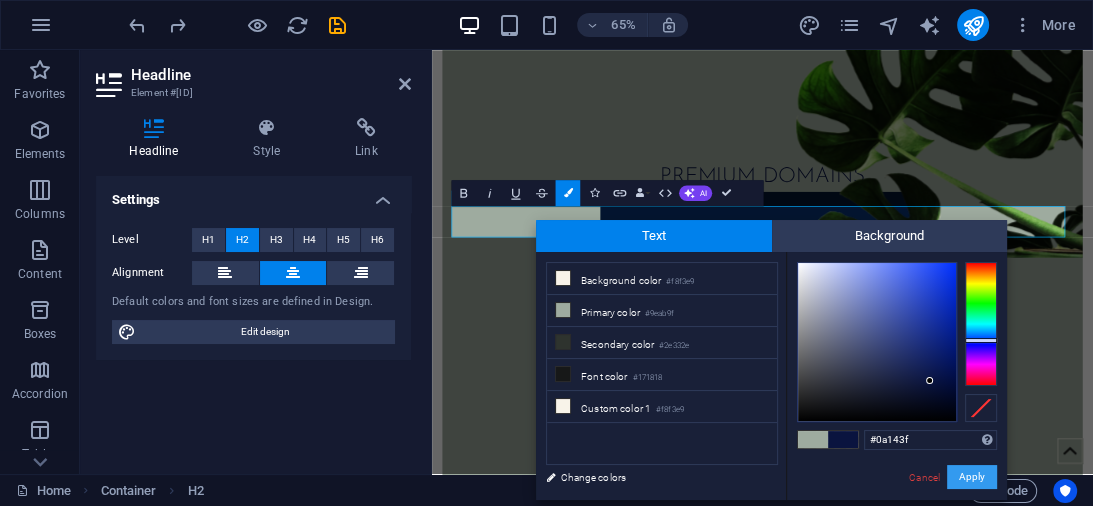 click on "Apply" at bounding box center (972, 477) 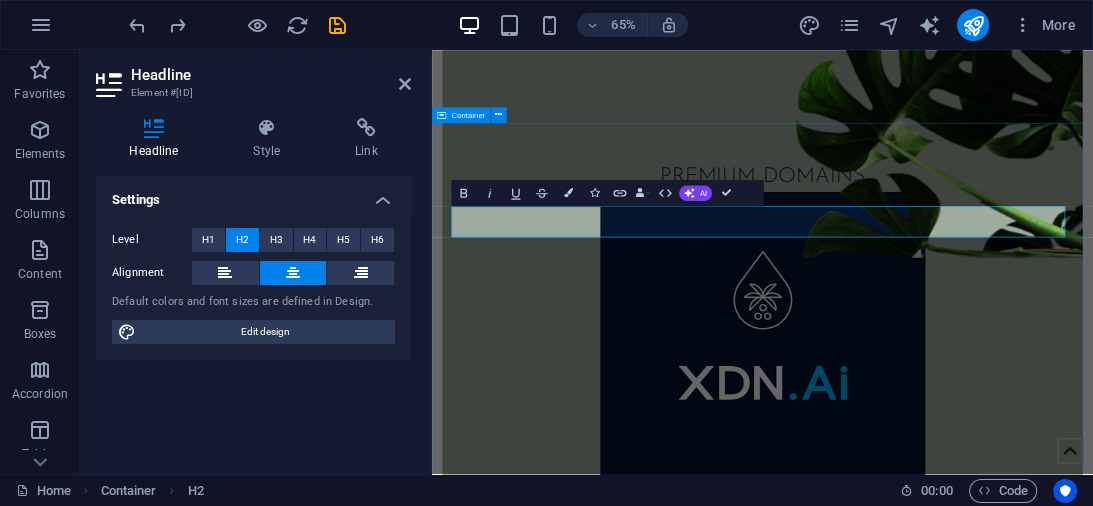 click on "CA​​TEGORIES .Ai Platea dapibus gravida, porttitor diam taciti cras convallis senectus. Pulvinar in erat.  Read more   Botanica Asia Sur sadipscing elitr, nonumy eirmod tempor invidunt ut labore et dolore! r invidunt ut l! Read more   Small Plants Litora in risus? Non fringilla non lacus tortor. neque purus, placerat elit lacinia magna class. Read more    Previous Next" at bounding box center [940, 1830] 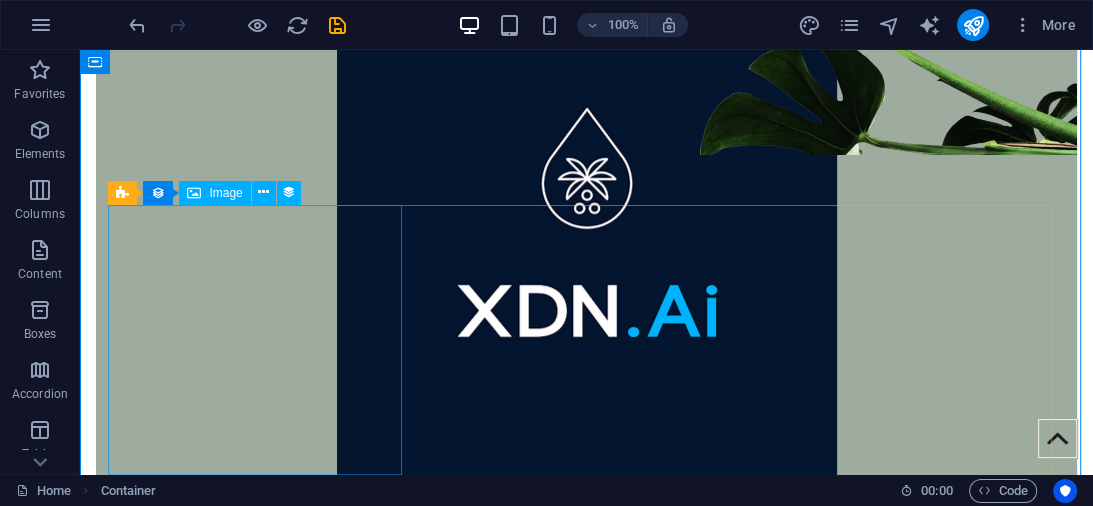 scroll, scrollTop: 974, scrollLeft: 0, axis: vertical 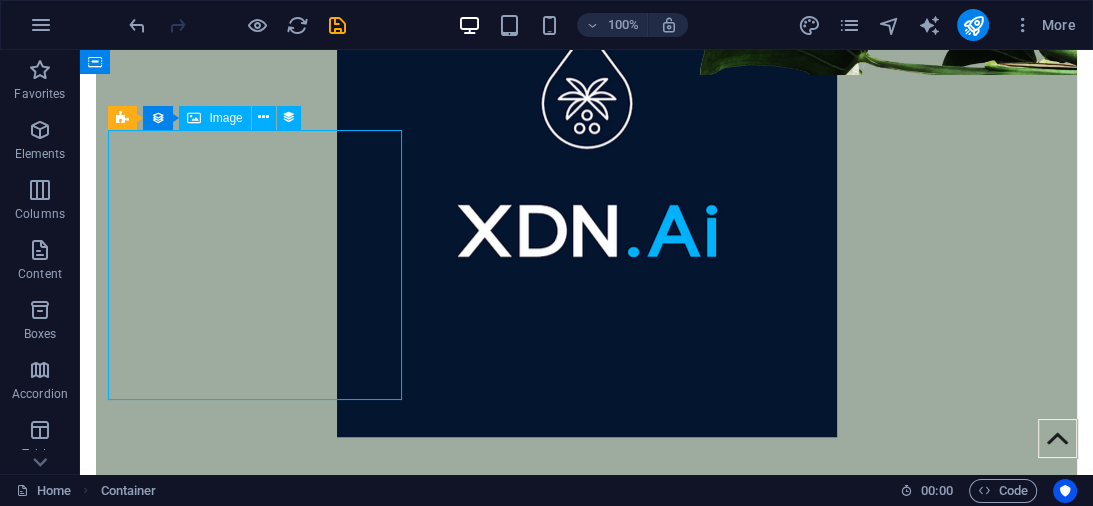 click at bounding box center (587, 924) 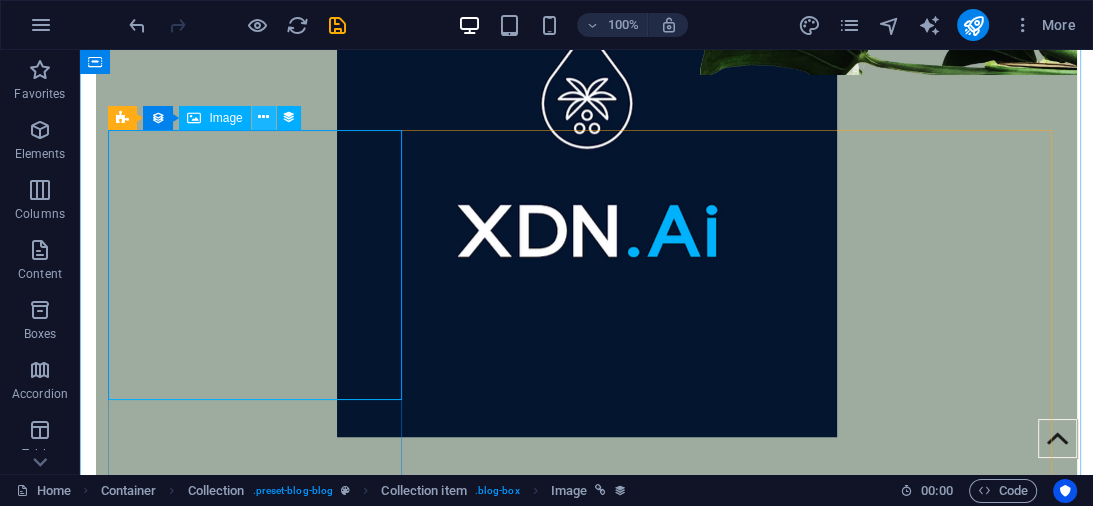 click at bounding box center [263, 117] 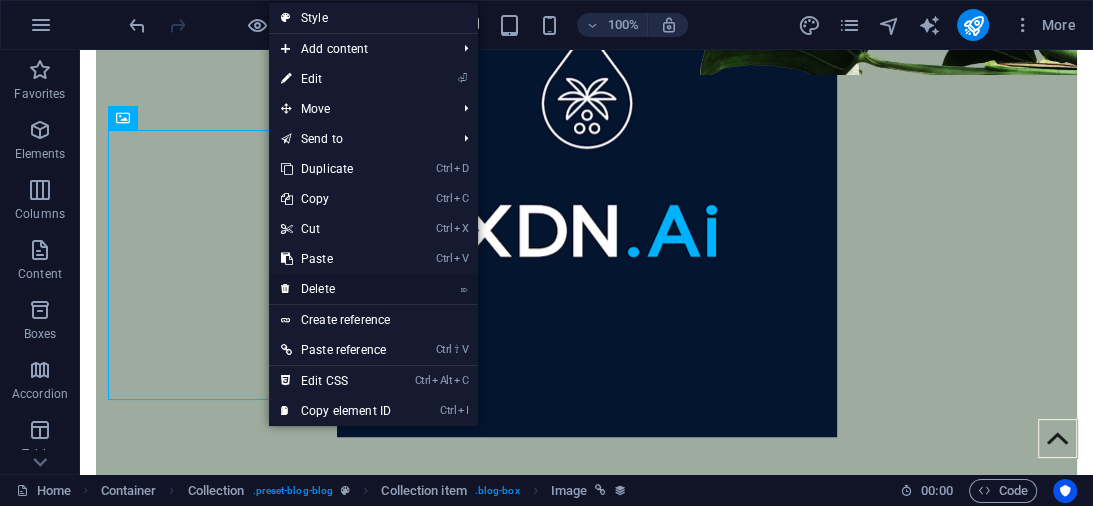 click on "⌦  Delete" at bounding box center (336, 289) 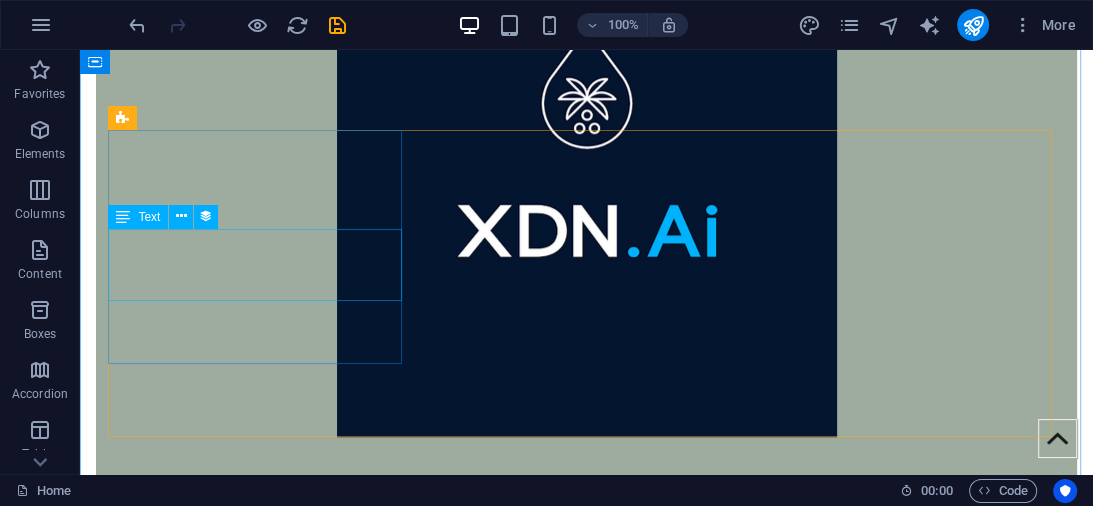 click on "Platea dapibus gravida, porttitor diam taciti cras convallis senectus. Pulvinar in erat." at bounding box center (587, 900) 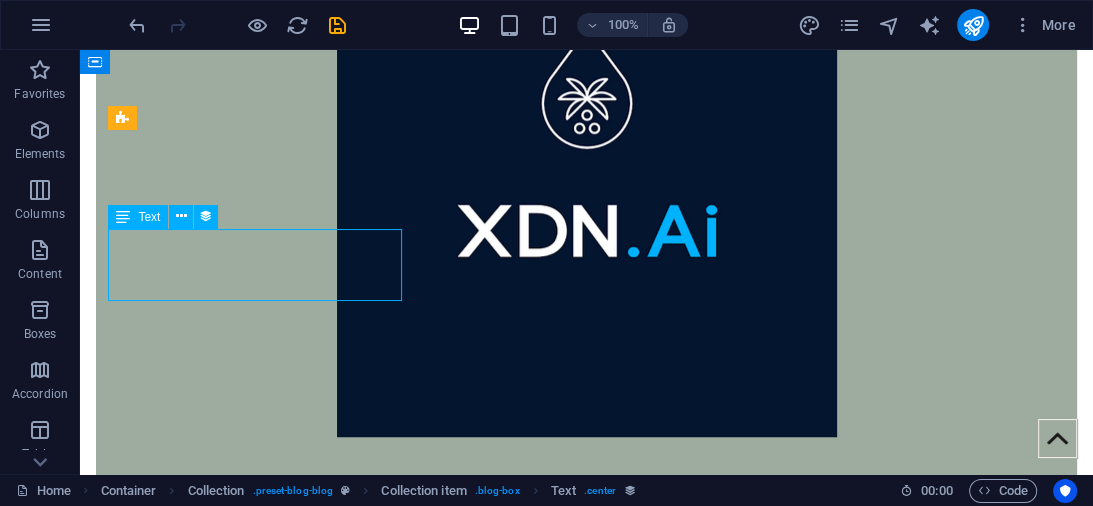 click on "Platea dapibus gravida, porttitor diam taciti cras convallis senectus. Pulvinar in erat." at bounding box center [587, 900] 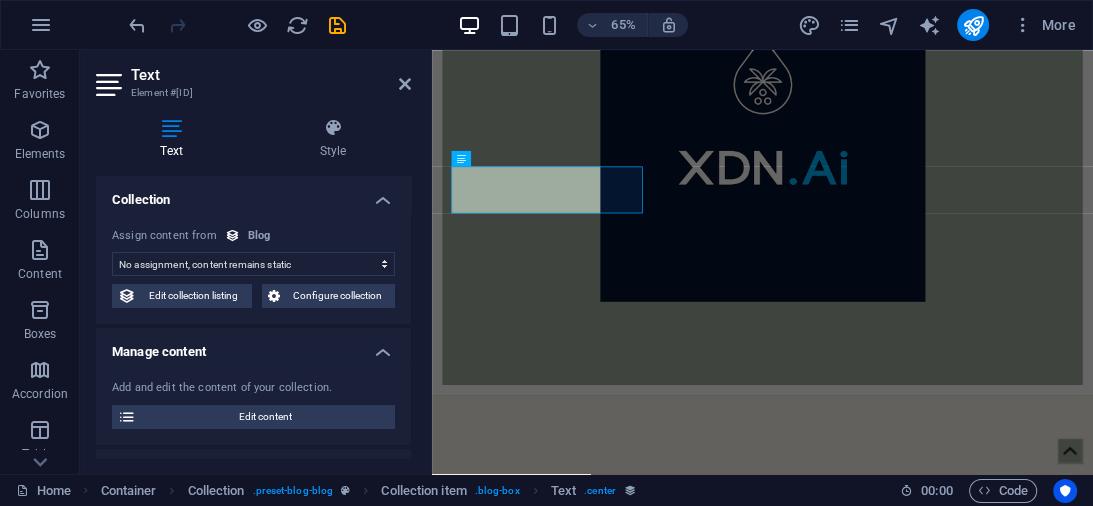 select on "description" 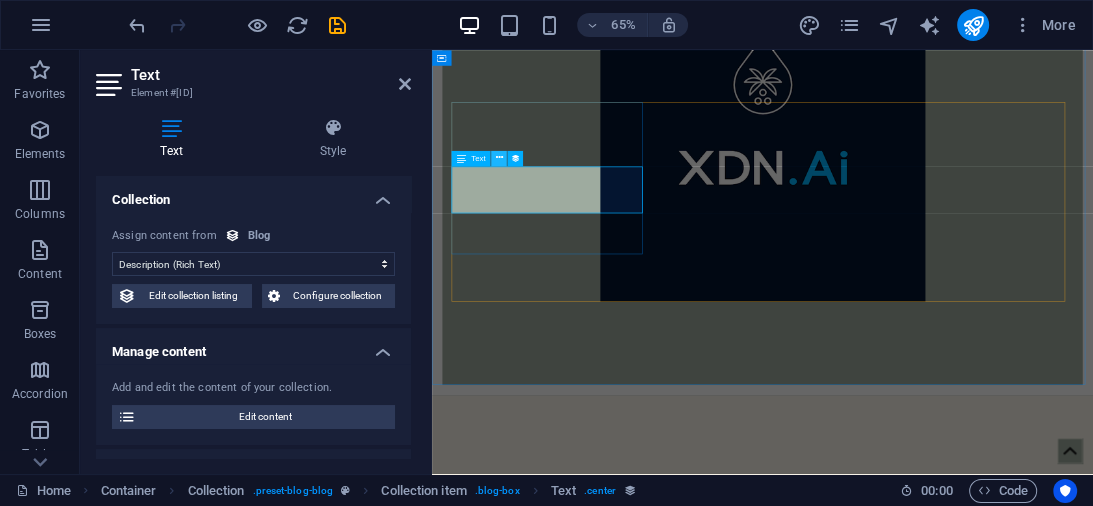 click at bounding box center [499, 158] 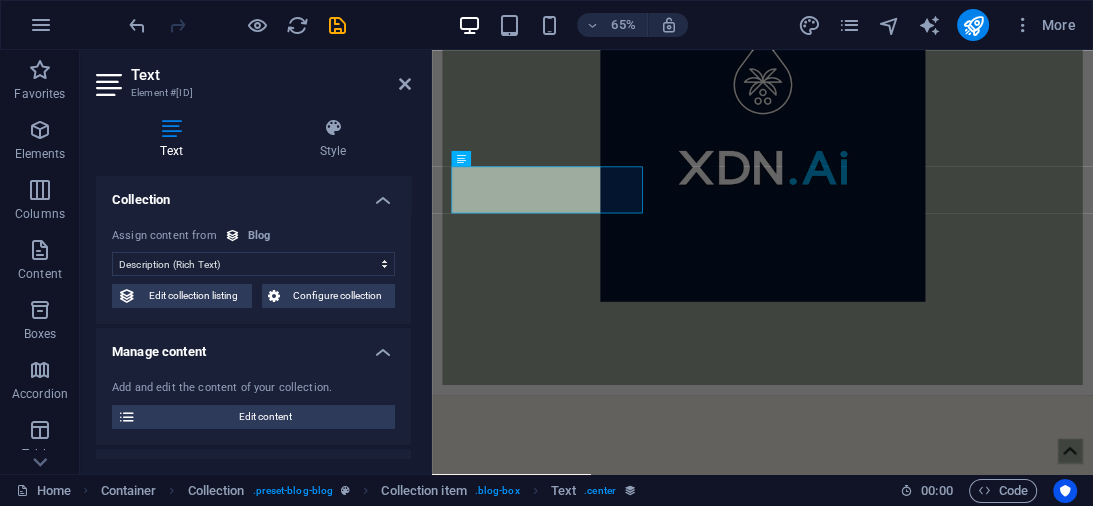 click on "Manage content" at bounding box center [253, 346] 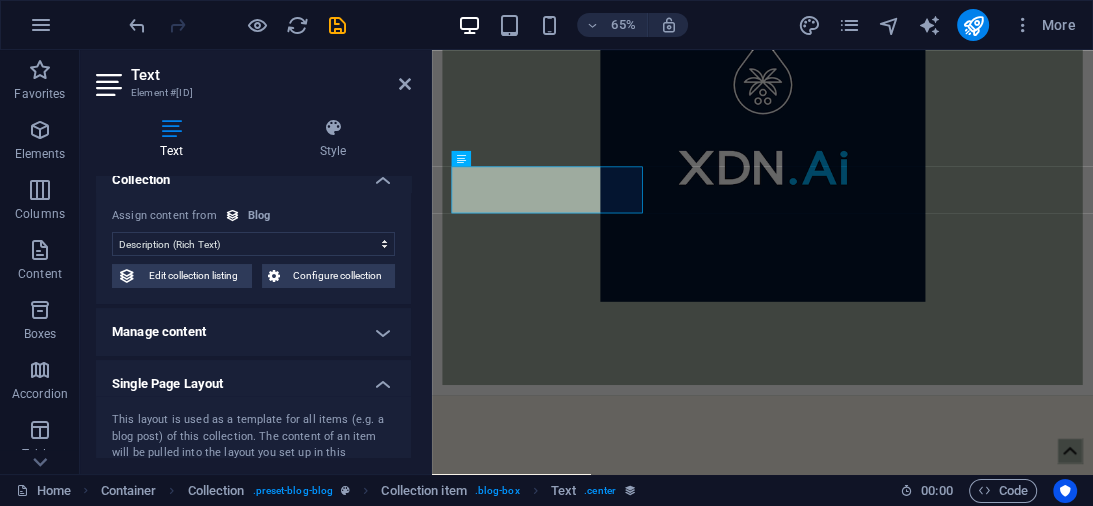 scroll, scrollTop: 0, scrollLeft: 0, axis: both 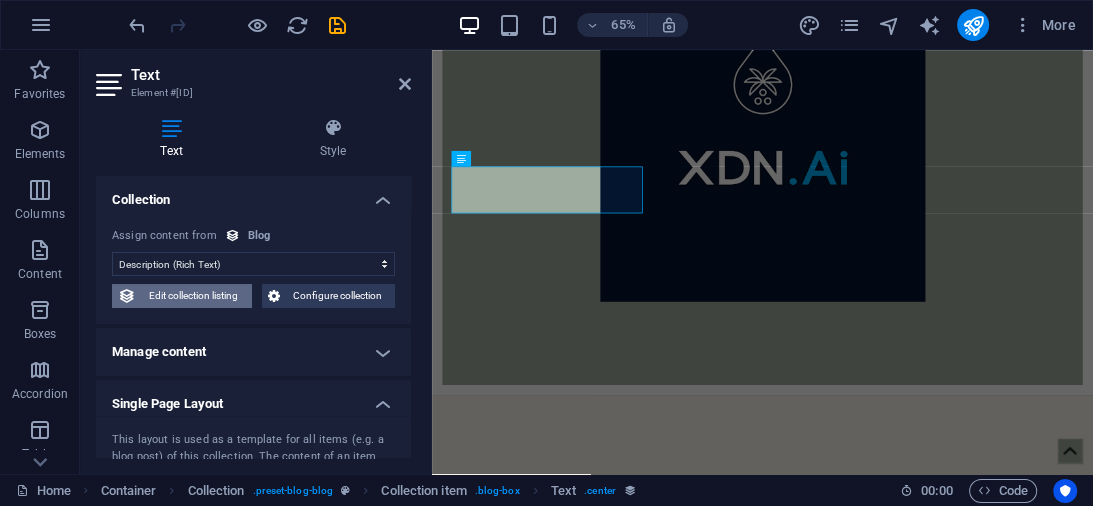 click on "Edit collection listing" at bounding box center (194, 296) 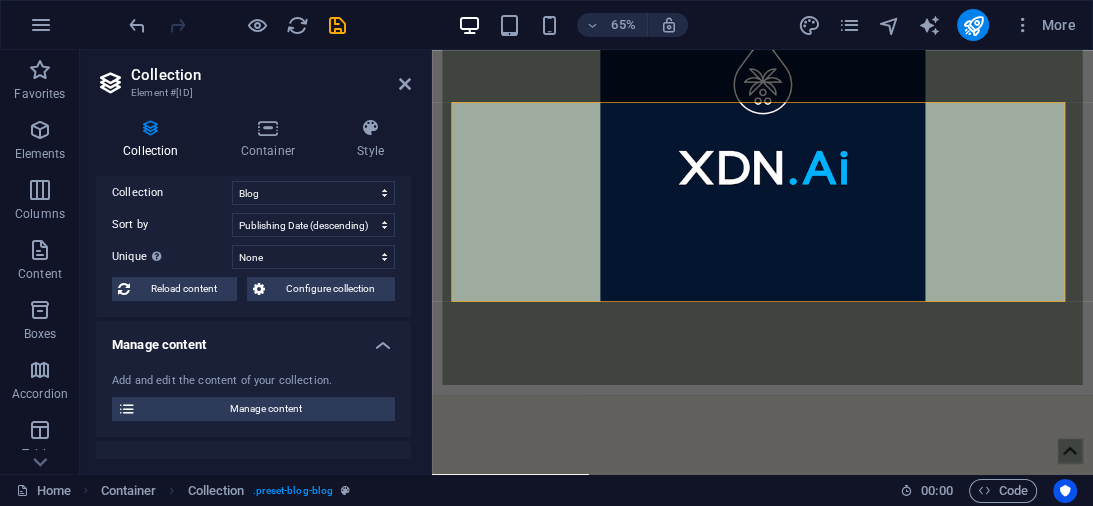 scroll, scrollTop: 0, scrollLeft: 0, axis: both 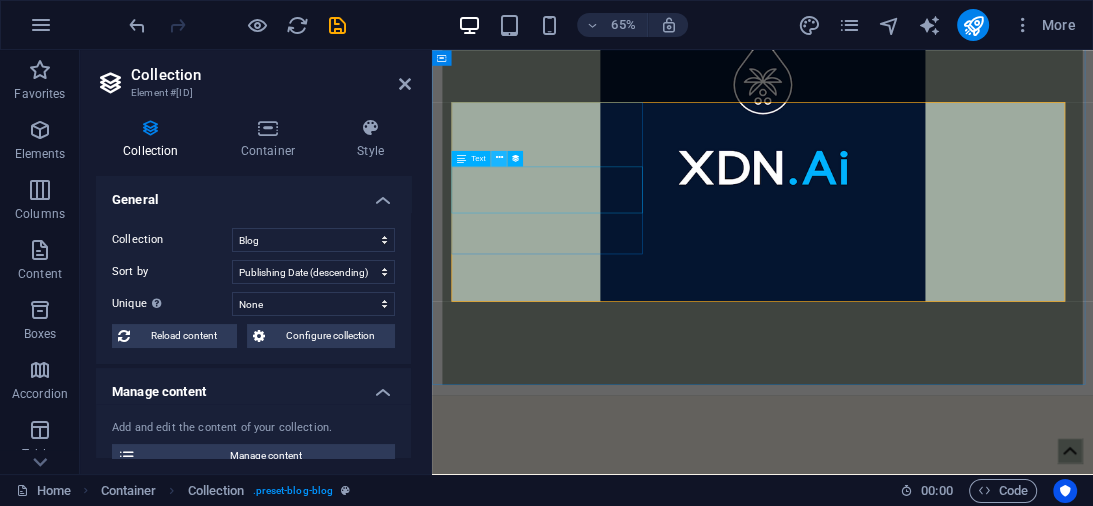 click at bounding box center (499, 158) 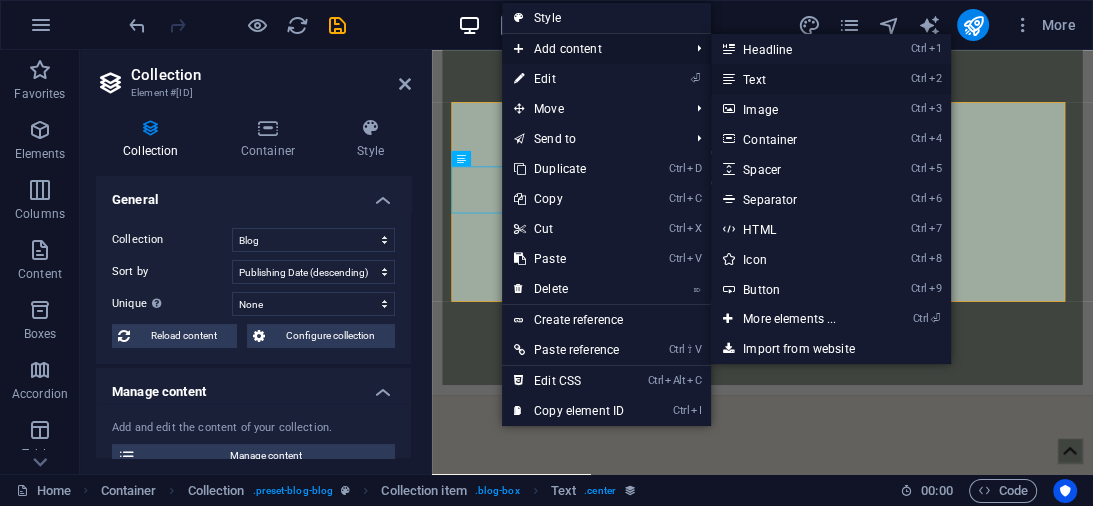 click on "Ctrl 2  Text" at bounding box center [793, 79] 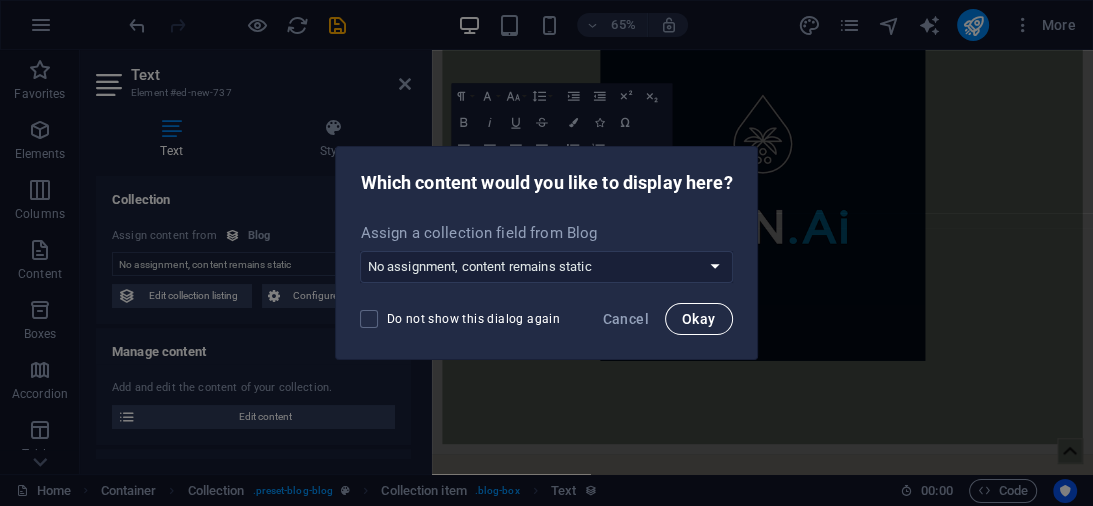 click on "Okay" at bounding box center [699, 319] 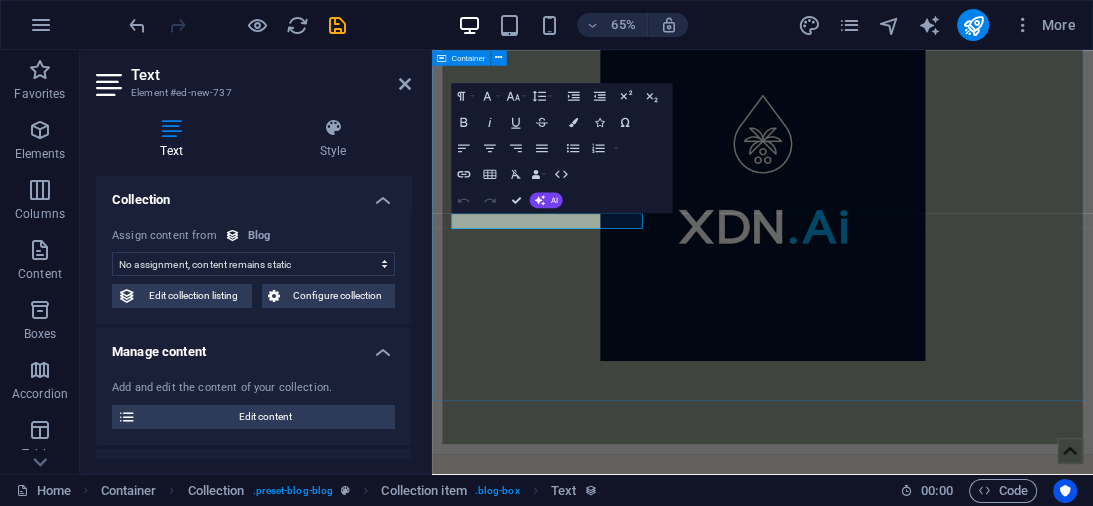 click on "CATEGORIES .Ai Platea dapibus gravida, porttitor diam taciti cras convallis senectus. Pulvinar in erat.  New text element Read more   Botanica Asia Sur sadipscing elitr, nonumy eirmod tempor invidunt ut labore et dolore! r invidunt ut l! New text element Read more   Small Plants Litora in risus? Non fringilla non lacus tortor. neque purus, placerat elit lacinia magna class. New text element Read more    Previous Next" at bounding box center (940, 1221) 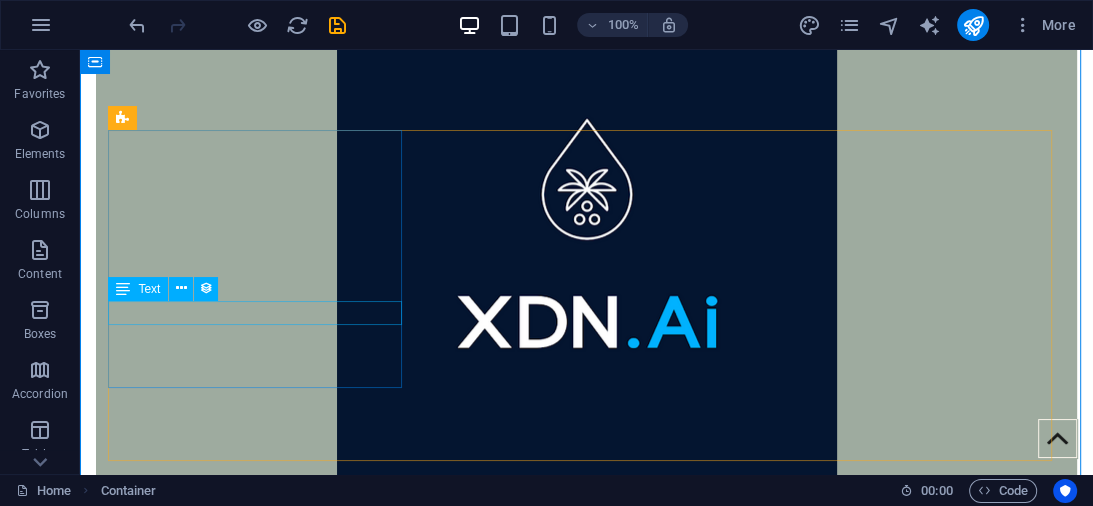 click on "New text element" at bounding box center (587, 1015) 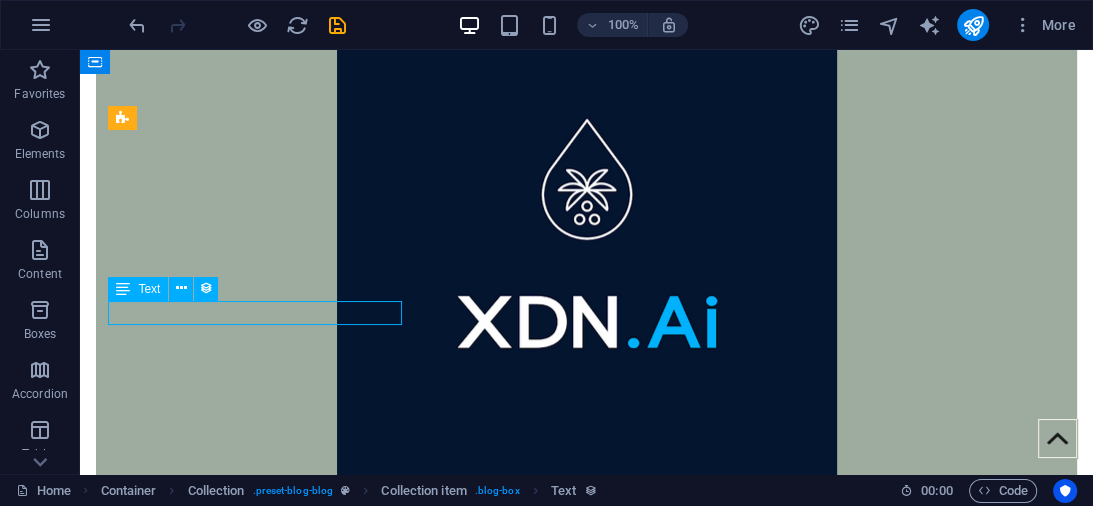 click on "New text element" at bounding box center [587, 1015] 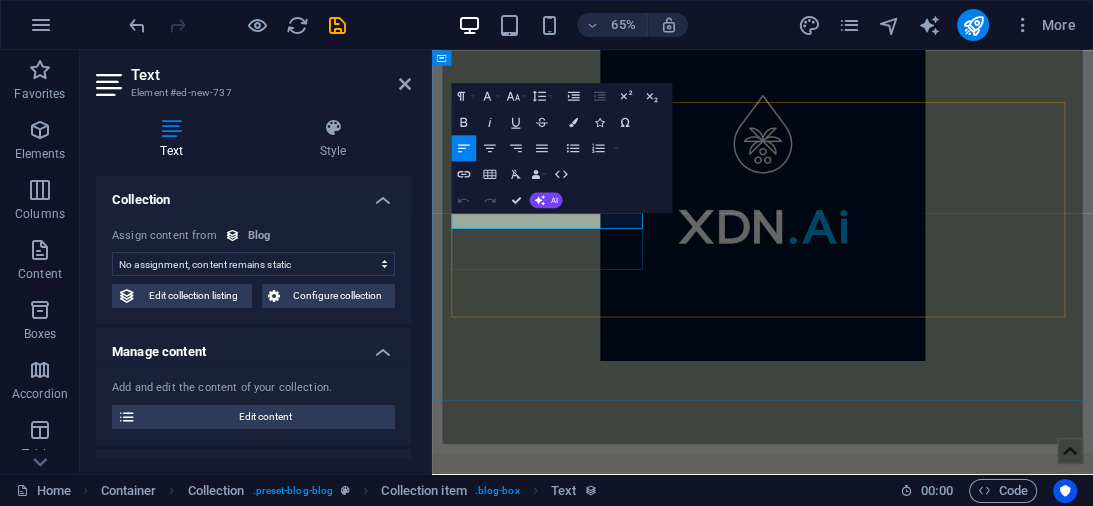 click on "New text element" at bounding box center (941, 1015) 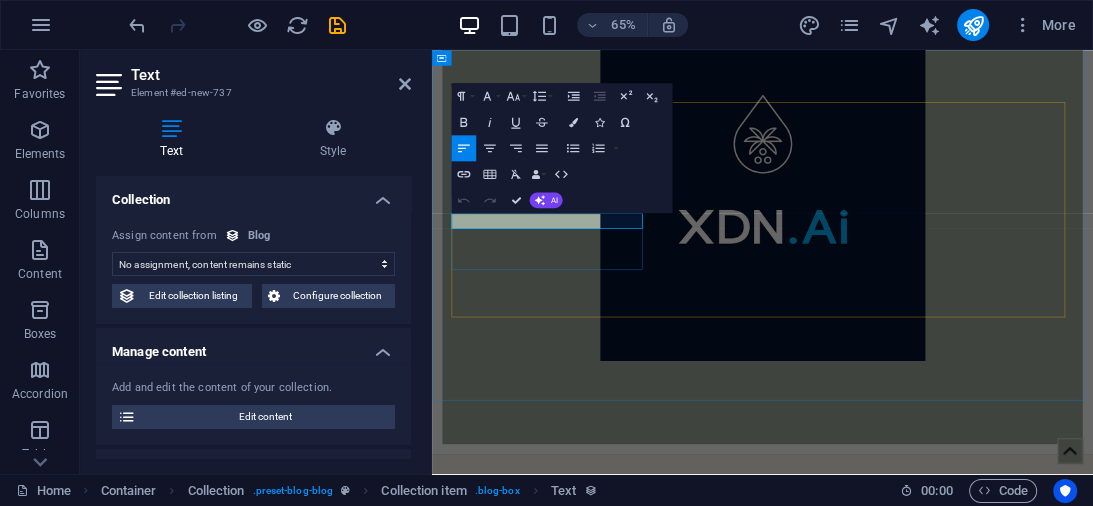 drag, startPoint x: 621, startPoint y: 307, endPoint x: 892, endPoint y: 261, distance: 274.87634 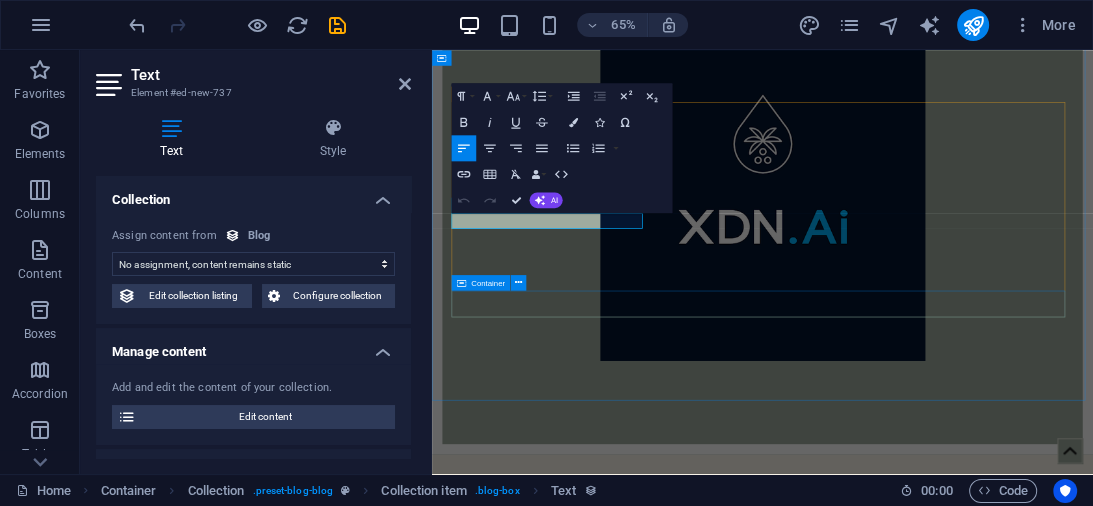 click on "Previous Next" at bounding box center (941, 1600) 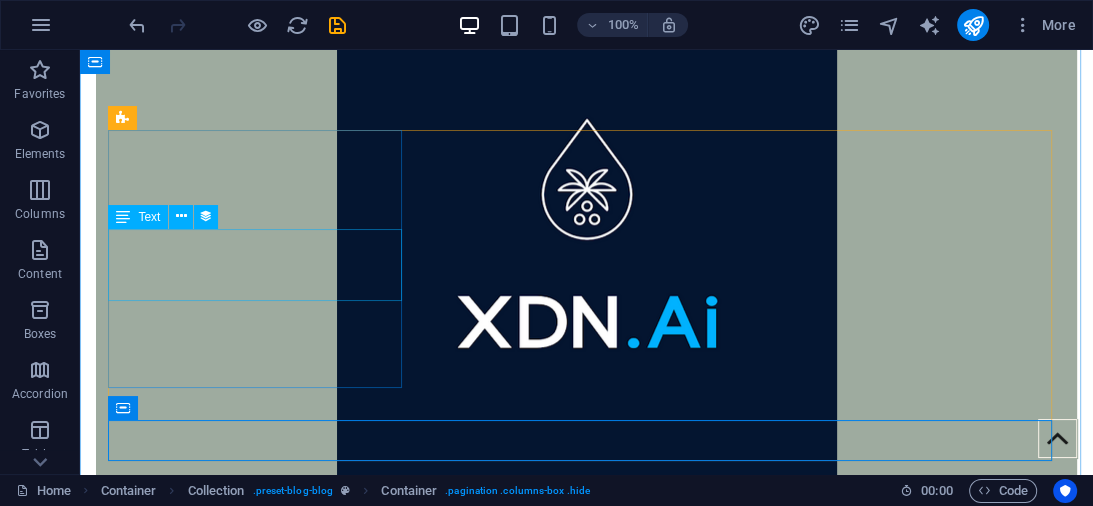 click on "Platea dapibus gravida, porttitor diam taciti cras convallis senectus. Pulvinar in erat." at bounding box center (587, 991) 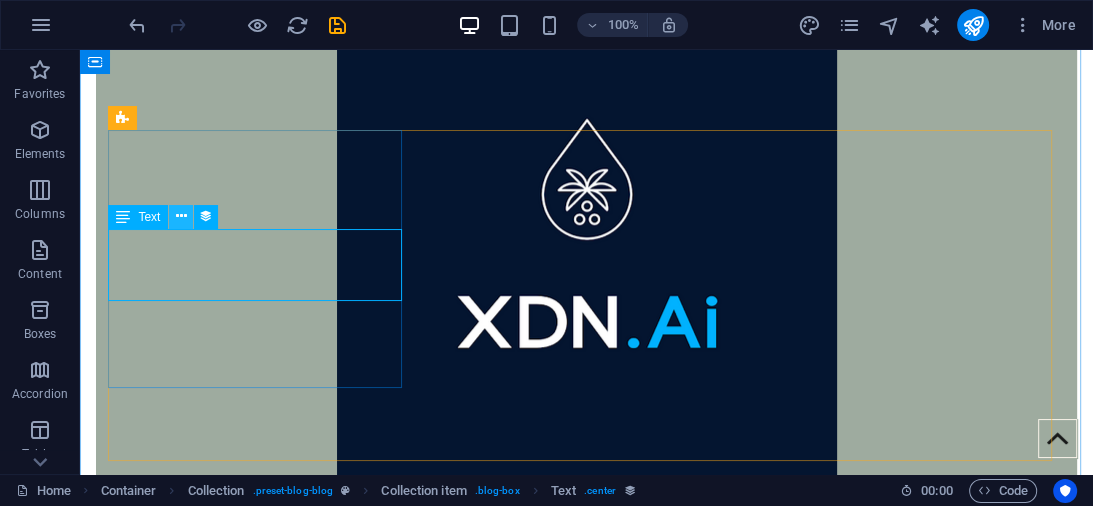 click at bounding box center (181, 216) 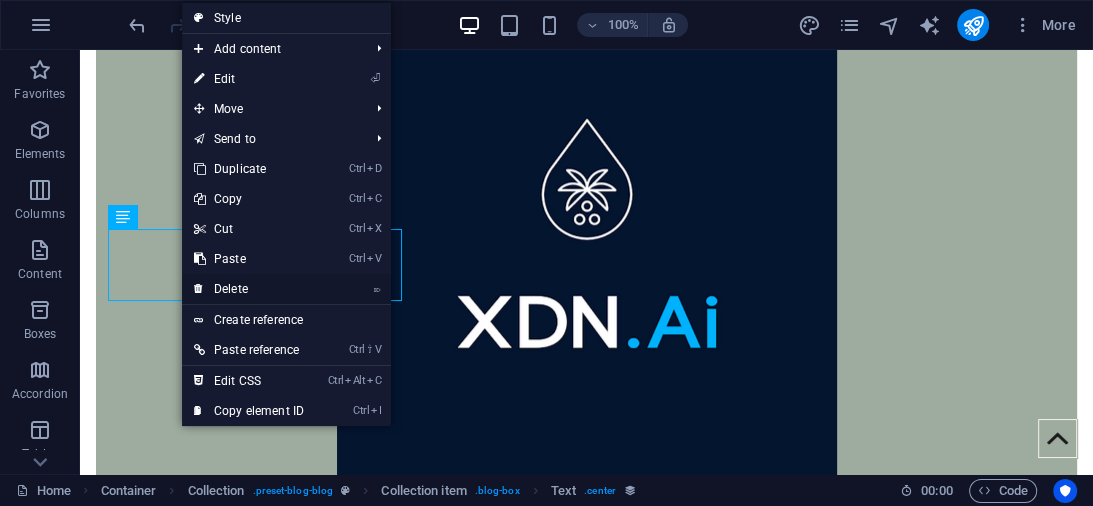 click on "⌦  Delete" at bounding box center (249, 289) 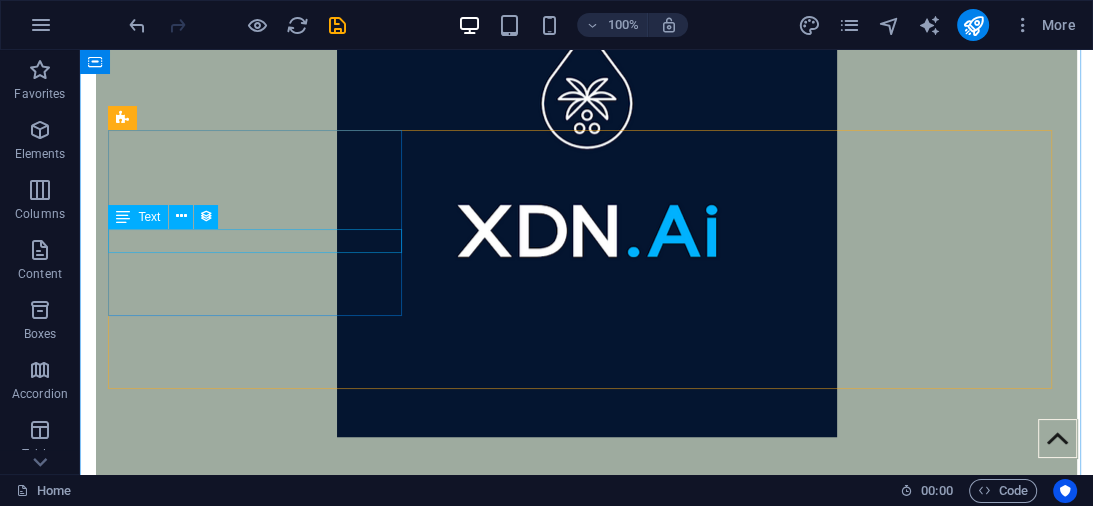 click on "New text element" at bounding box center [587, 900] 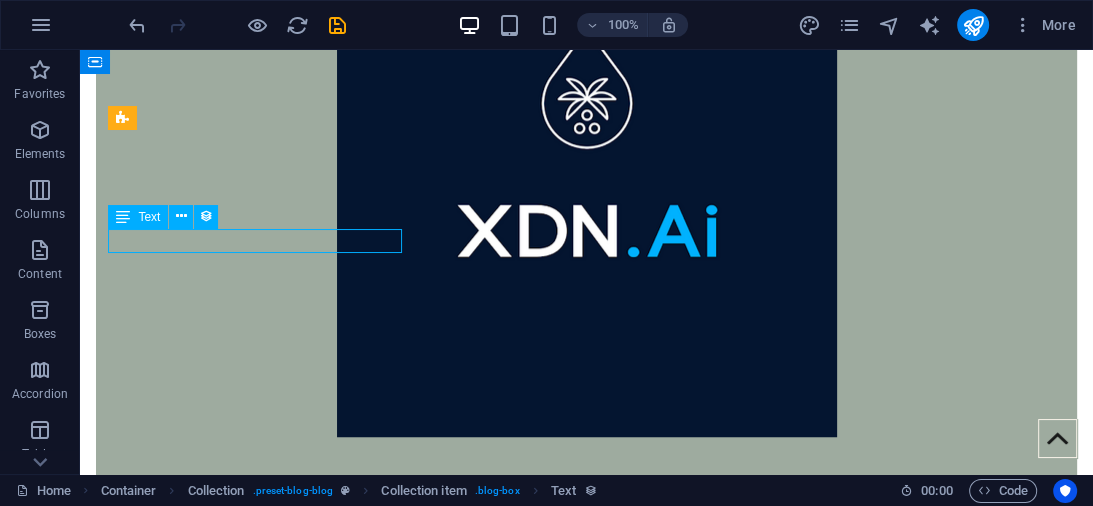click on "New text element" at bounding box center [587, 900] 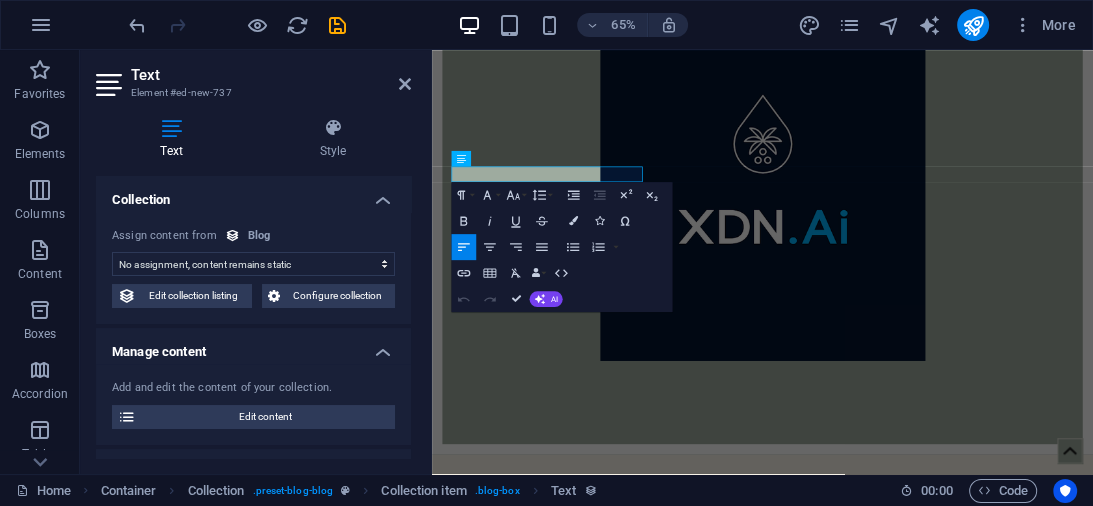 type 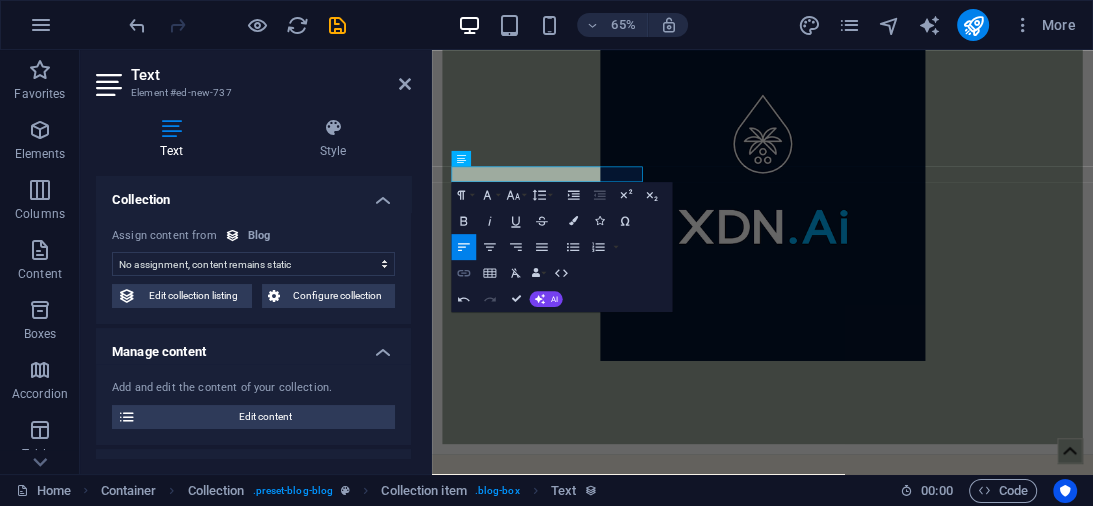 click 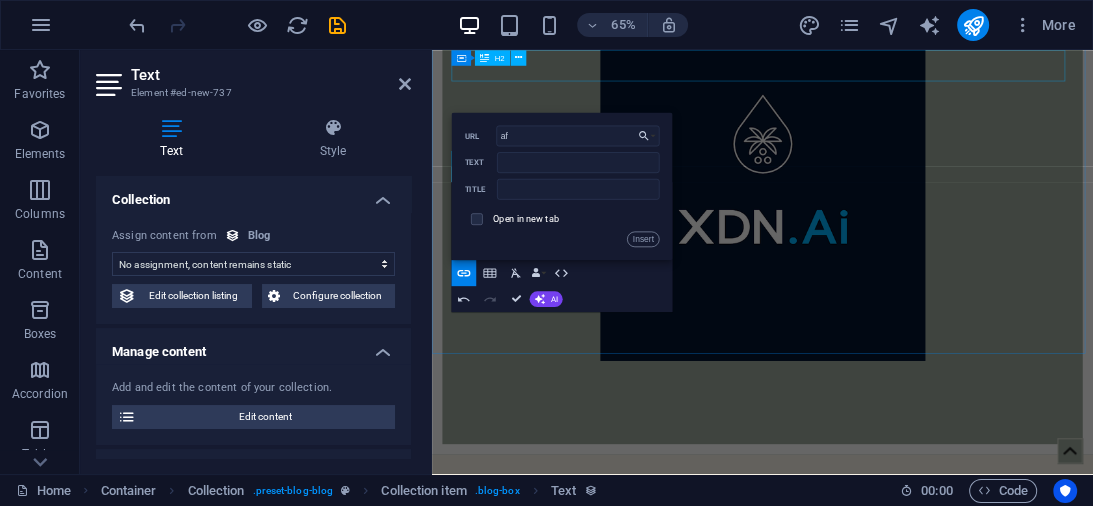 type on "a" 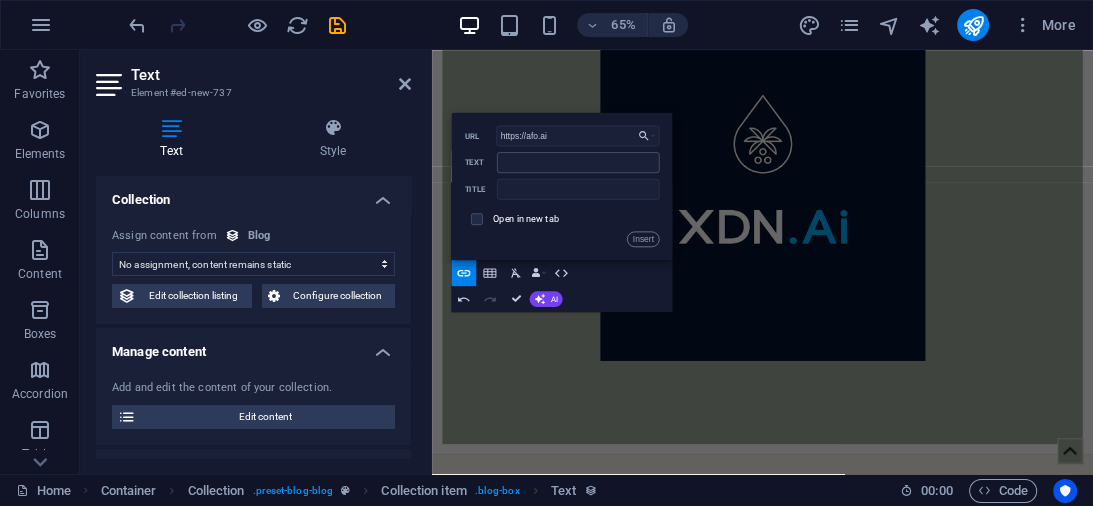 type on "https://afo.ai" 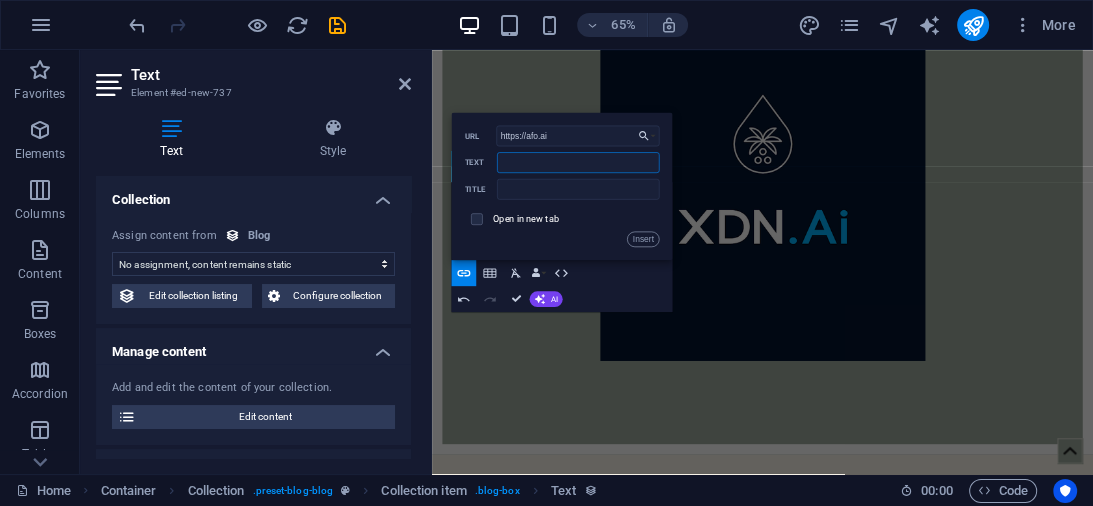click on "Text" at bounding box center (578, 162) 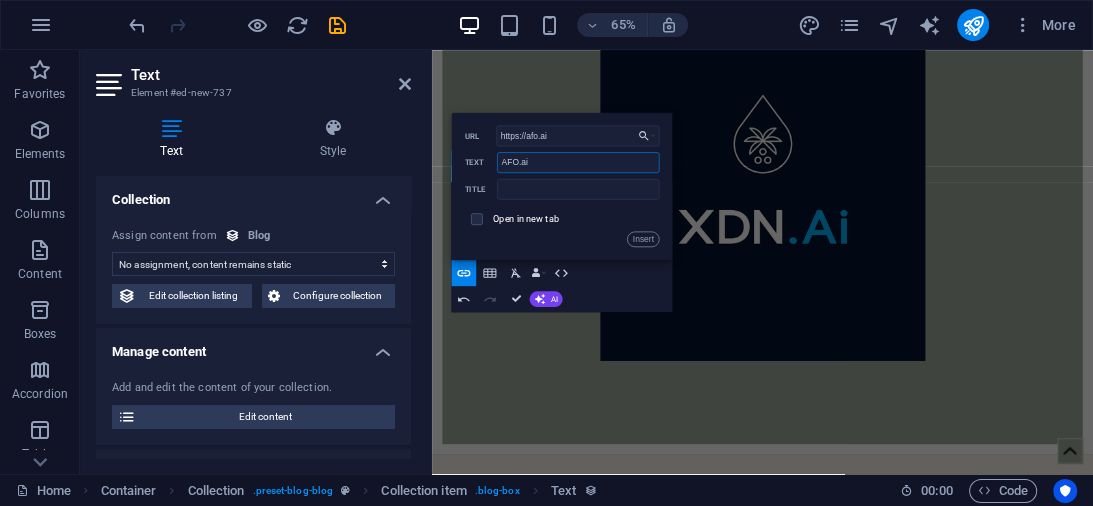 type on "AFO.ai" 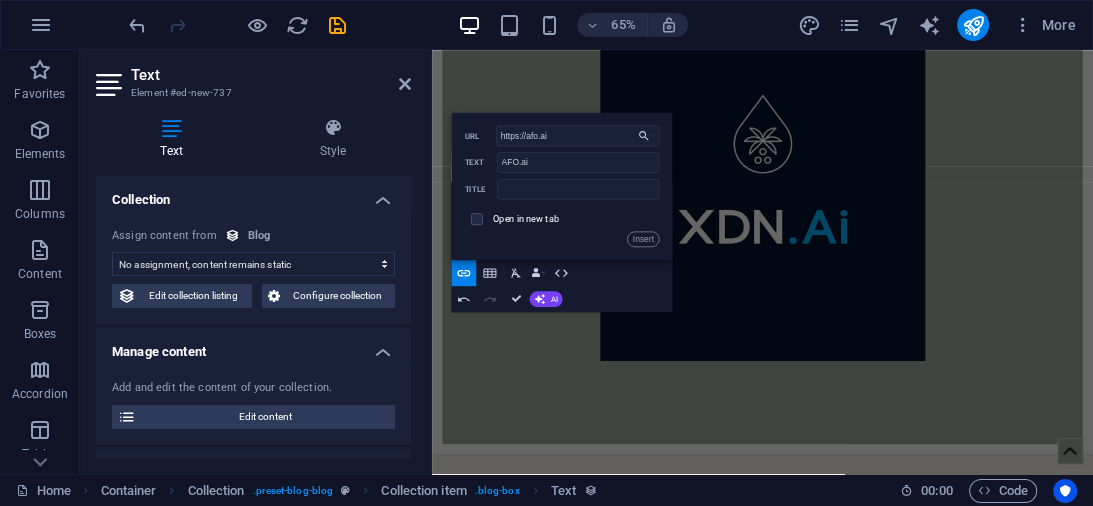 click at bounding box center [477, 218] 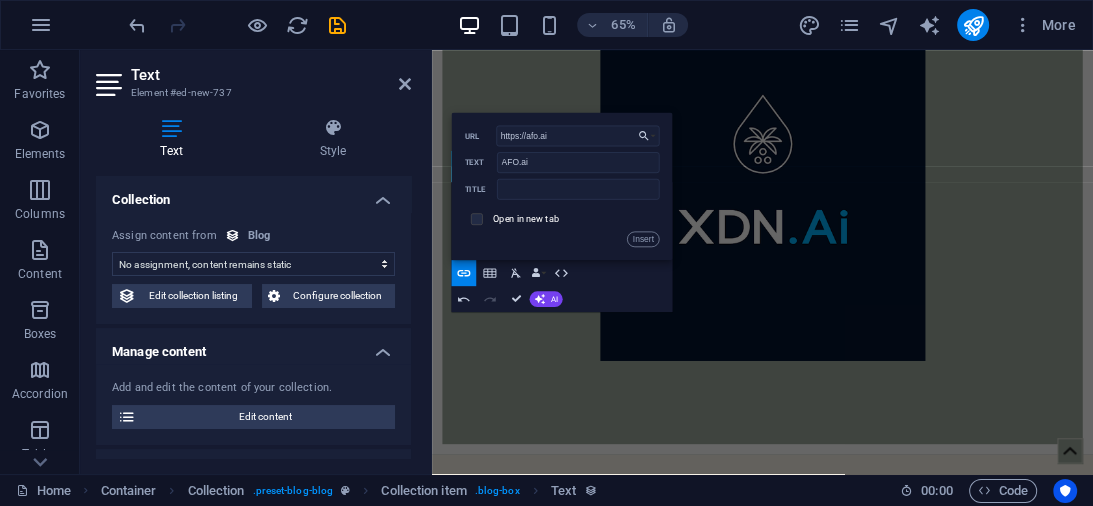 click at bounding box center (475, 217) 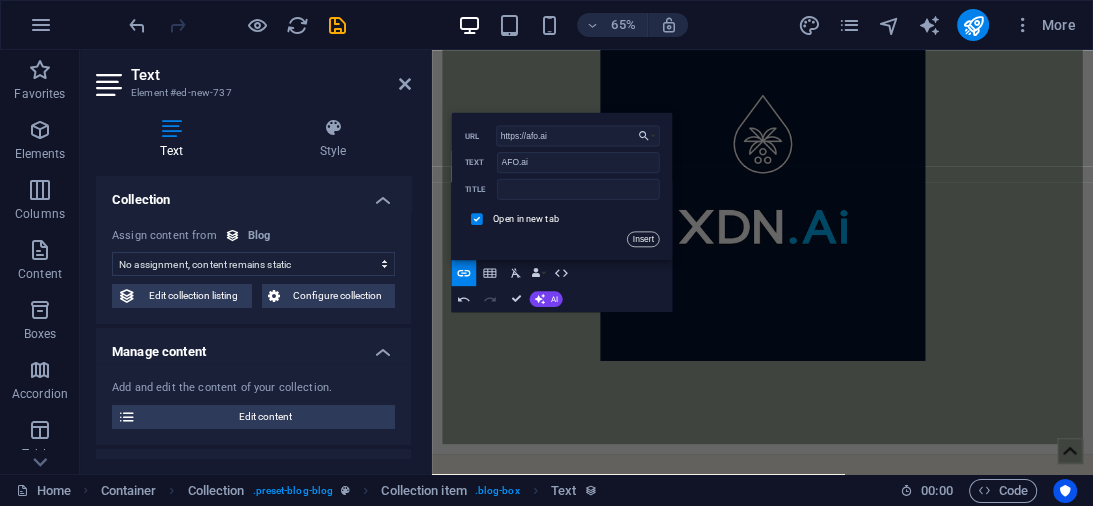 click on "Insert" at bounding box center (643, 239) 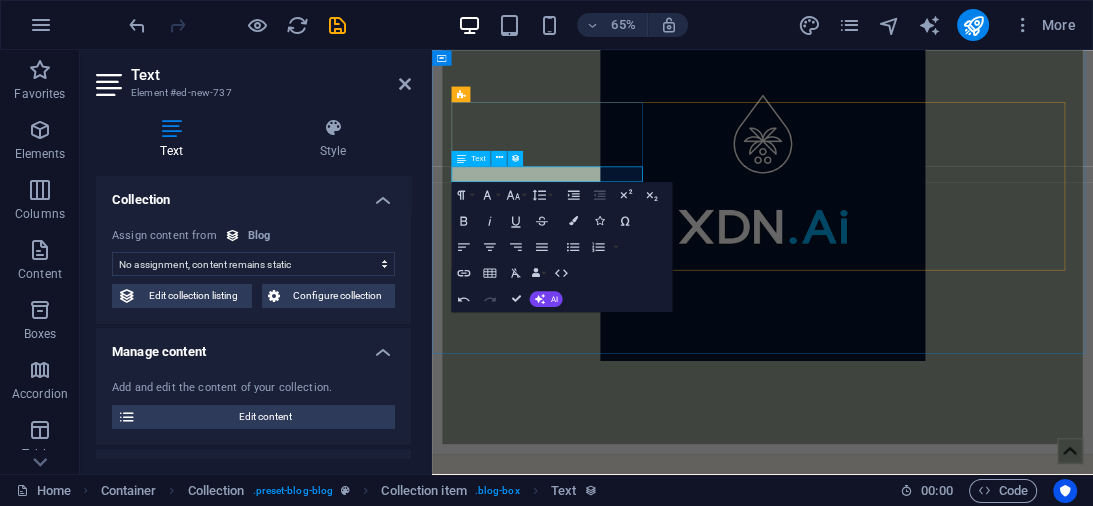 click on "AFO.ai AFO.ai​" at bounding box center (941, 991) 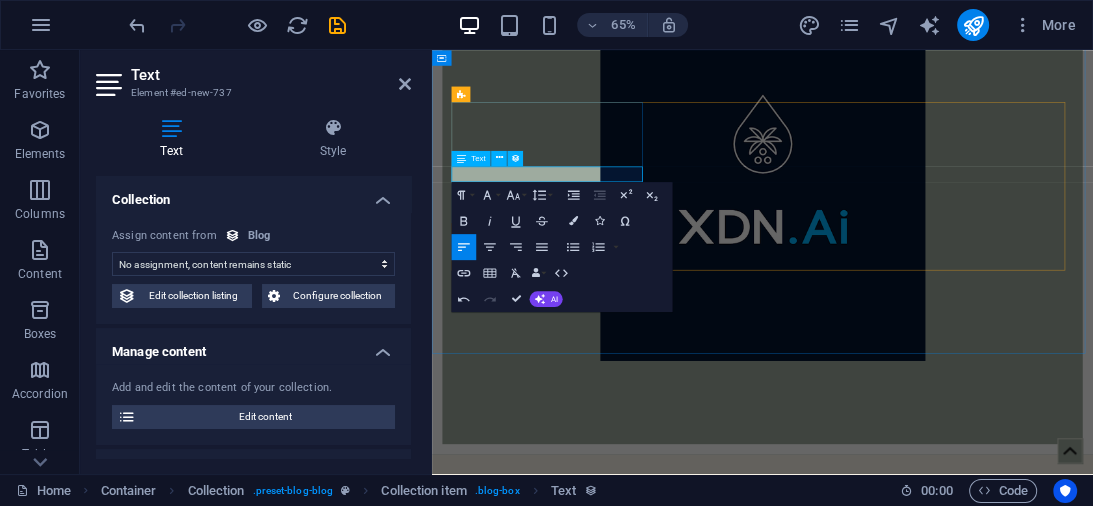 drag, startPoint x: 545, startPoint y: 240, endPoint x: 465, endPoint y: 231, distance: 80.50466 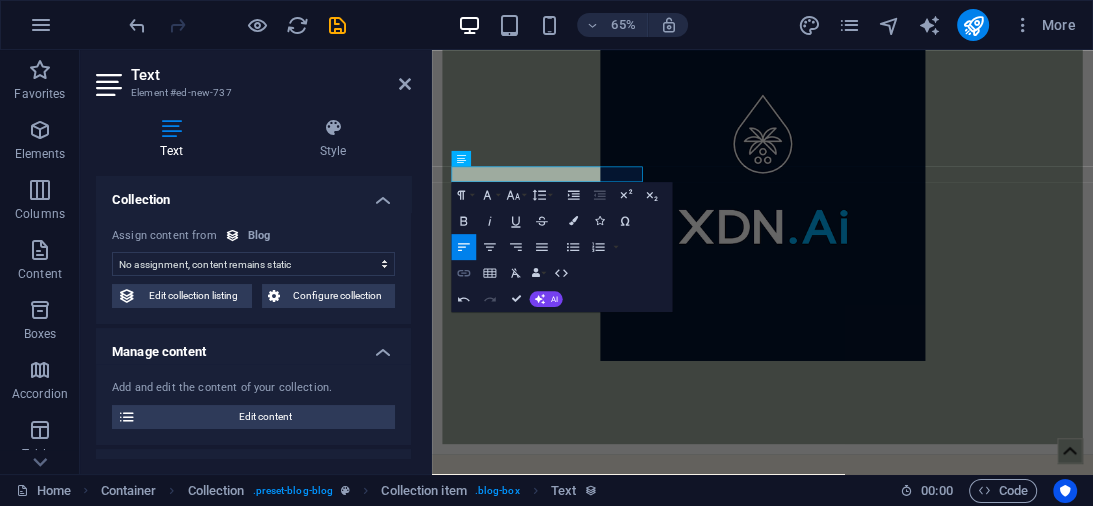 click 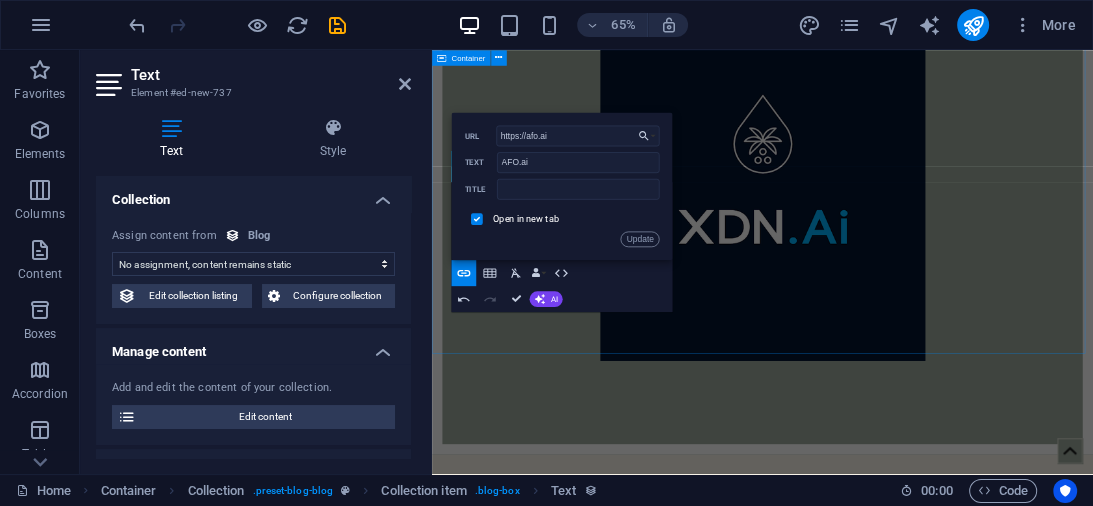 click on "CATEGORIES .Ai ​ AFO.ai ​ Read more   Botanica Asia New text element Read more   Small Plants New text element Read more    Previous Next" at bounding box center [940, 1185] 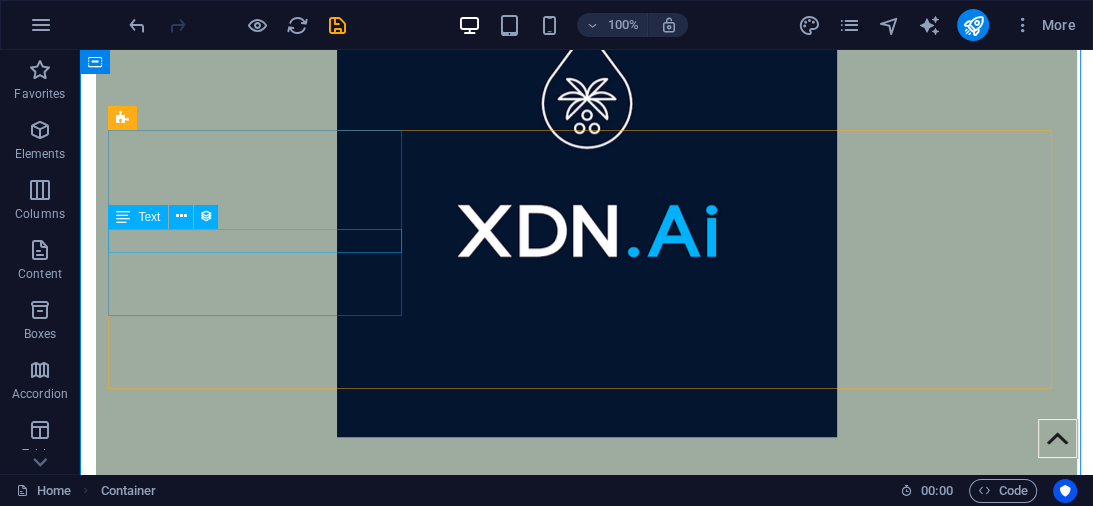 click on "AFO.ai" at bounding box center (587, 900) 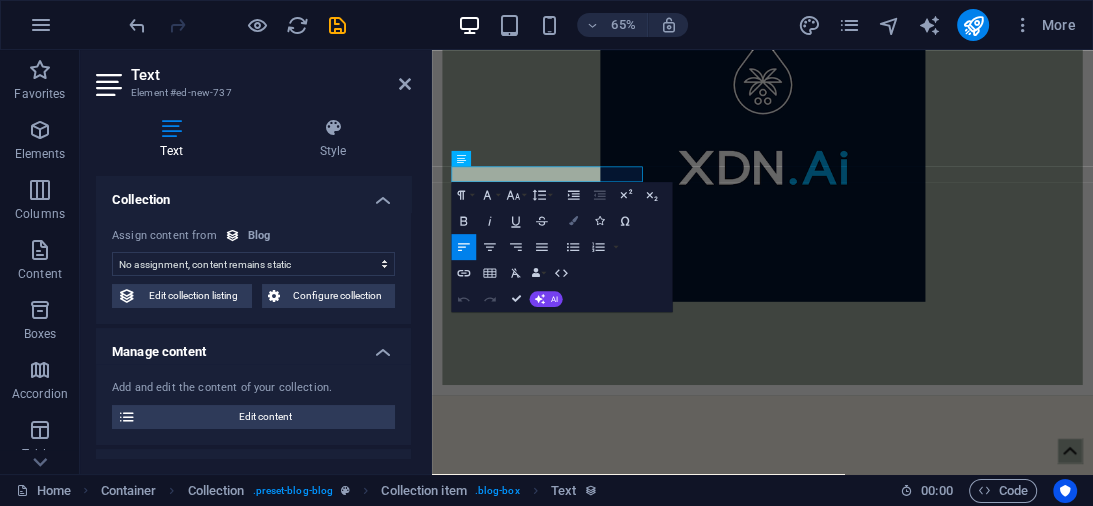 click at bounding box center (573, 220) 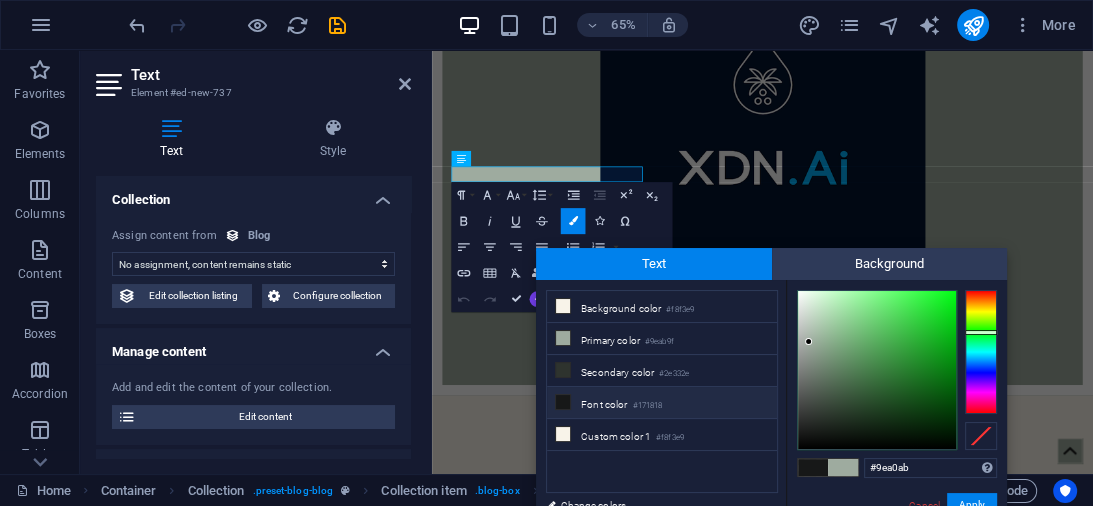 click at bounding box center (981, 352) 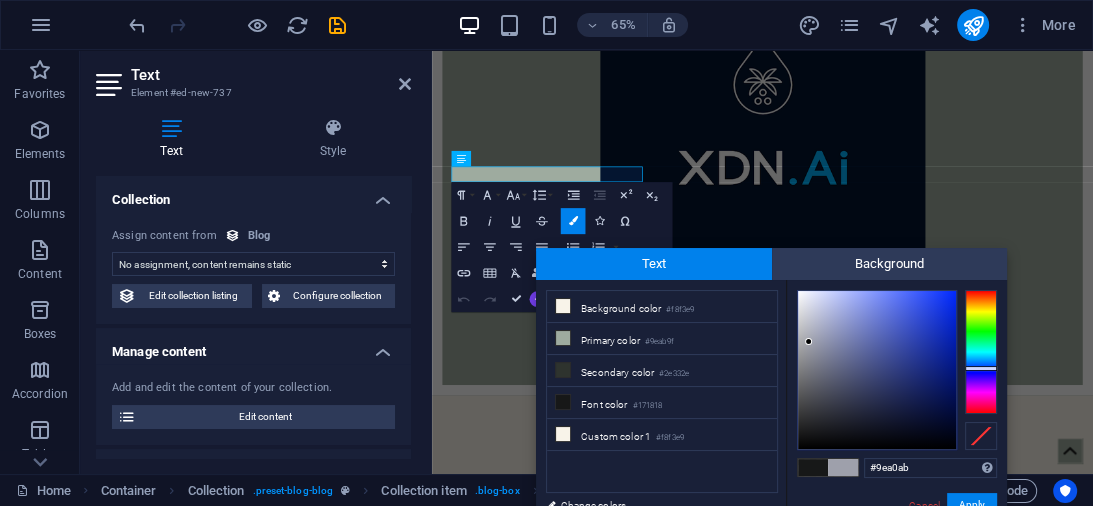 type on "#1d34ac" 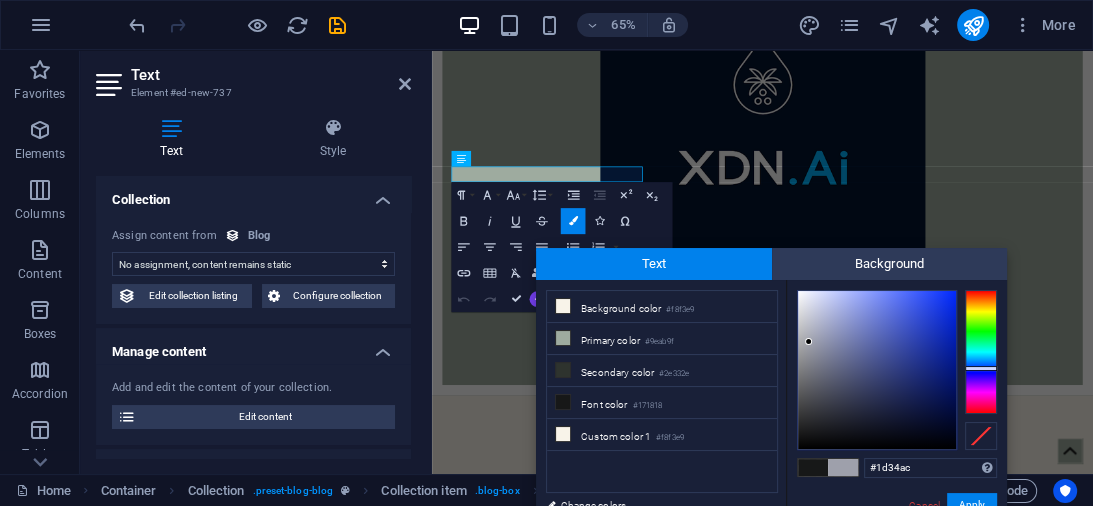 click at bounding box center (877, 370) 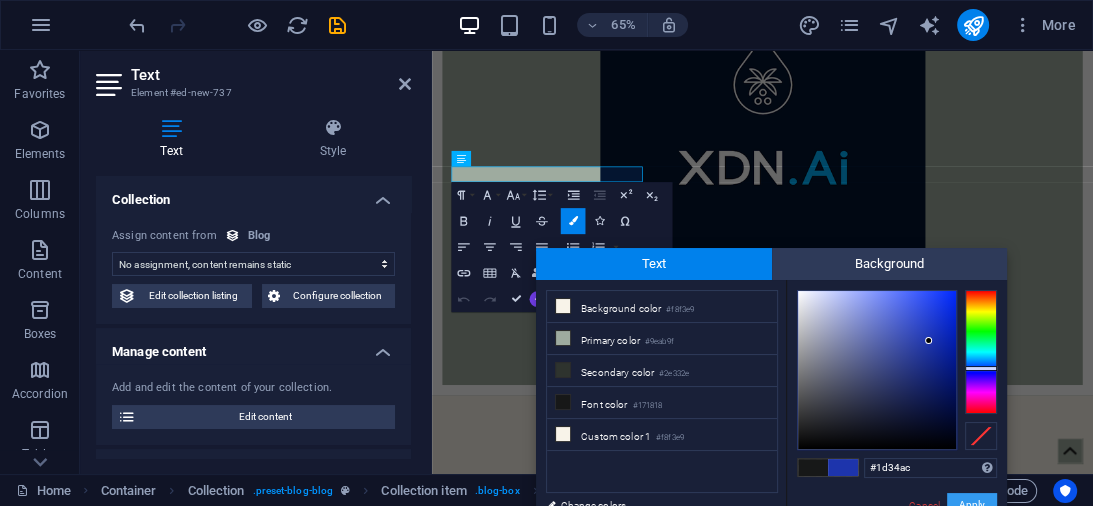 click on "Apply" at bounding box center (972, 505) 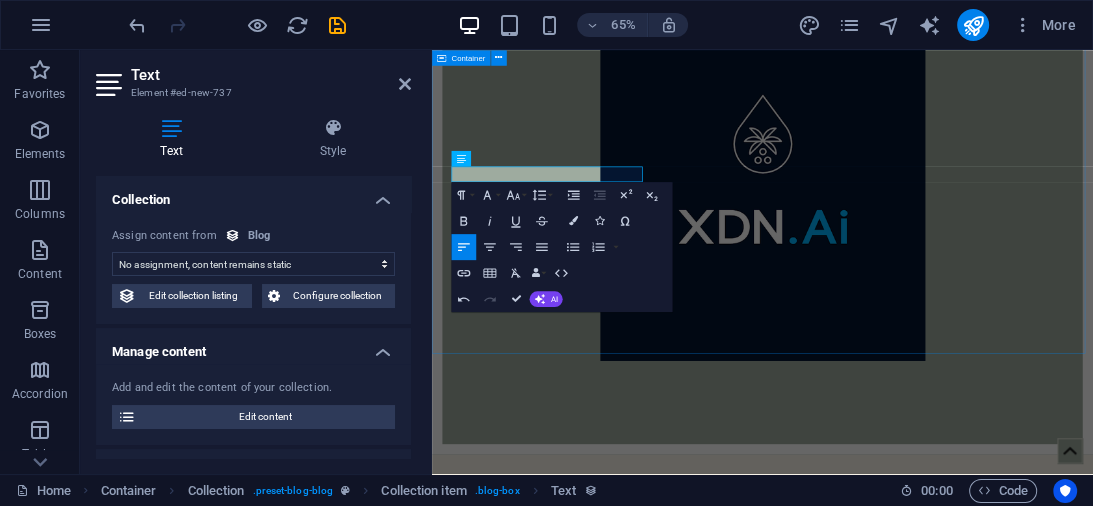 click on "CATEGORIES .Ai ​ ​ AFO.ai Read more   Botanica Asia AFO.ai Read more   Small Plants AFO.ai Read more    Previous Next" at bounding box center (940, 1185) 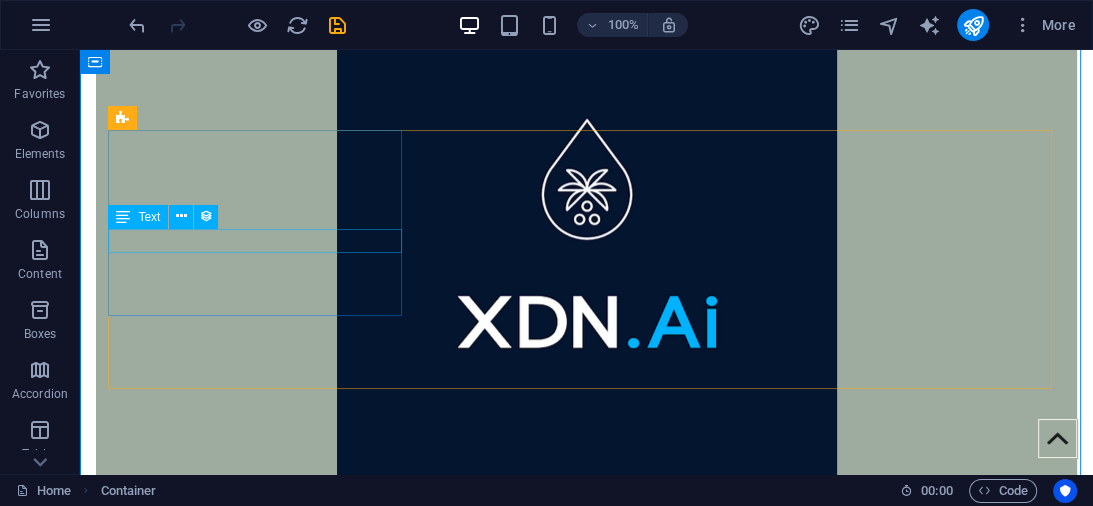 click on "AFO.ai" at bounding box center [587, 991] 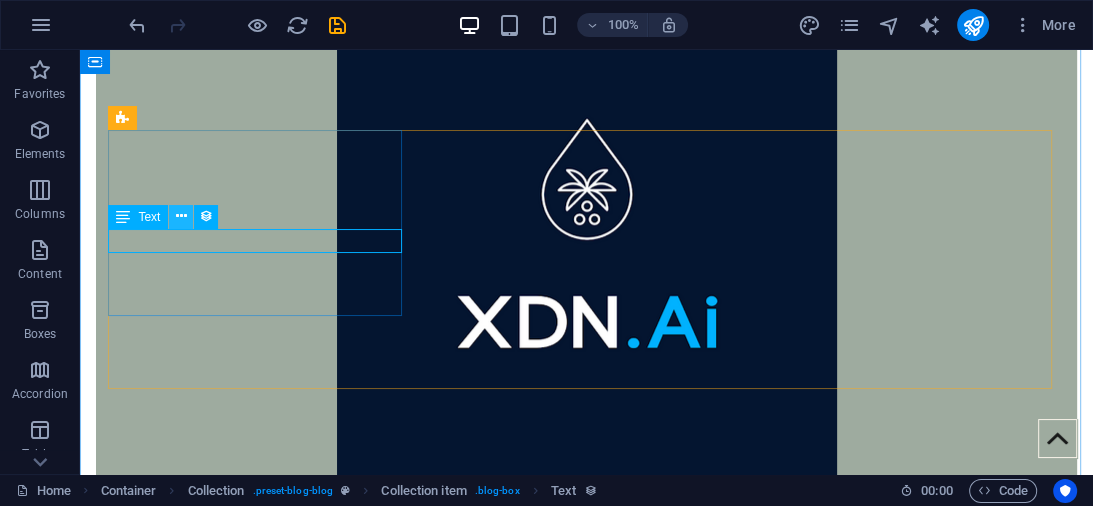click at bounding box center (181, 216) 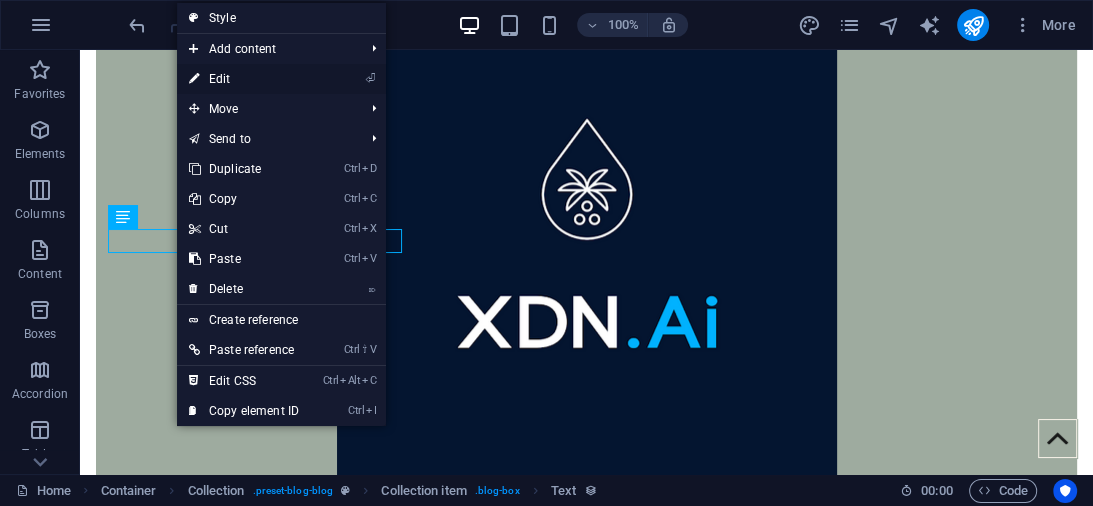 click on "⏎  Edit" at bounding box center [244, 79] 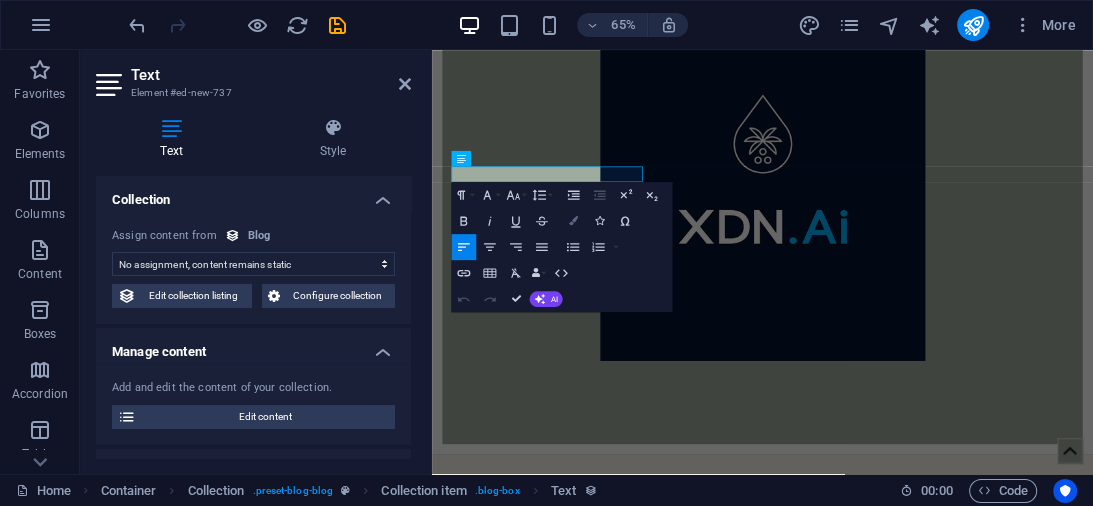 click on "Colors" at bounding box center (573, 221) 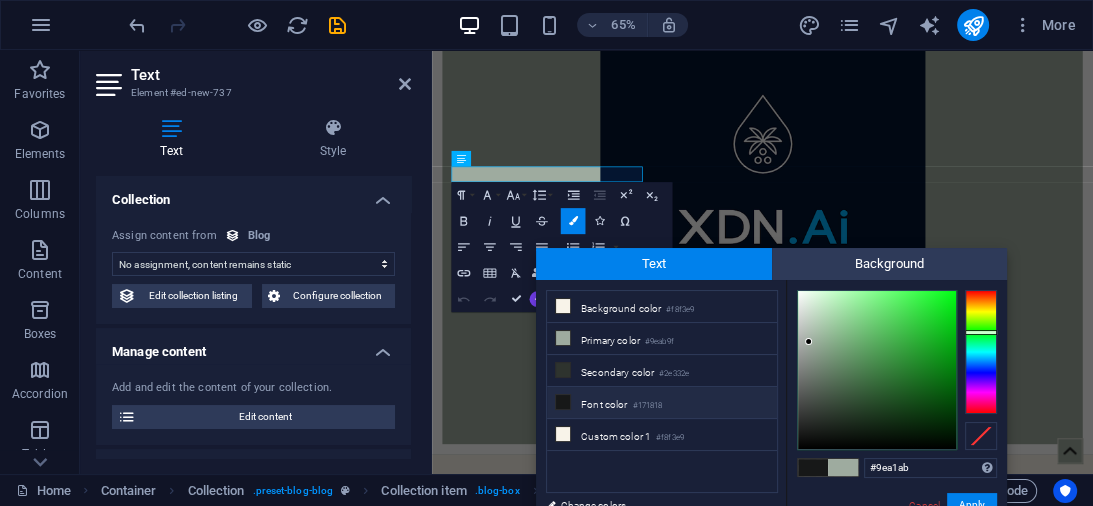 click at bounding box center [981, 352] 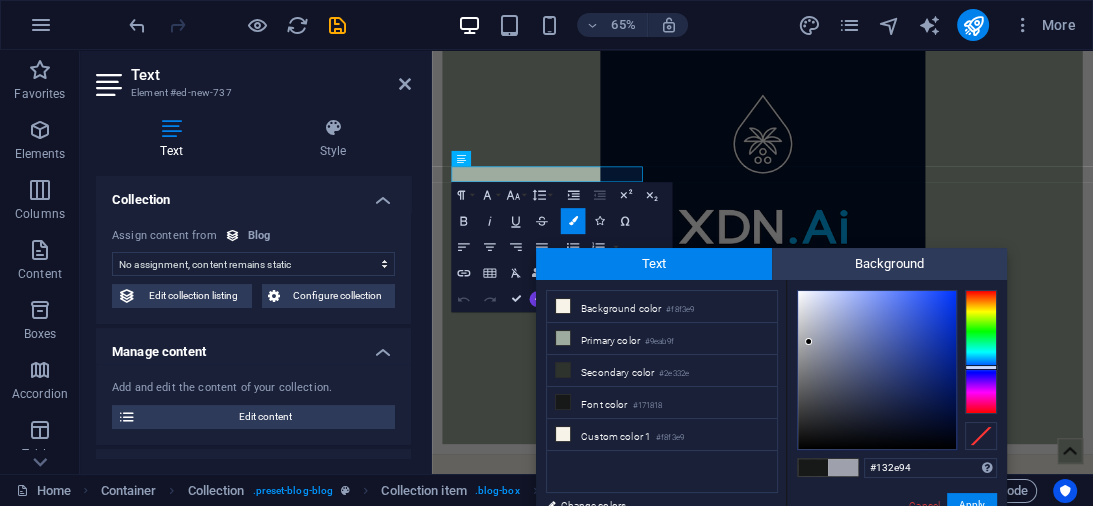 click at bounding box center (877, 370) 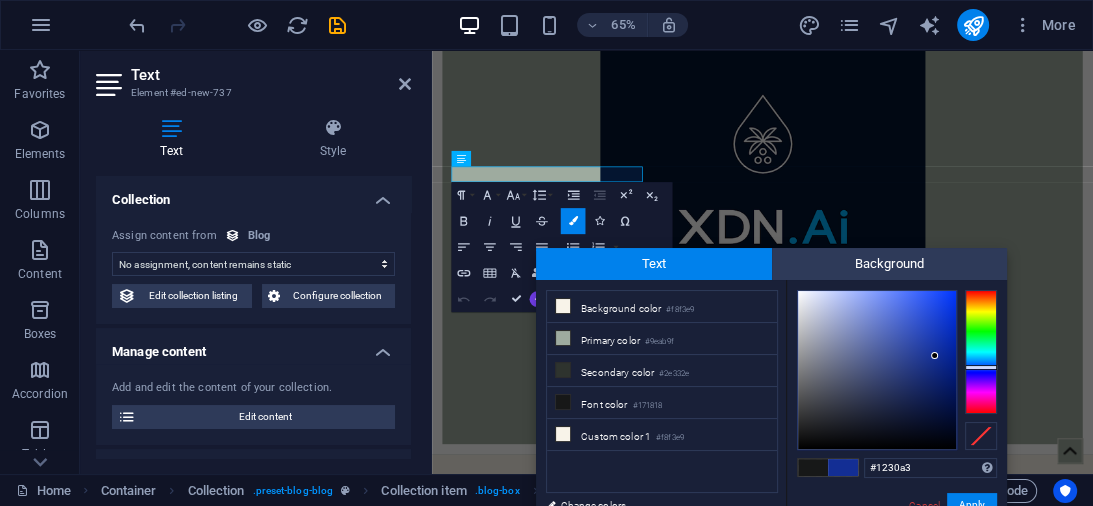 click at bounding box center (877, 370) 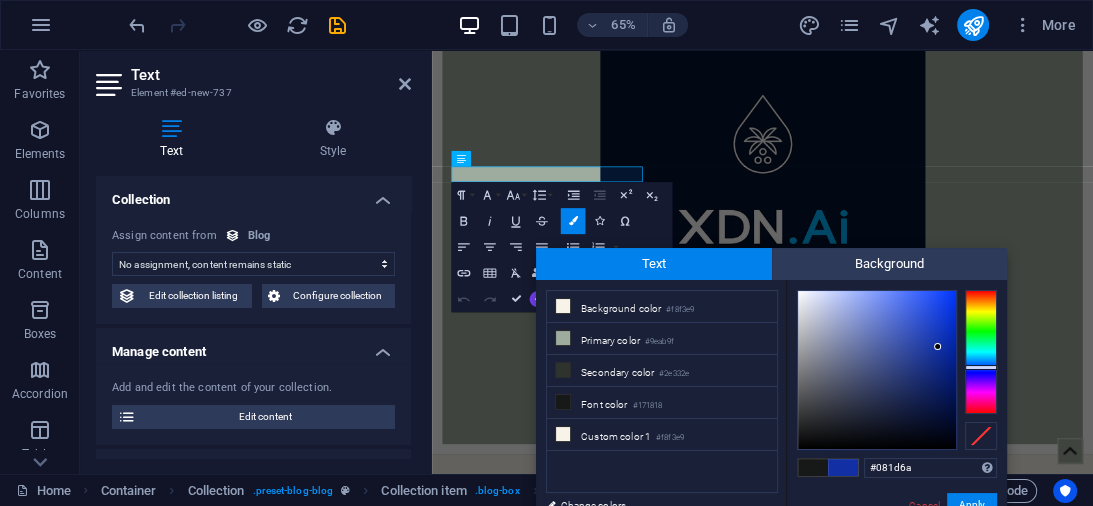 click at bounding box center (877, 370) 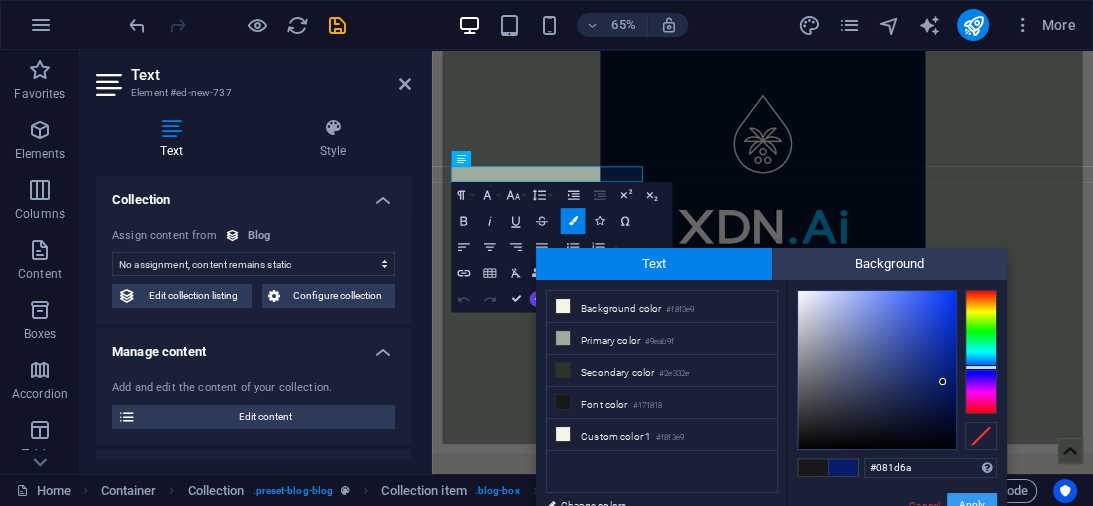 click on "Apply" at bounding box center (972, 505) 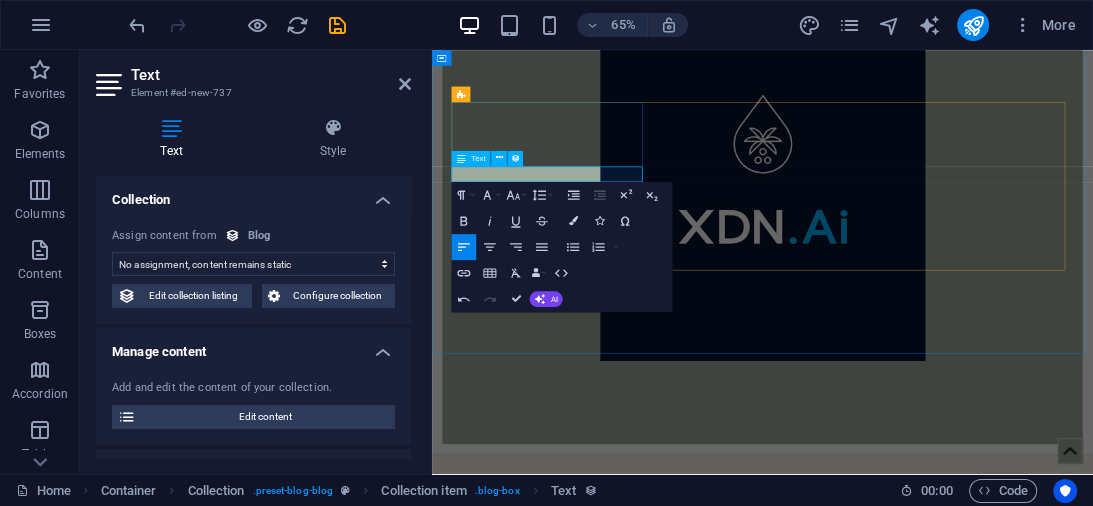 drag, startPoint x: 524, startPoint y: 240, endPoint x: 463, endPoint y: 236, distance: 61.13101 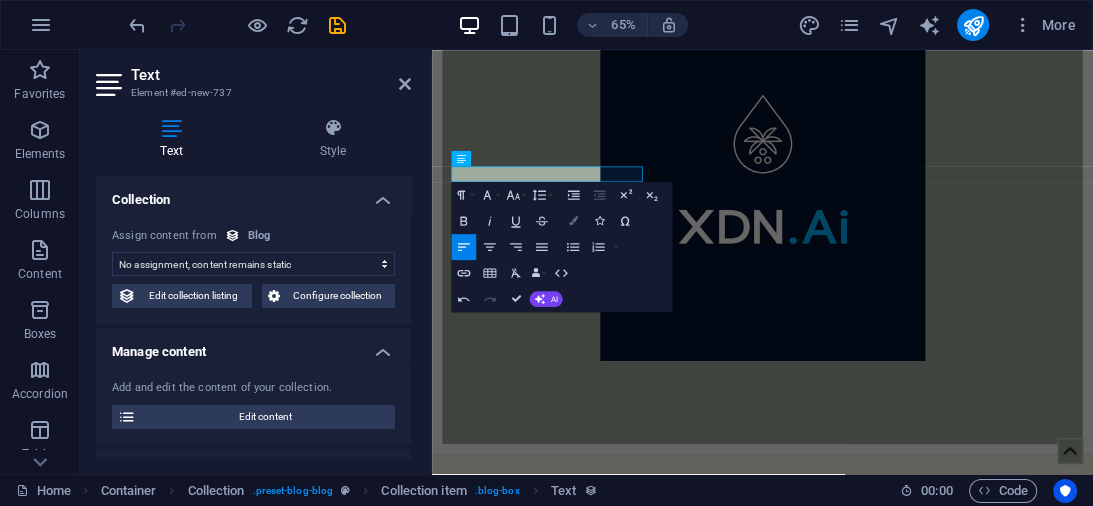 click on "Colors" at bounding box center [573, 221] 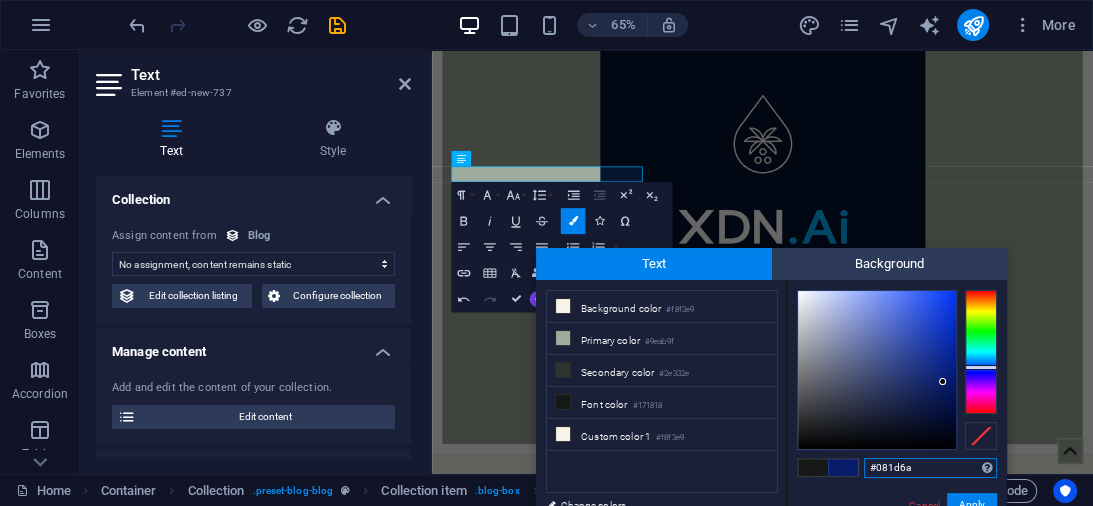 type on "#0a1f6c" 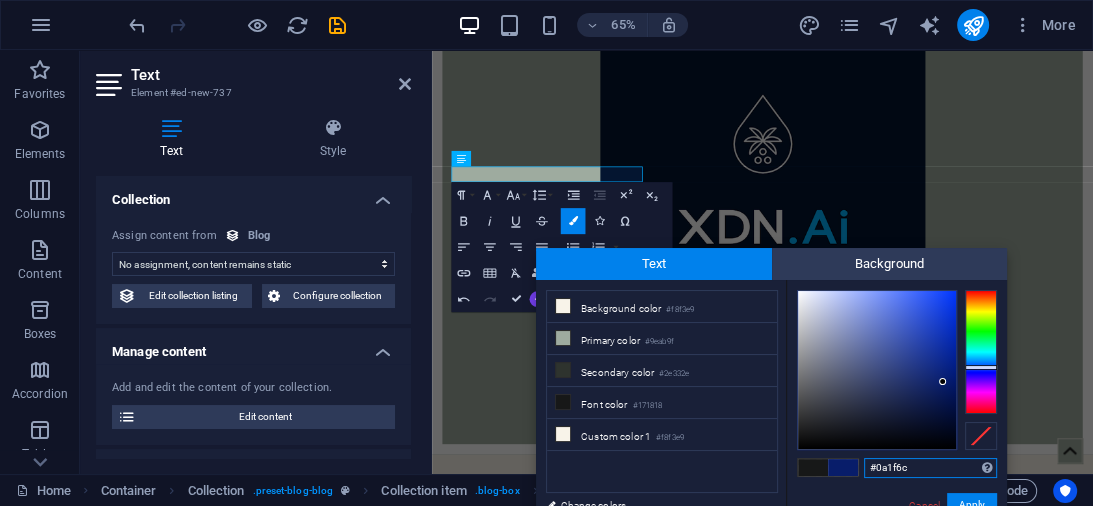 click at bounding box center [942, 381] 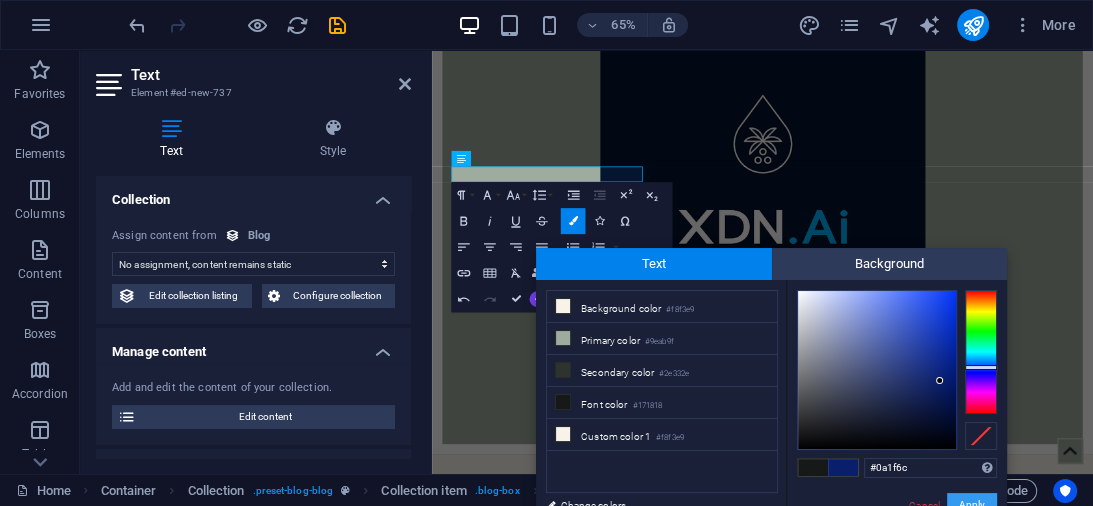 click on "Apply" at bounding box center [972, 505] 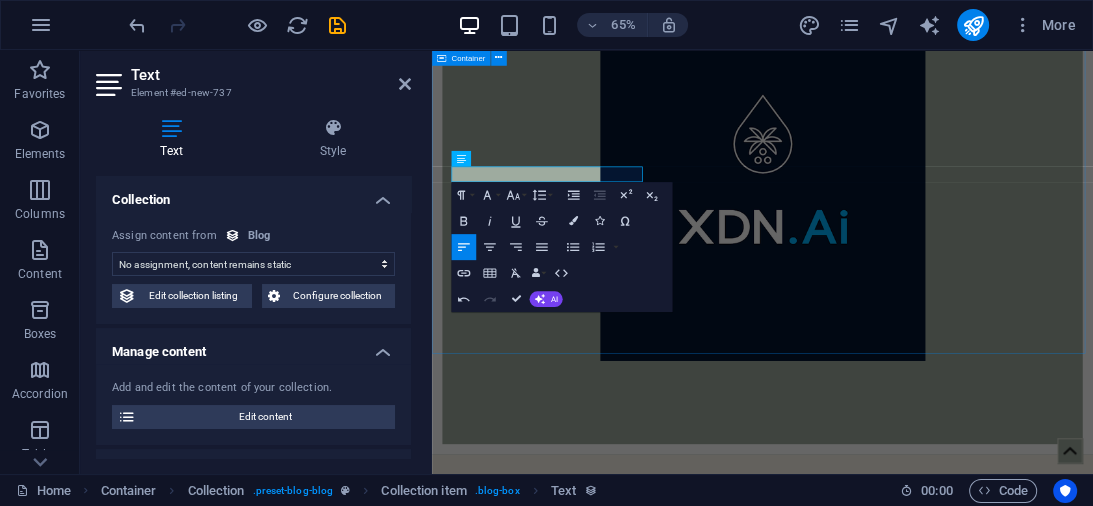 click on "CATEGORIES .Ai ​​AFO.ai Read more   Botanica Asia AFO.ai Read more   Small Plants AFO.ai Read more    Previous Next" at bounding box center (940, 1185) 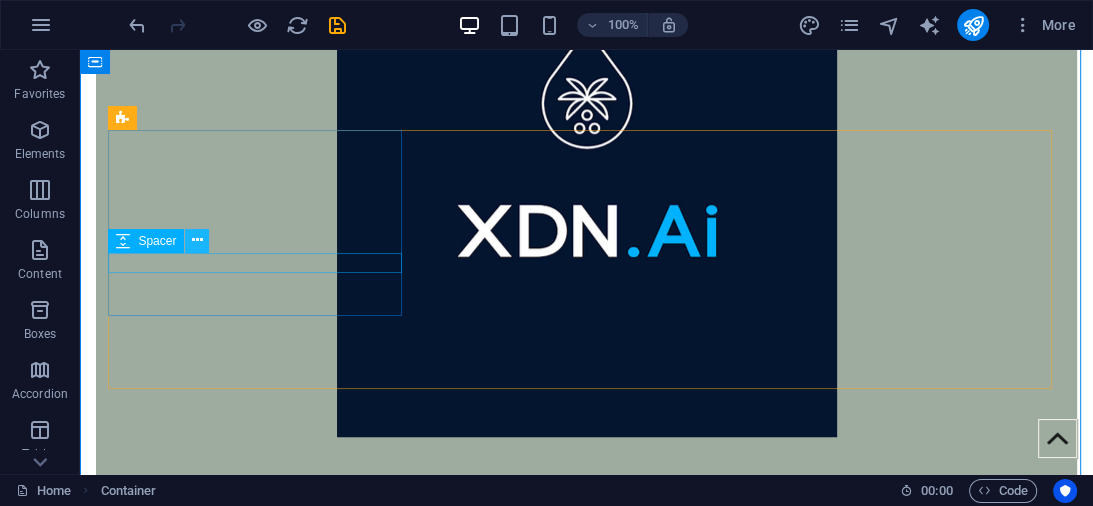 click at bounding box center [197, 240] 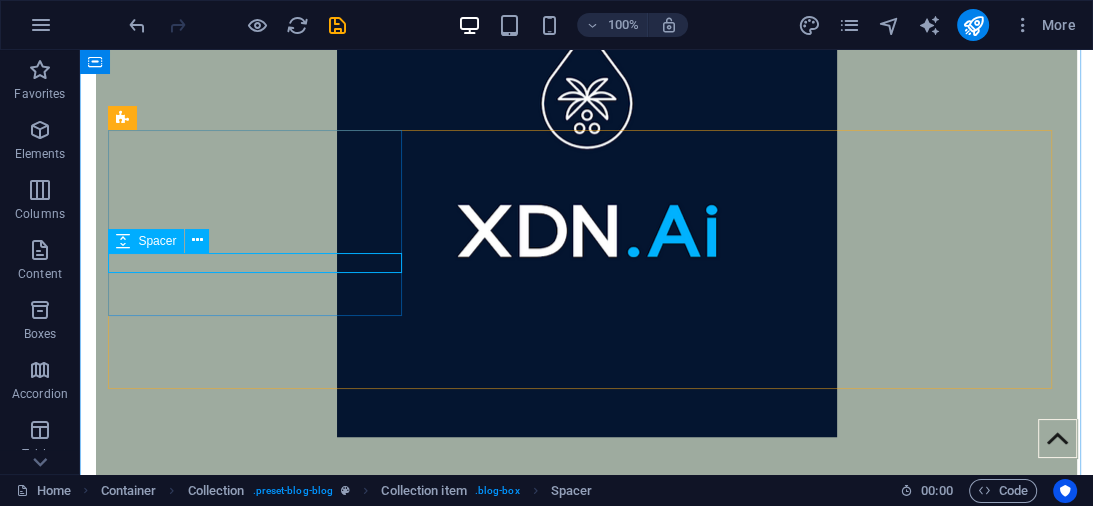 click on "Spacer" at bounding box center (165, 241) 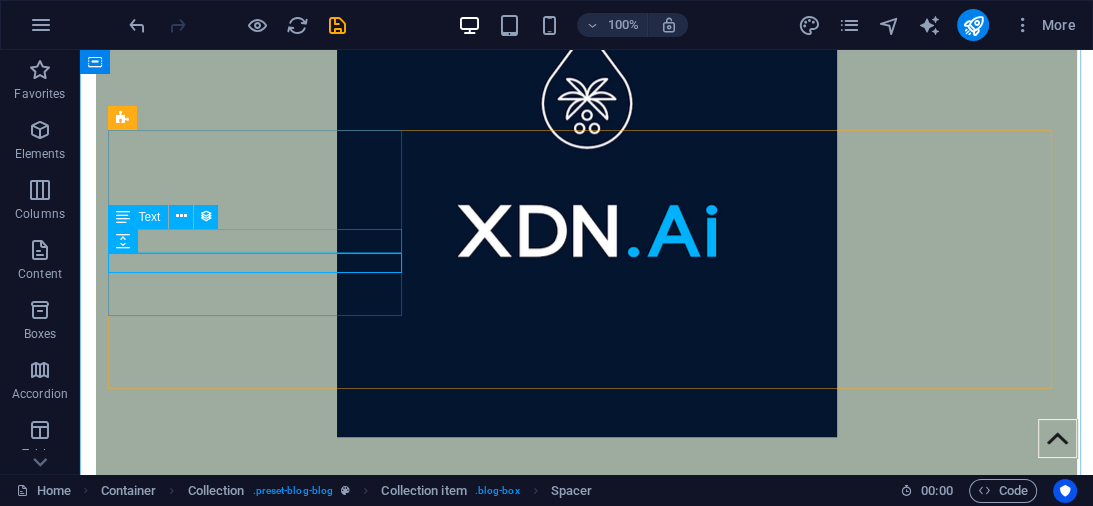 click on "AFO.ai" at bounding box center [587, 900] 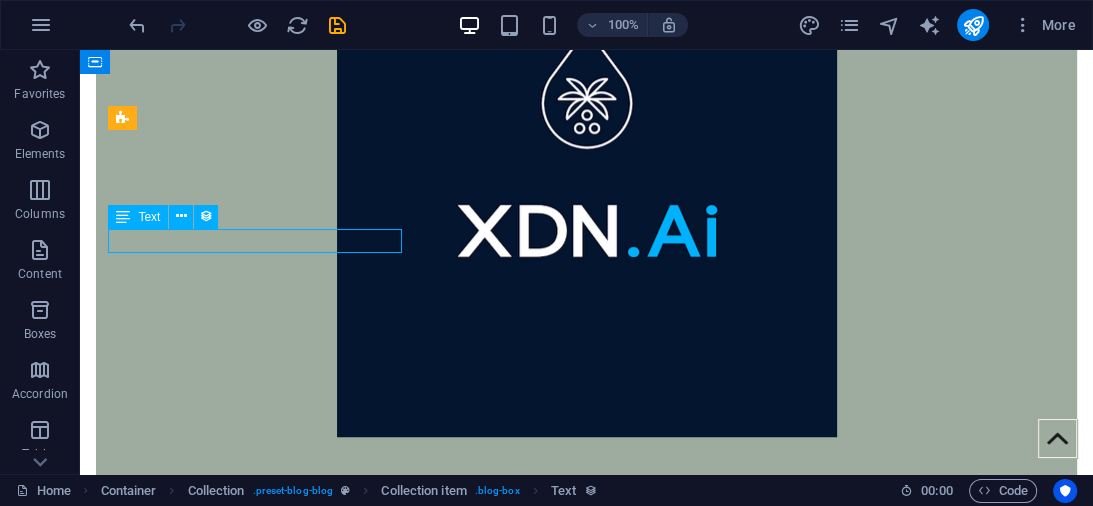 click on "AFO.ai" at bounding box center [587, 900] 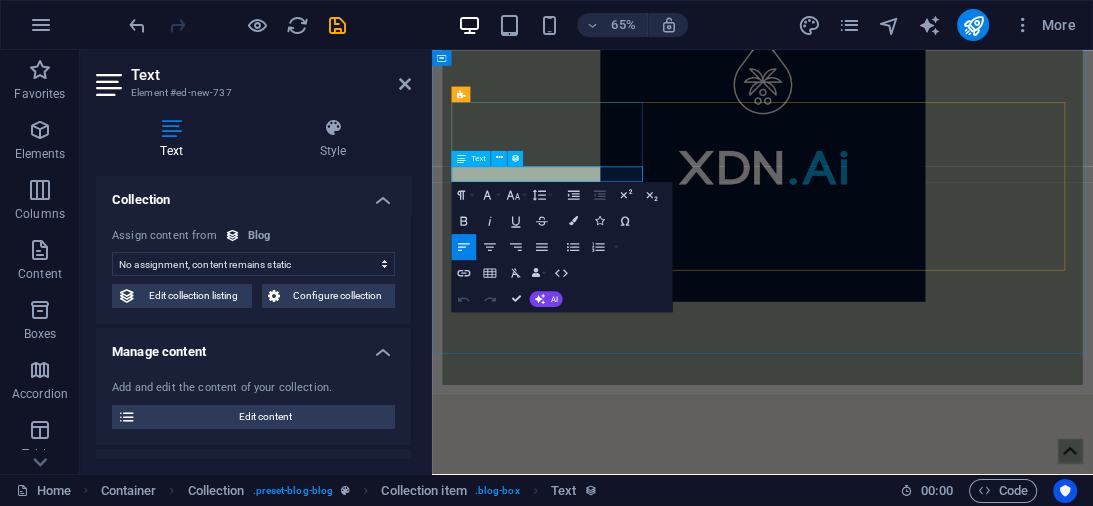 click on "AFO.ai" at bounding box center [941, 900] 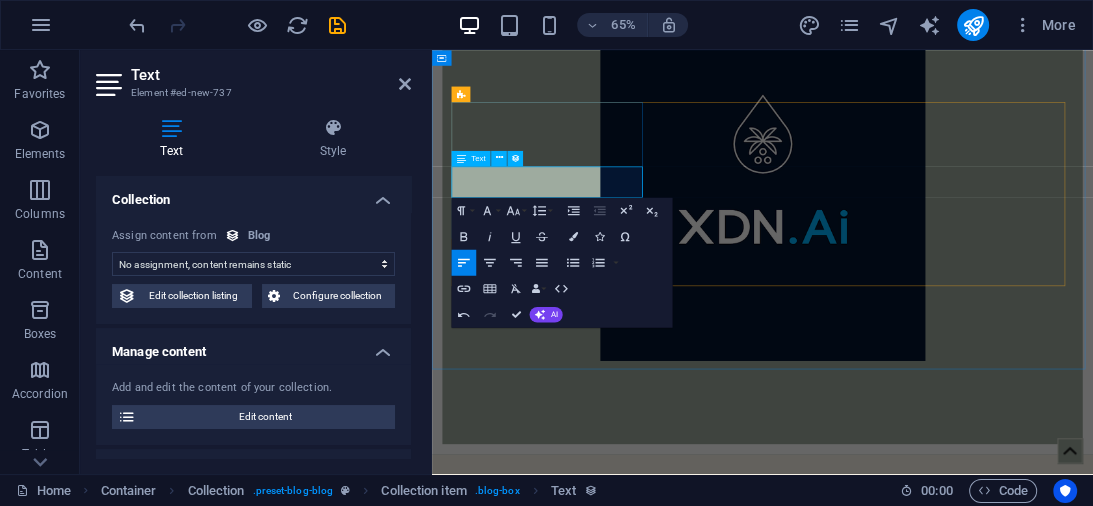 type 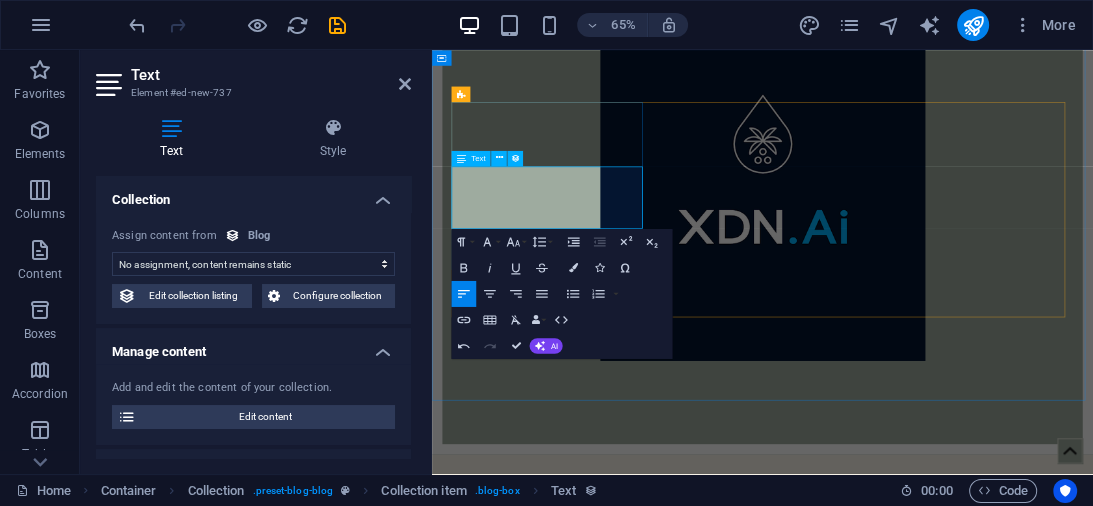 drag, startPoint x: 525, startPoint y: 274, endPoint x: 471, endPoint y: 267, distance: 54.451813 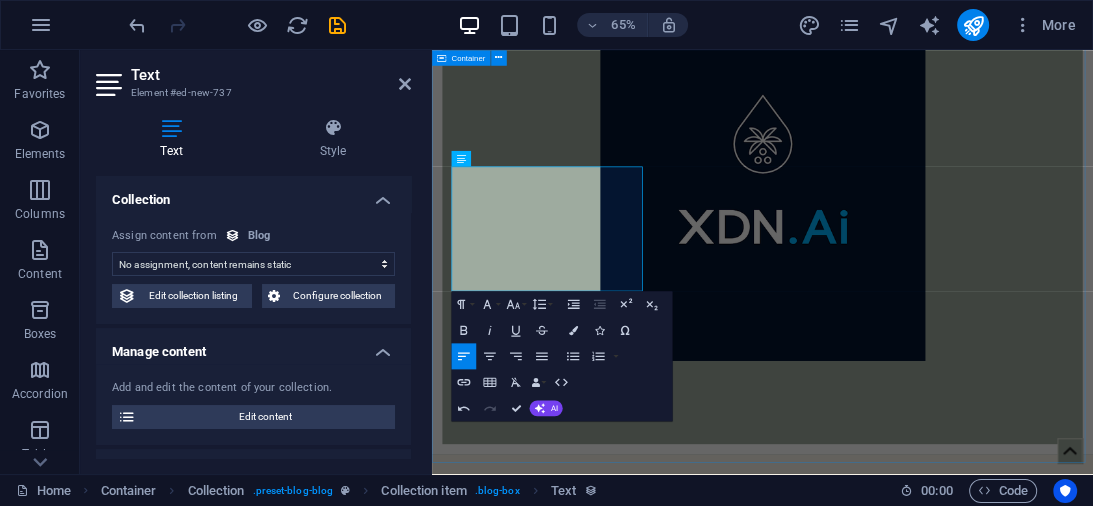 click on "CATEGORIES .Ai AFO.ai AJK.ai ASMR.ai BIJ.ai DPB.ai EOA.ai ​ ​ Read more   Botanica Asia AFO.ai Read more   Small Plants AFO.ai Read more    Previous Next" at bounding box center (940, 1269) 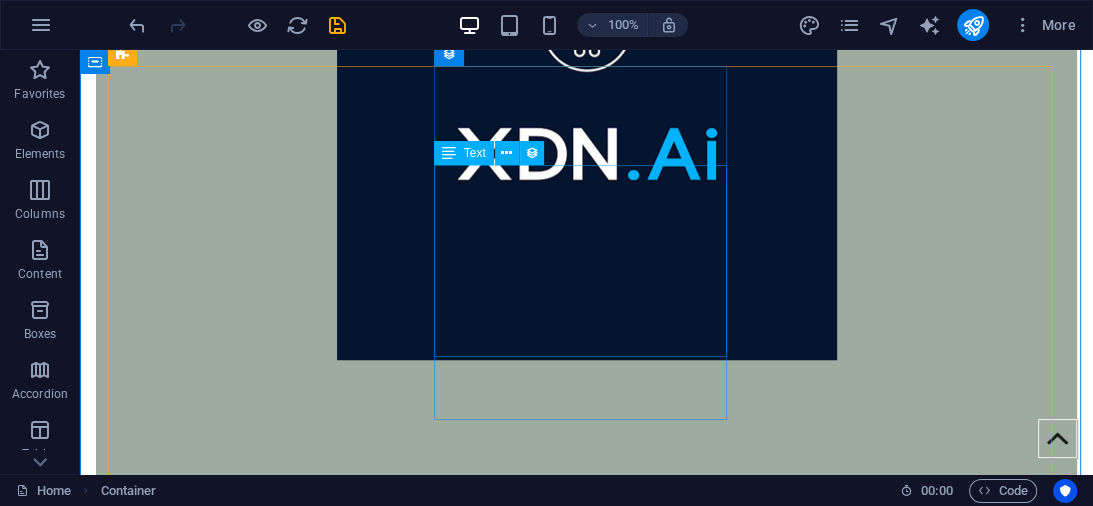 scroll, scrollTop: 1054, scrollLeft: 0, axis: vertical 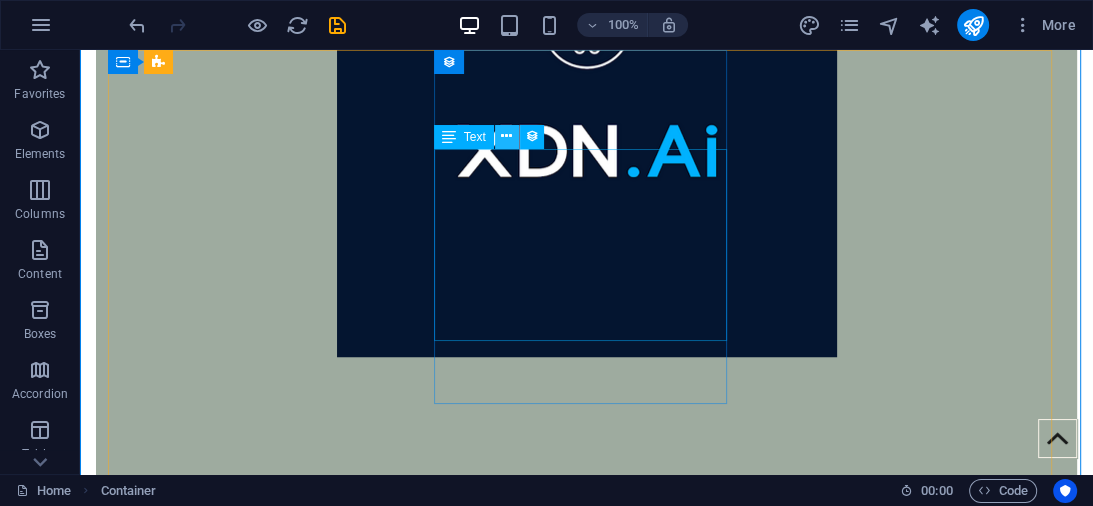click at bounding box center [506, 136] 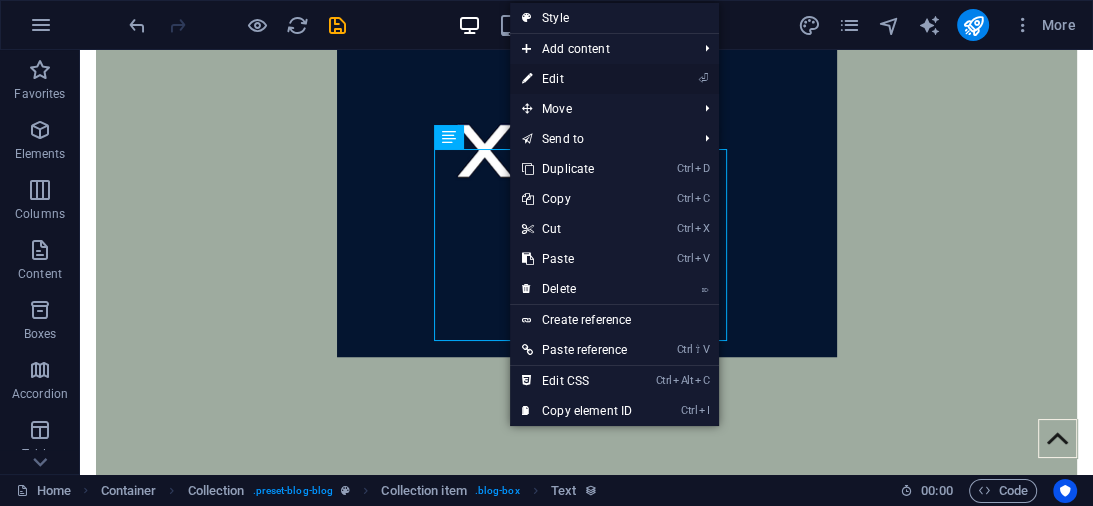 click on "⏎  Edit" at bounding box center (577, 79) 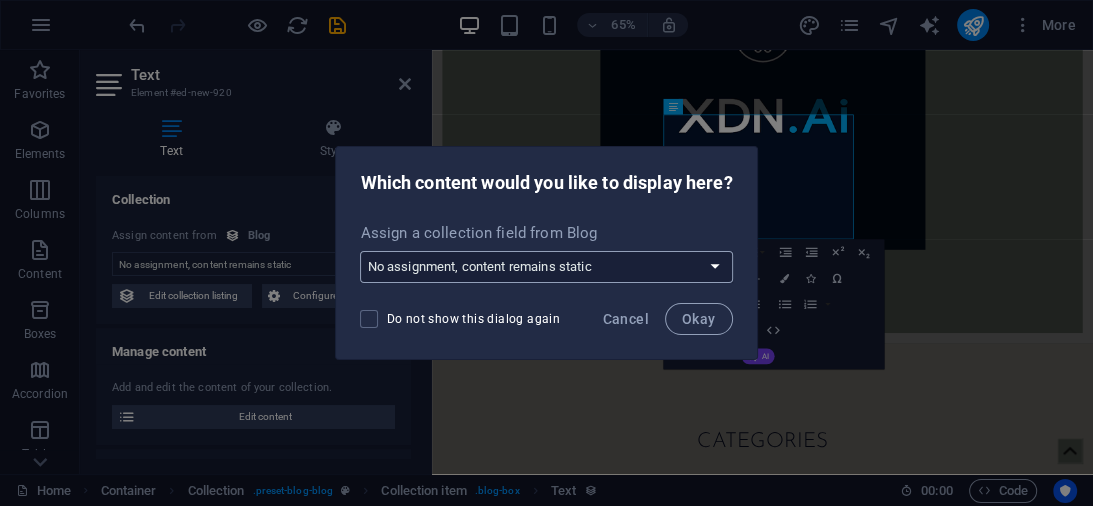 click on "No assignment, content remains static Create a new field Created at (Date) Updated at (Date) Name (Plain Text) Slug (Plain Text) Description (Rich Text) Content (CMS) Category (Choice) Author (Plain Text) Image (File) Publishing Date (Date) Status (Choice) Author Picture (File)" at bounding box center (546, 267) 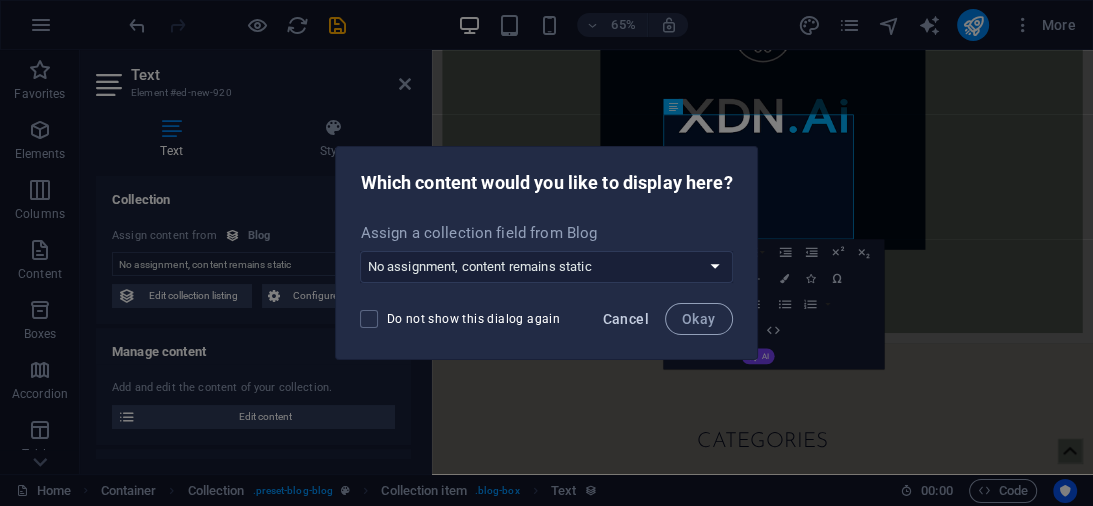 click on "Cancel" at bounding box center (626, 319) 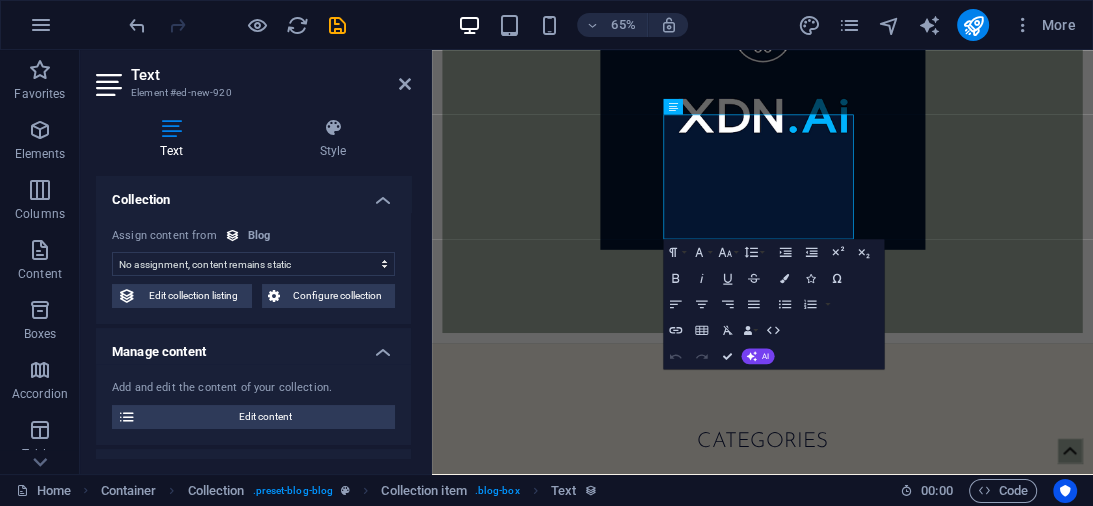 click on "No assignment, content remains static Created at (Date) Updated at (Date) Name (Plain Text) Slug (Plain Text) Description (Rich Text) Content (CMS) Category (Choice) Author (Plain Text) Image (File) Publishing Date (Date) Status (Choice) Author Picture (File)" at bounding box center (253, 264) 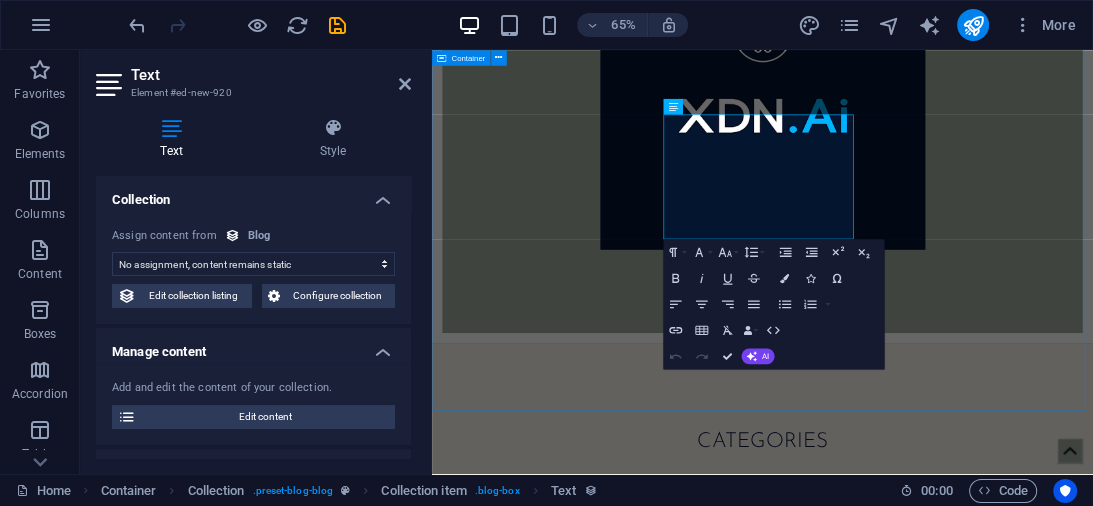 click on "CATEGORIES .Ai AFO.ai AJK.ai ASMR.ai BIJ.ai DPB.ai EOA.ai Read more   Botanica Asia AFO.ai AJK.ai ASMR.ai BIJ.ai DPB.ai EOA.ai Read more   Small Plants AFO.ai AJK.ai ASMR.ai BIJ.ai DPB.ai EOA.ai Read more    Previous Next" at bounding box center [940, 1266] 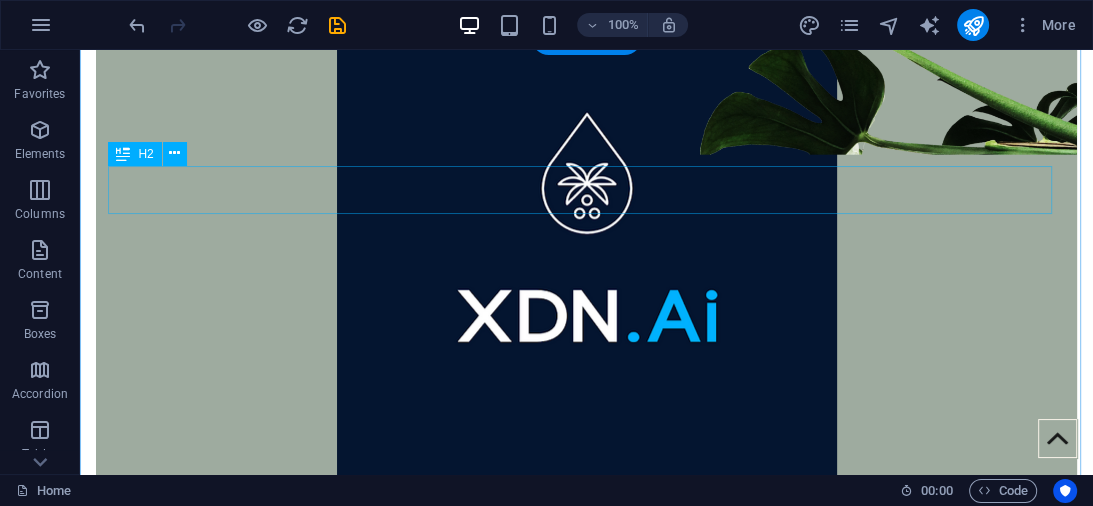 scroll, scrollTop: 894, scrollLeft: 0, axis: vertical 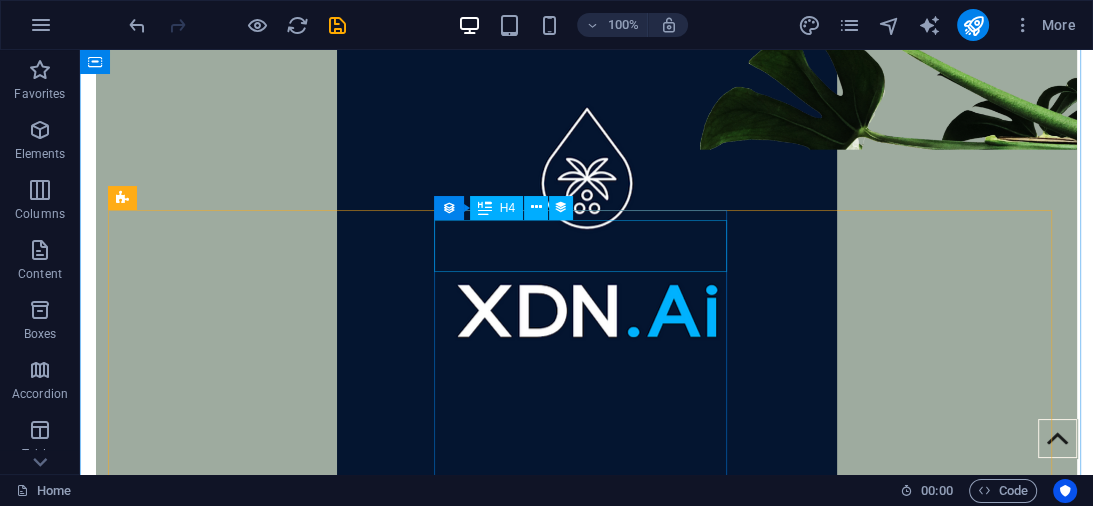 click on "Botanica Asia" at bounding box center [587, 1275] 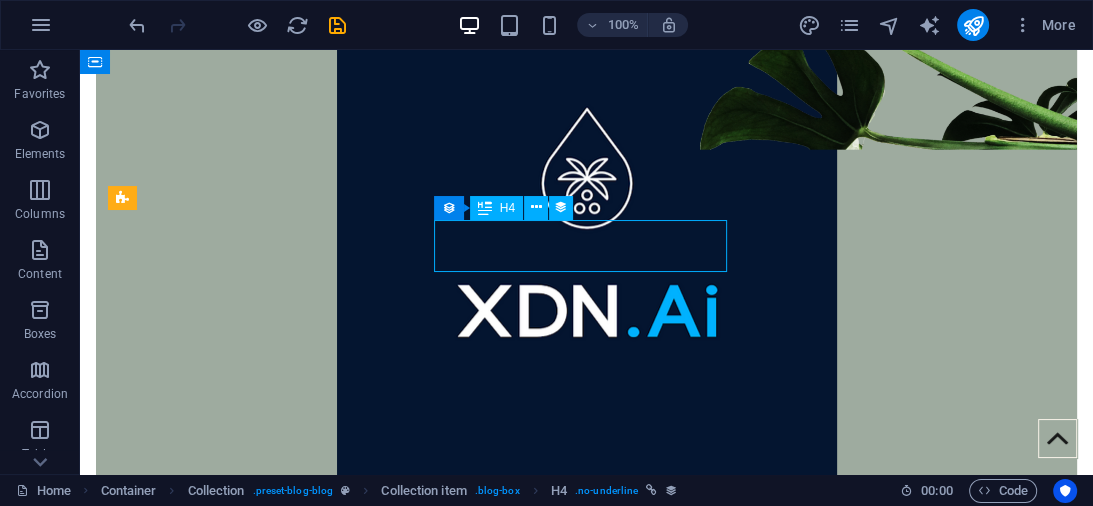 click on "Botanica Asia" at bounding box center [587, 1275] 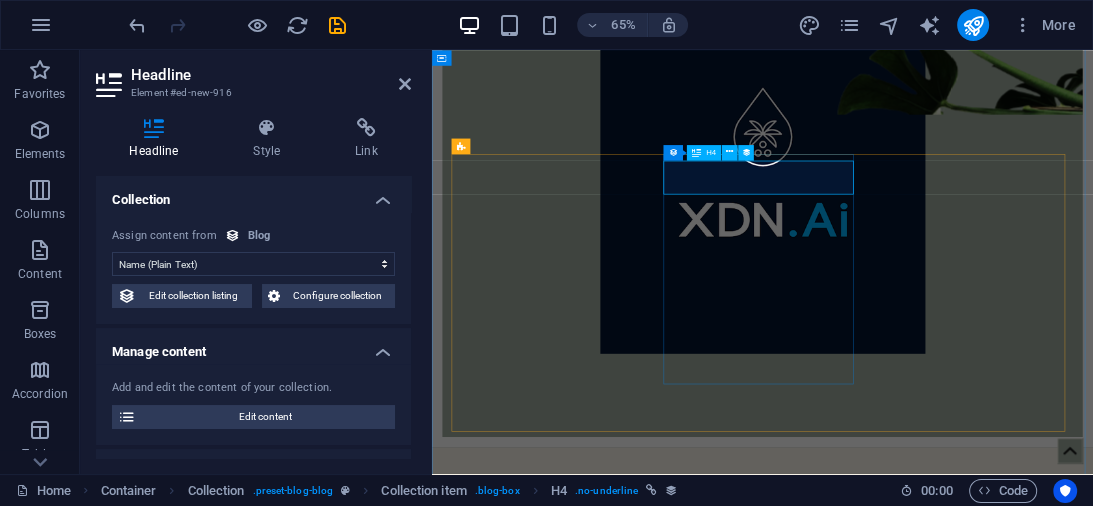 click on "Botanica Asia" at bounding box center (941, 1275) 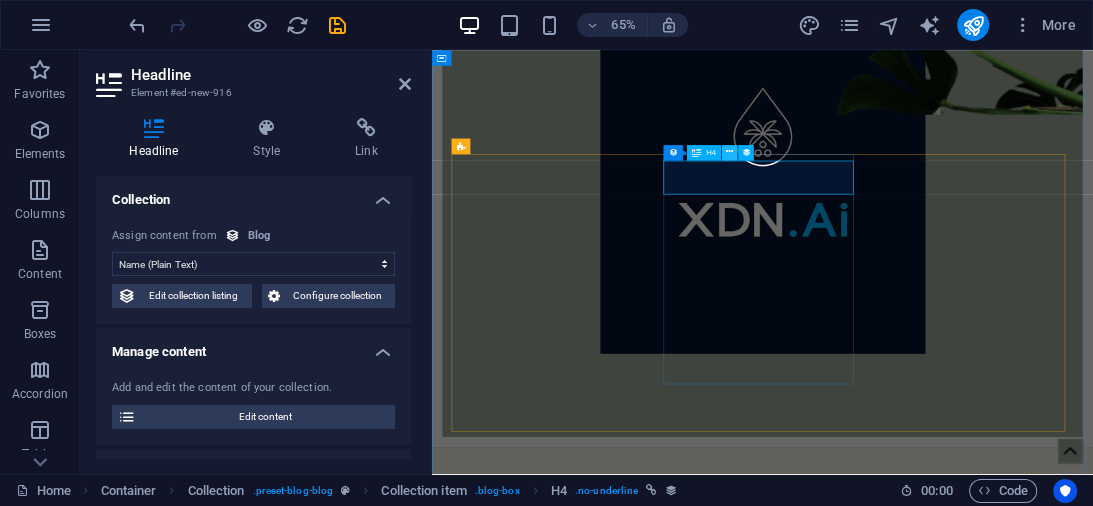 click at bounding box center [729, 153] 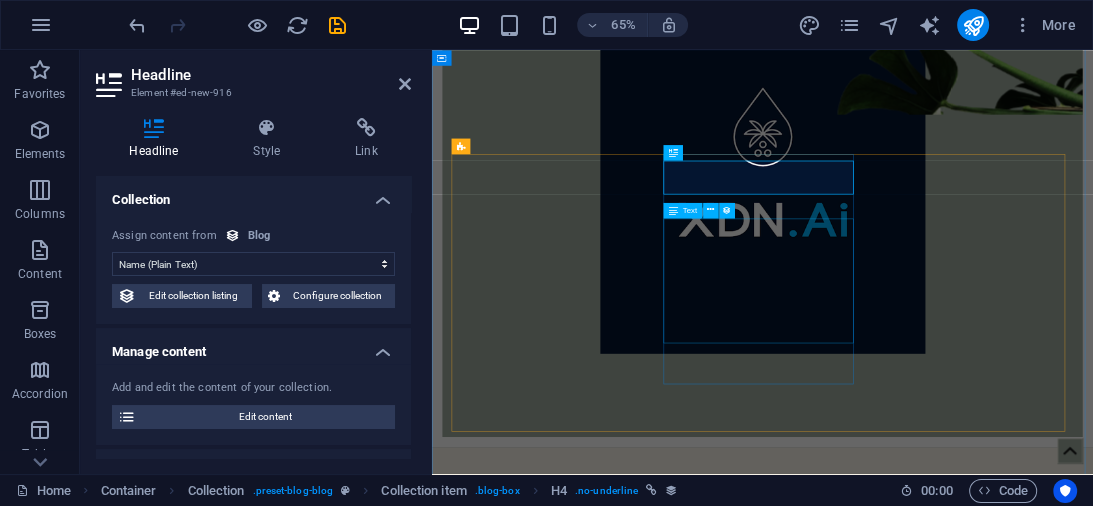 click on "AFO.ai AJK.ai ASMR.ai BIJ.ai DPB.ai EOA.ai" at bounding box center [941, 1434] 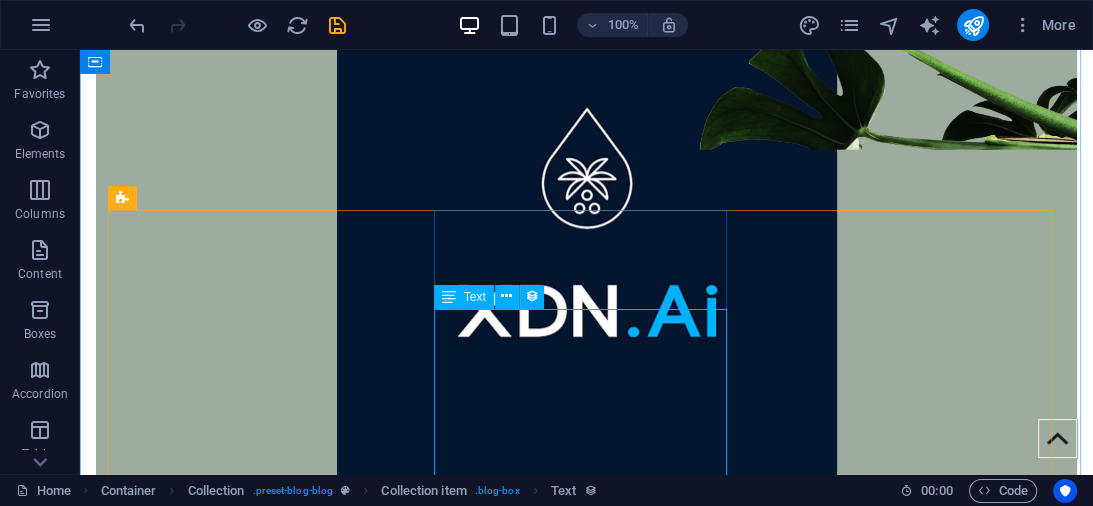 click on "Text" at bounding box center [475, 297] 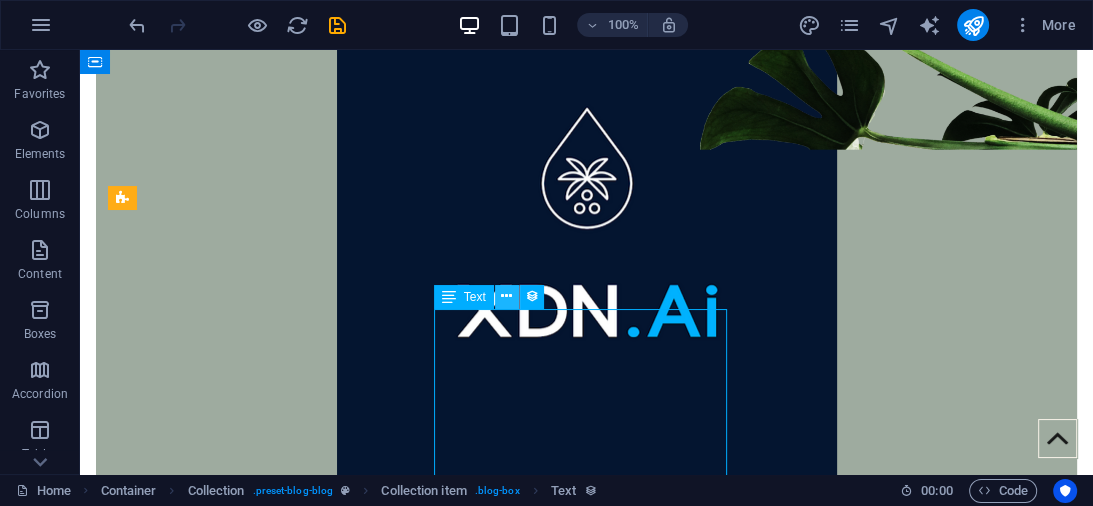 drag, startPoint x: 469, startPoint y: 294, endPoint x: 495, endPoint y: 296, distance: 26.076809 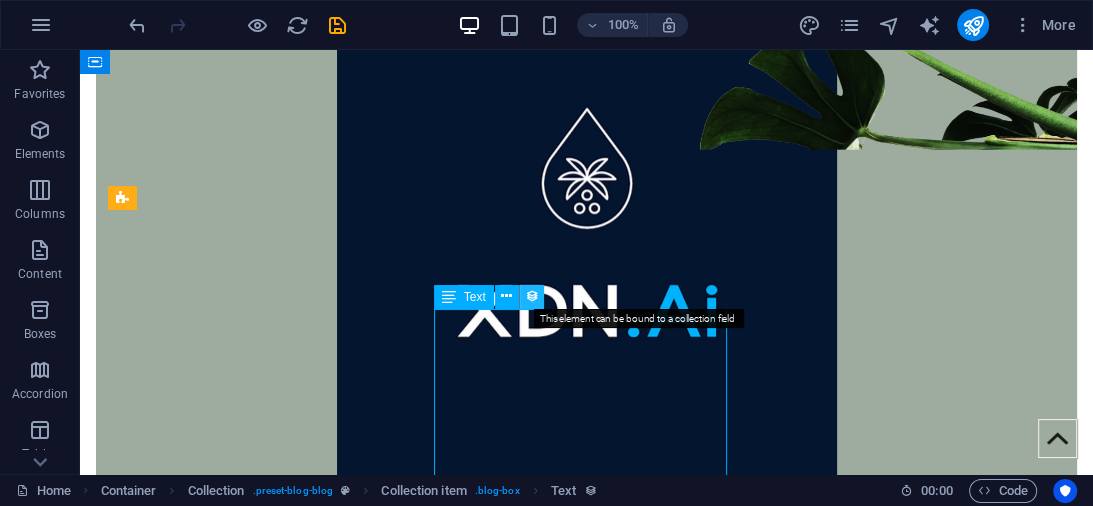 click at bounding box center [532, 296] 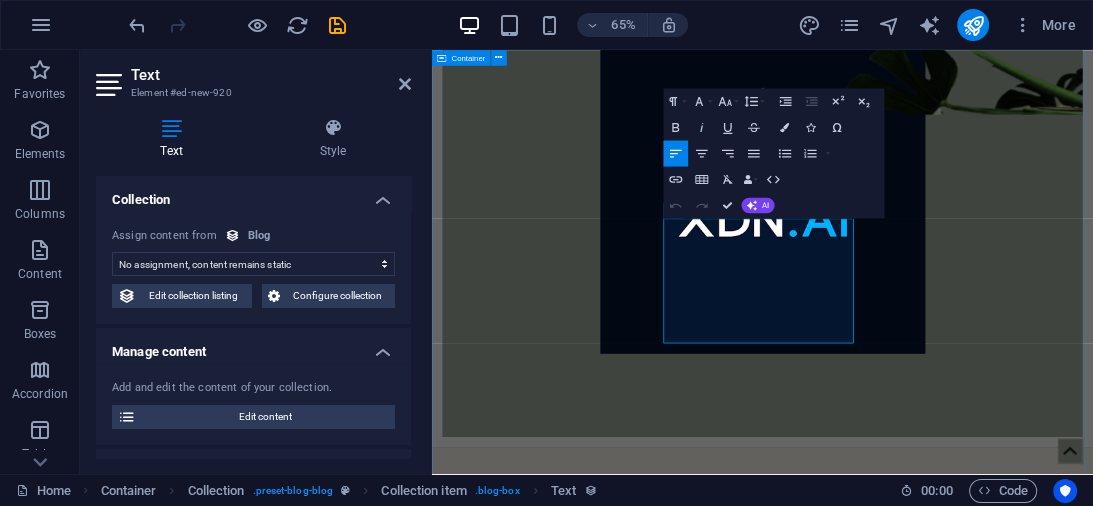 click on "Previous Next" at bounding box center [941, 2021] 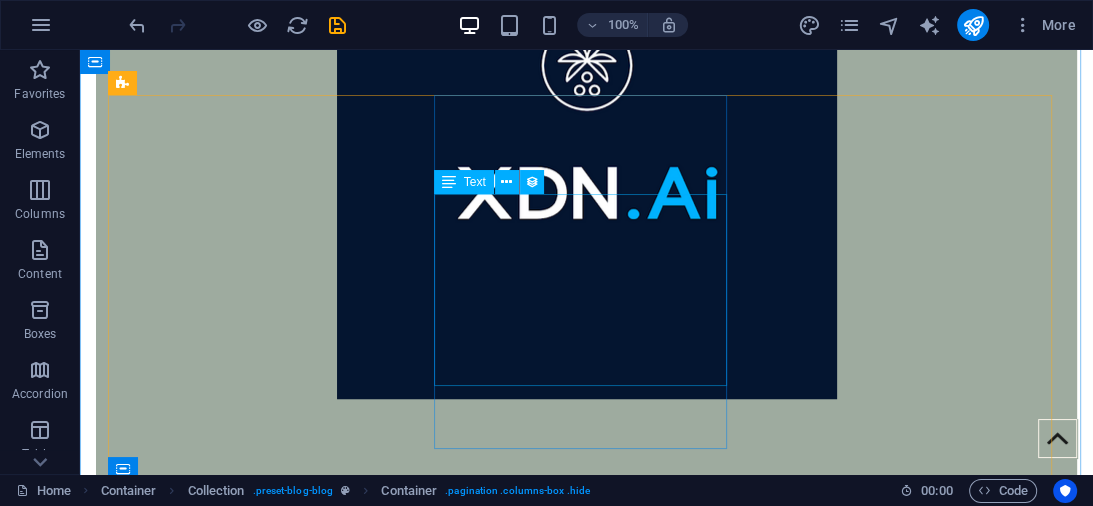 scroll, scrollTop: 1008, scrollLeft: 0, axis: vertical 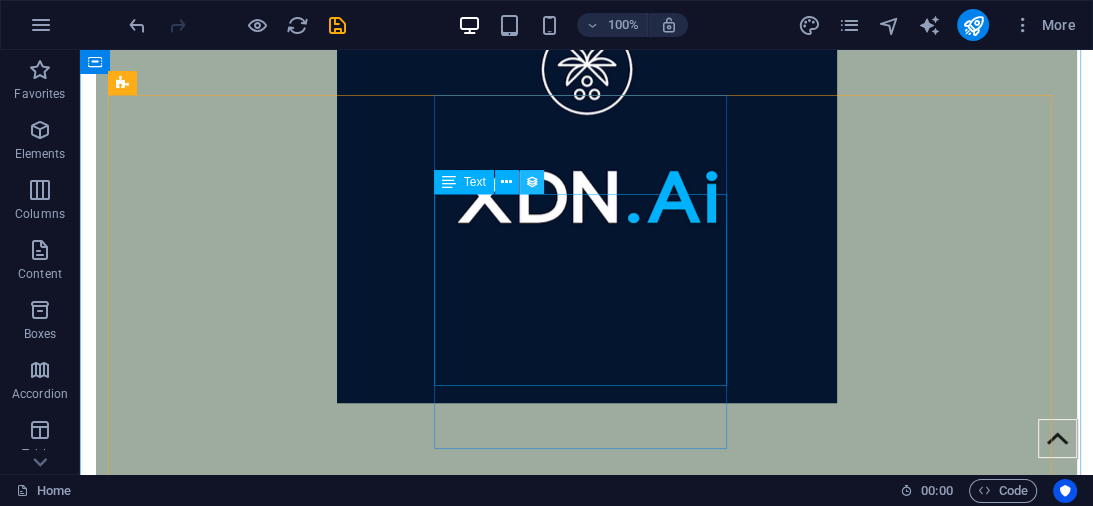 click at bounding box center (532, 182) 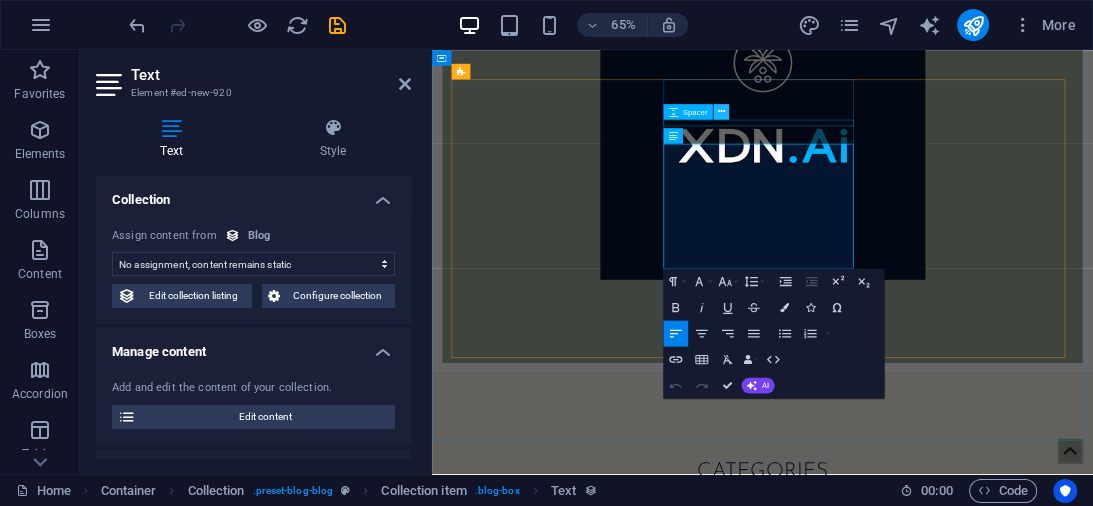 click at bounding box center [721, 112] 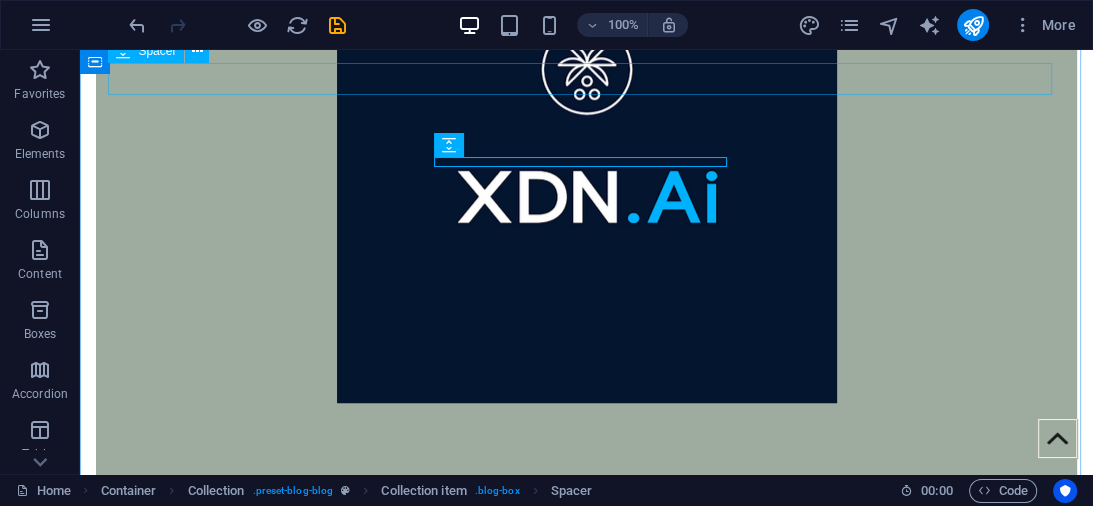 click at bounding box center (587, 739) 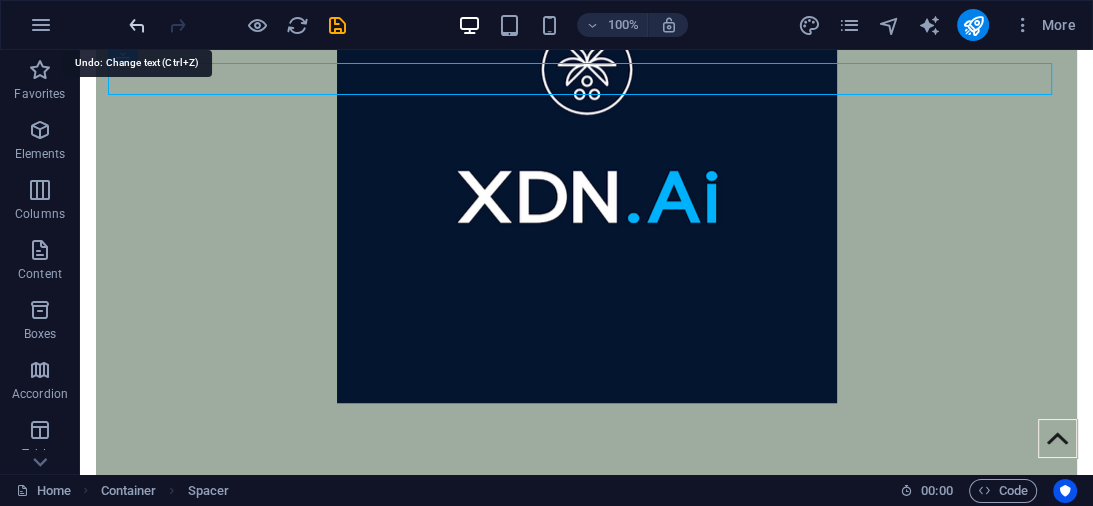 click at bounding box center (137, 25) 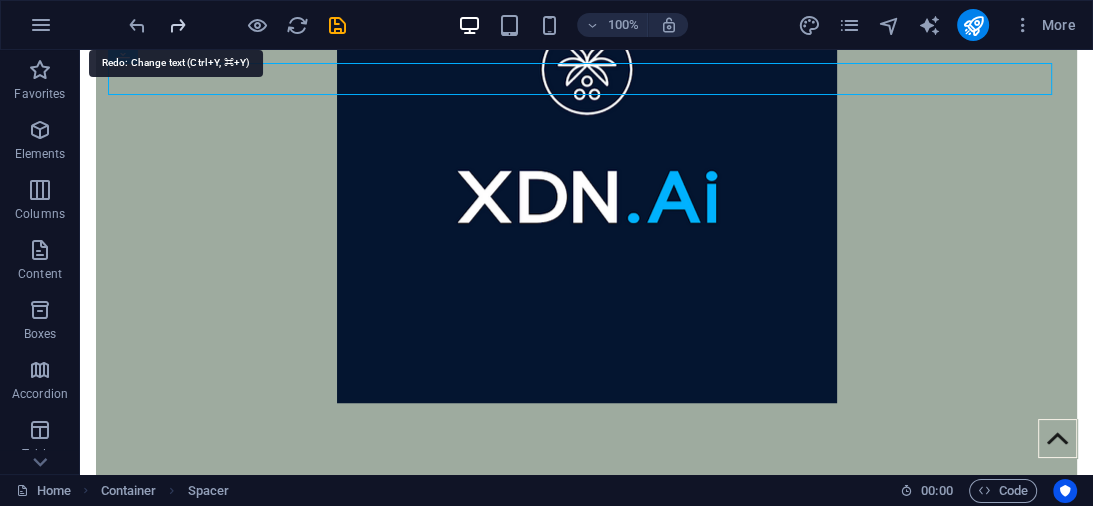click at bounding box center [177, 25] 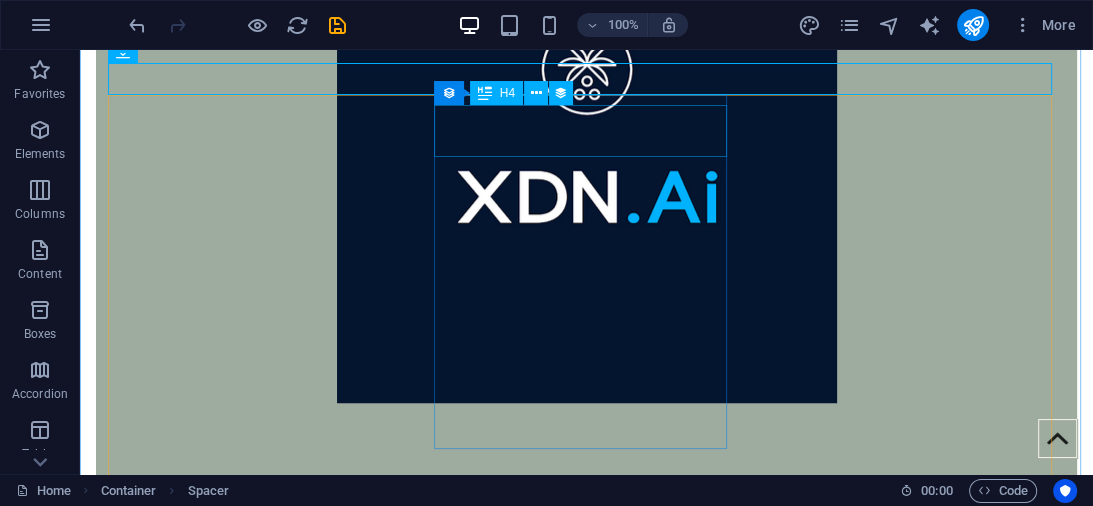 click on "Botanica Asia" at bounding box center [587, 1161] 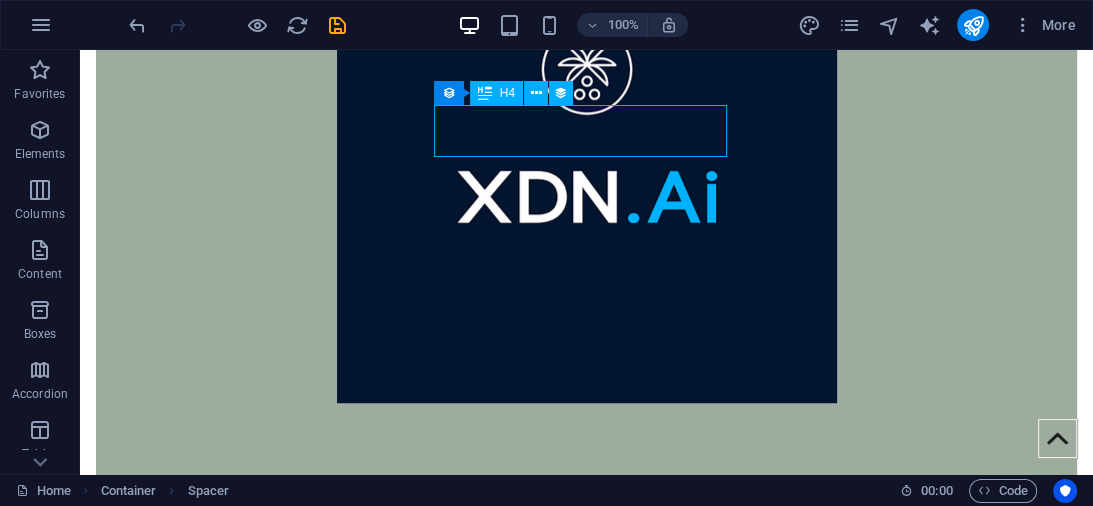click on "Botanica Asia" at bounding box center (587, 1161) 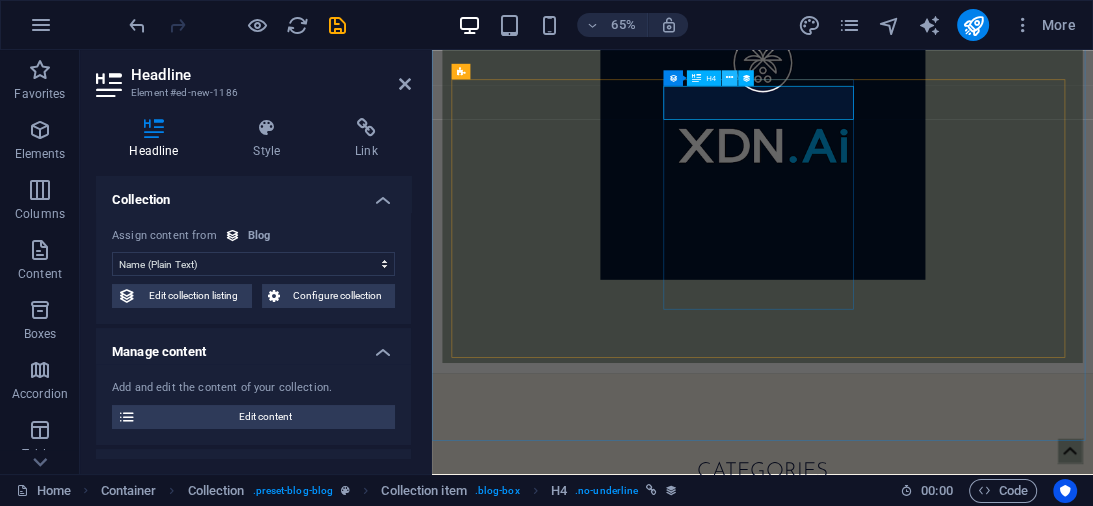 click at bounding box center (729, 78) 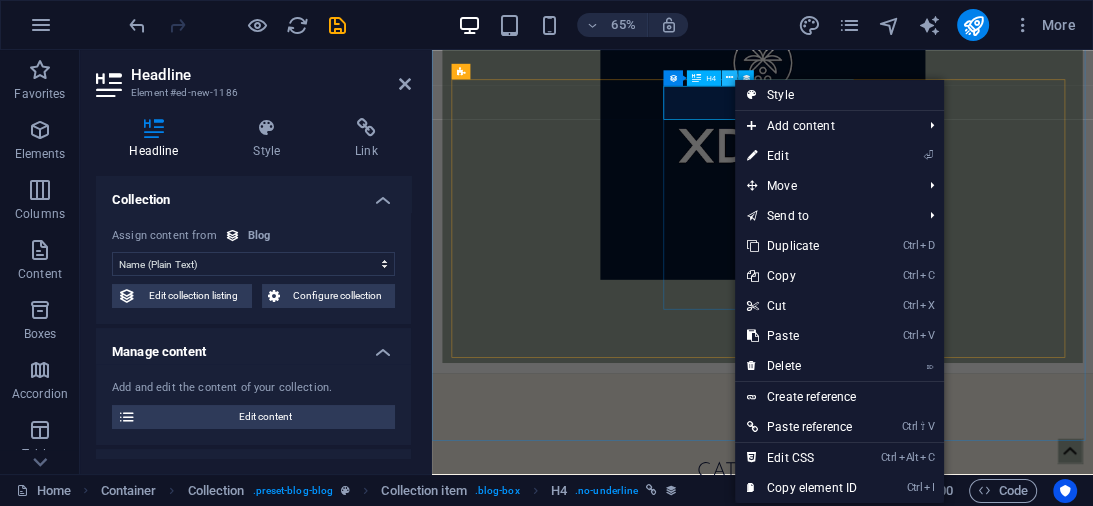 click at bounding box center [729, 78] 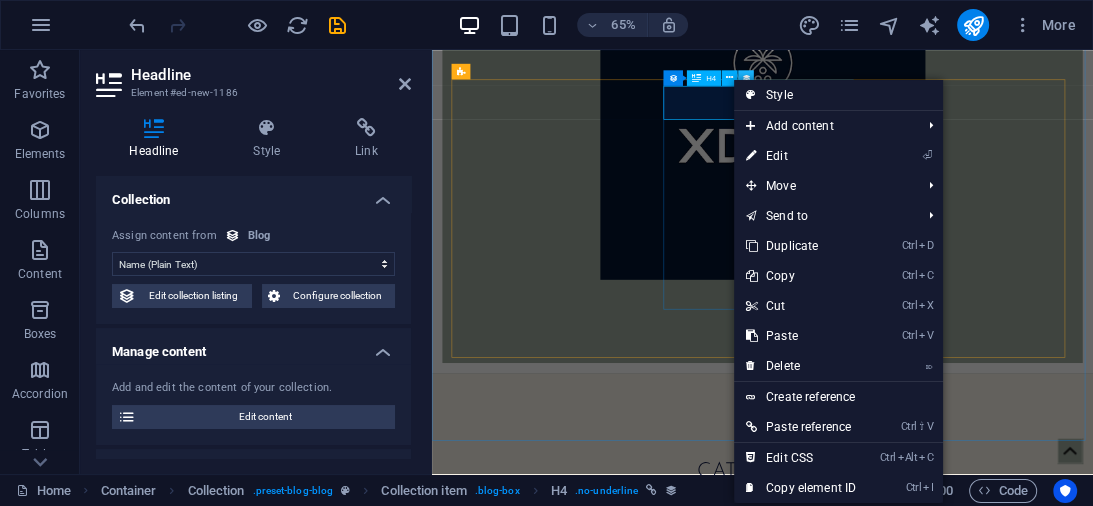 click at bounding box center (745, 78) 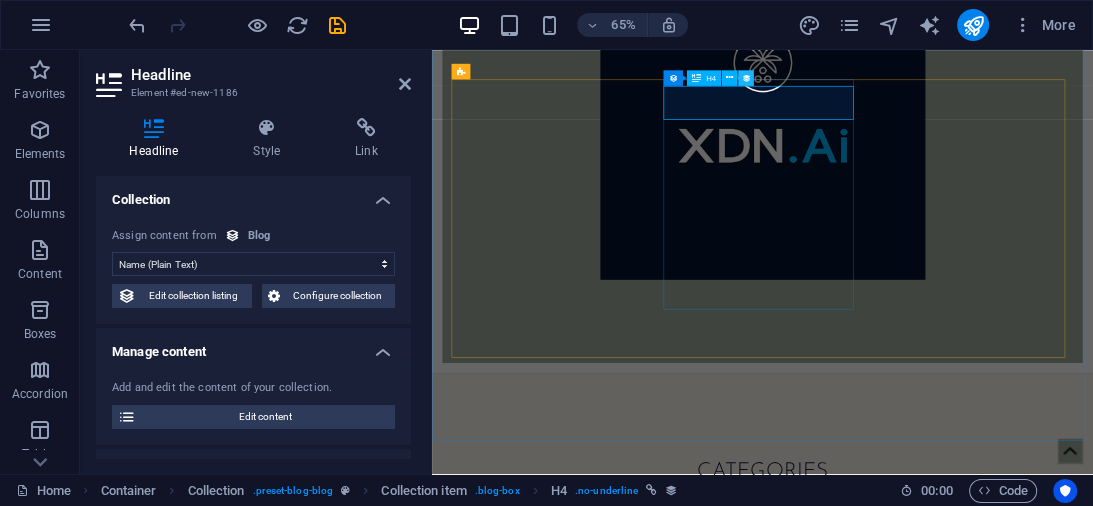 click at bounding box center [745, 78] 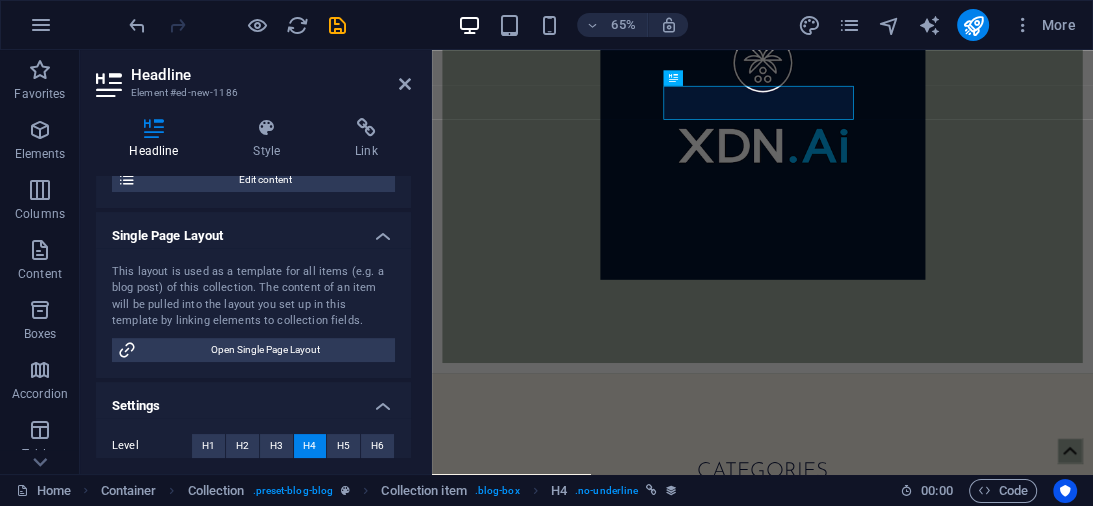 scroll, scrollTop: 0, scrollLeft: 0, axis: both 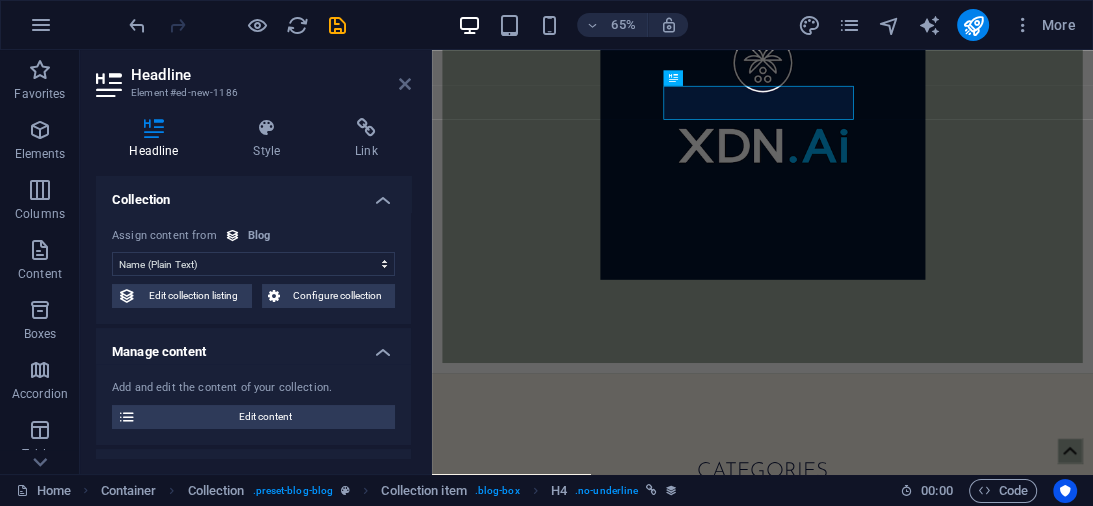 click at bounding box center [405, 84] 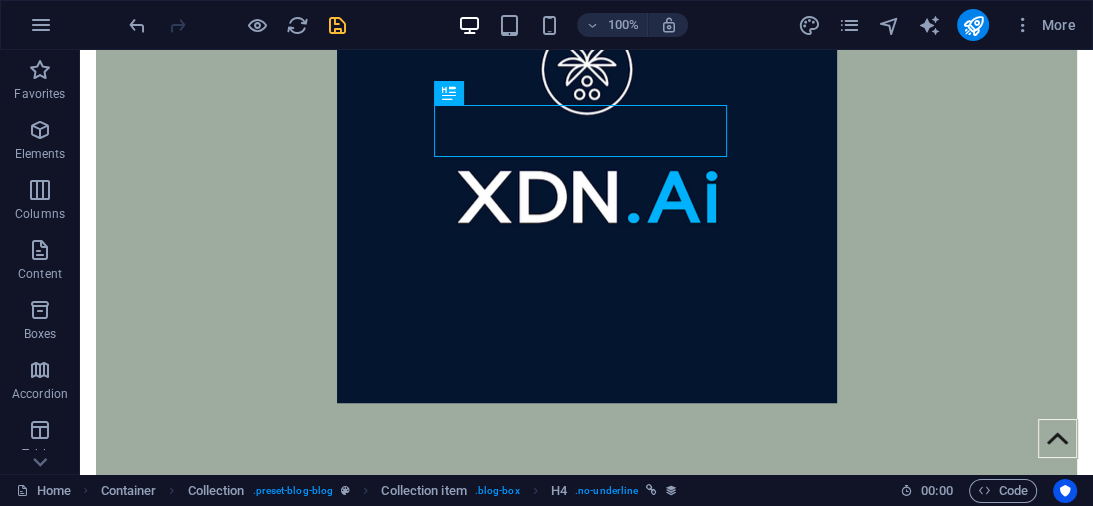 click at bounding box center [337, 25] 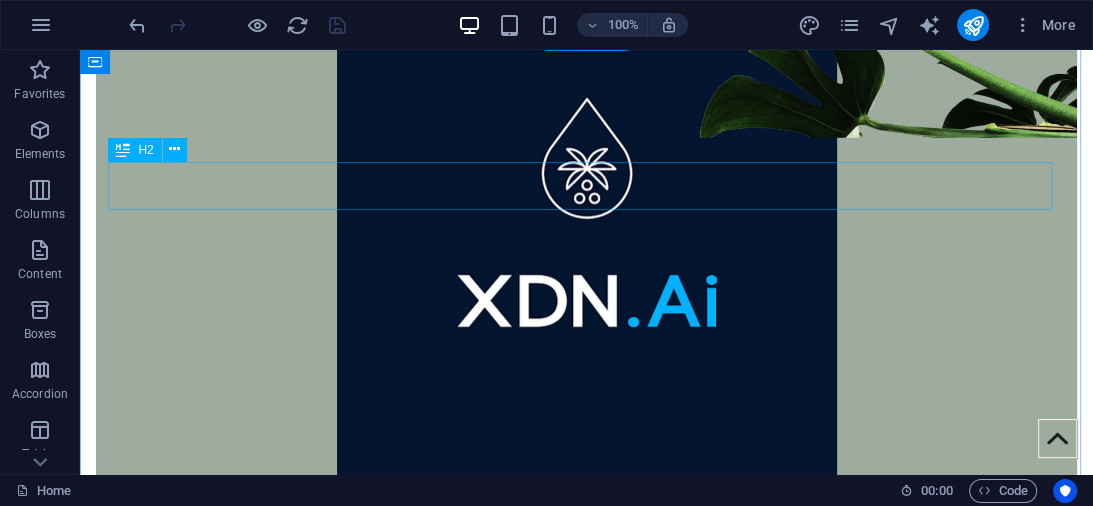 scroll, scrollTop: 928, scrollLeft: 0, axis: vertical 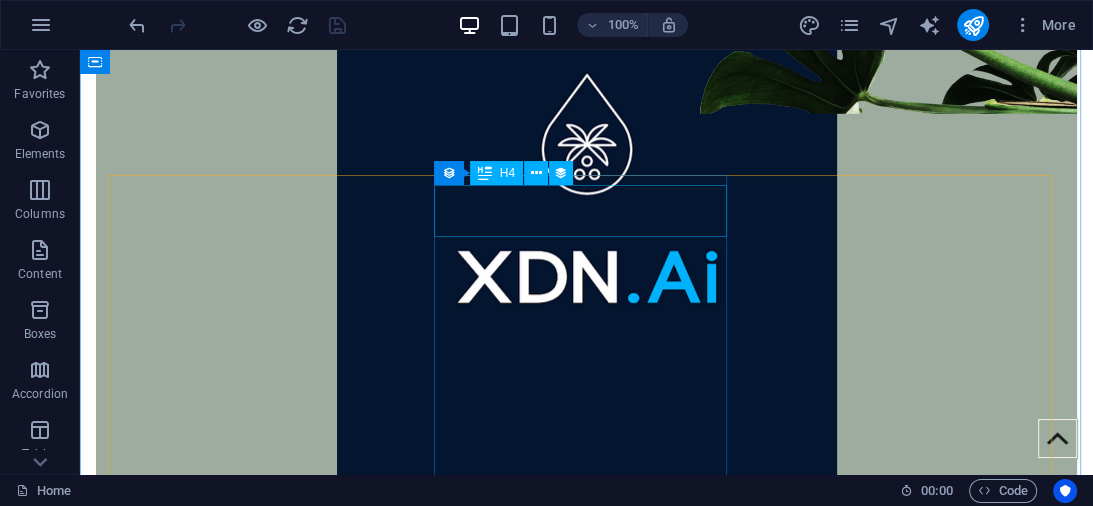 click on "Botanica Asia" at bounding box center (587, 1241) 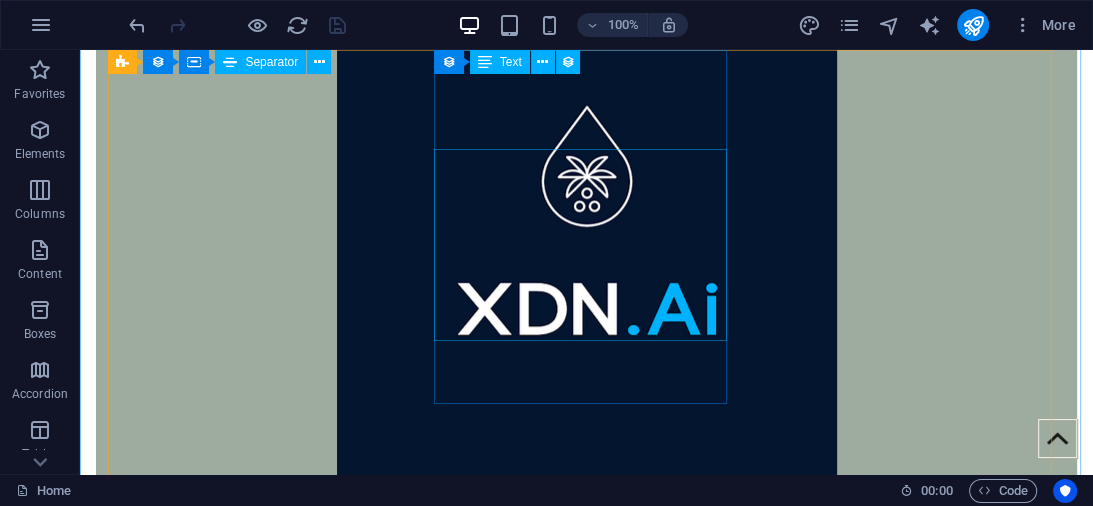 scroll, scrollTop: 768, scrollLeft: 0, axis: vertical 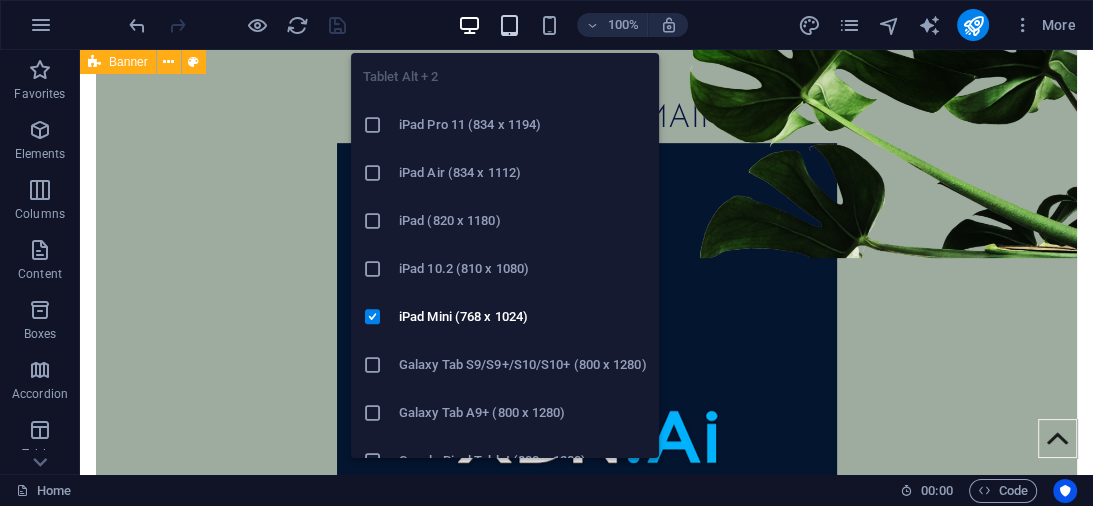 click at bounding box center (509, 25) 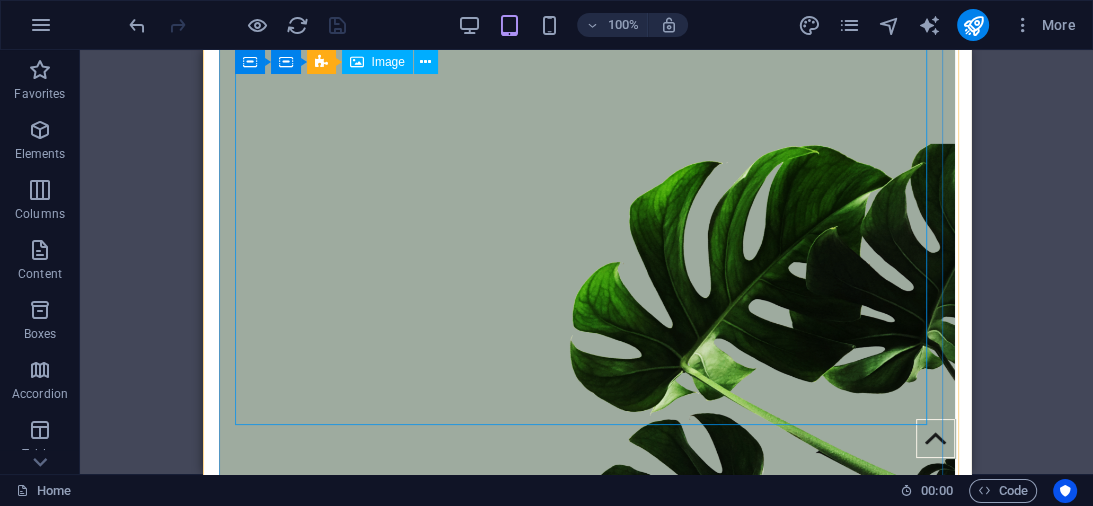 scroll, scrollTop: 320, scrollLeft: 0, axis: vertical 